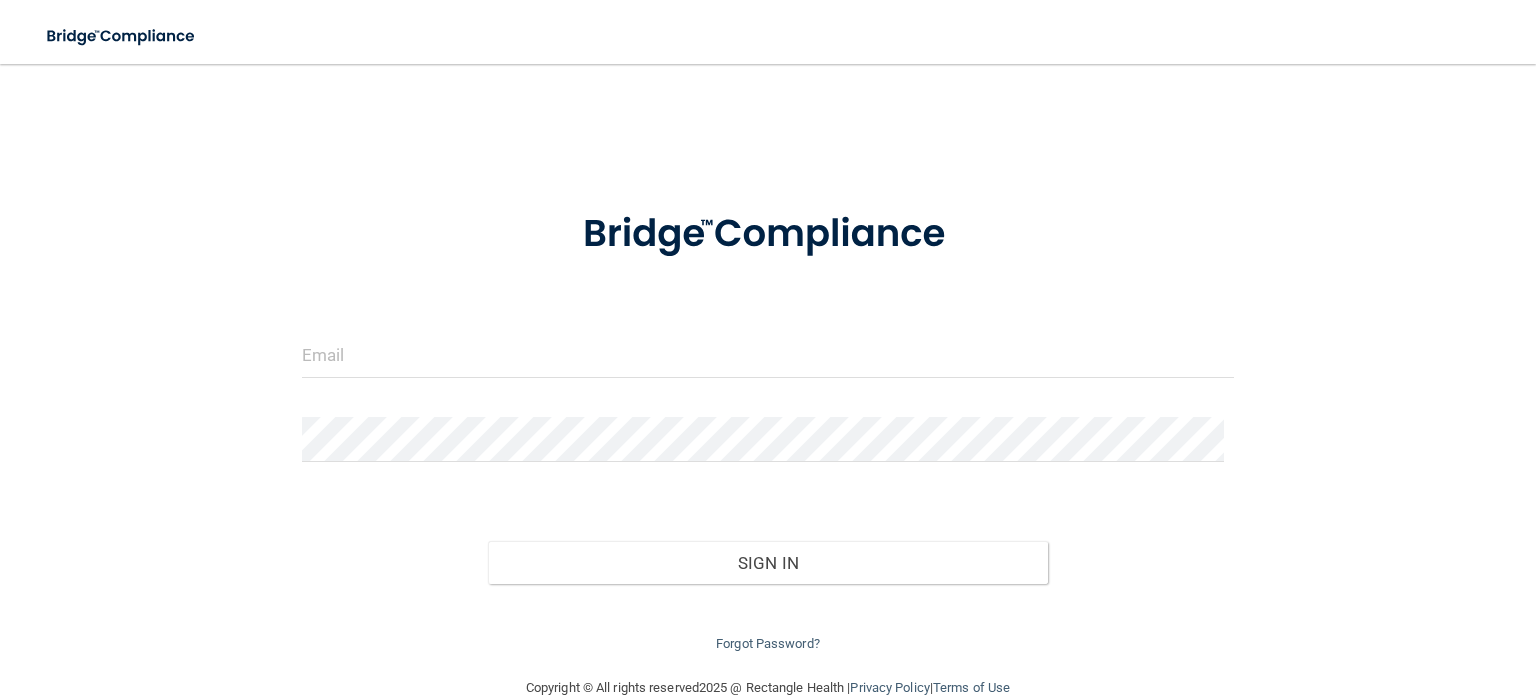 scroll, scrollTop: 0, scrollLeft: 0, axis: both 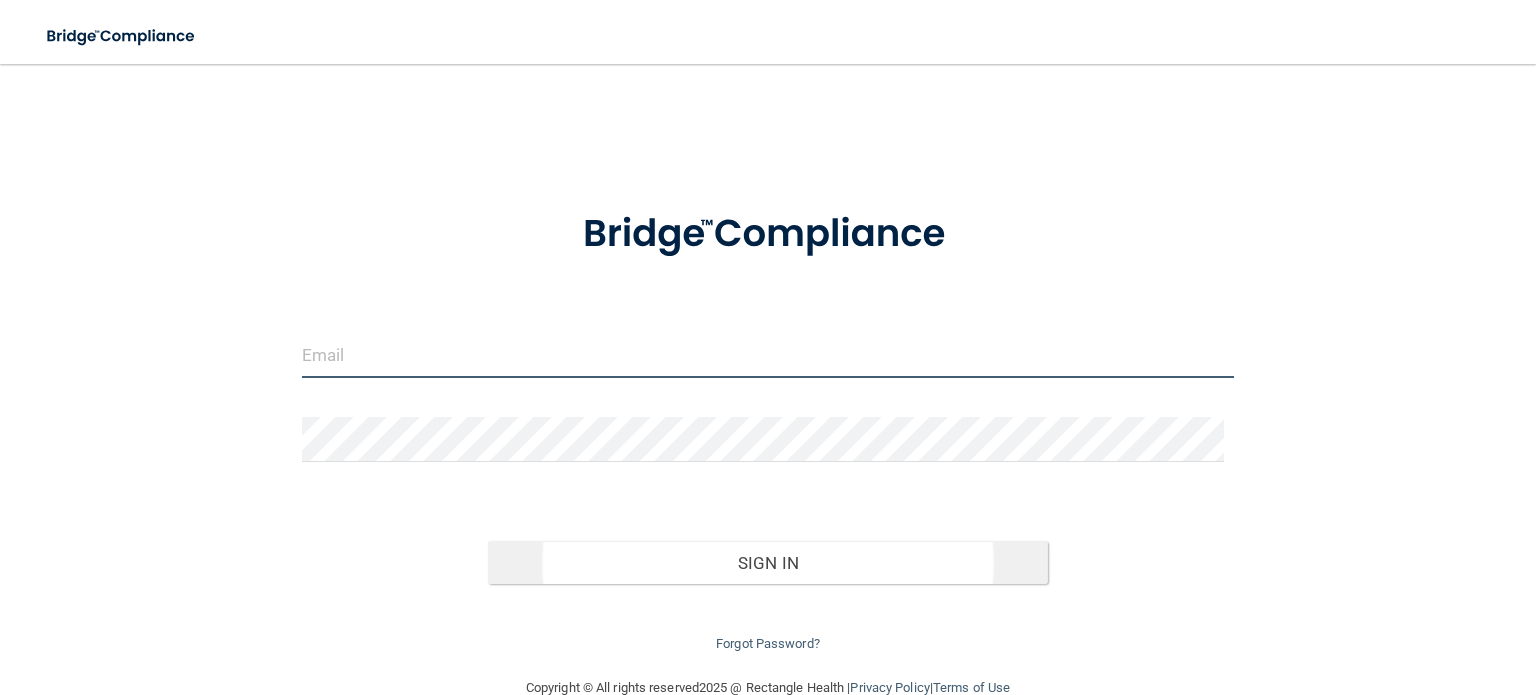 type on "[EMAIL]" 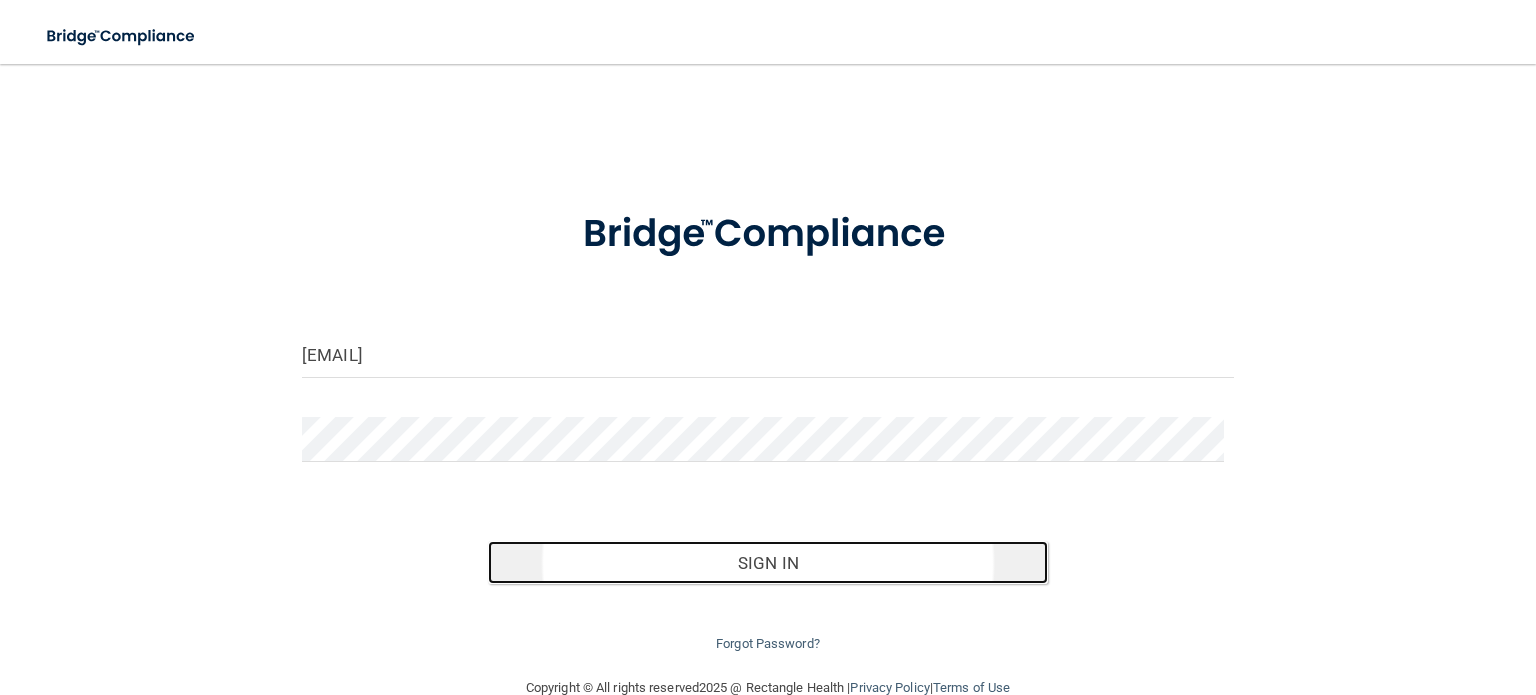click on "Sign In" at bounding box center (767, 563) 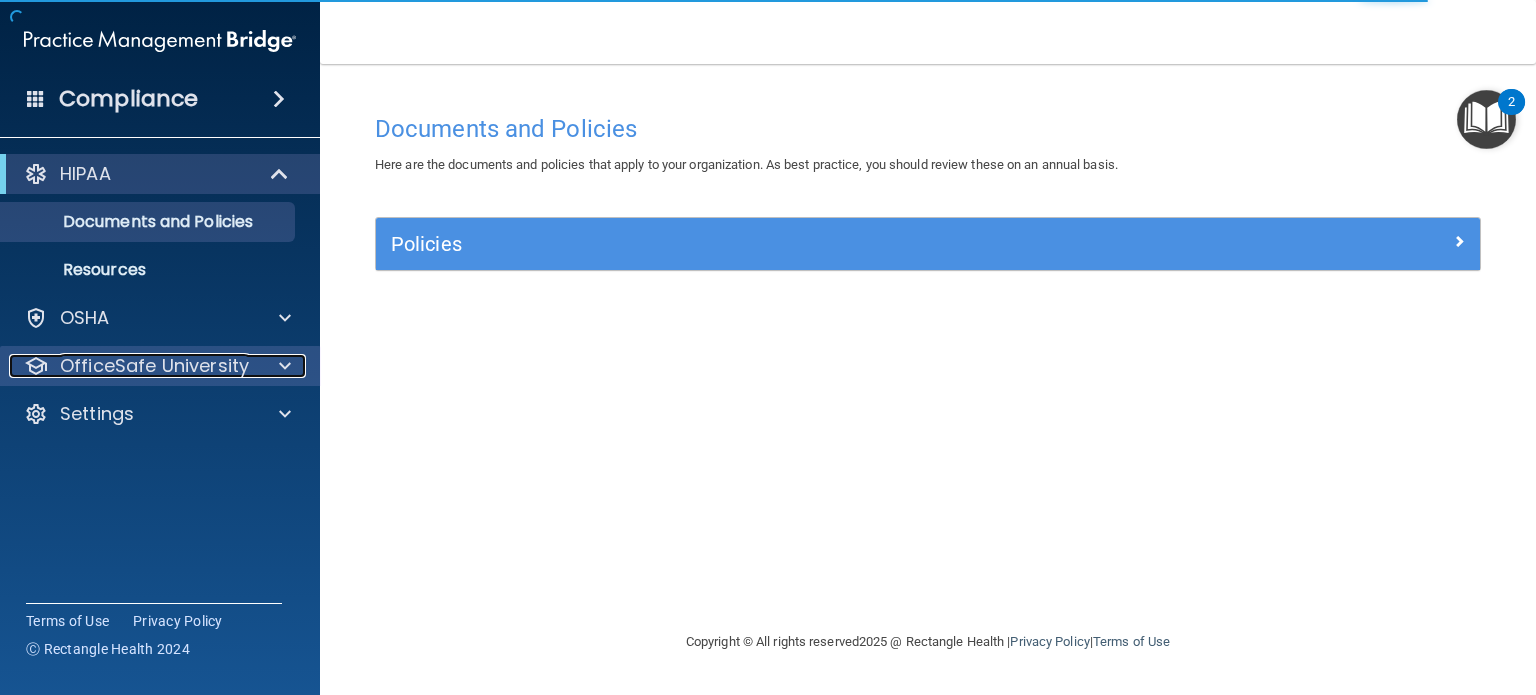 click on "OfficeSafe University" at bounding box center (154, 366) 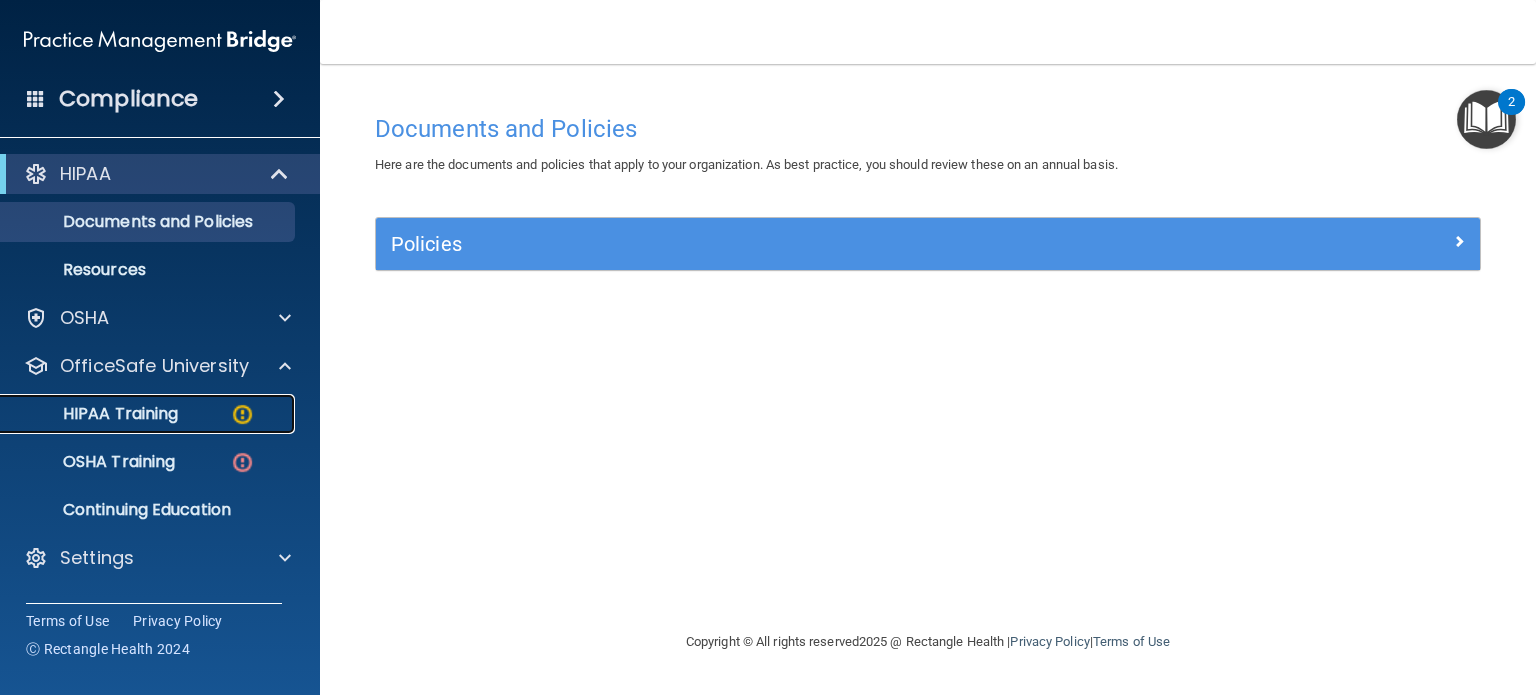 click on "HIPAA Training" at bounding box center (95, 414) 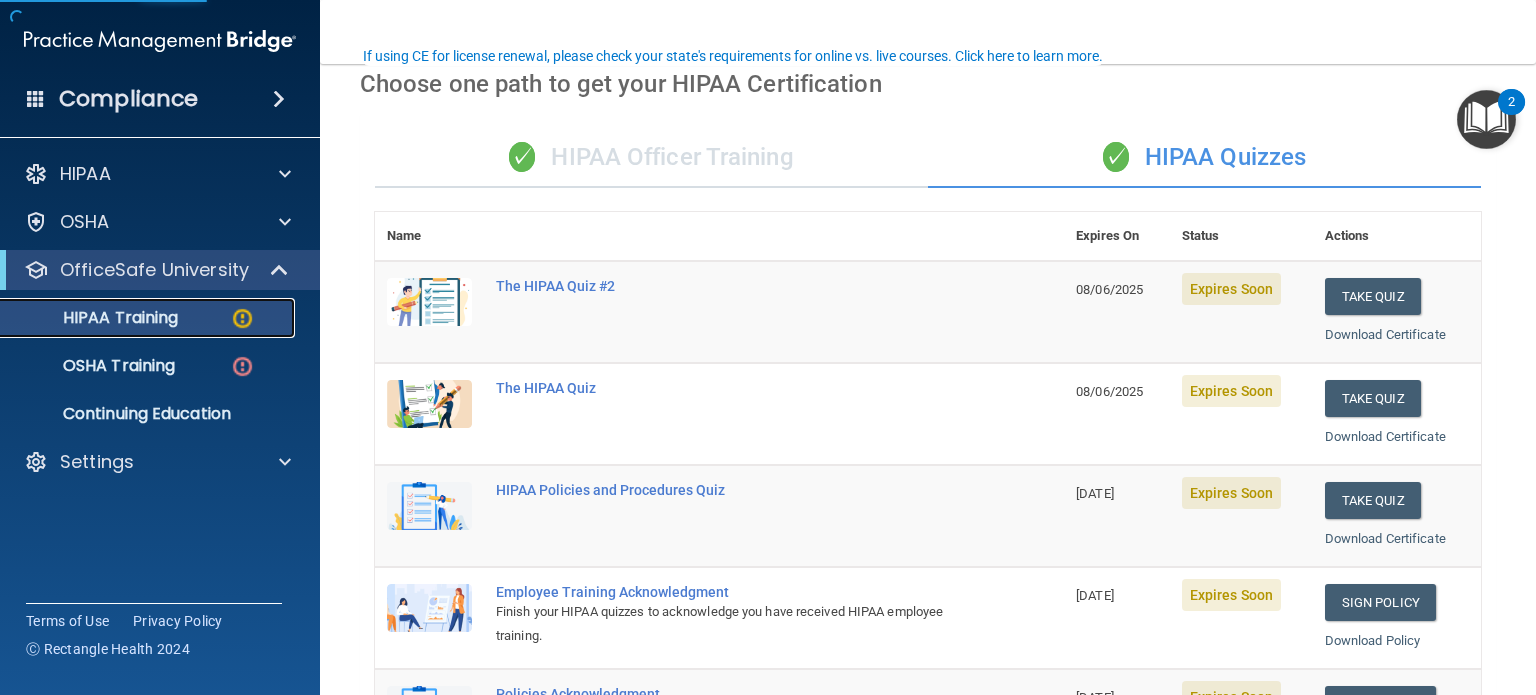 scroll, scrollTop: 200, scrollLeft: 0, axis: vertical 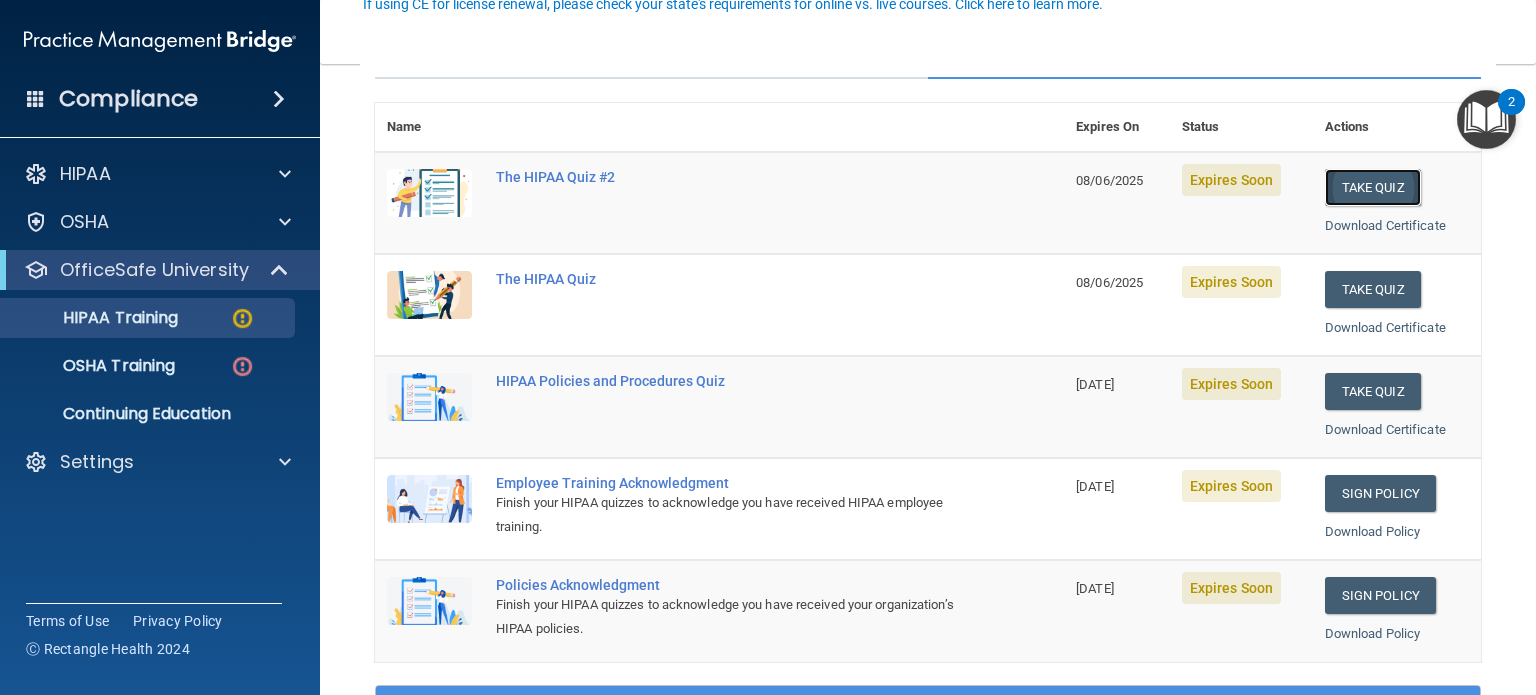 click on "Take Quiz" at bounding box center [1373, 187] 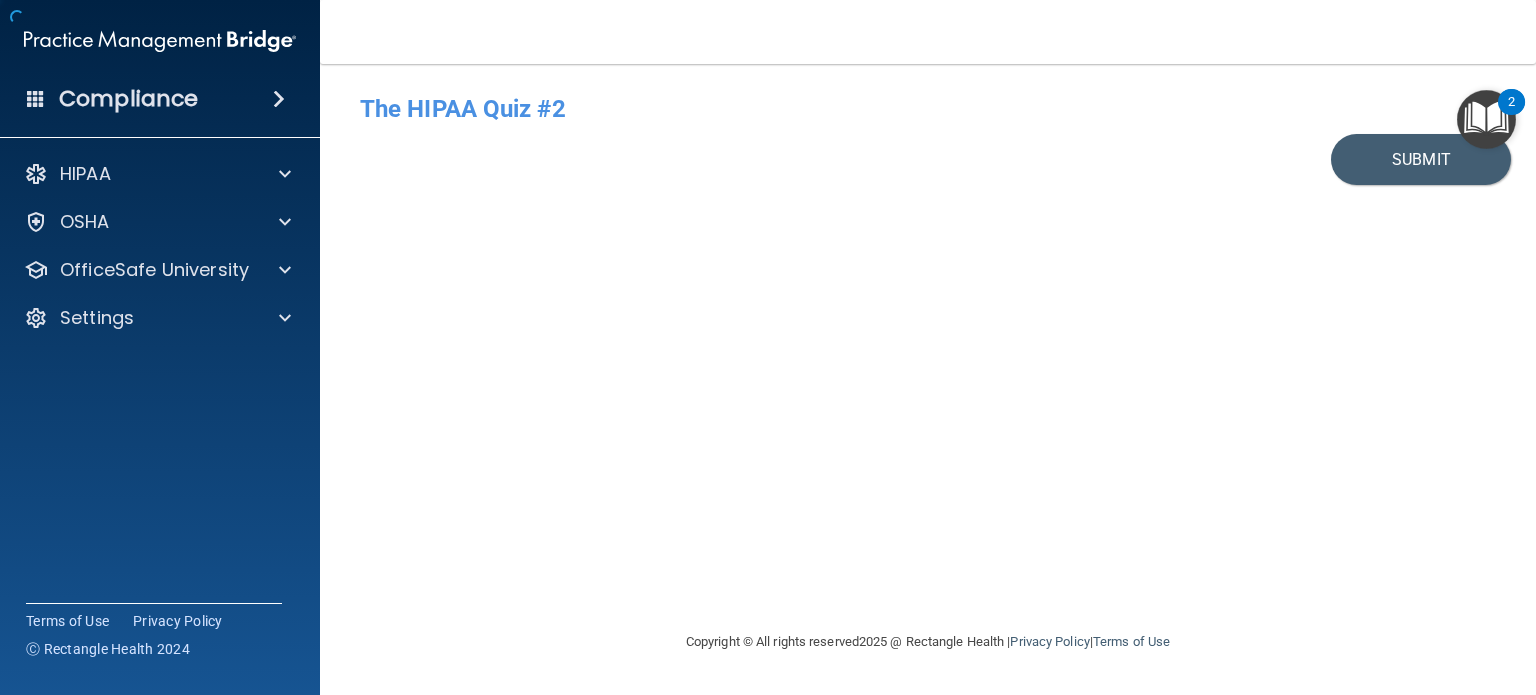 scroll, scrollTop: 0, scrollLeft: 0, axis: both 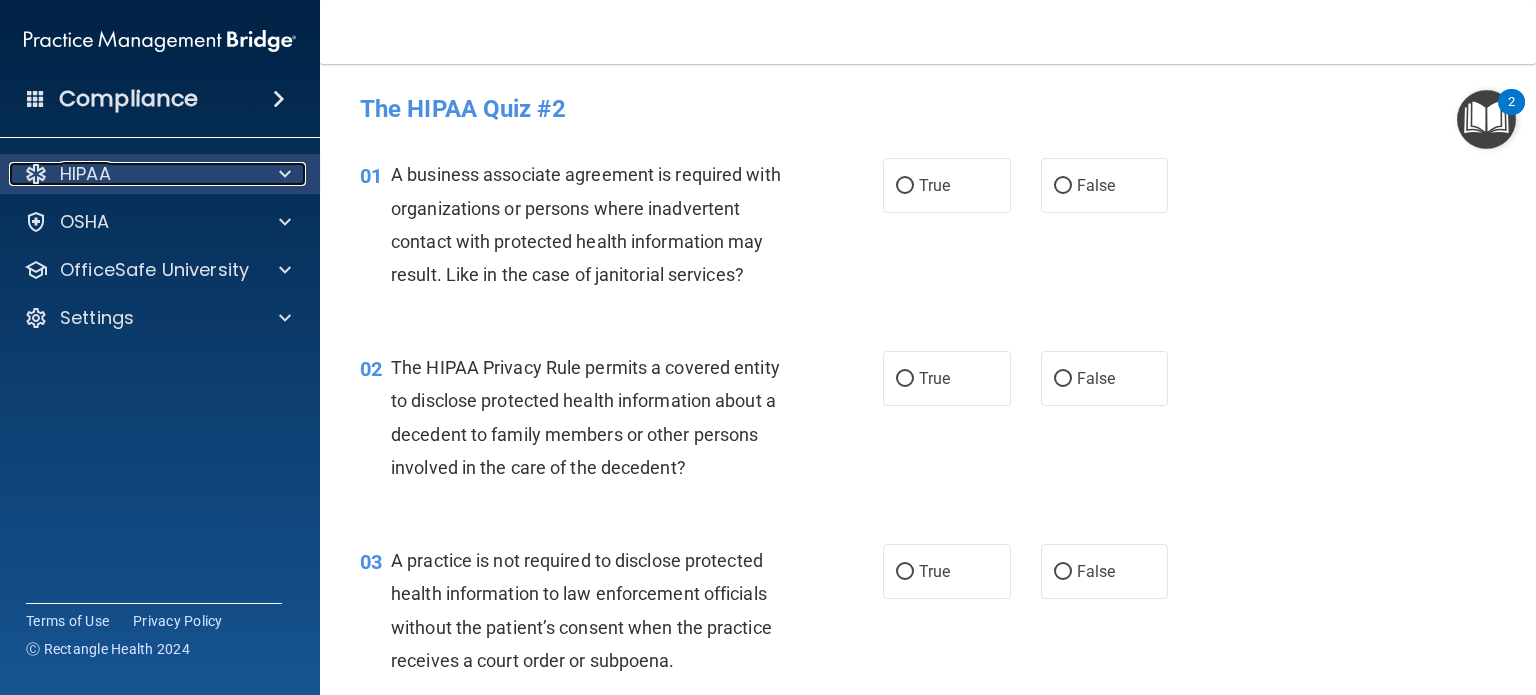 click on "HIPAA" at bounding box center [133, 174] 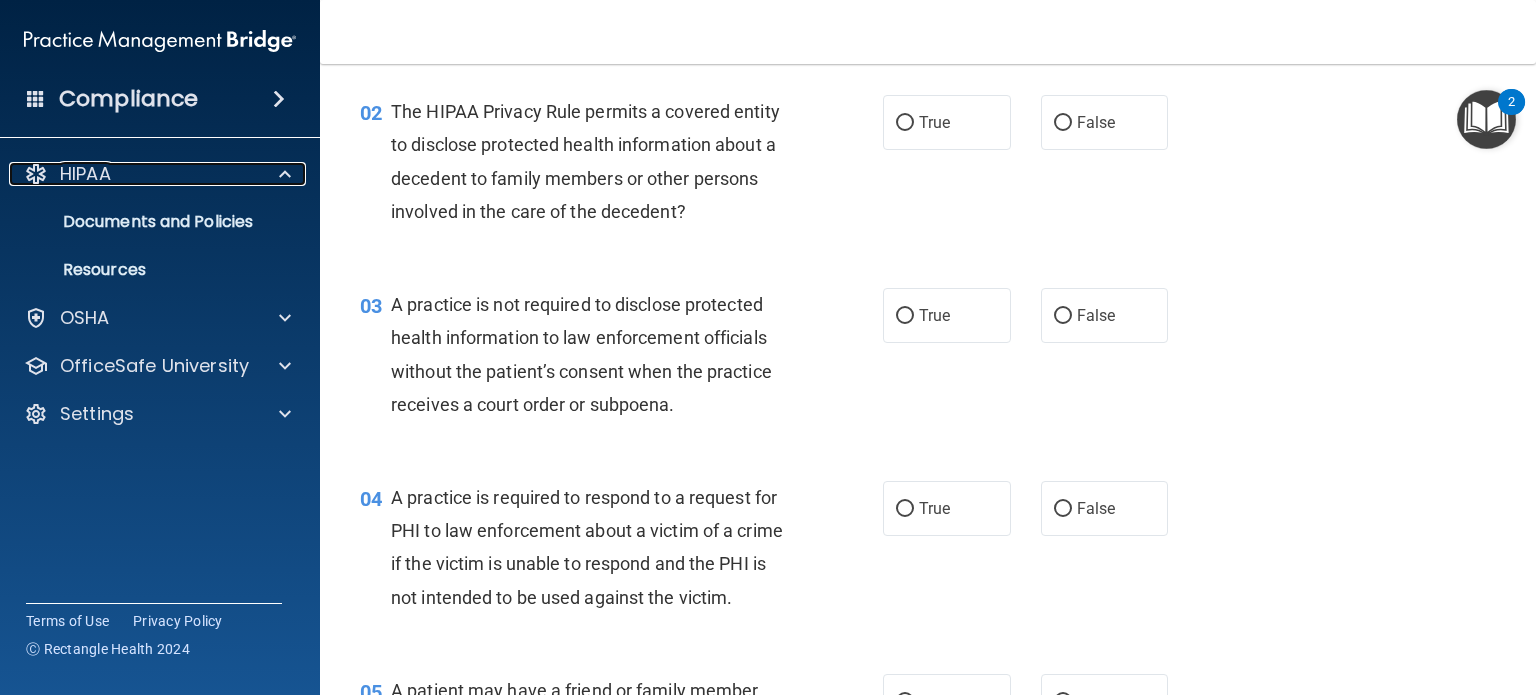 scroll, scrollTop: 100, scrollLeft: 0, axis: vertical 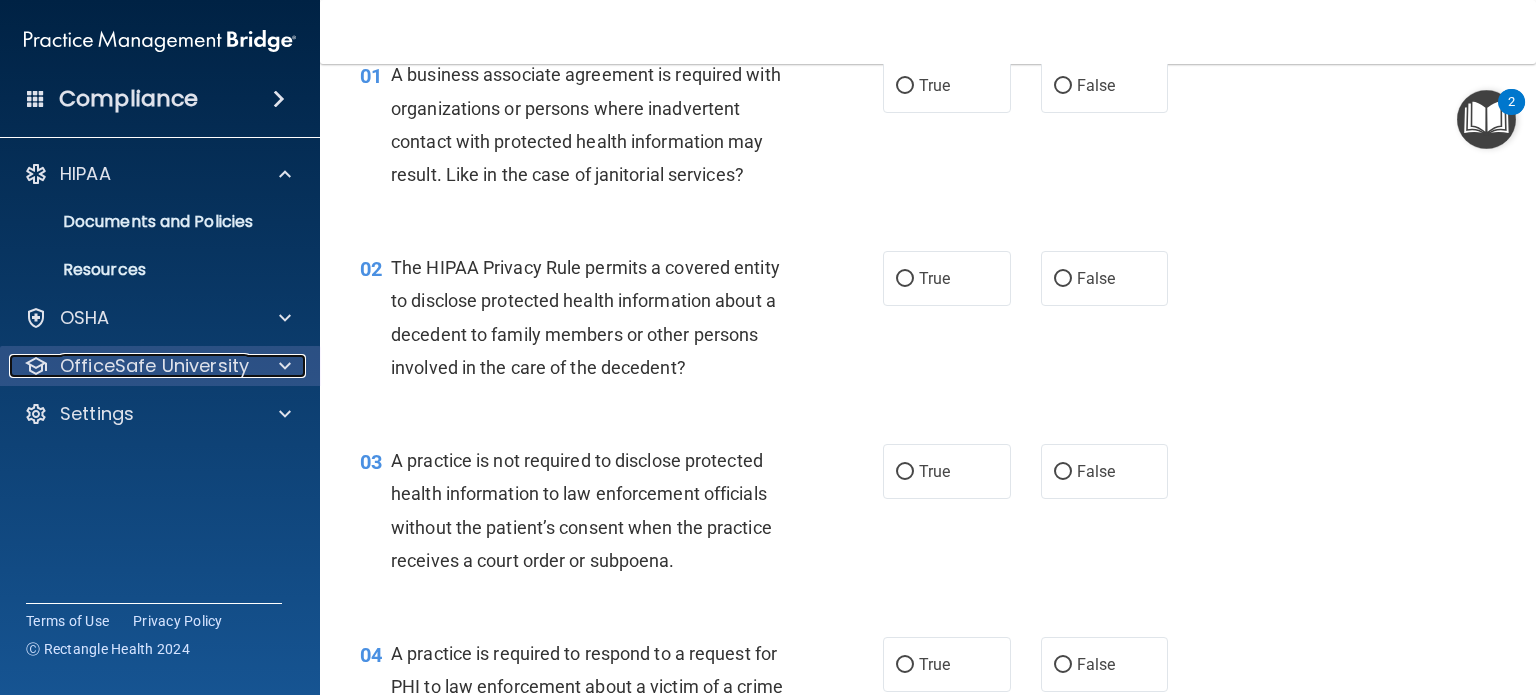 click on "OfficeSafe University" at bounding box center [154, 366] 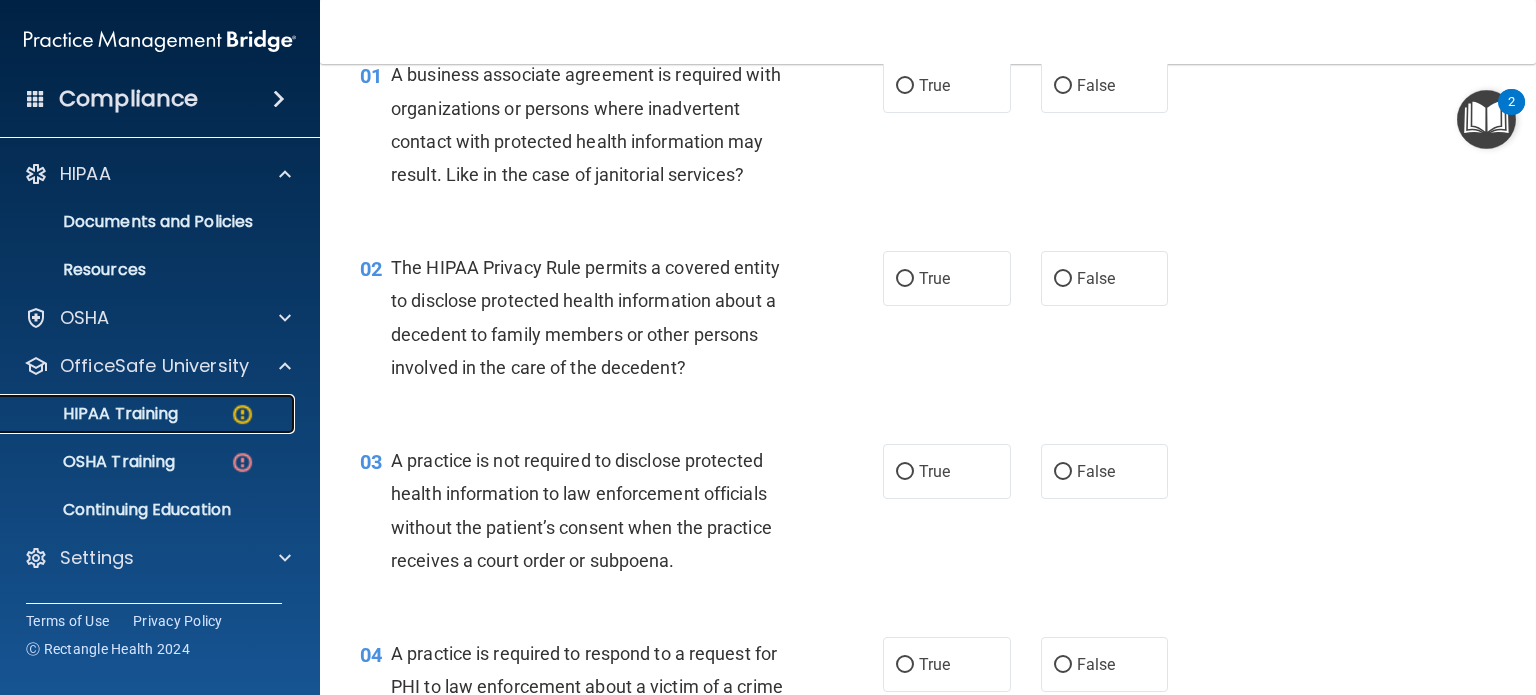 click on "HIPAA Training" at bounding box center (149, 414) 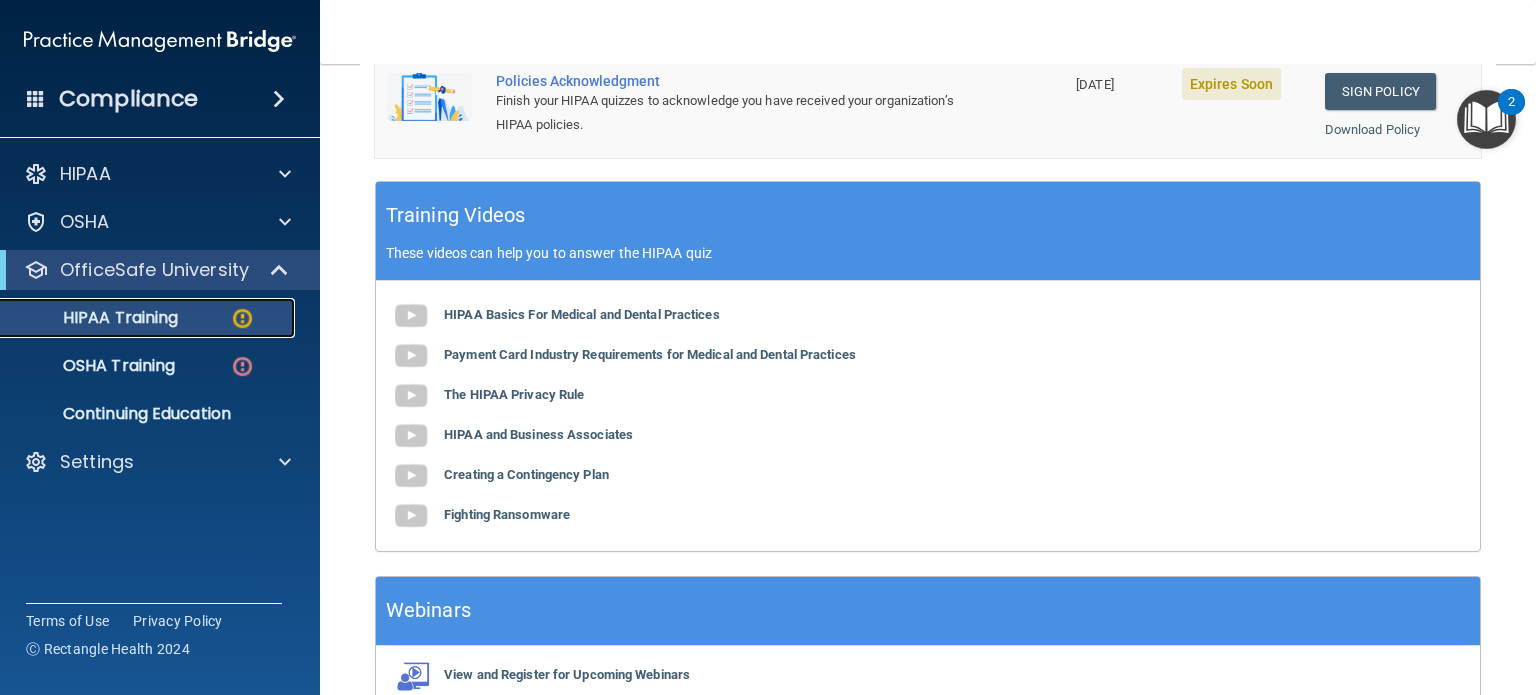 scroll, scrollTop: 806, scrollLeft: 0, axis: vertical 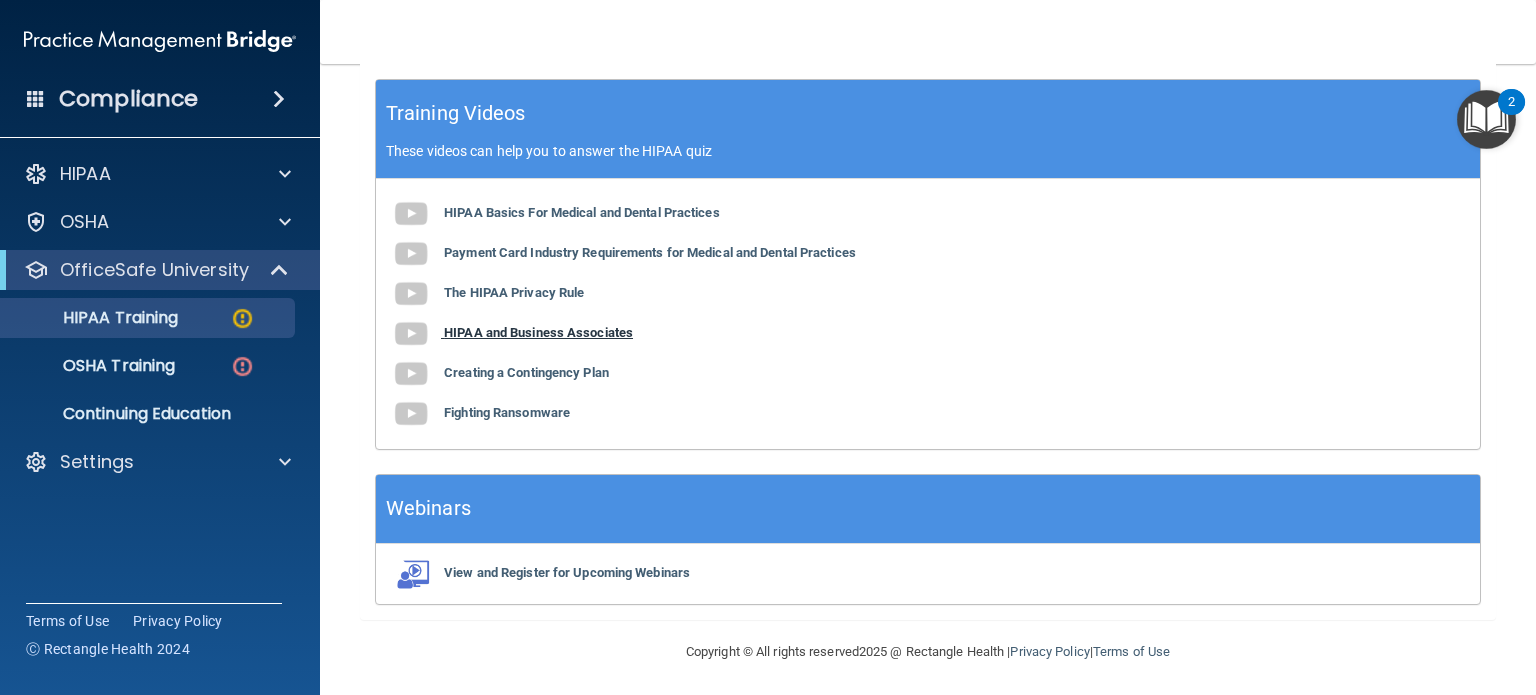 click on "HIPAA and Business Associates" at bounding box center (538, 332) 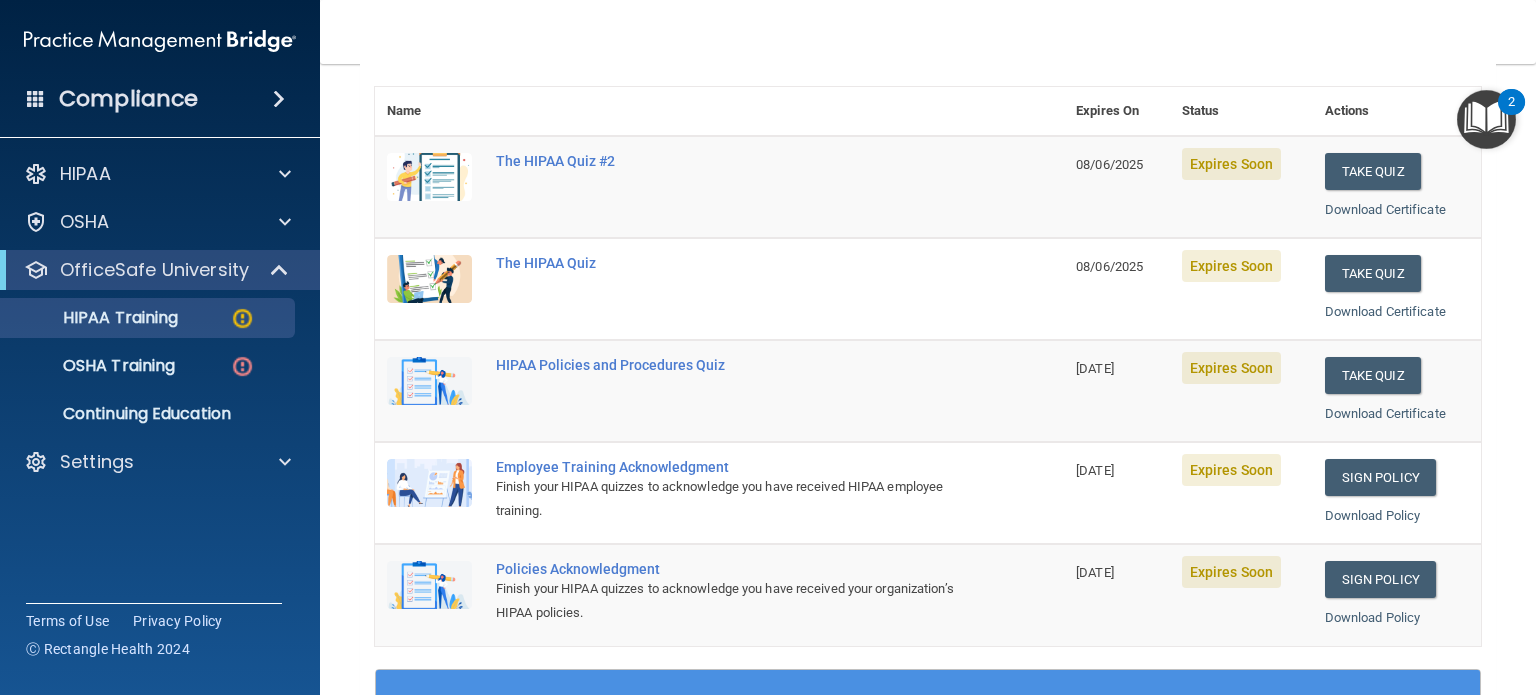 scroll, scrollTop: 206, scrollLeft: 0, axis: vertical 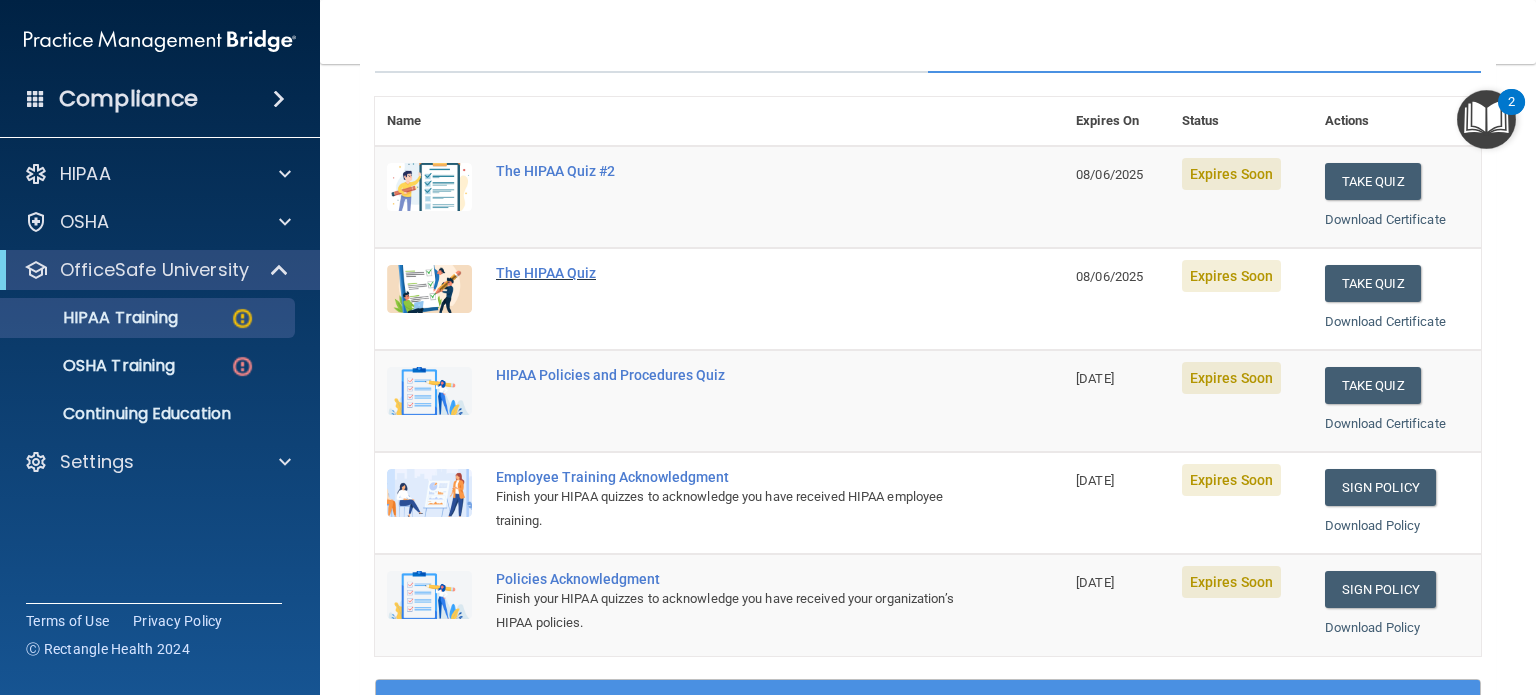 click on "The HIPAA Quiz" at bounding box center (730, 273) 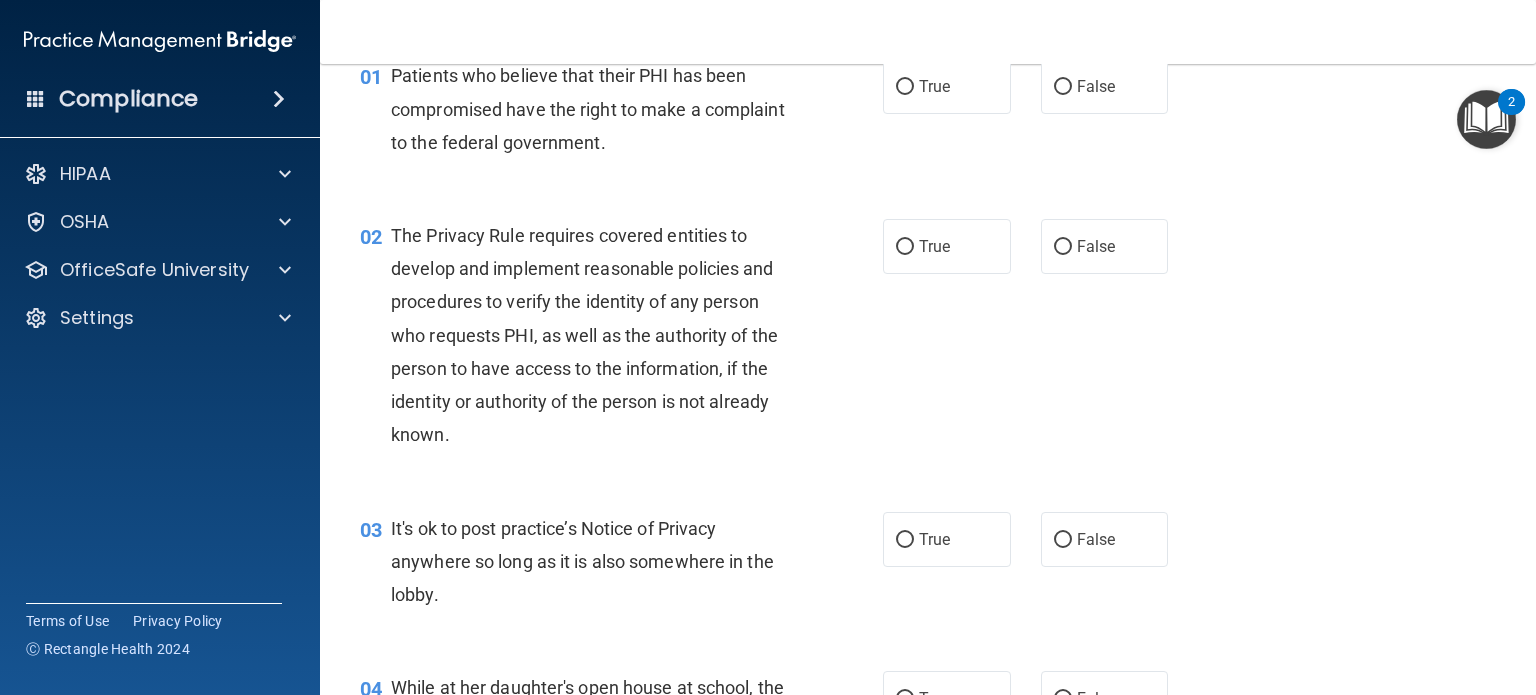 scroll, scrollTop: 0, scrollLeft: 0, axis: both 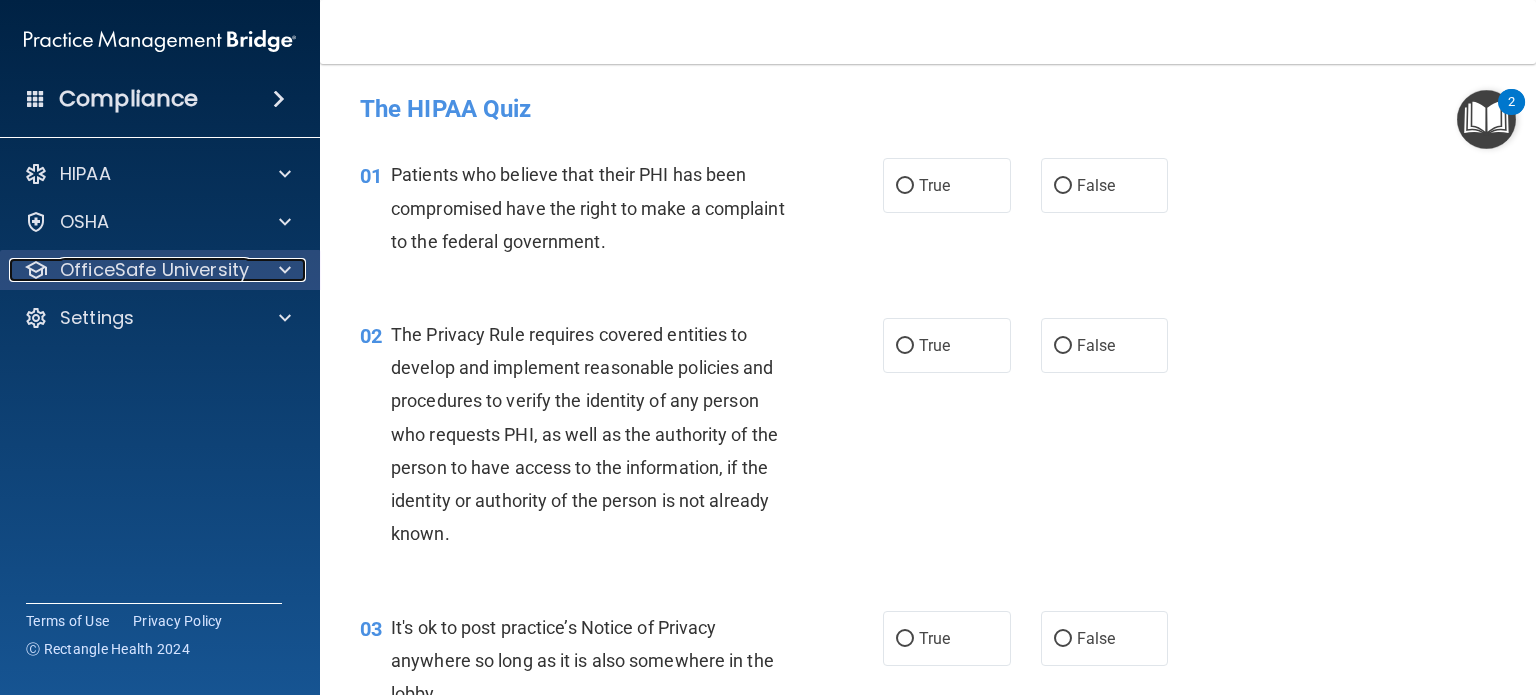 click on "OfficeSafe University" at bounding box center [154, 270] 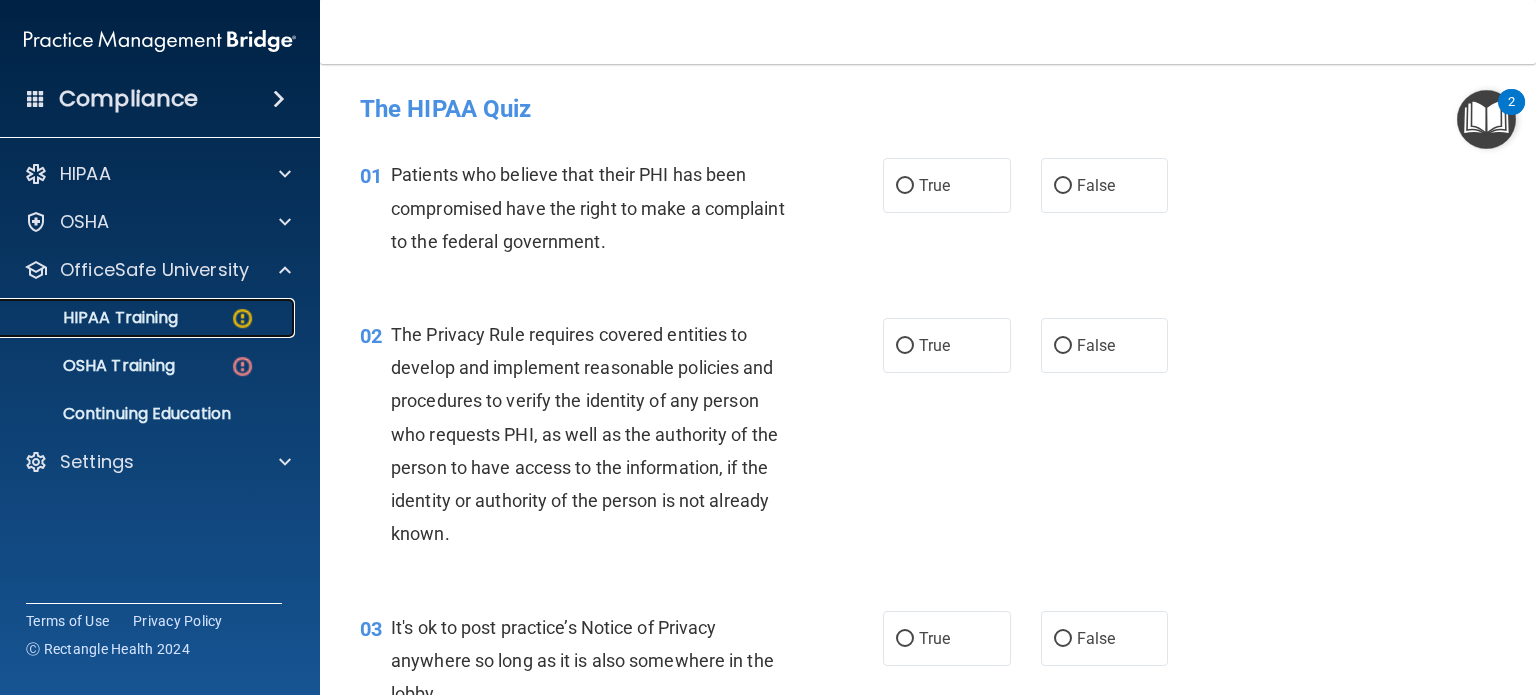 click on "HIPAA Training" at bounding box center (95, 318) 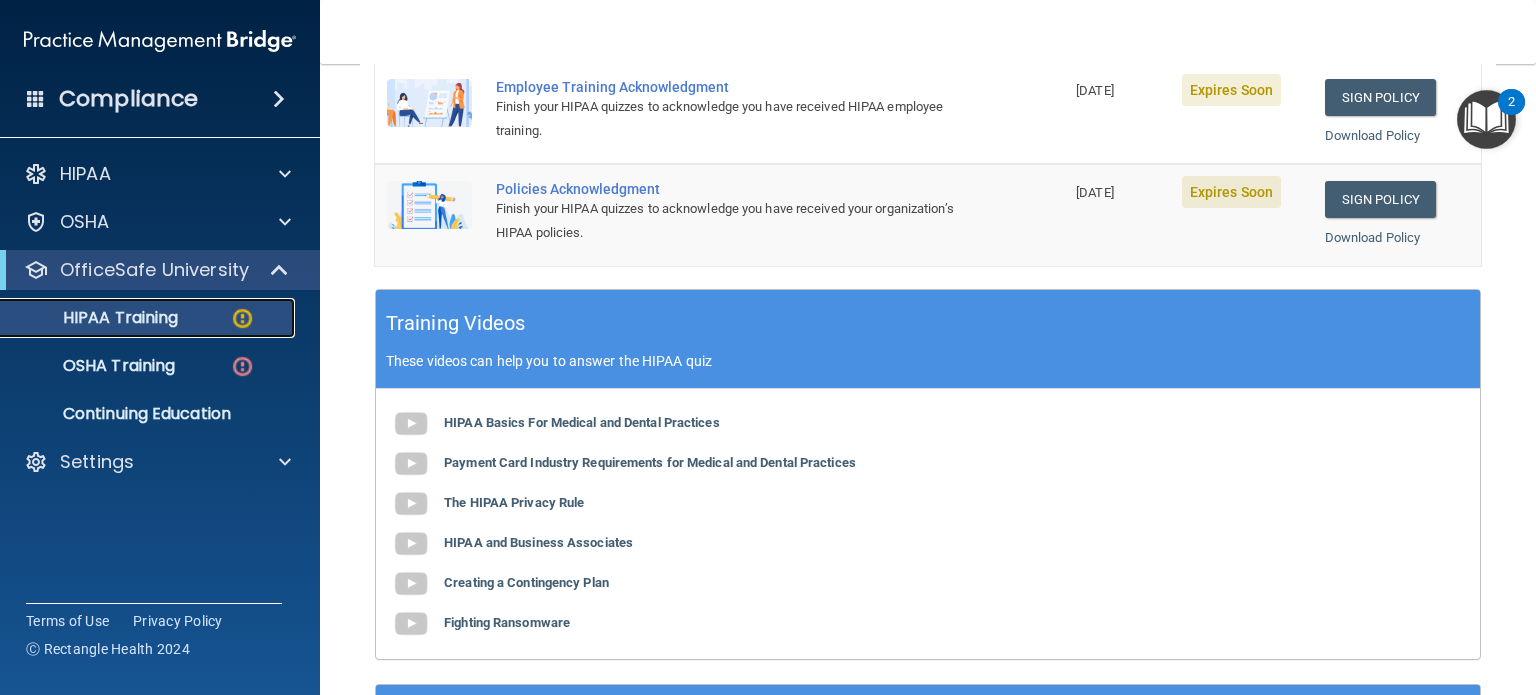 scroll, scrollTop: 600, scrollLeft: 0, axis: vertical 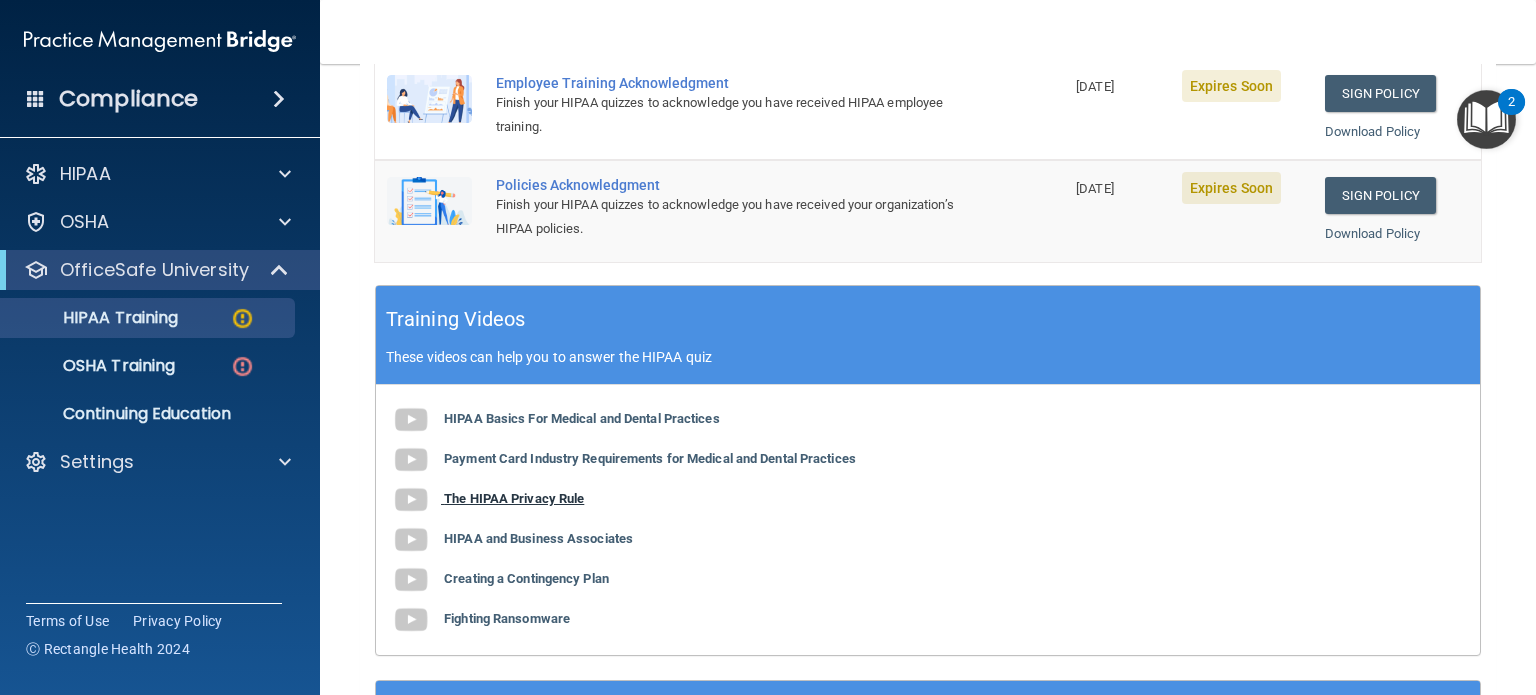 click on "The HIPAA Privacy Rule" at bounding box center [514, 498] 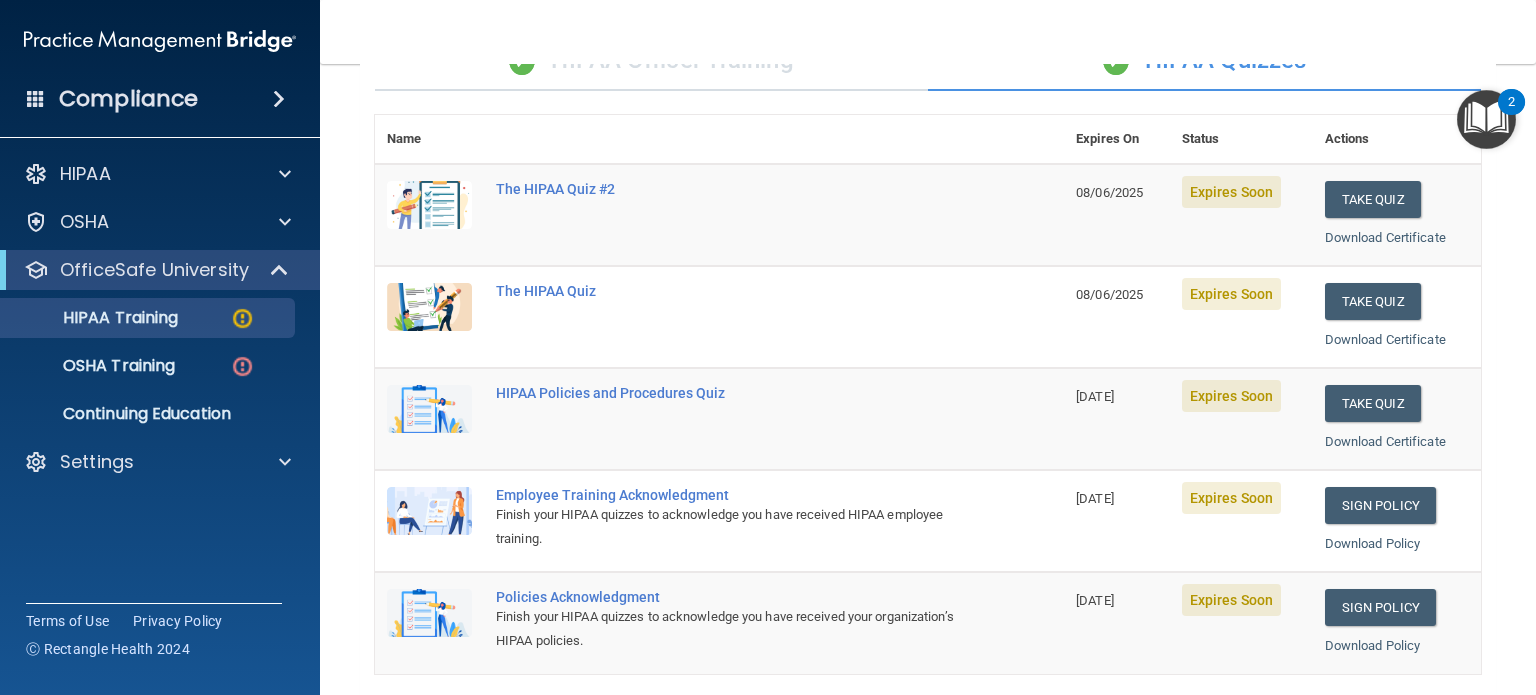 scroll, scrollTop: 0, scrollLeft: 0, axis: both 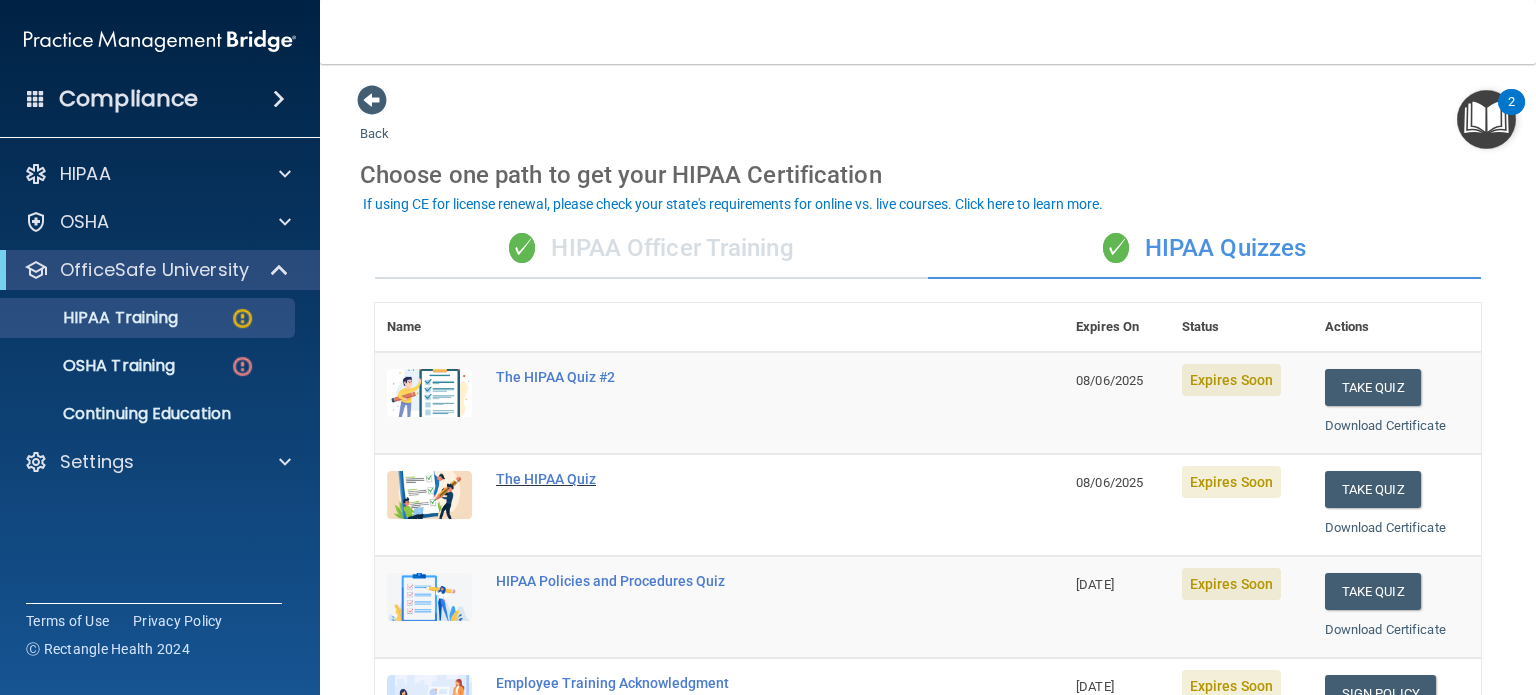 click on "The HIPAA Quiz" at bounding box center (730, 479) 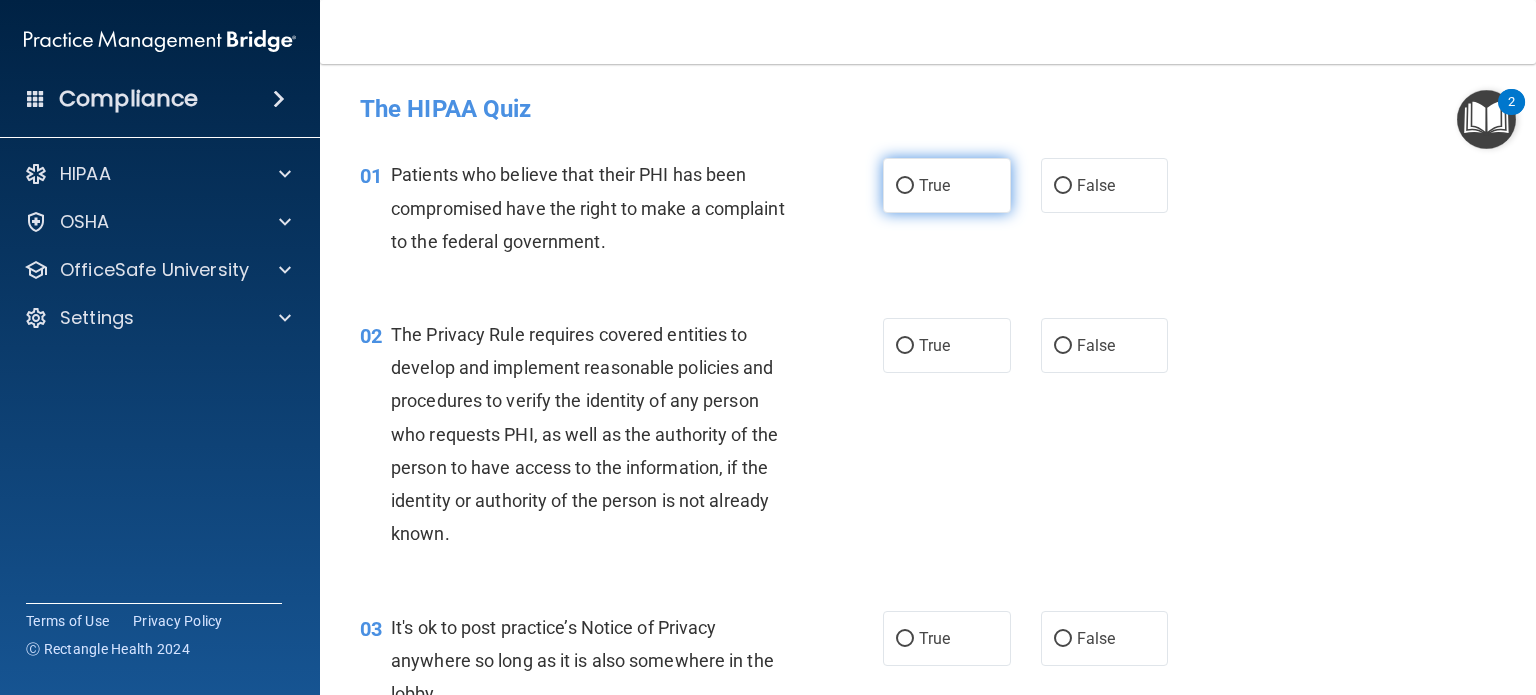click on "True" at bounding box center [905, 186] 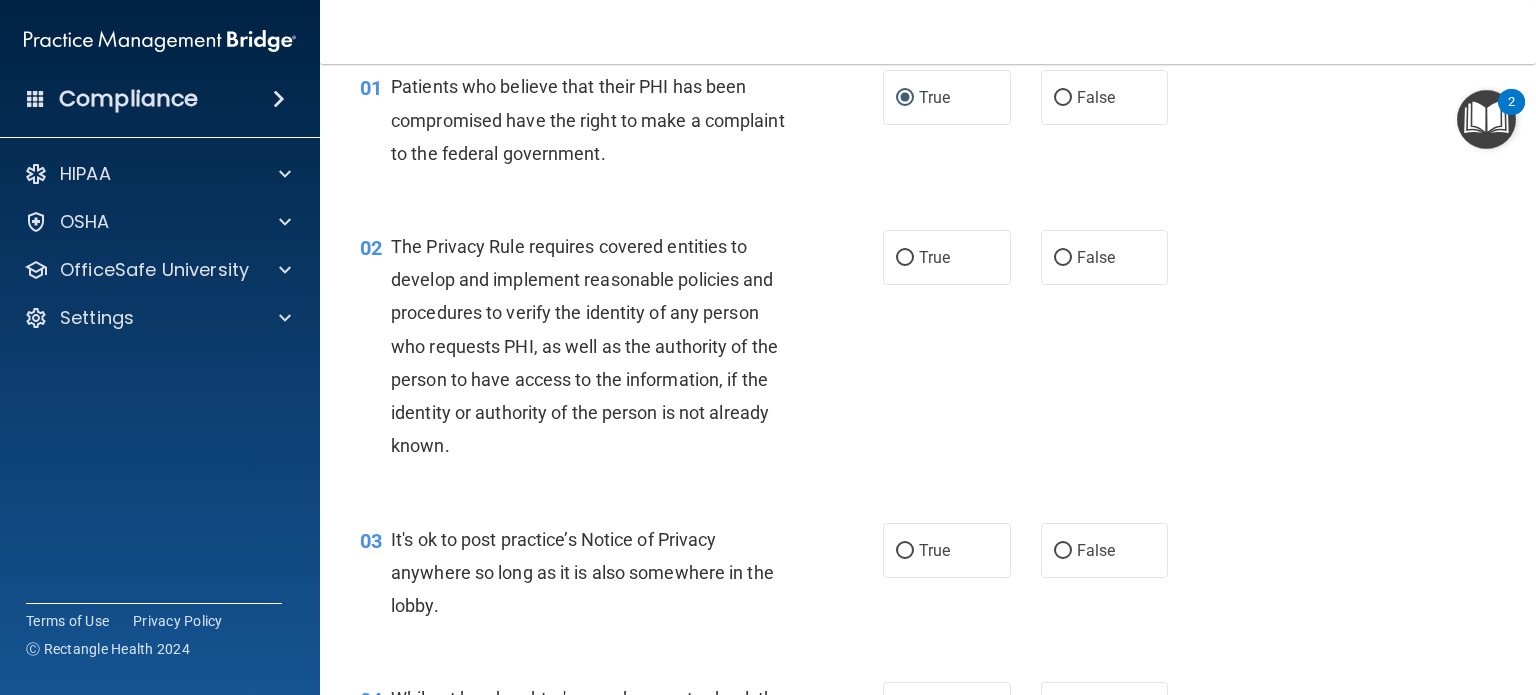 scroll, scrollTop: 200, scrollLeft: 0, axis: vertical 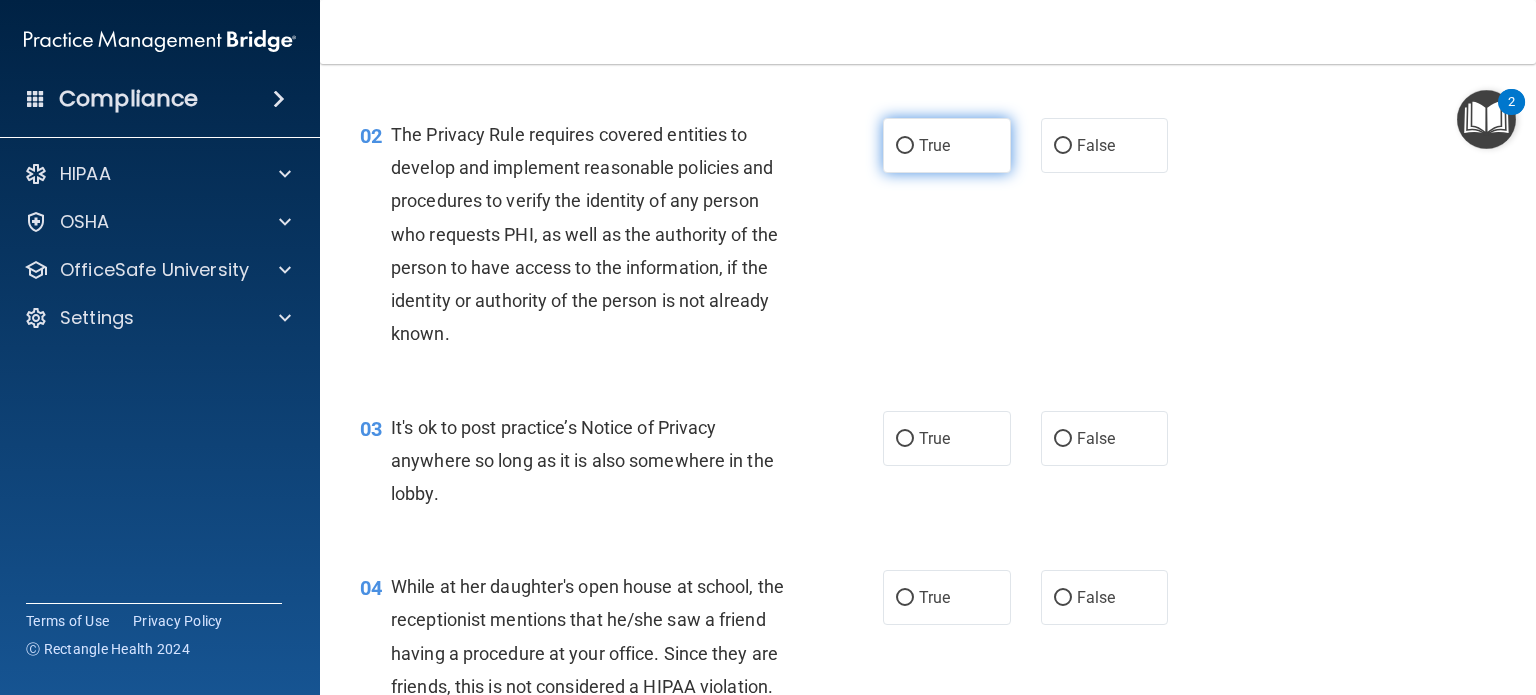 click on "True" at bounding box center [905, 146] 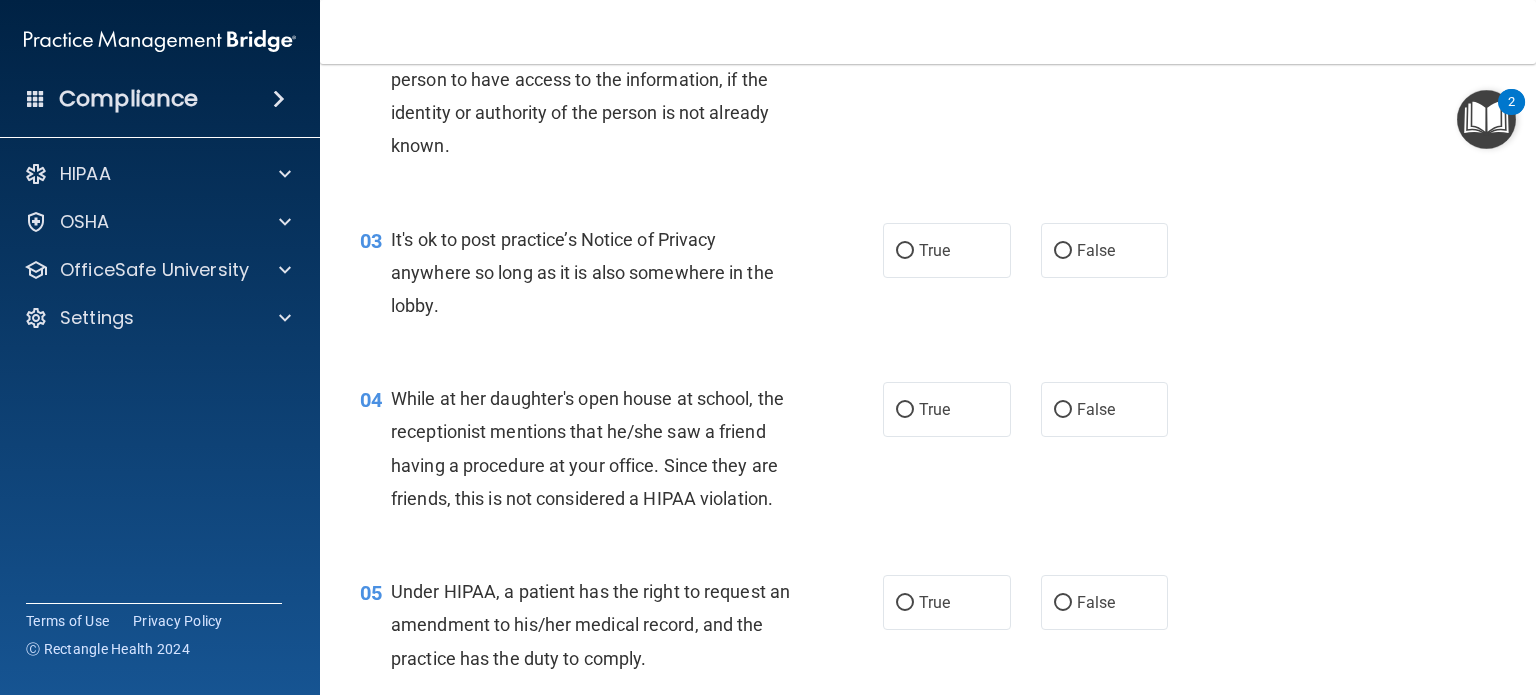 scroll, scrollTop: 400, scrollLeft: 0, axis: vertical 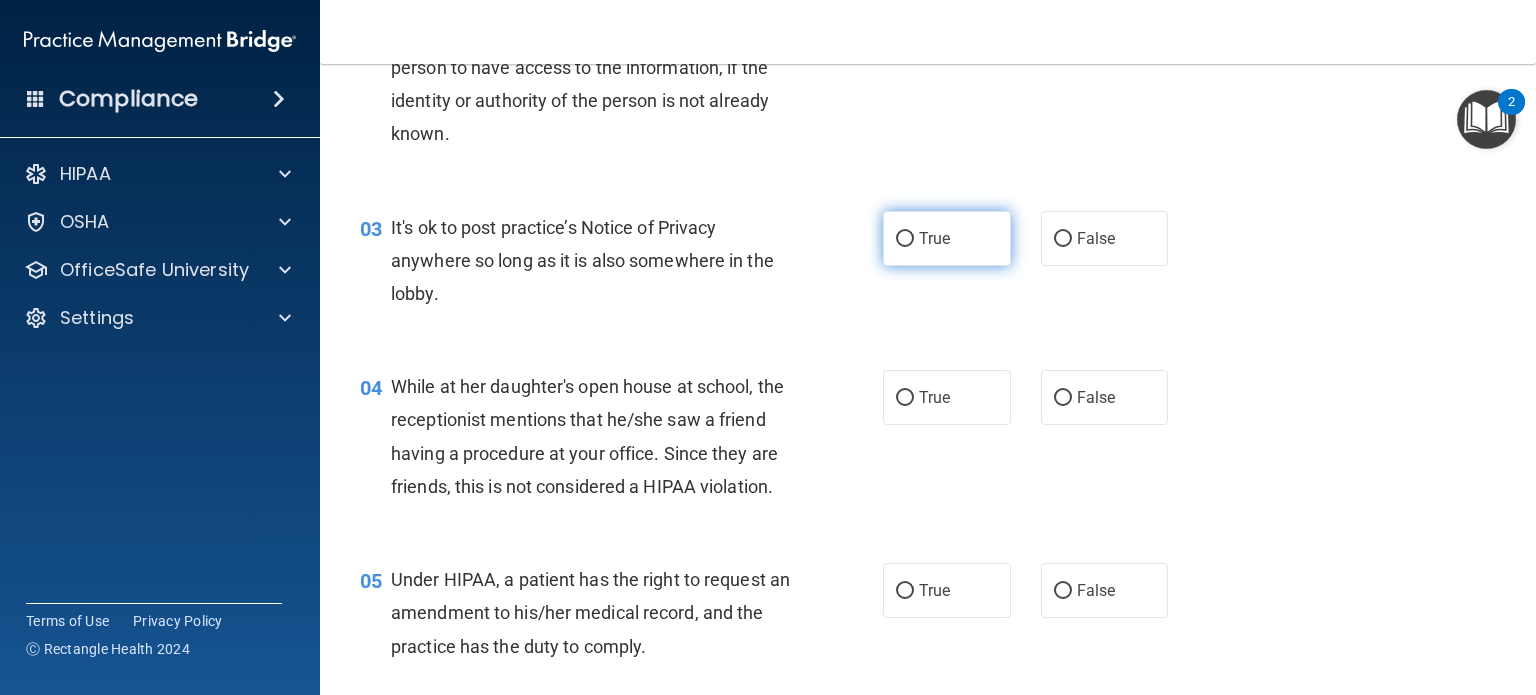click on "True" at bounding box center [905, 239] 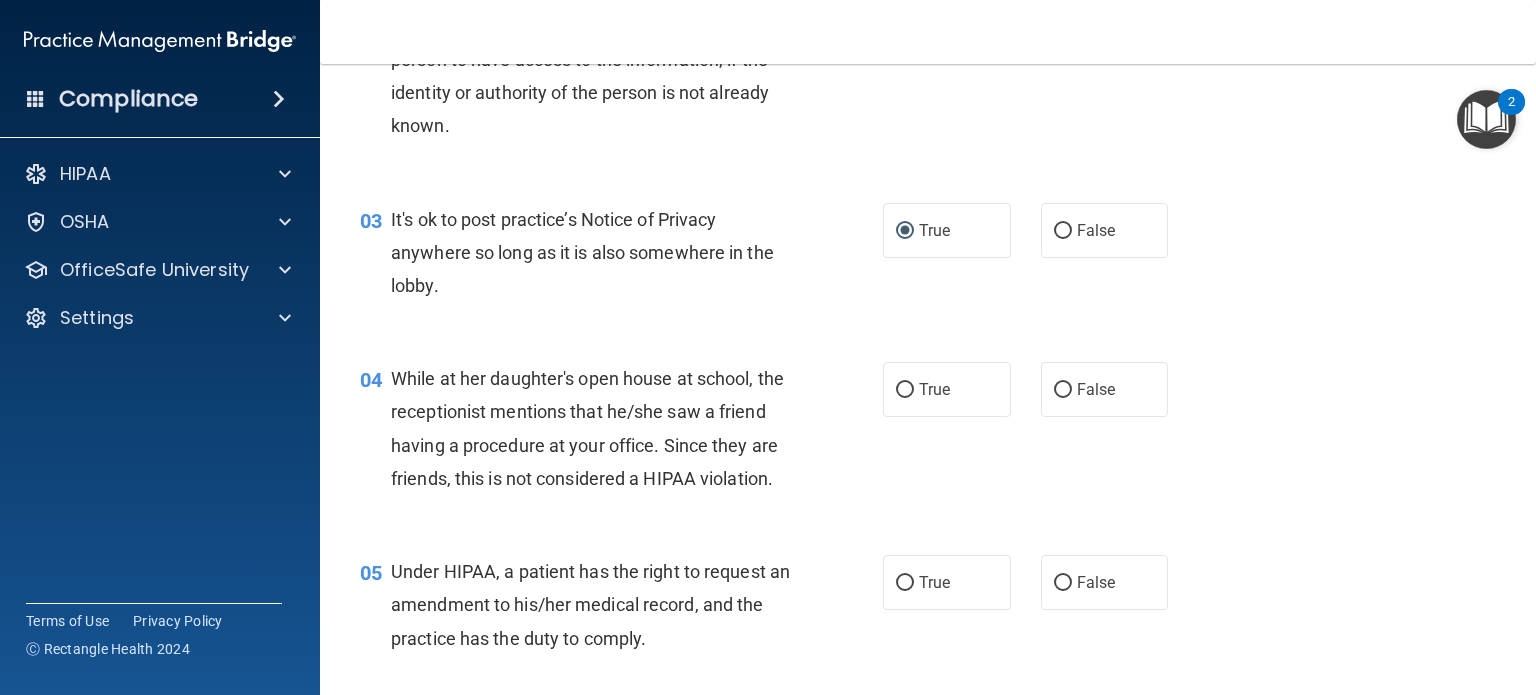 scroll, scrollTop: 700, scrollLeft: 0, axis: vertical 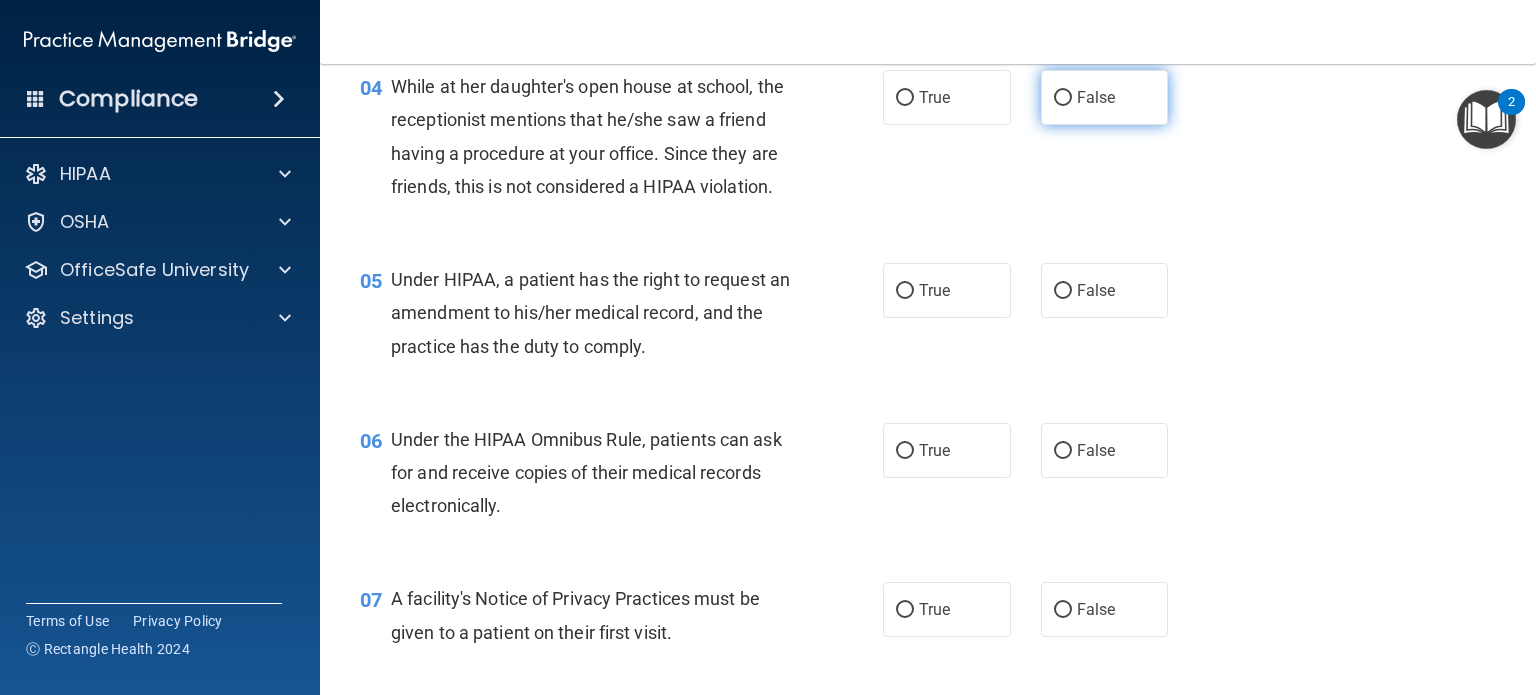 click on "False" at bounding box center (1105, 97) 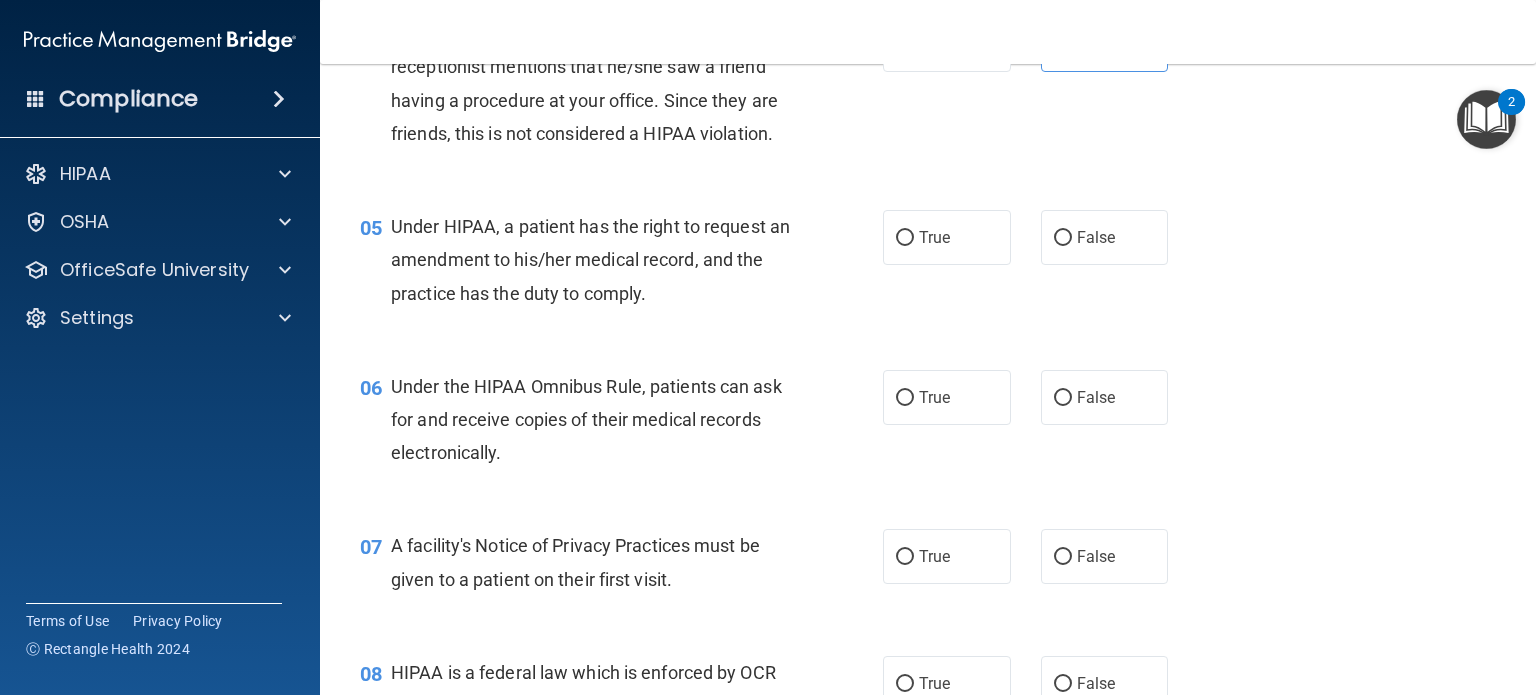 scroll, scrollTop: 800, scrollLeft: 0, axis: vertical 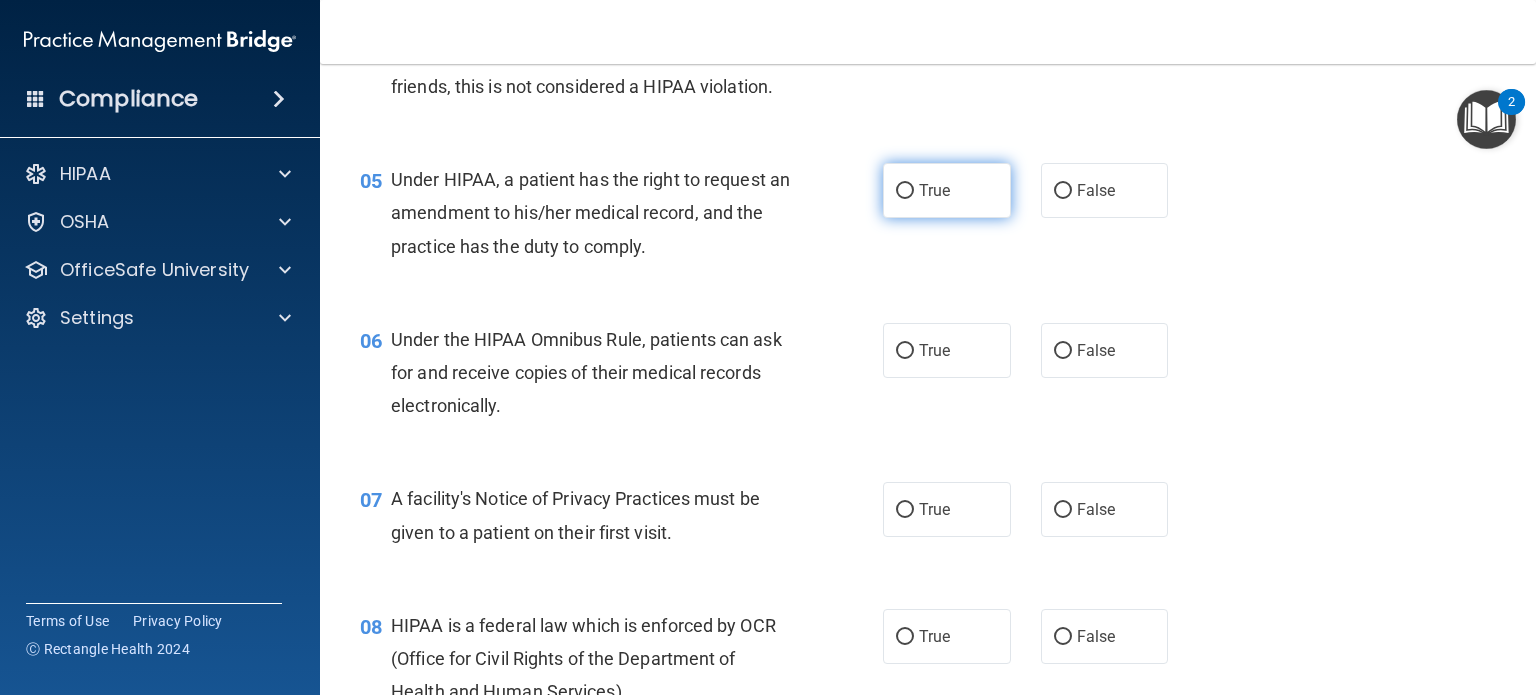 click on "True" at bounding box center [905, 191] 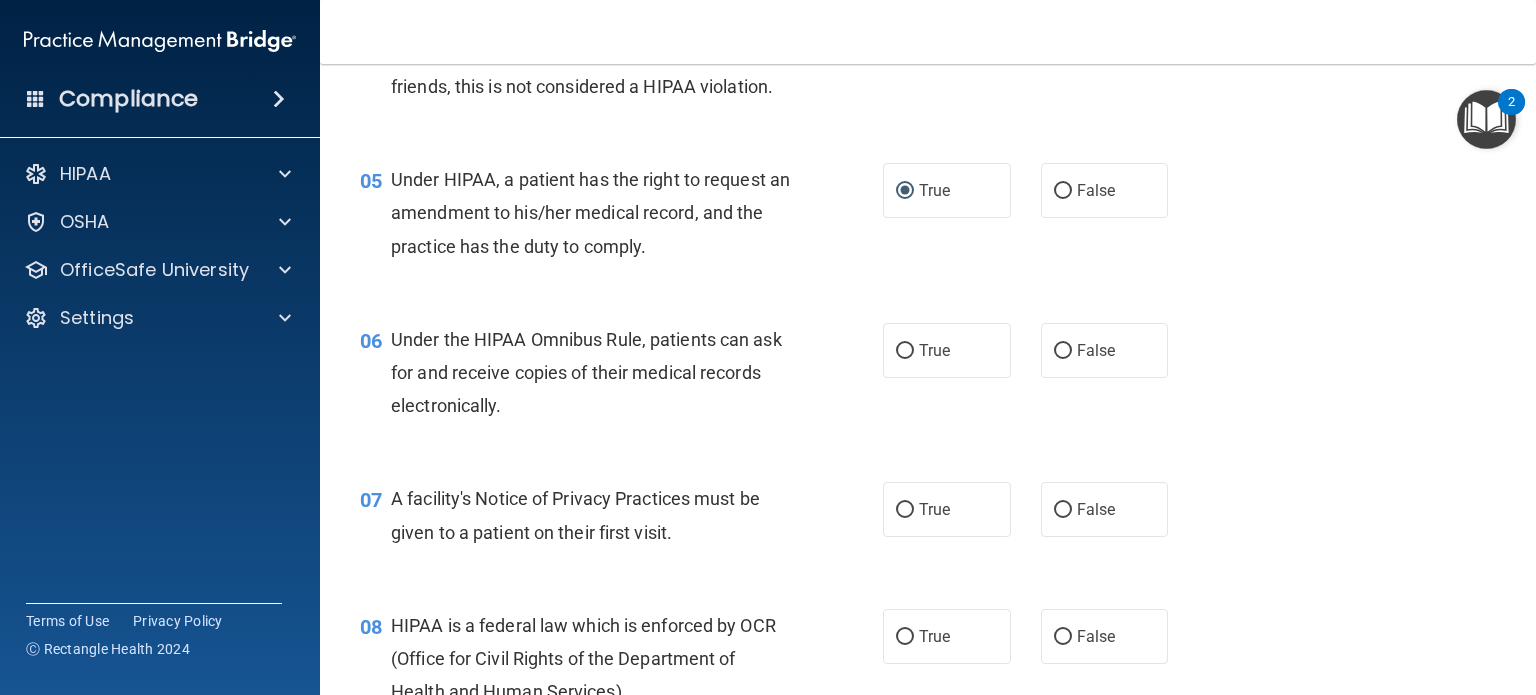scroll, scrollTop: 1100, scrollLeft: 0, axis: vertical 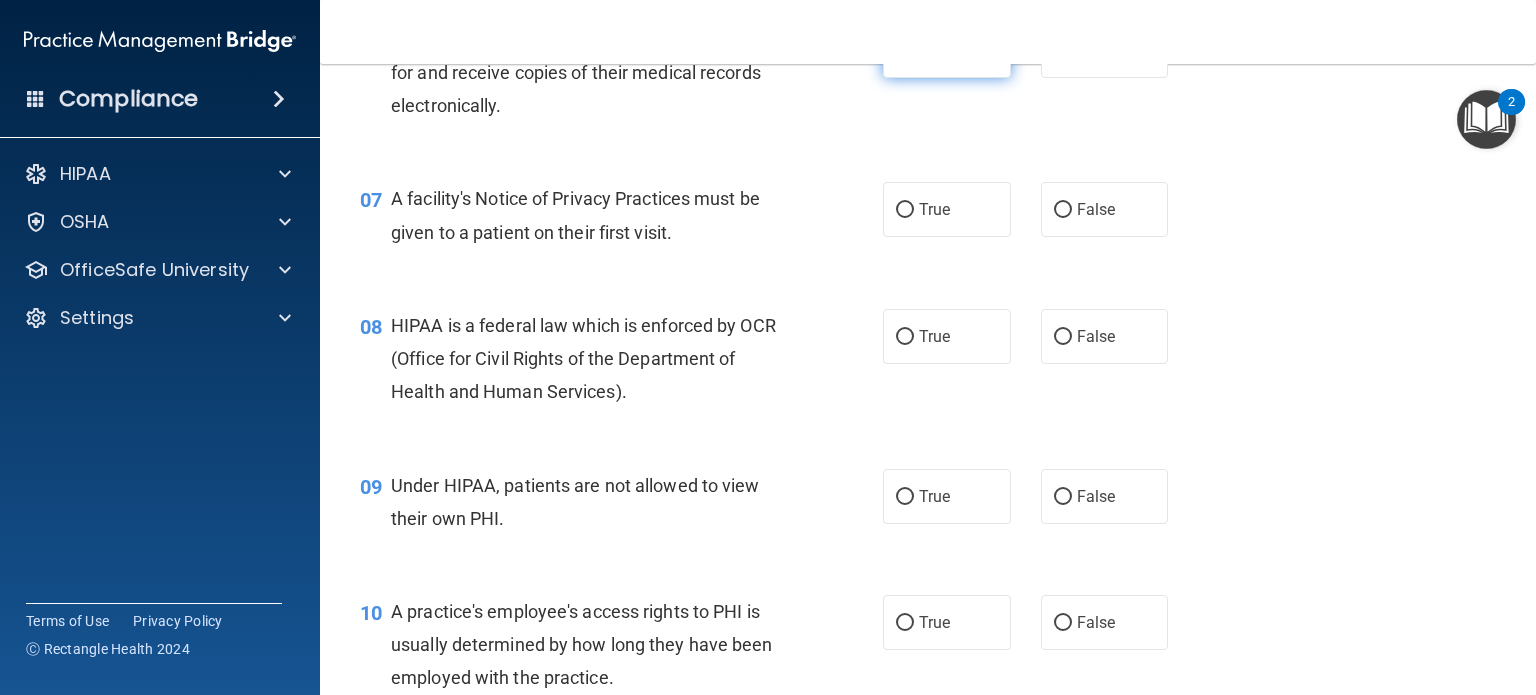click on "True" at bounding box center [905, 51] 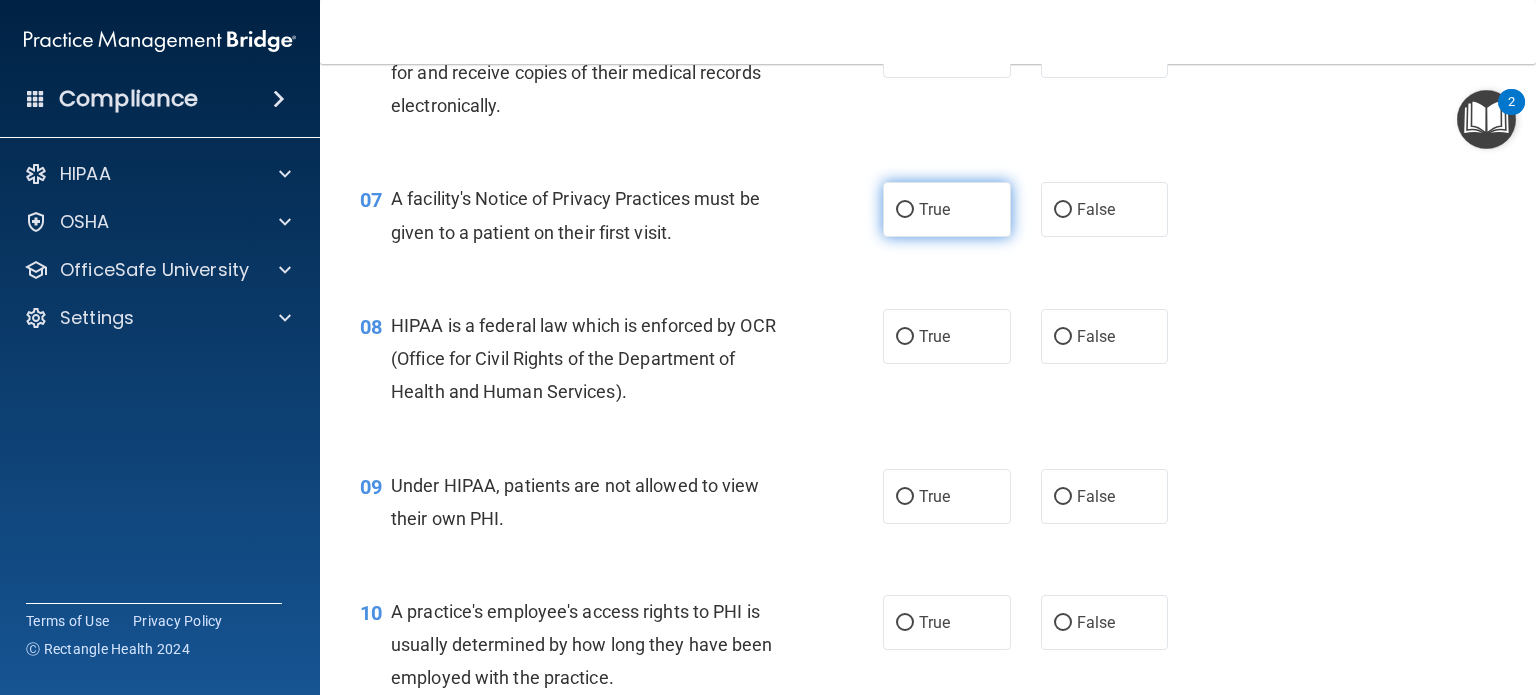 click on "True" at bounding box center [947, 209] 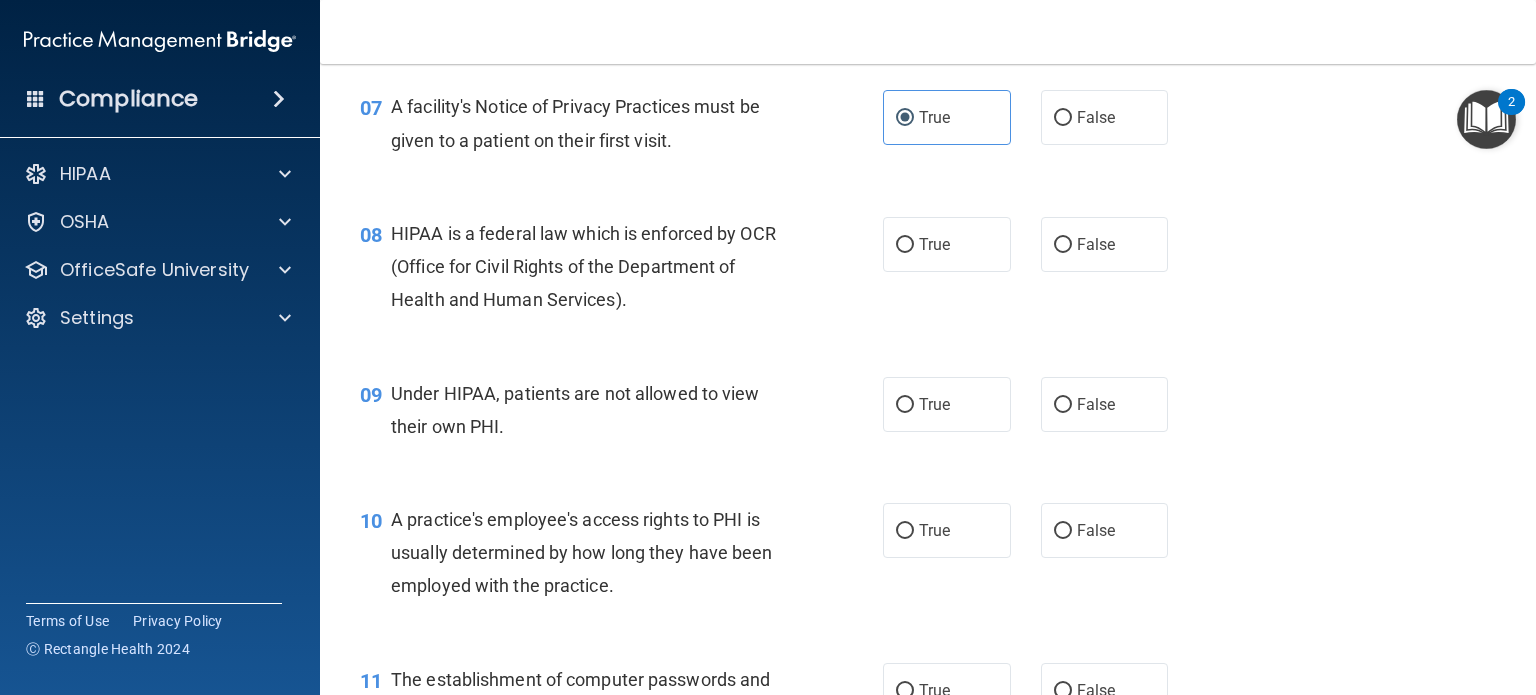 scroll, scrollTop: 1300, scrollLeft: 0, axis: vertical 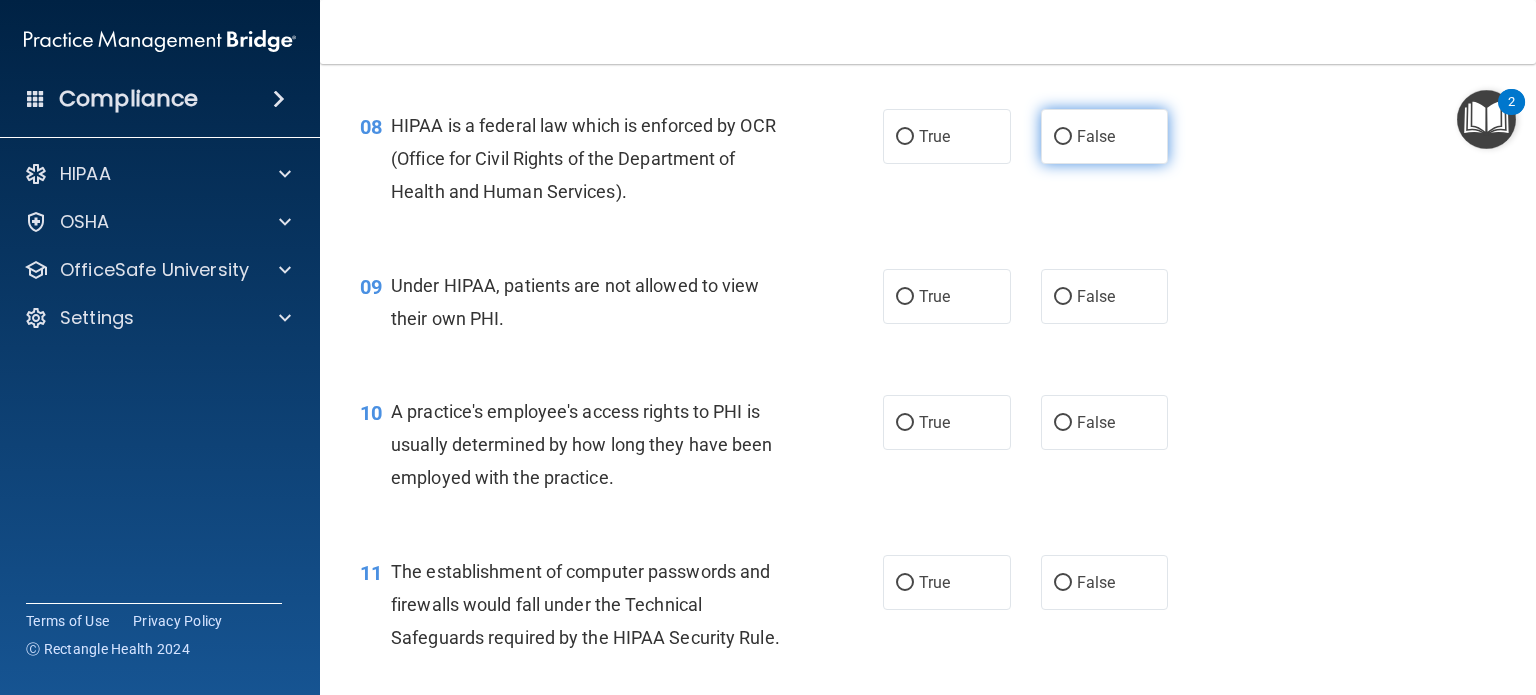 click on "False" at bounding box center (1063, 137) 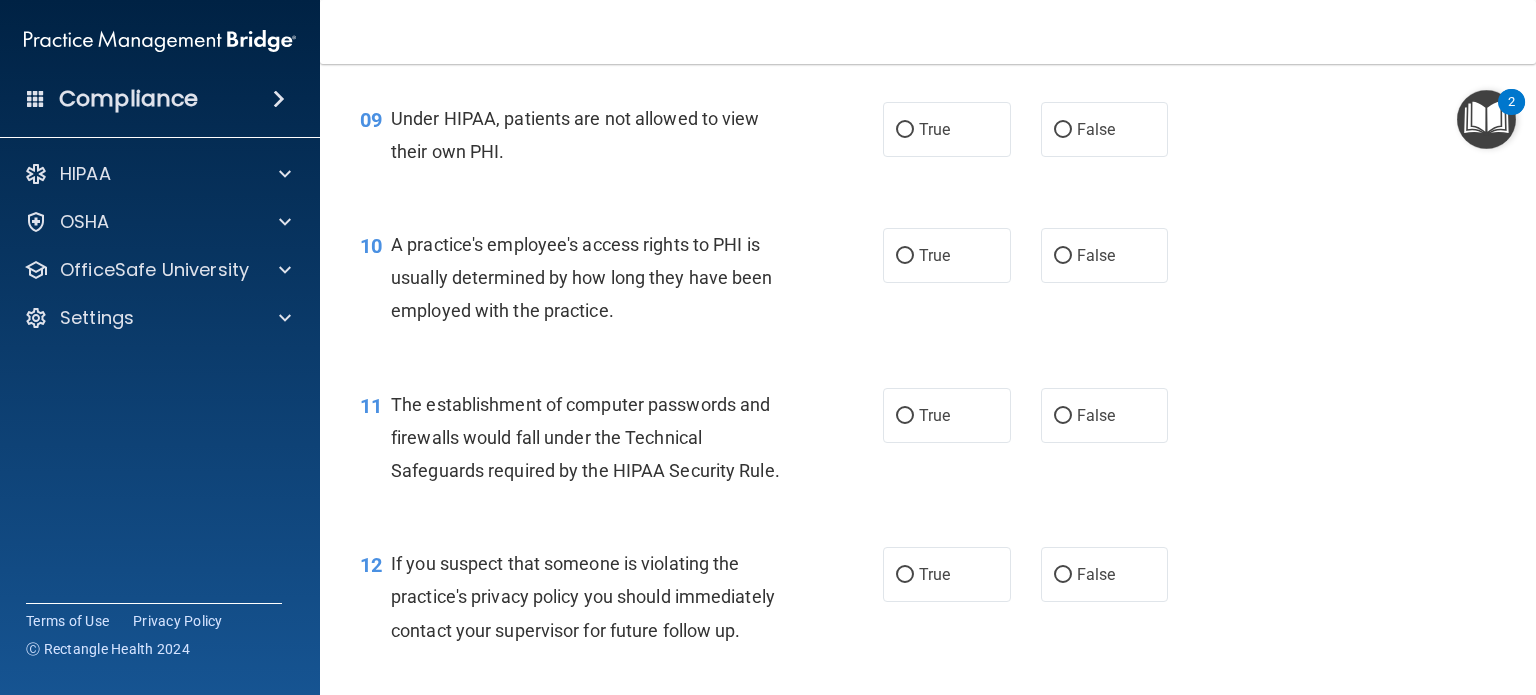 scroll, scrollTop: 1500, scrollLeft: 0, axis: vertical 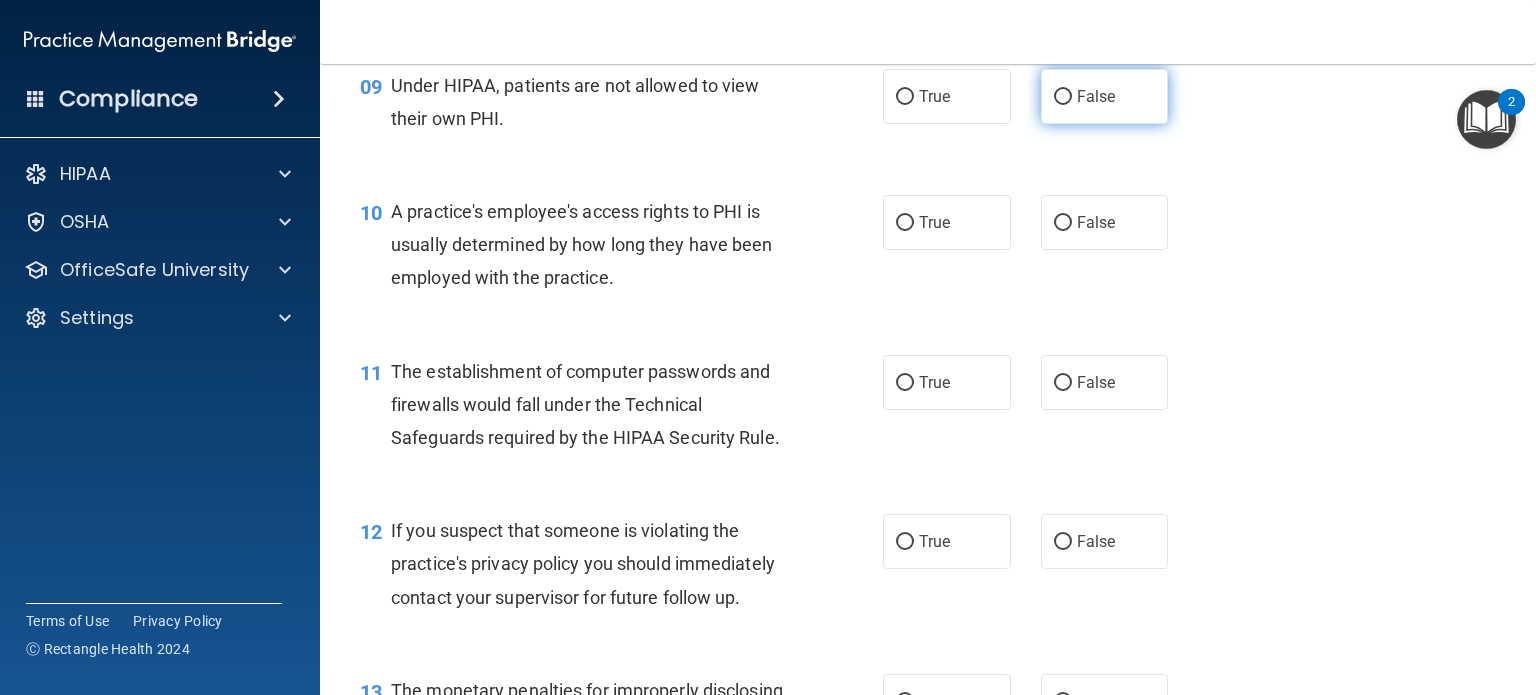 click on "False" at bounding box center (1105, 96) 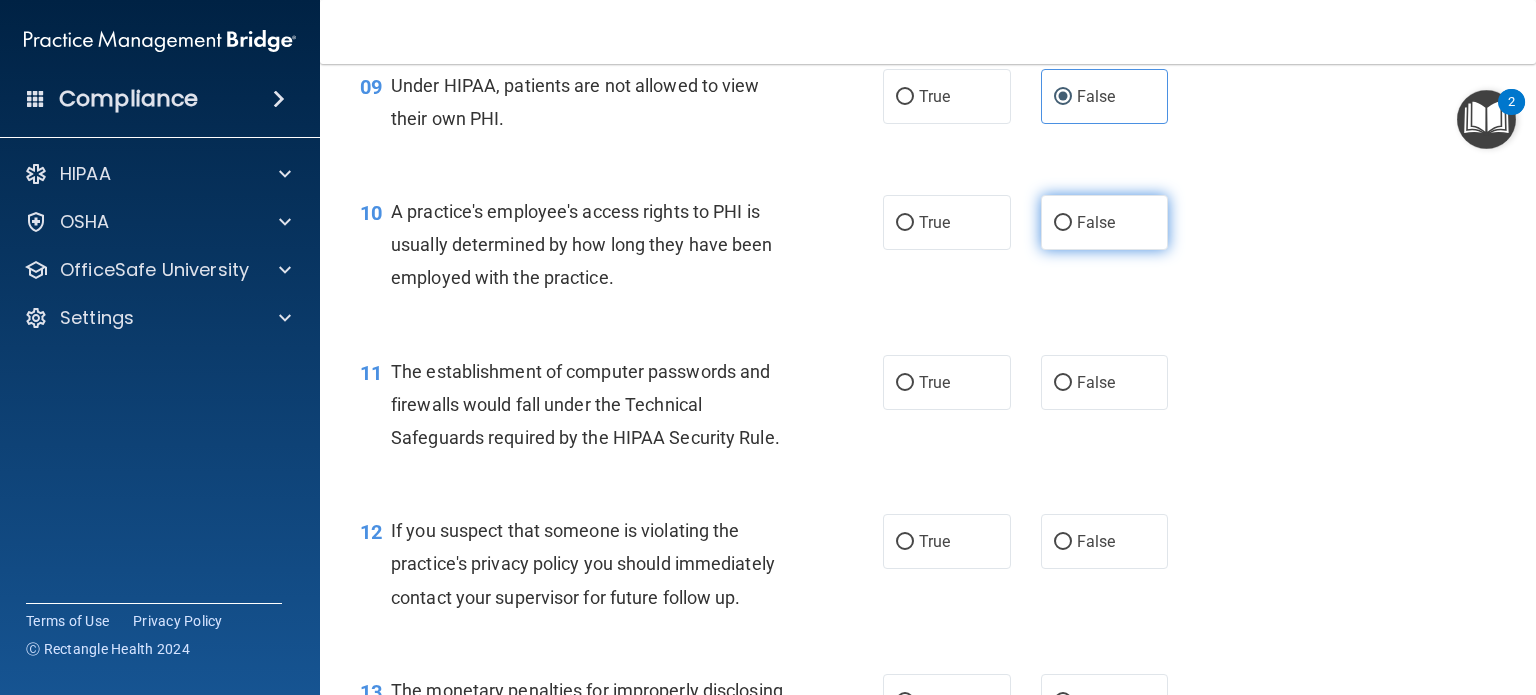 click on "False" at bounding box center (1063, 223) 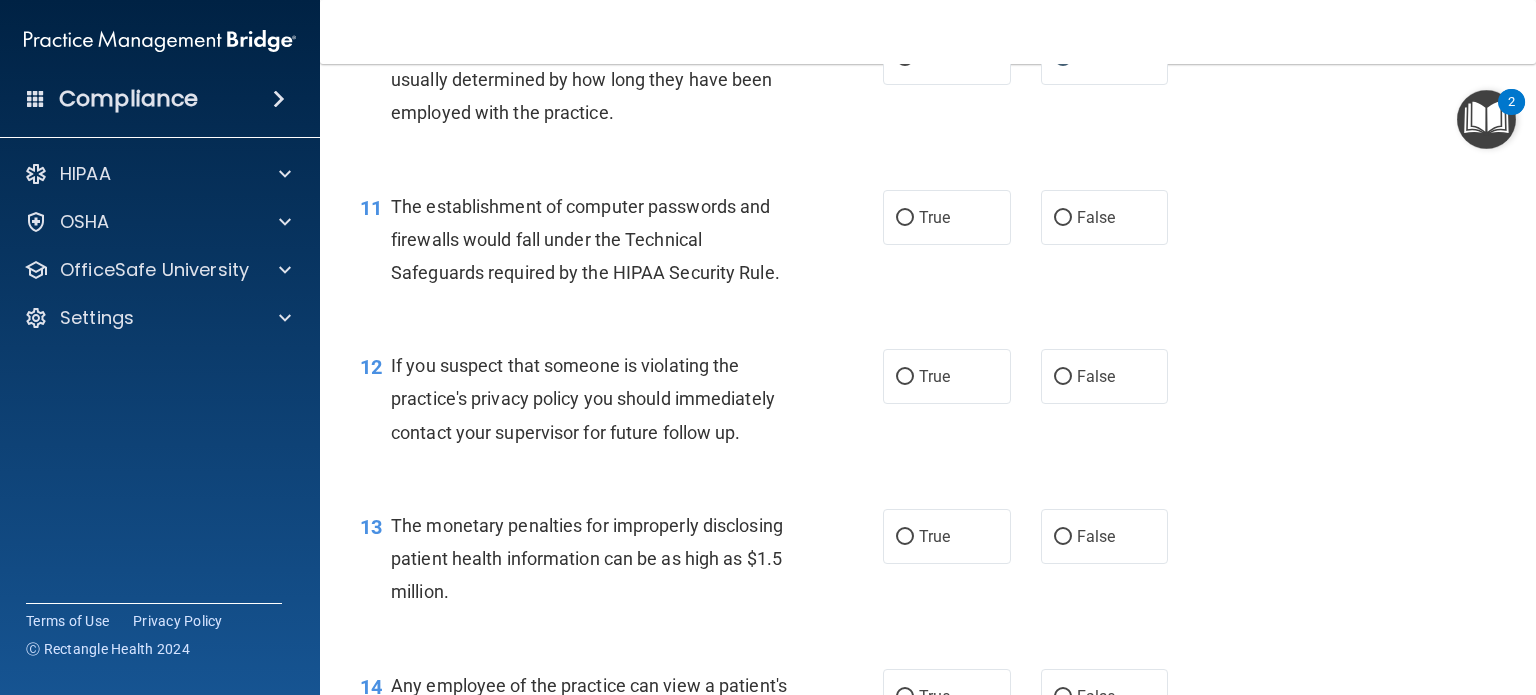 scroll, scrollTop: 1700, scrollLeft: 0, axis: vertical 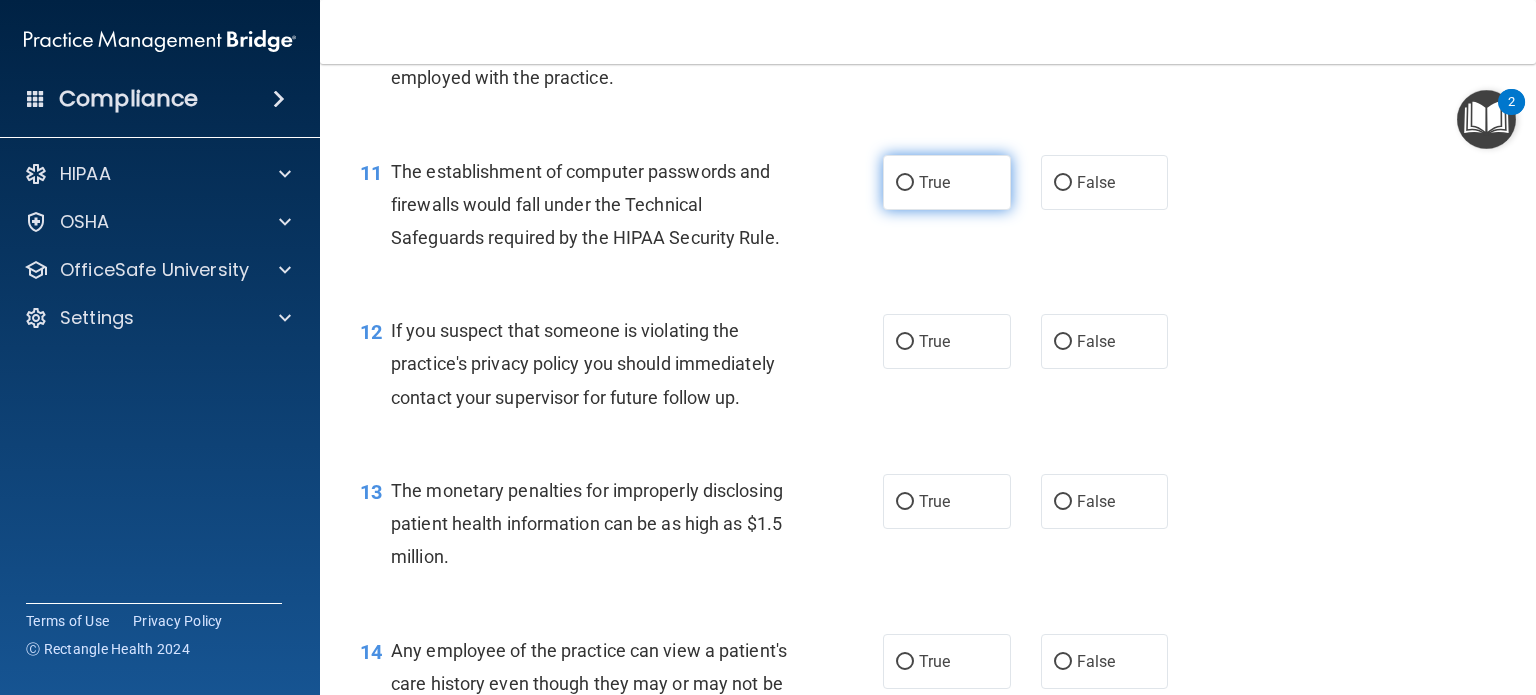click on "True" at bounding box center (934, 182) 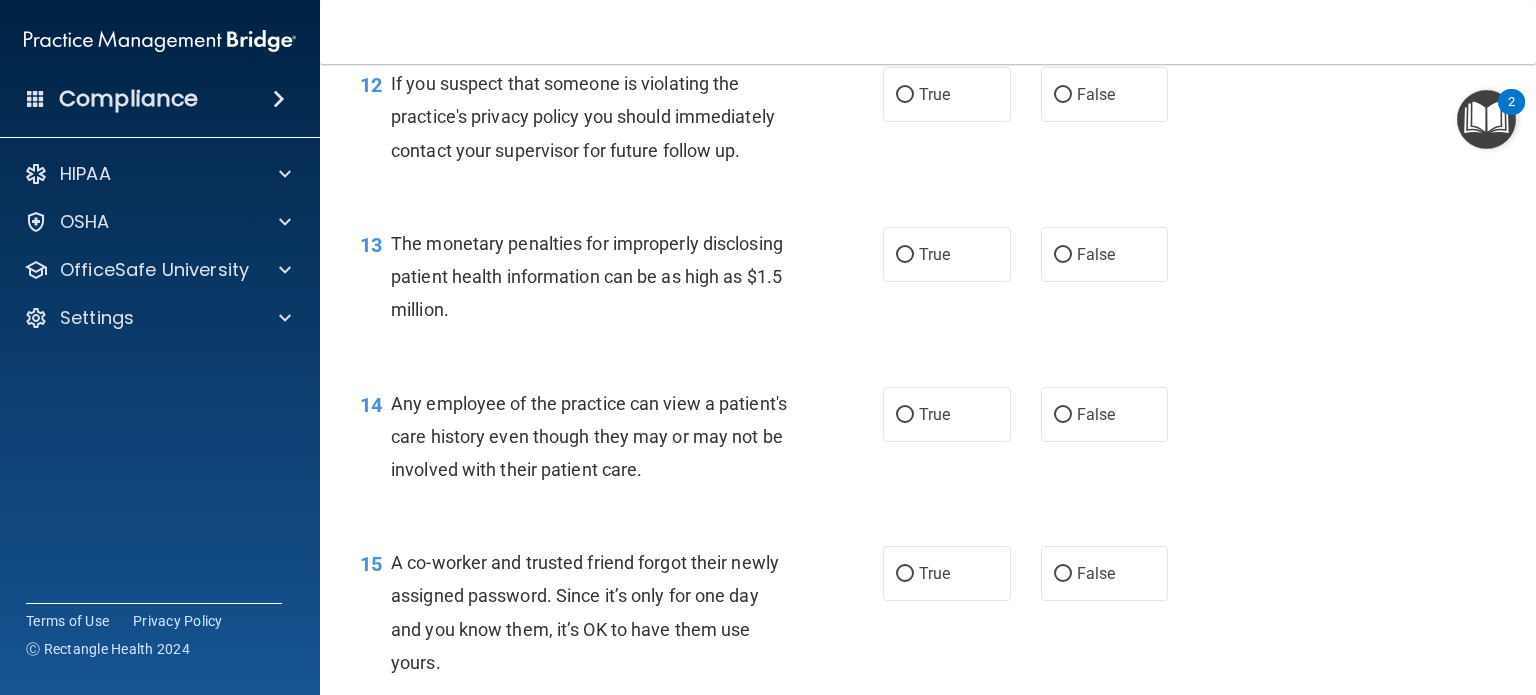 scroll, scrollTop: 1900, scrollLeft: 0, axis: vertical 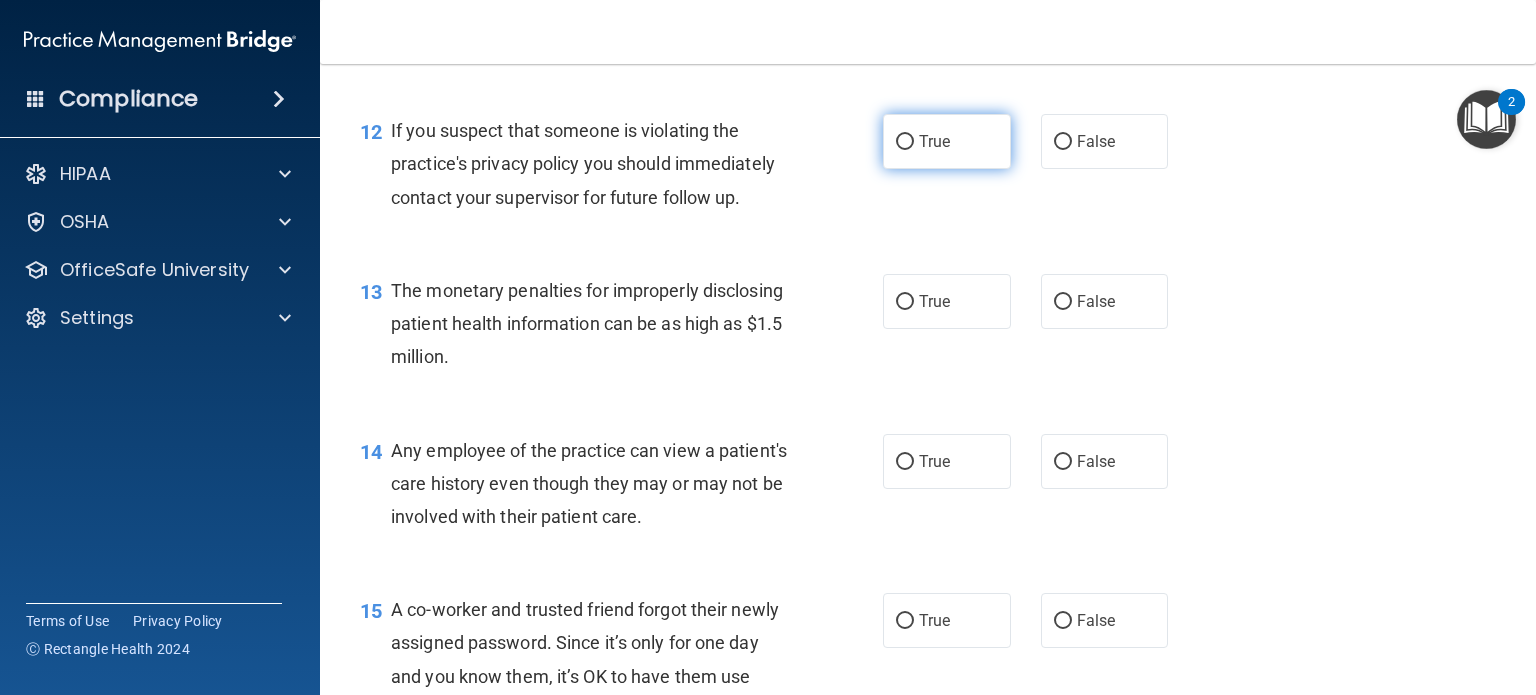 click on "True" at bounding box center (947, 141) 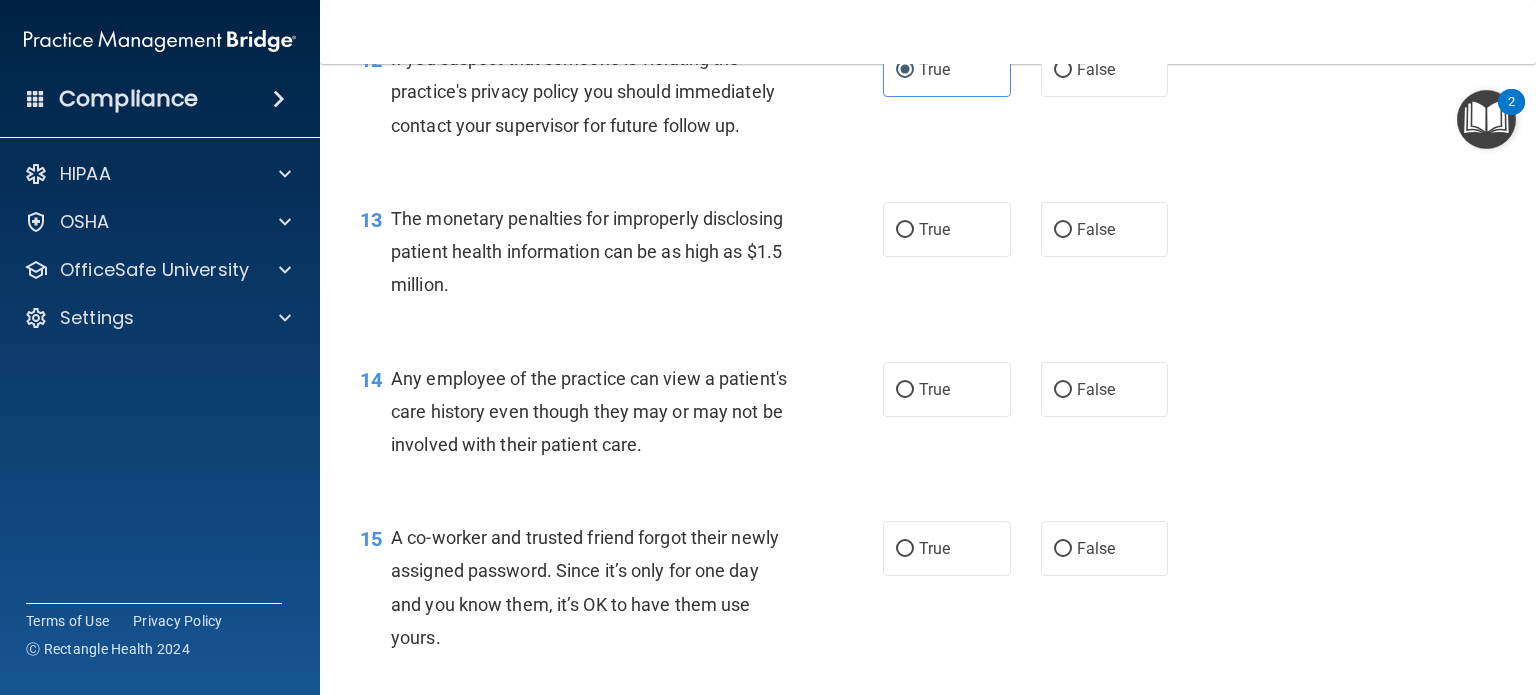 scroll, scrollTop: 2000, scrollLeft: 0, axis: vertical 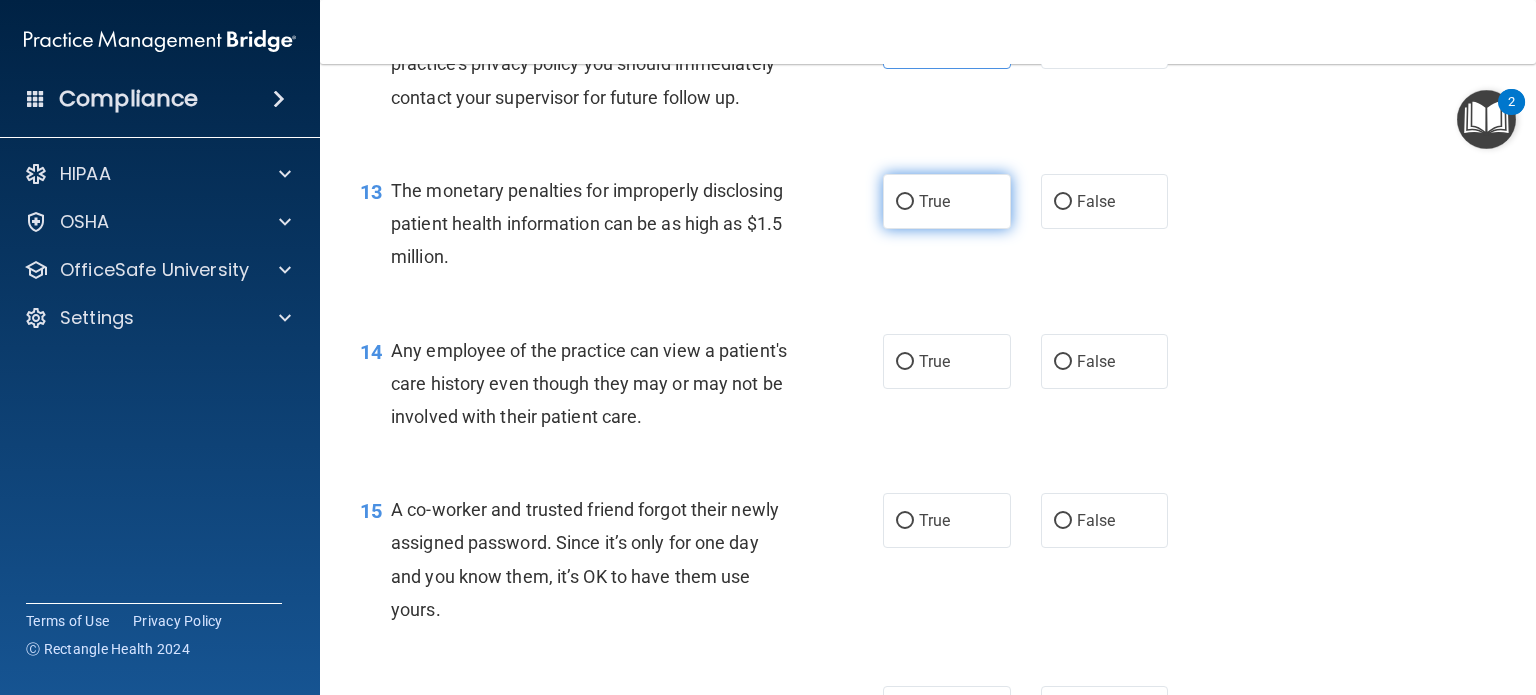 click on "True" at bounding box center [905, 202] 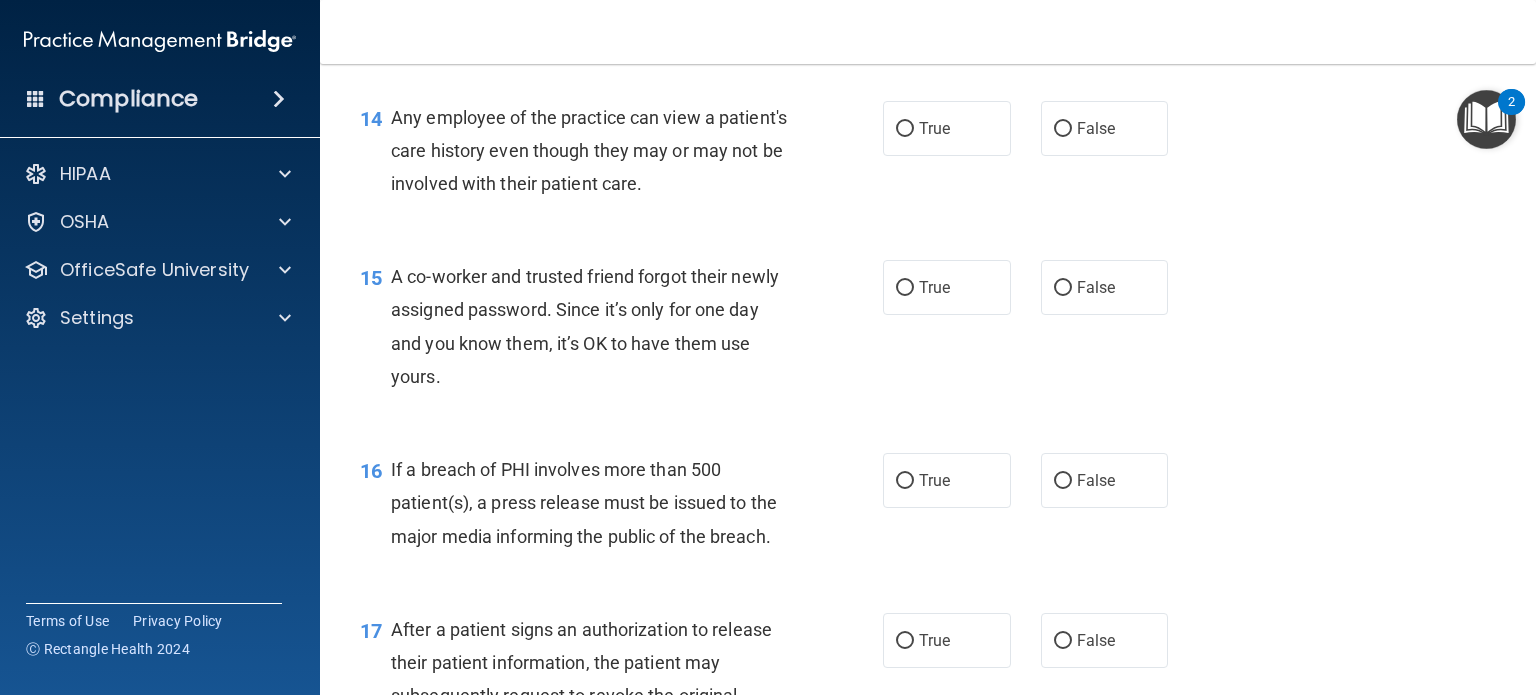 scroll, scrollTop: 2200, scrollLeft: 0, axis: vertical 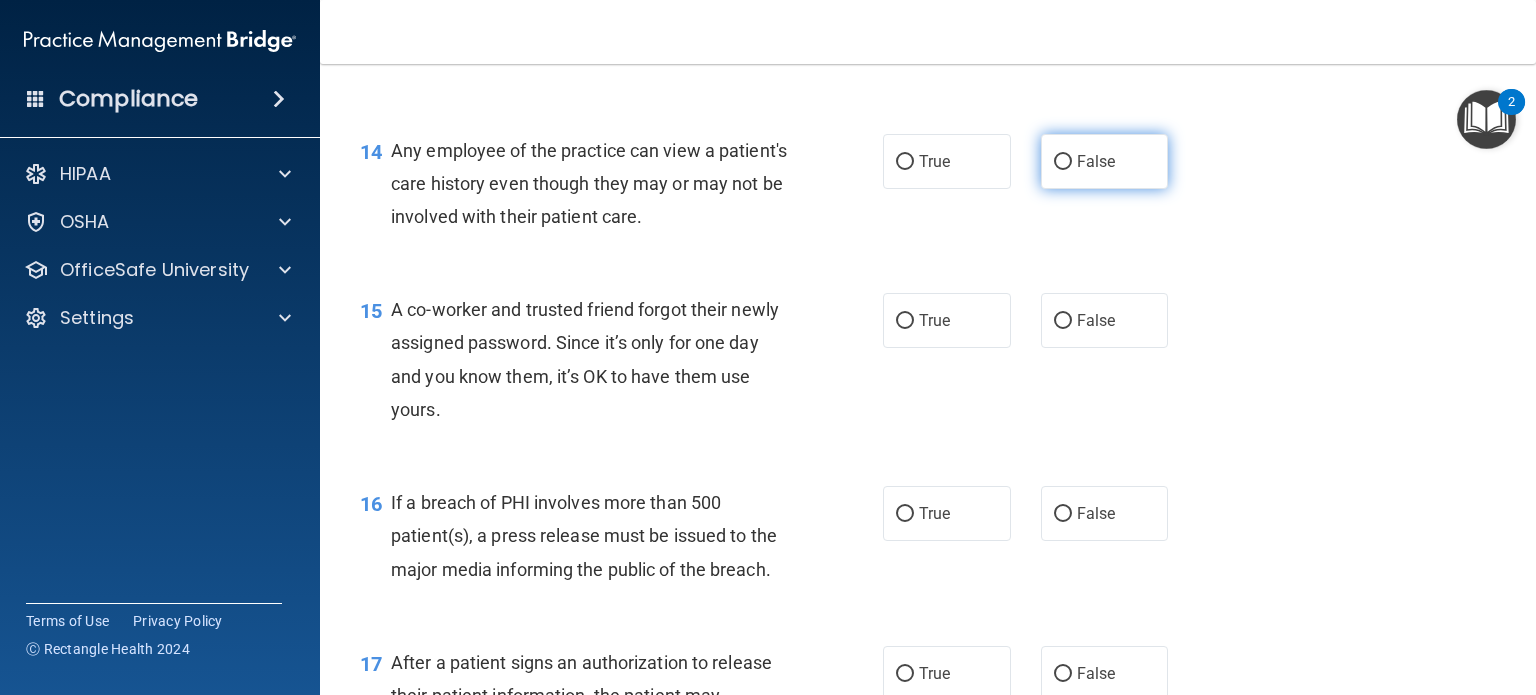click on "False" at bounding box center [1063, 162] 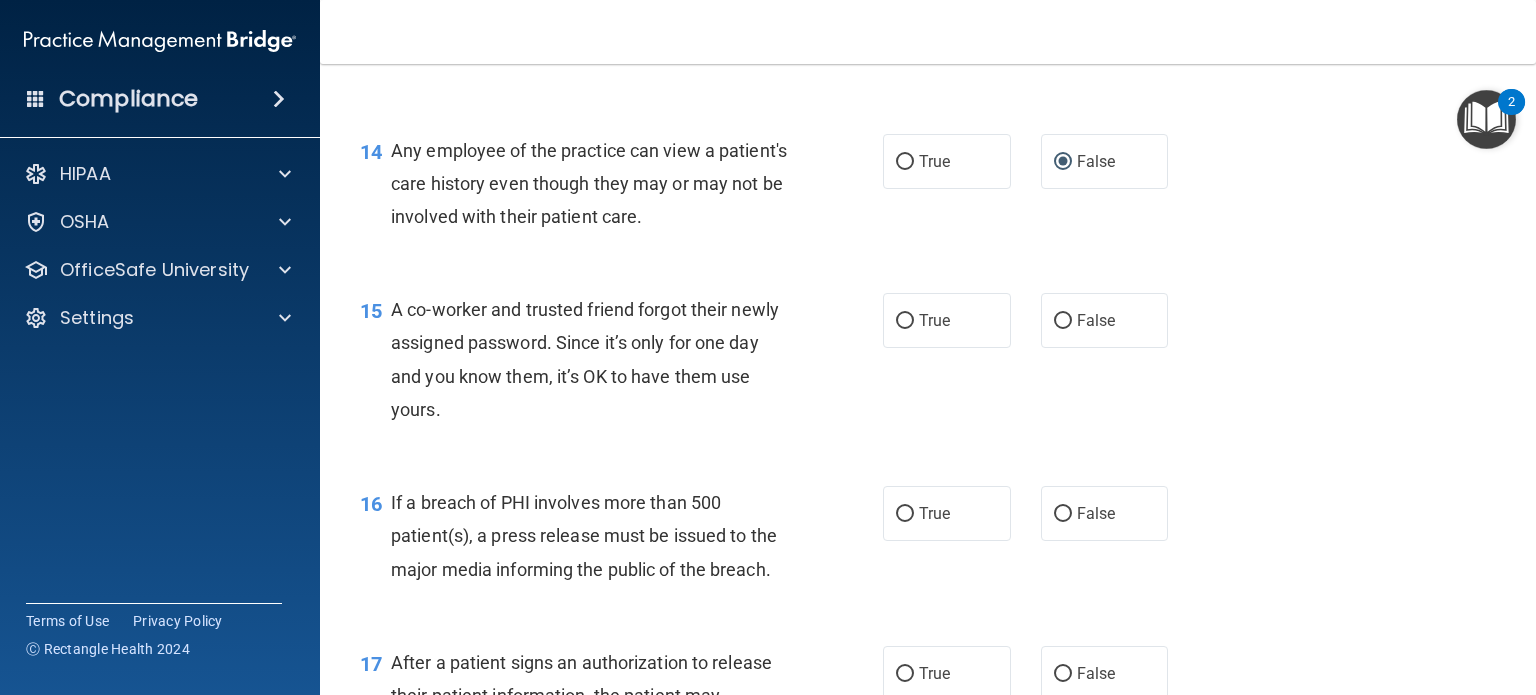 scroll, scrollTop: 2300, scrollLeft: 0, axis: vertical 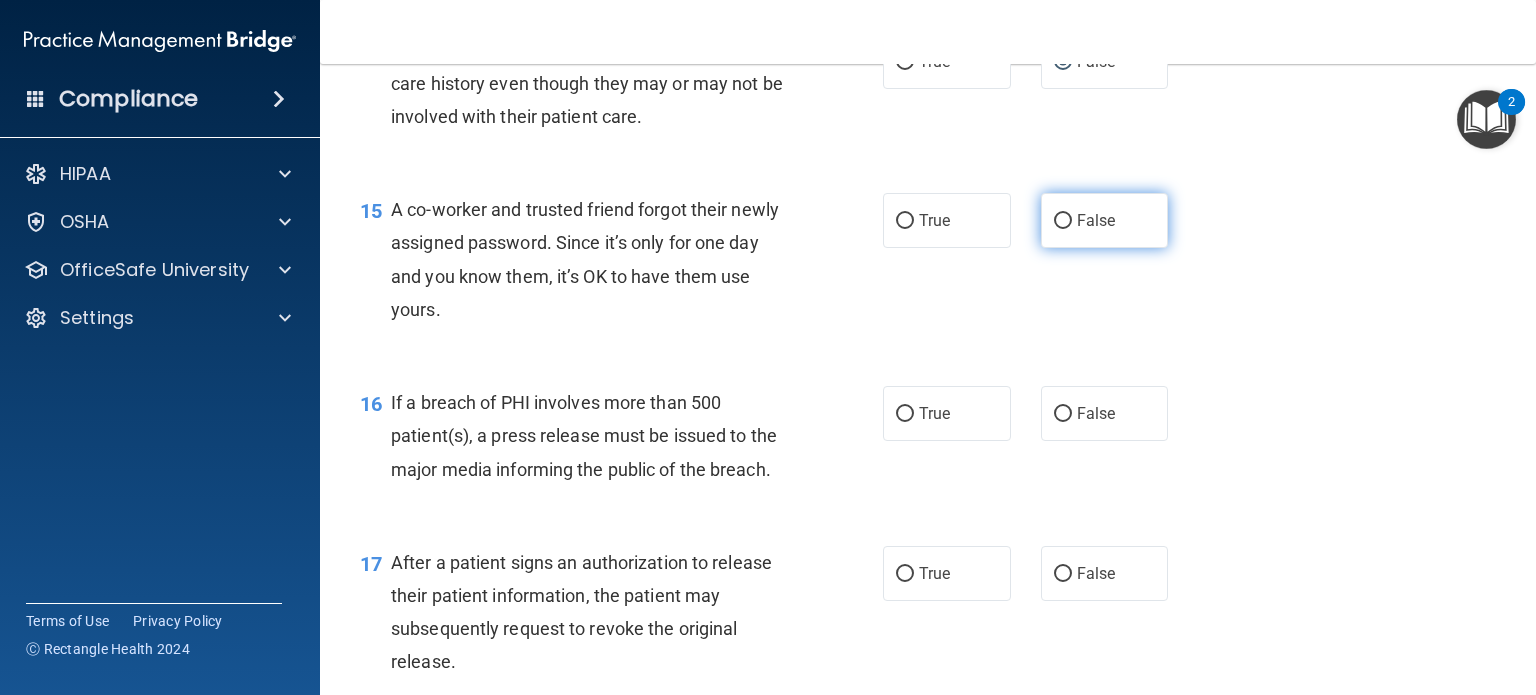 click on "False" at bounding box center [1063, 221] 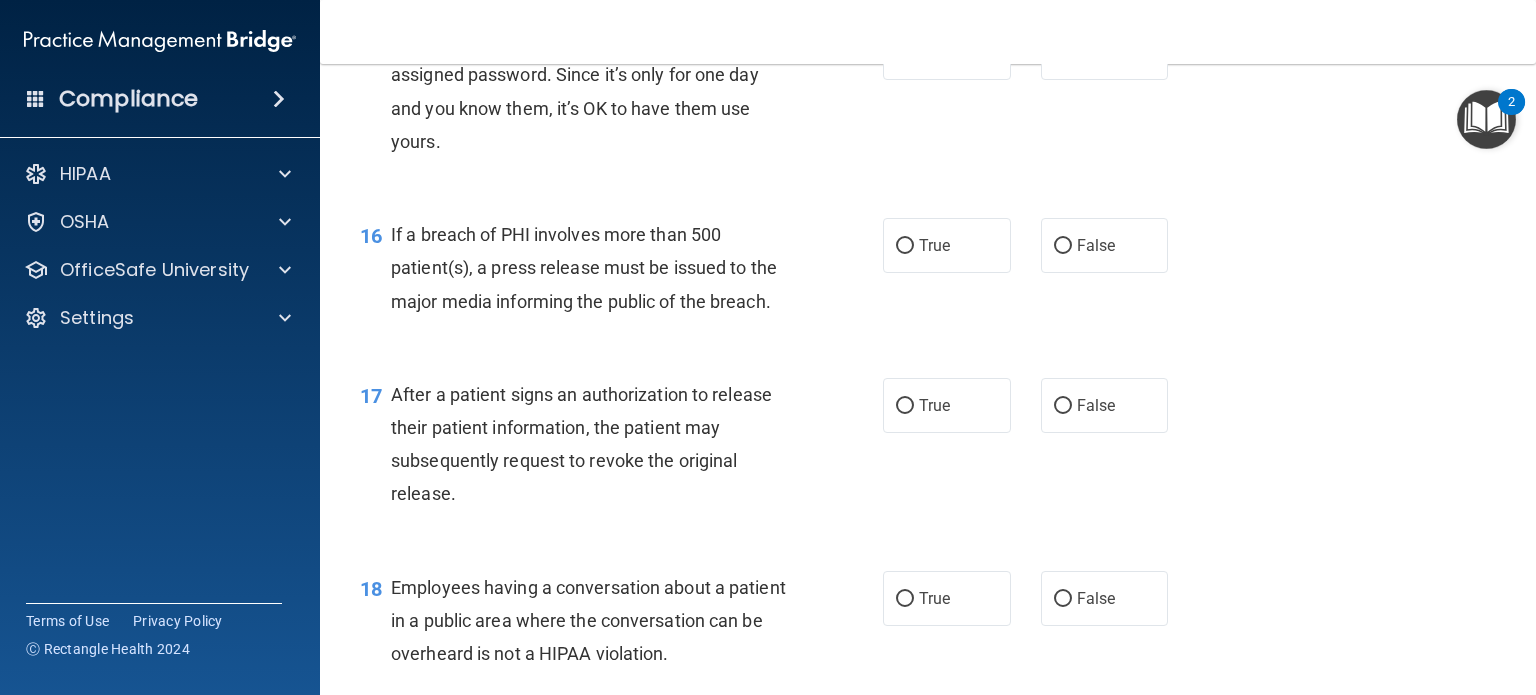 scroll, scrollTop: 2500, scrollLeft: 0, axis: vertical 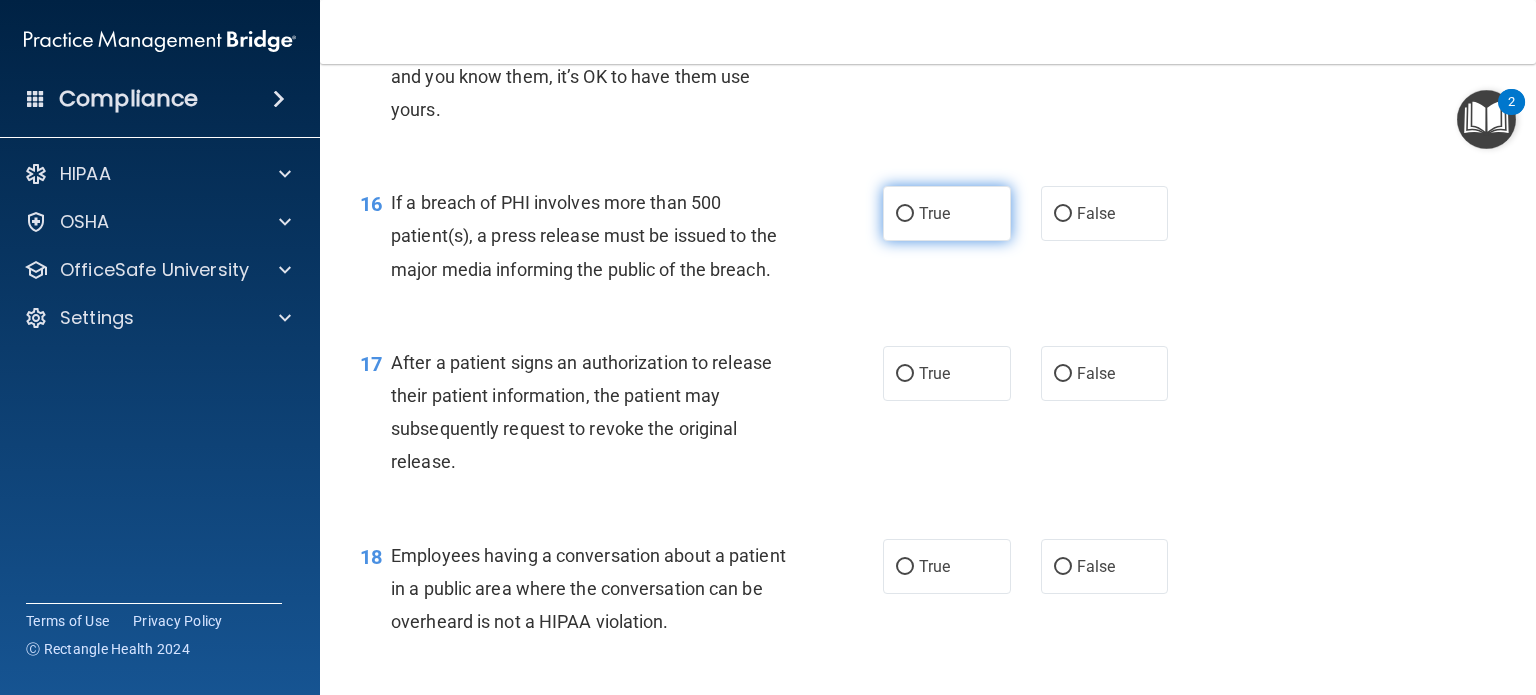 click on "True" at bounding box center [905, 214] 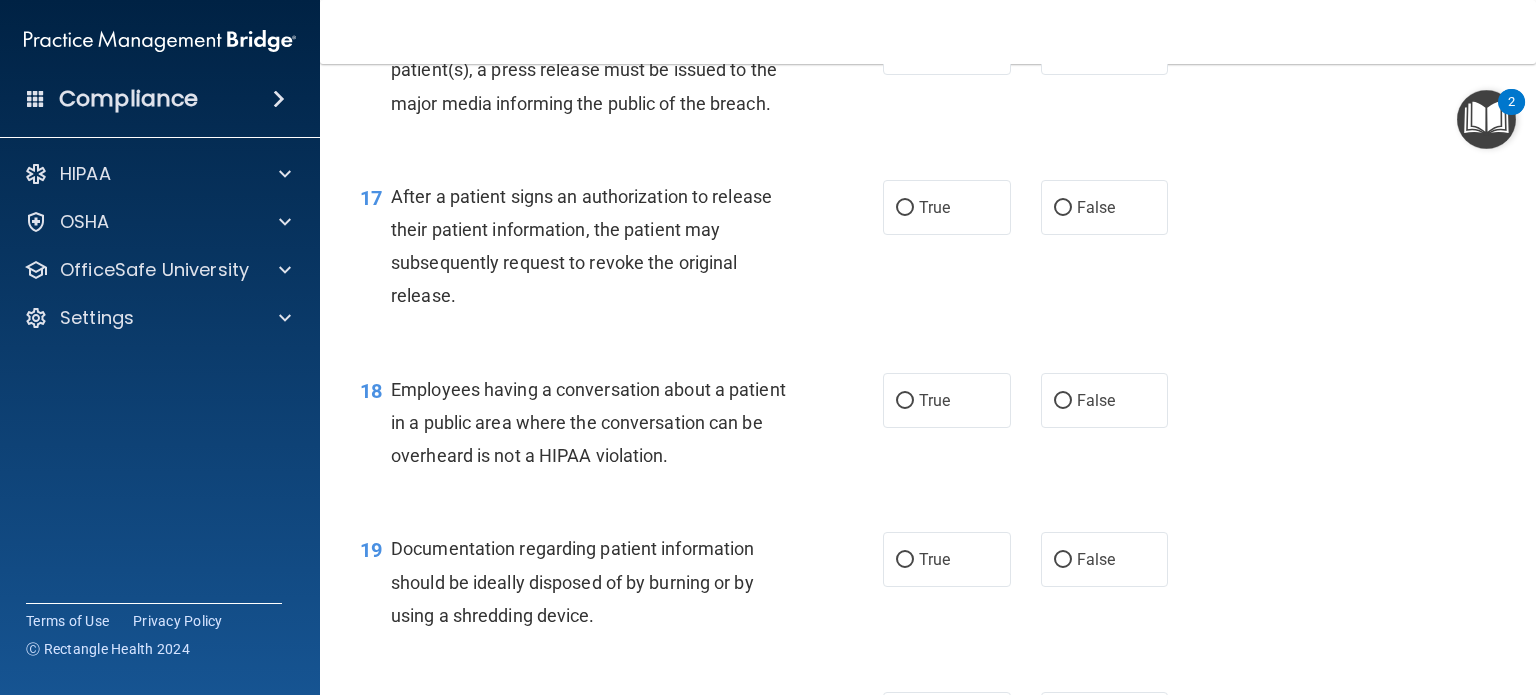 scroll, scrollTop: 2700, scrollLeft: 0, axis: vertical 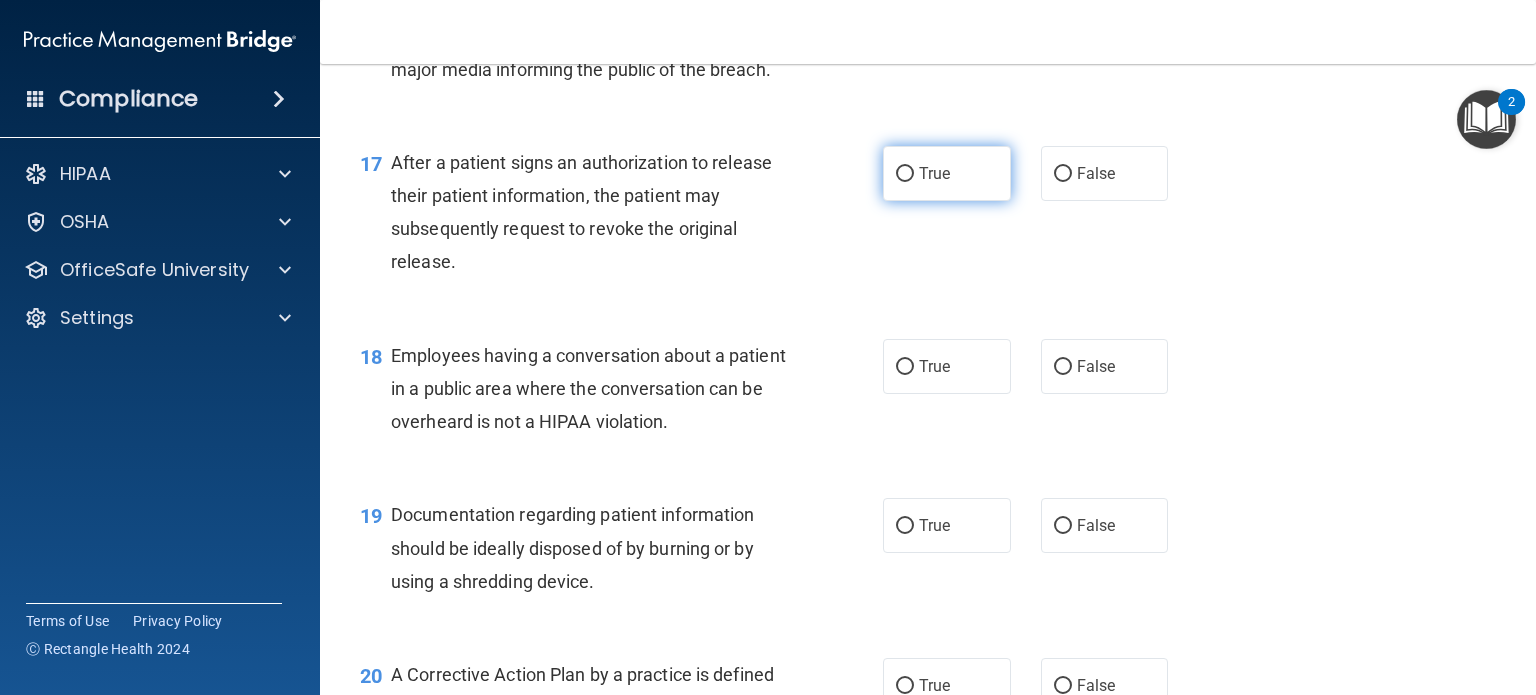 click on "True" at bounding box center [934, 173] 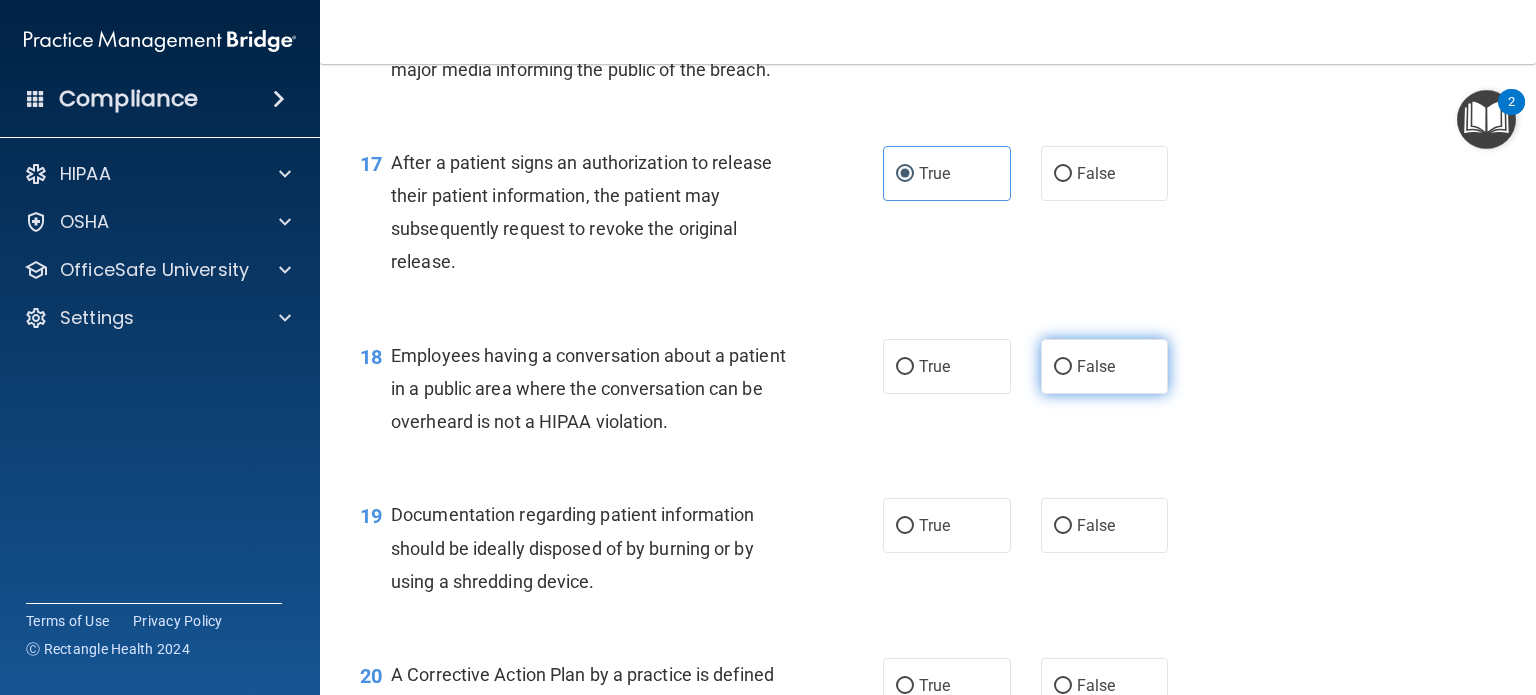 click on "False" at bounding box center [1063, 367] 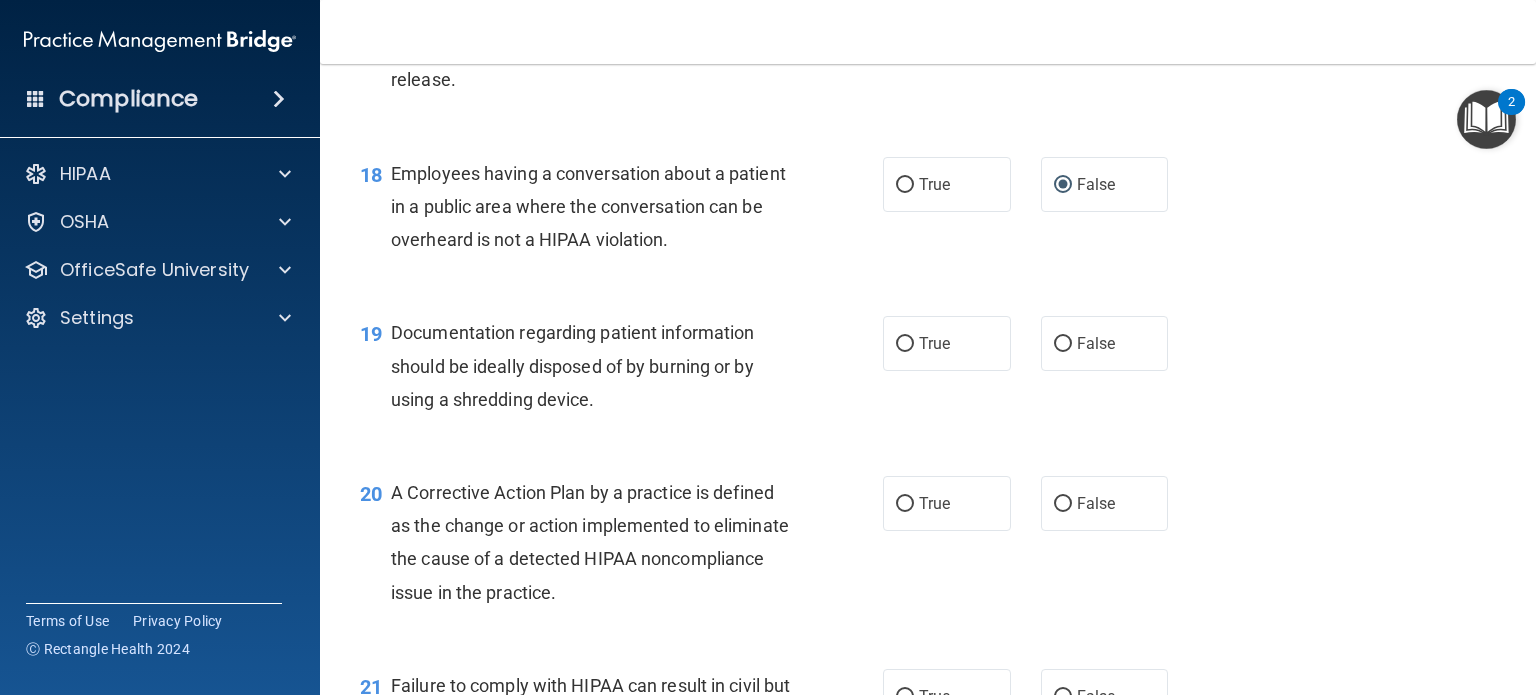 scroll, scrollTop: 2900, scrollLeft: 0, axis: vertical 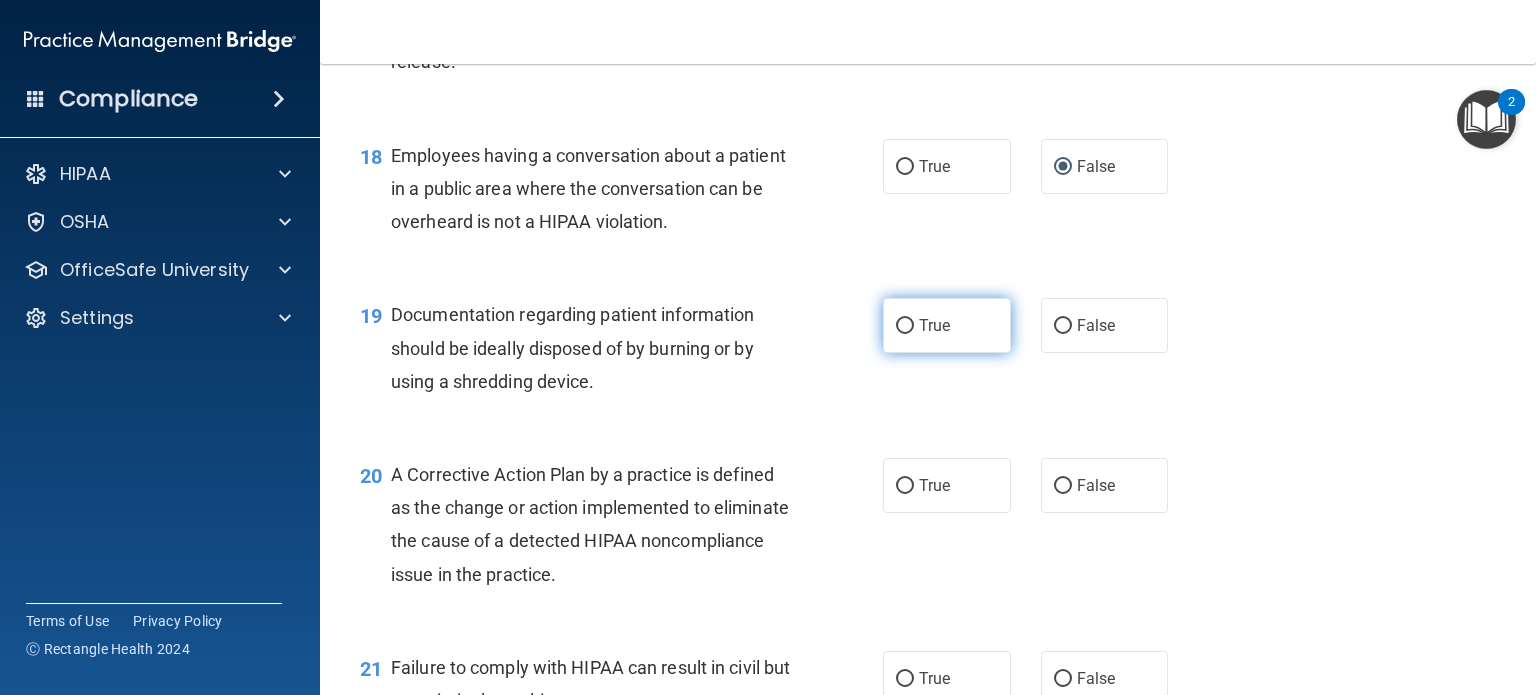 click on "True" at bounding box center (905, 326) 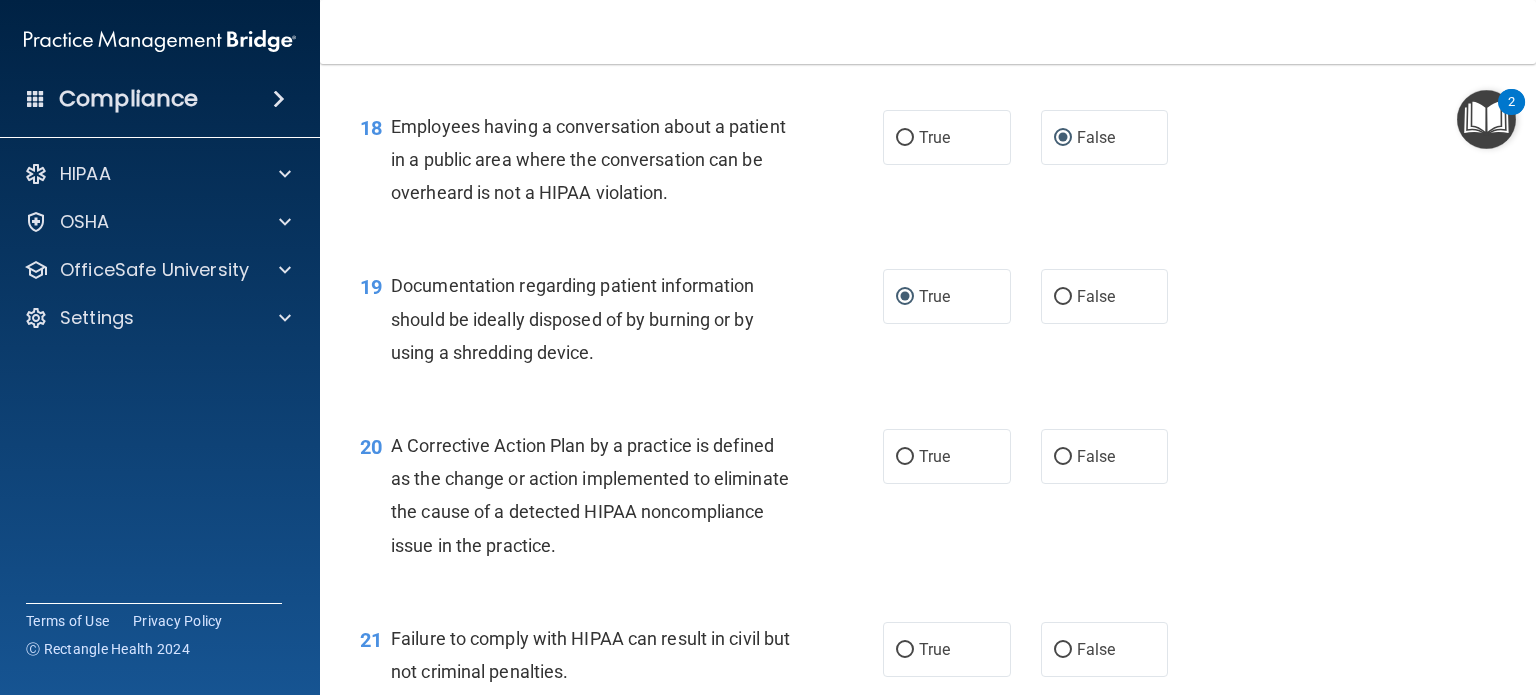 scroll, scrollTop: 3100, scrollLeft: 0, axis: vertical 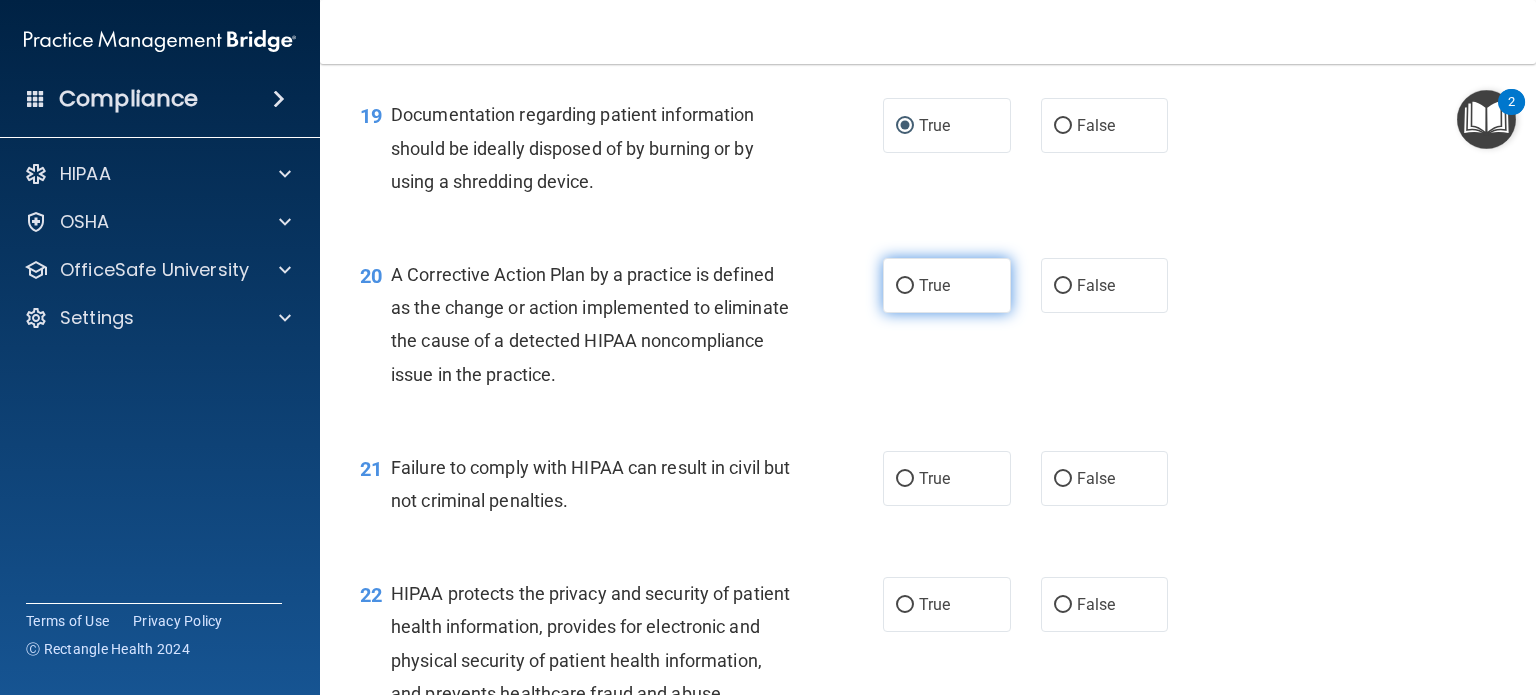 click on "True" at bounding box center [905, 286] 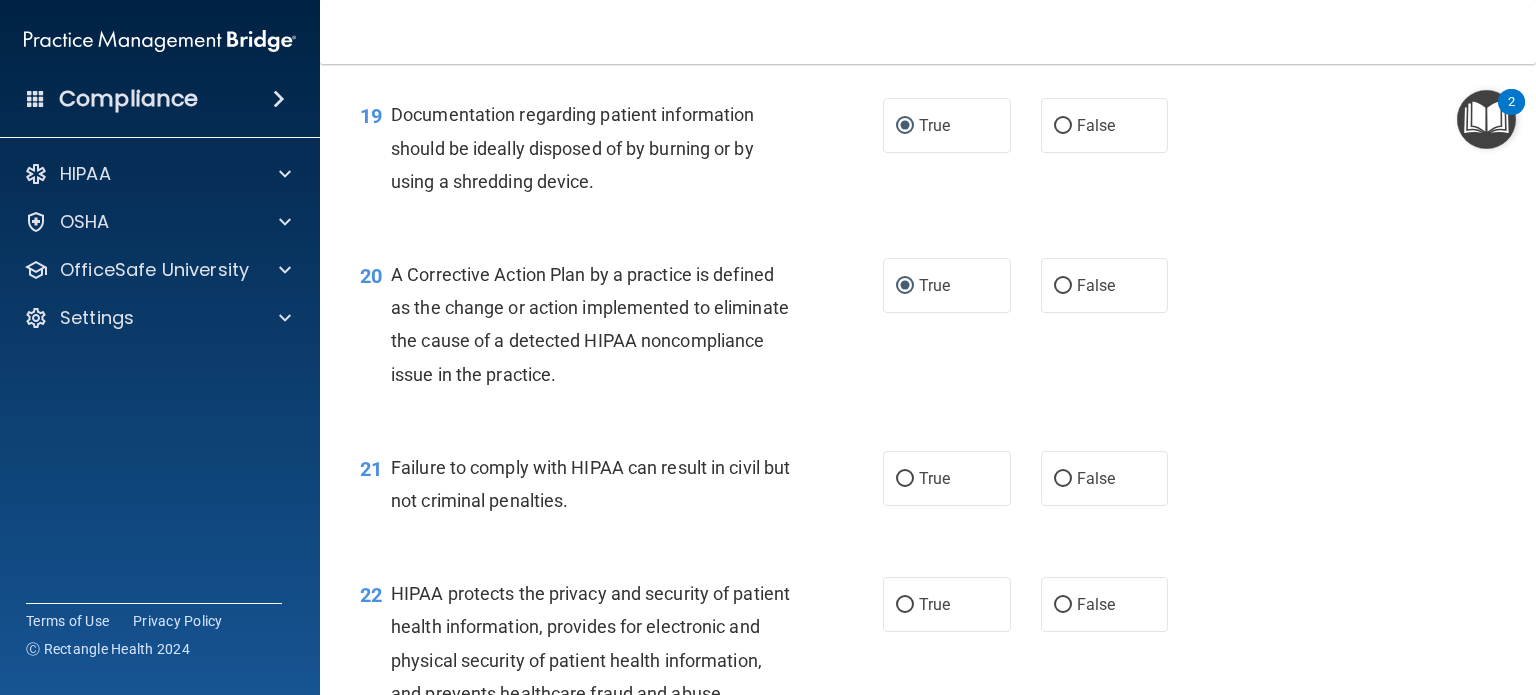 scroll, scrollTop: 3400, scrollLeft: 0, axis: vertical 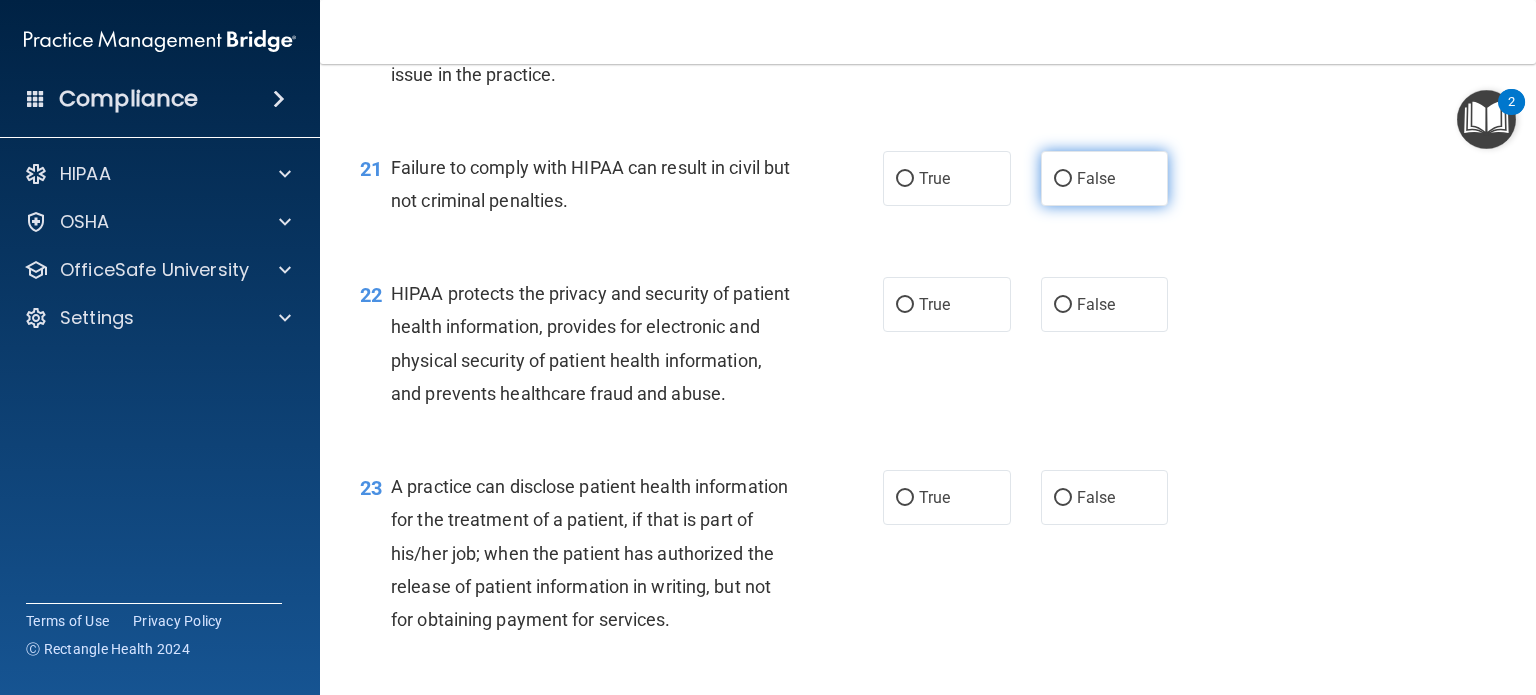 click on "False" at bounding box center (1105, 178) 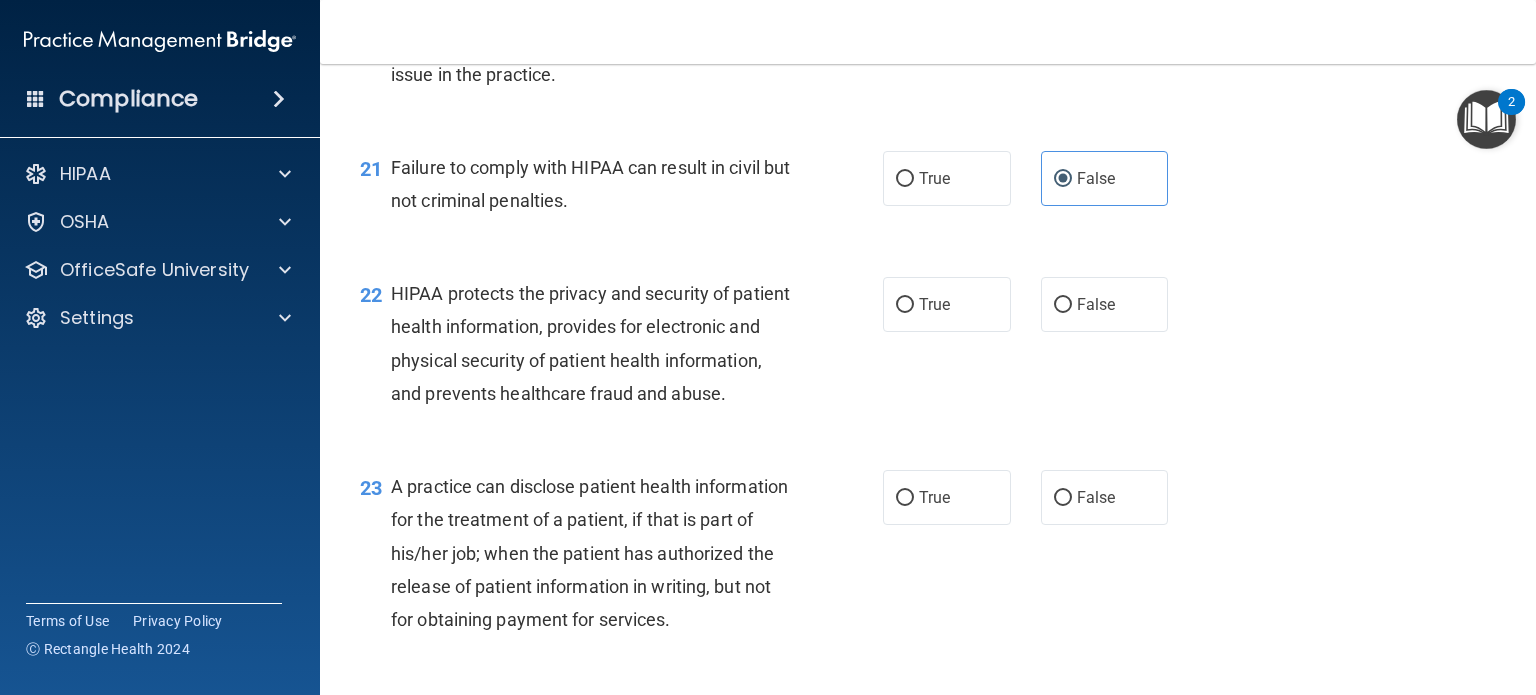 scroll, scrollTop: 3500, scrollLeft: 0, axis: vertical 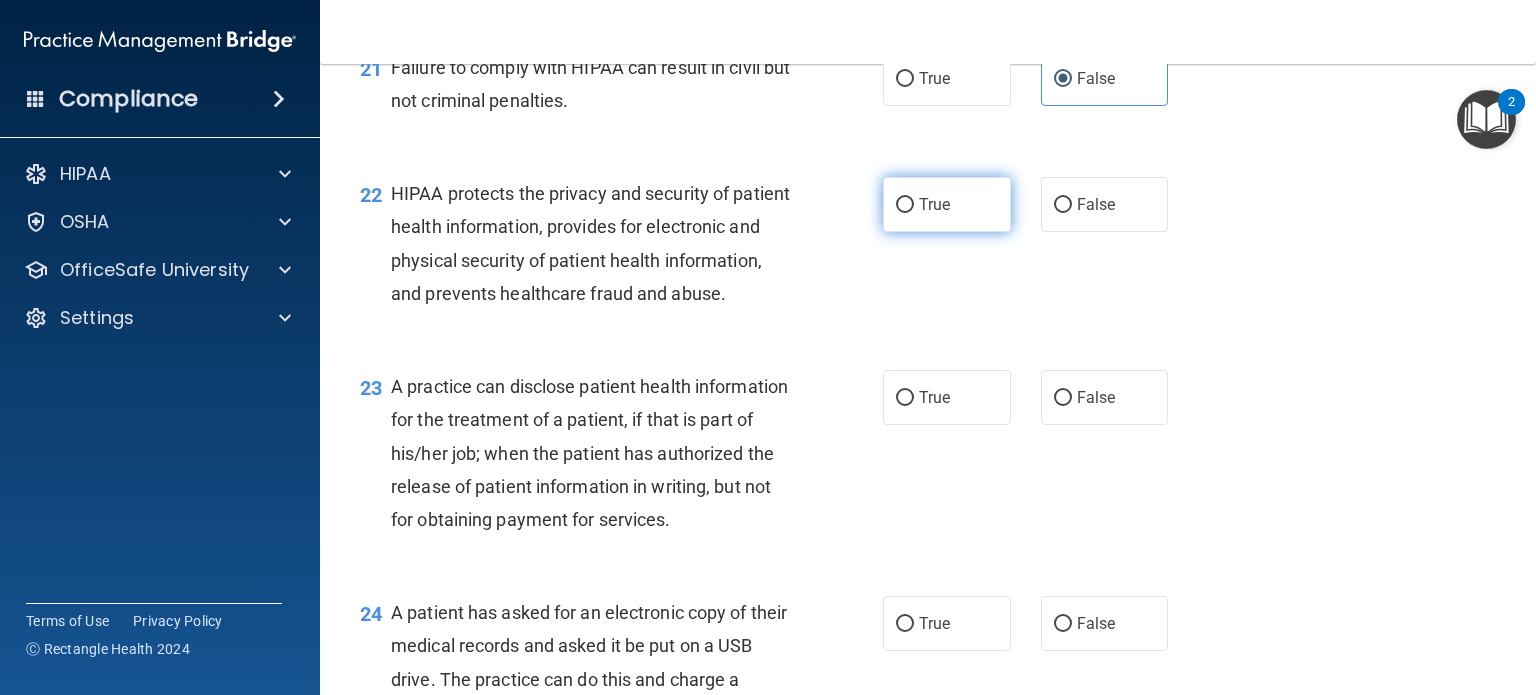 click on "True" at bounding box center (905, 205) 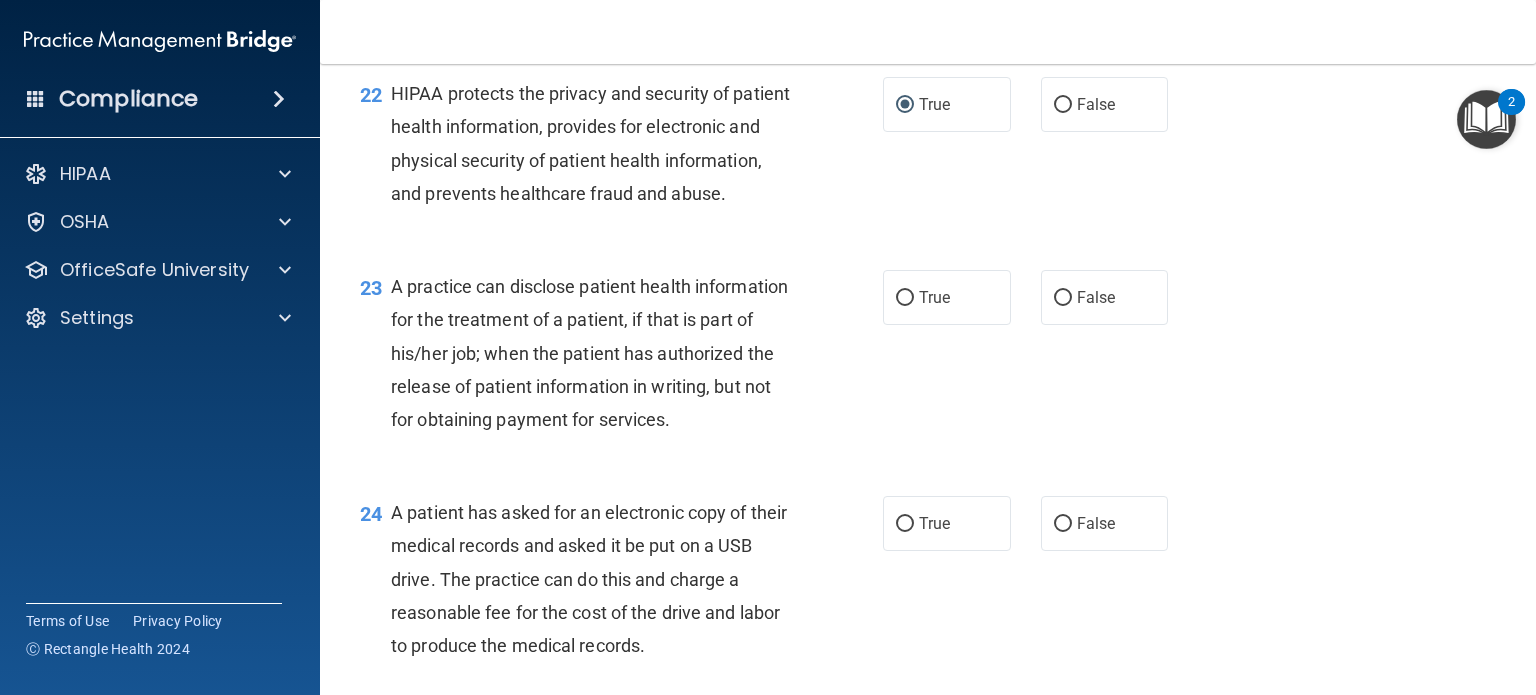 scroll, scrollTop: 3800, scrollLeft: 0, axis: vertical 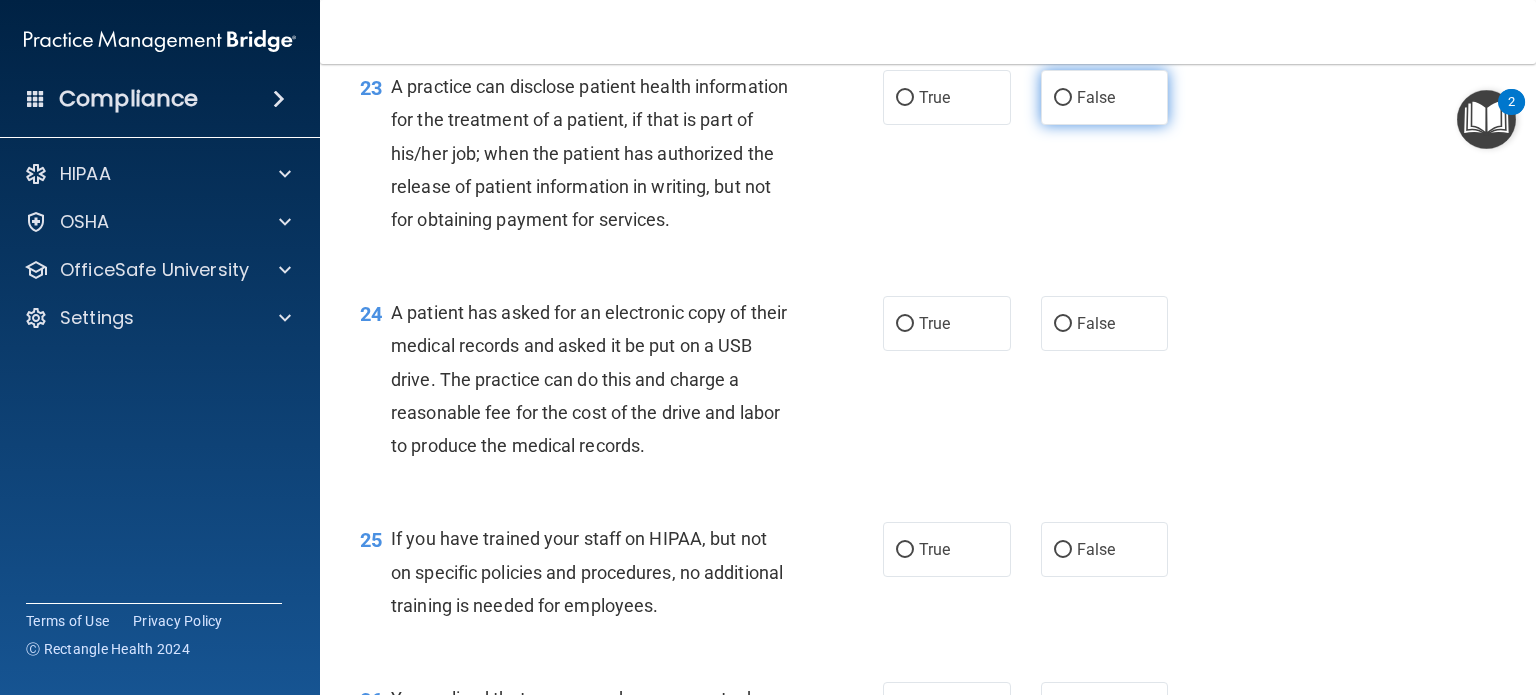 click on "False" at bounding box center (1063, 98) 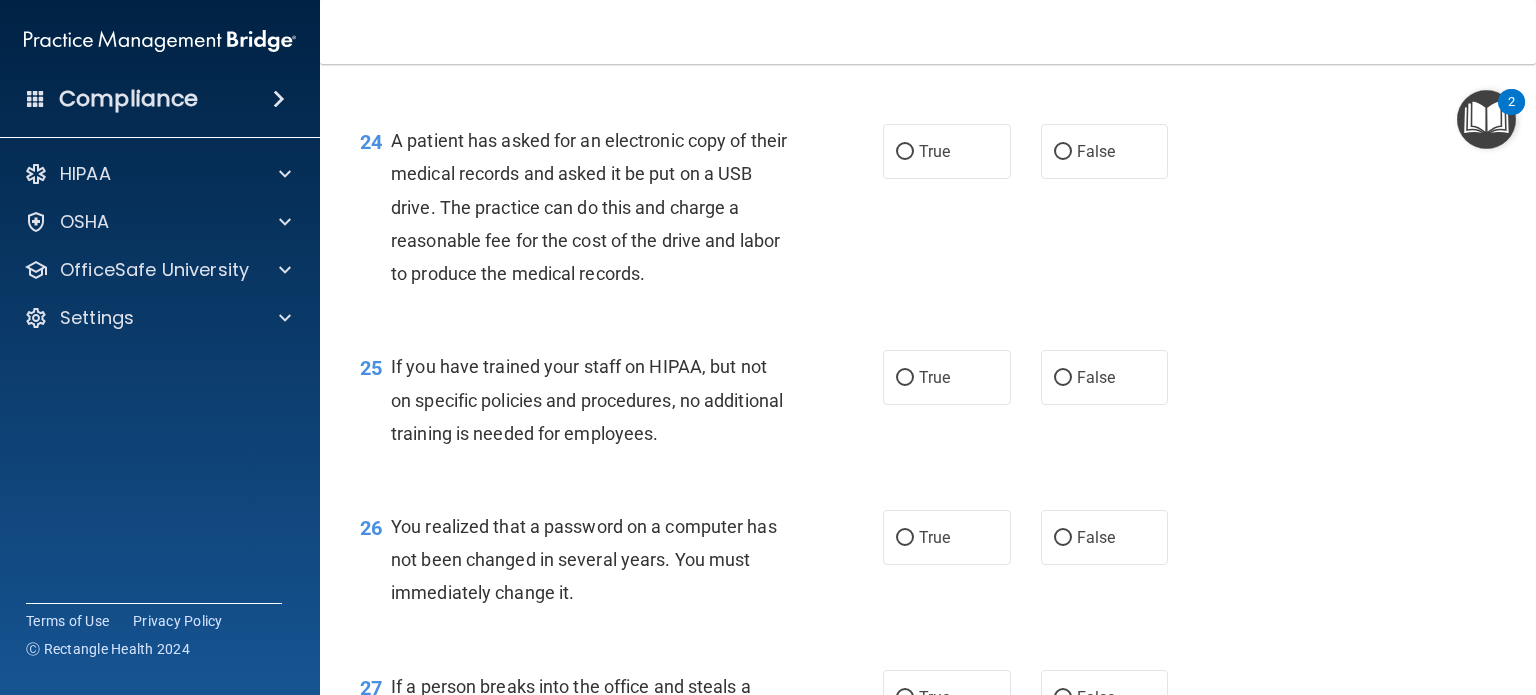 scroll, scrollTop: 4000, scrollLeft: 0, axis: vertical 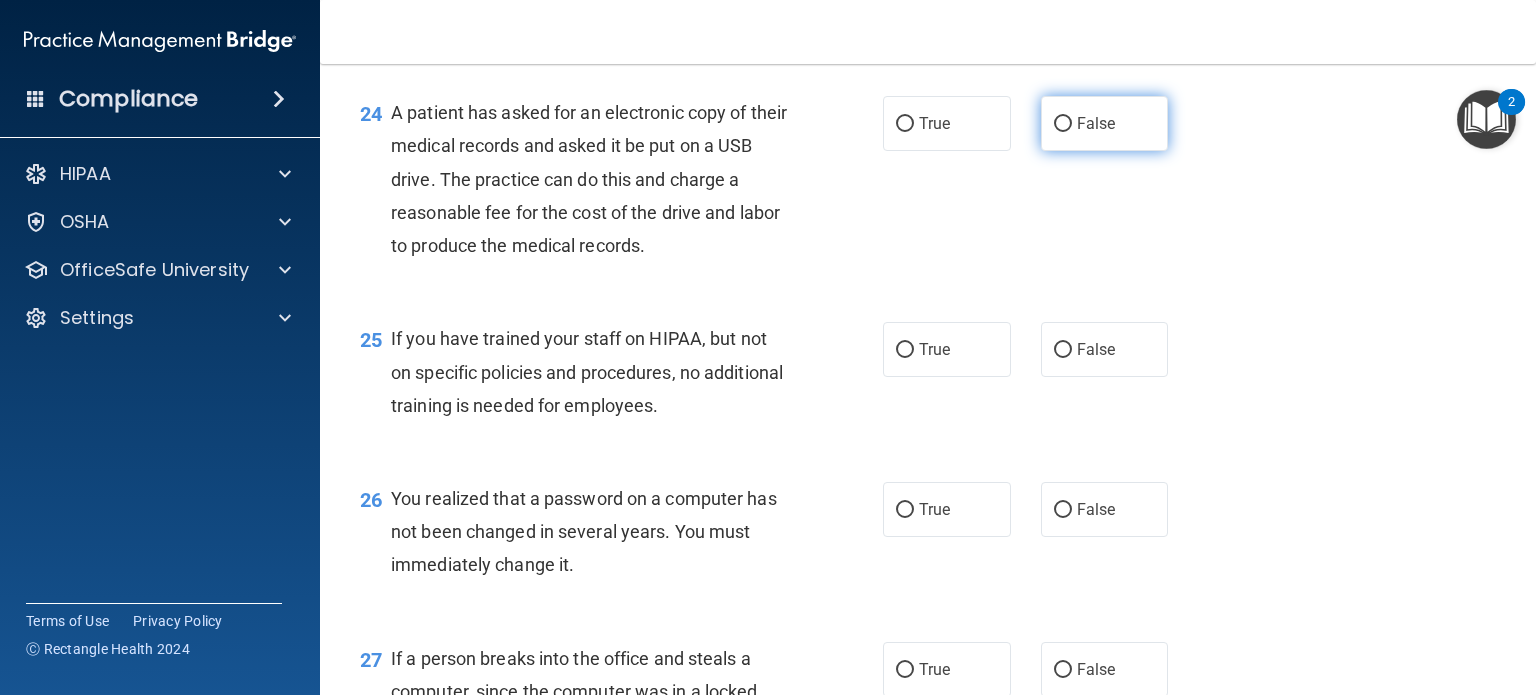 click on "False" at bounding box center (1105, 123) 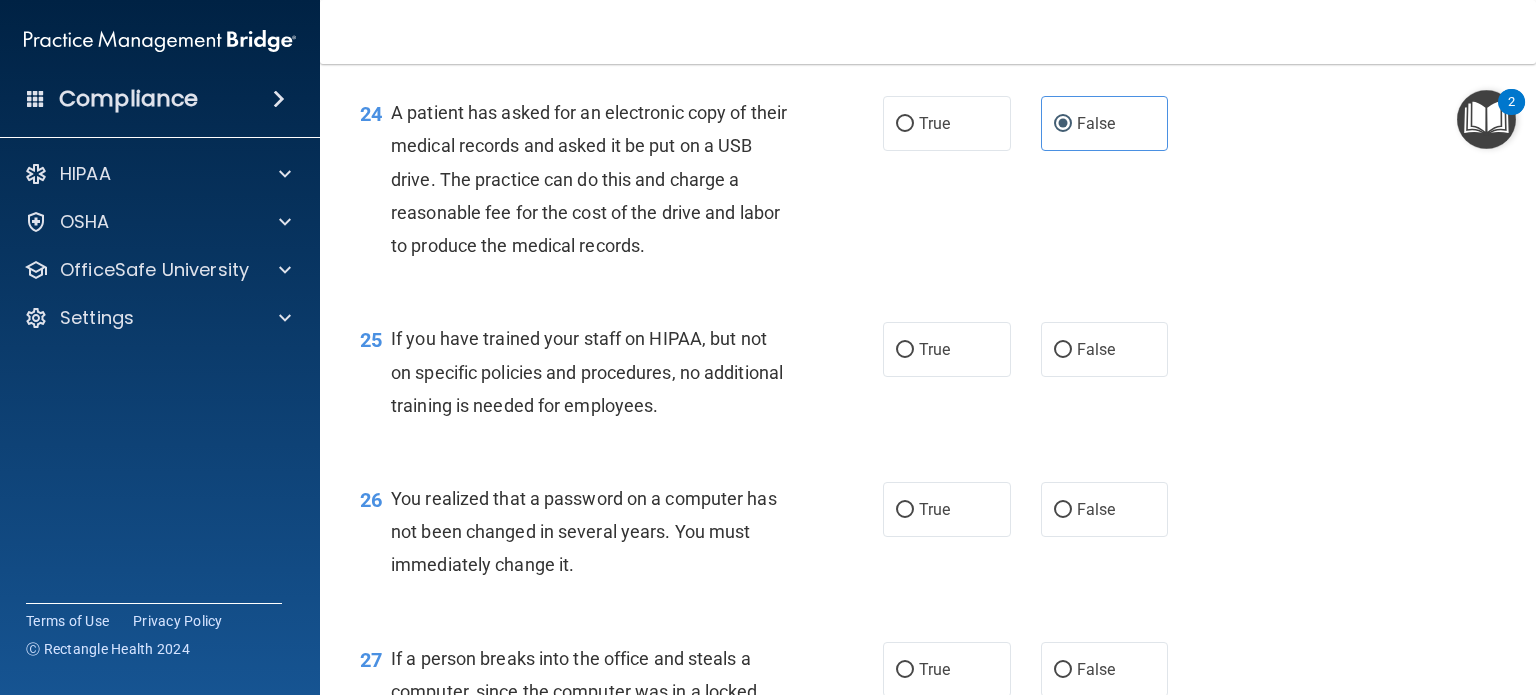 scroll, scrollTop: 4100, scrollLeft: 0, axis: vertical 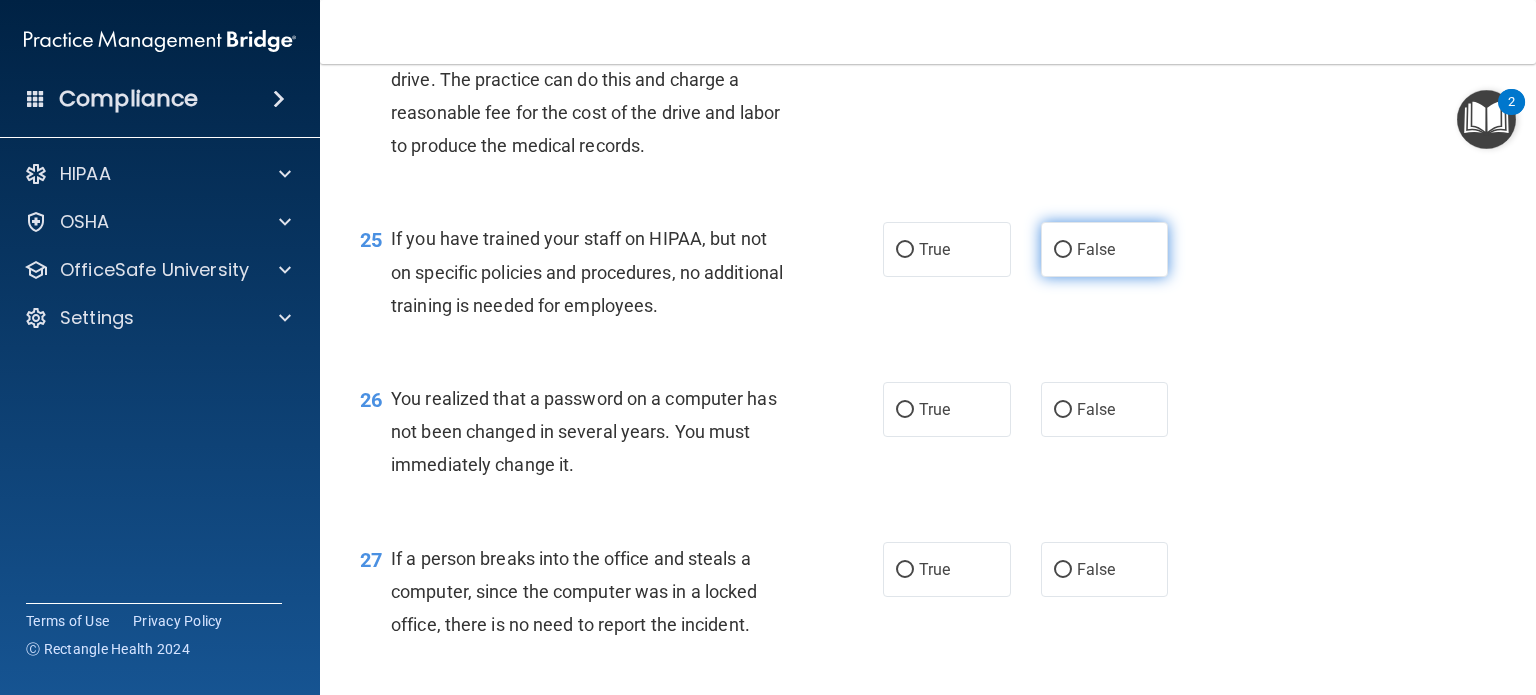 click on "False" at bounding box center (1063, 250) 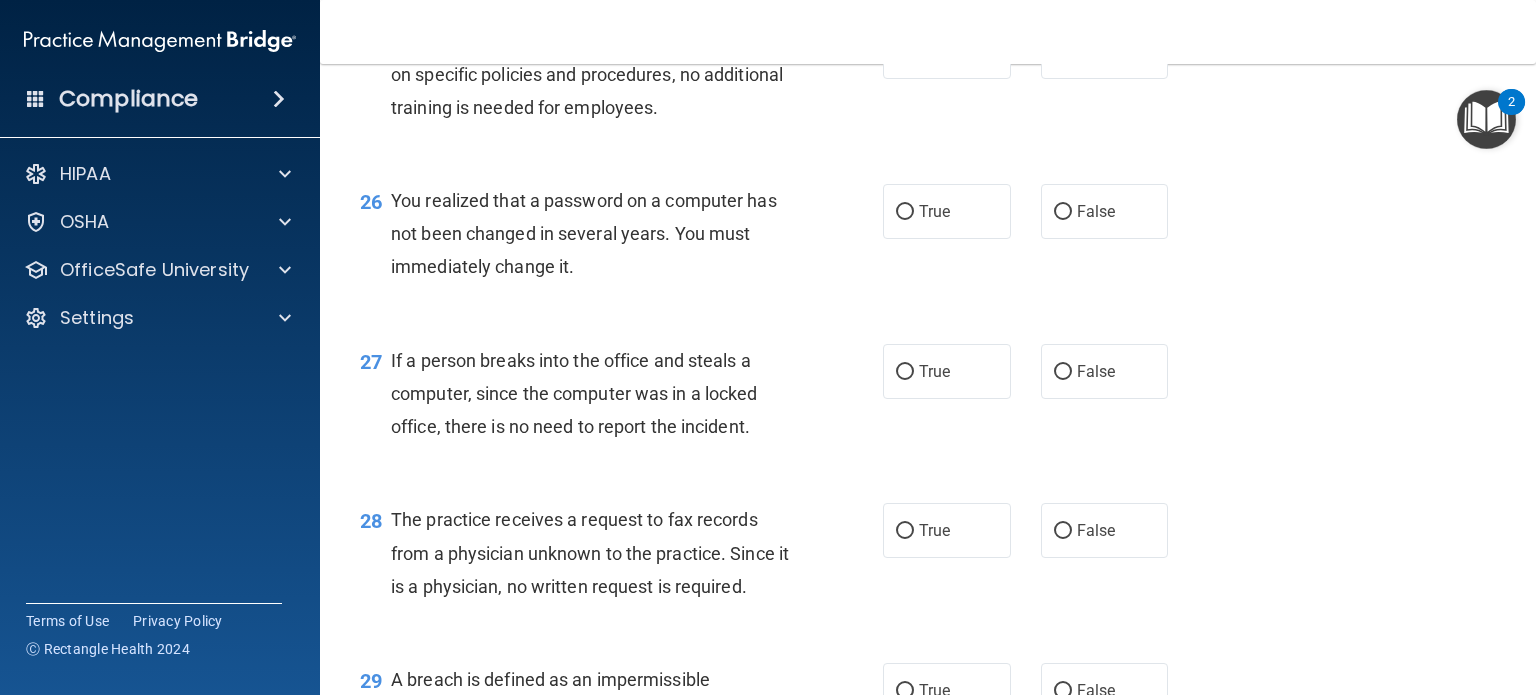 scroll, scrollTop: 4400, scrollLeft: 0, axis: vertical 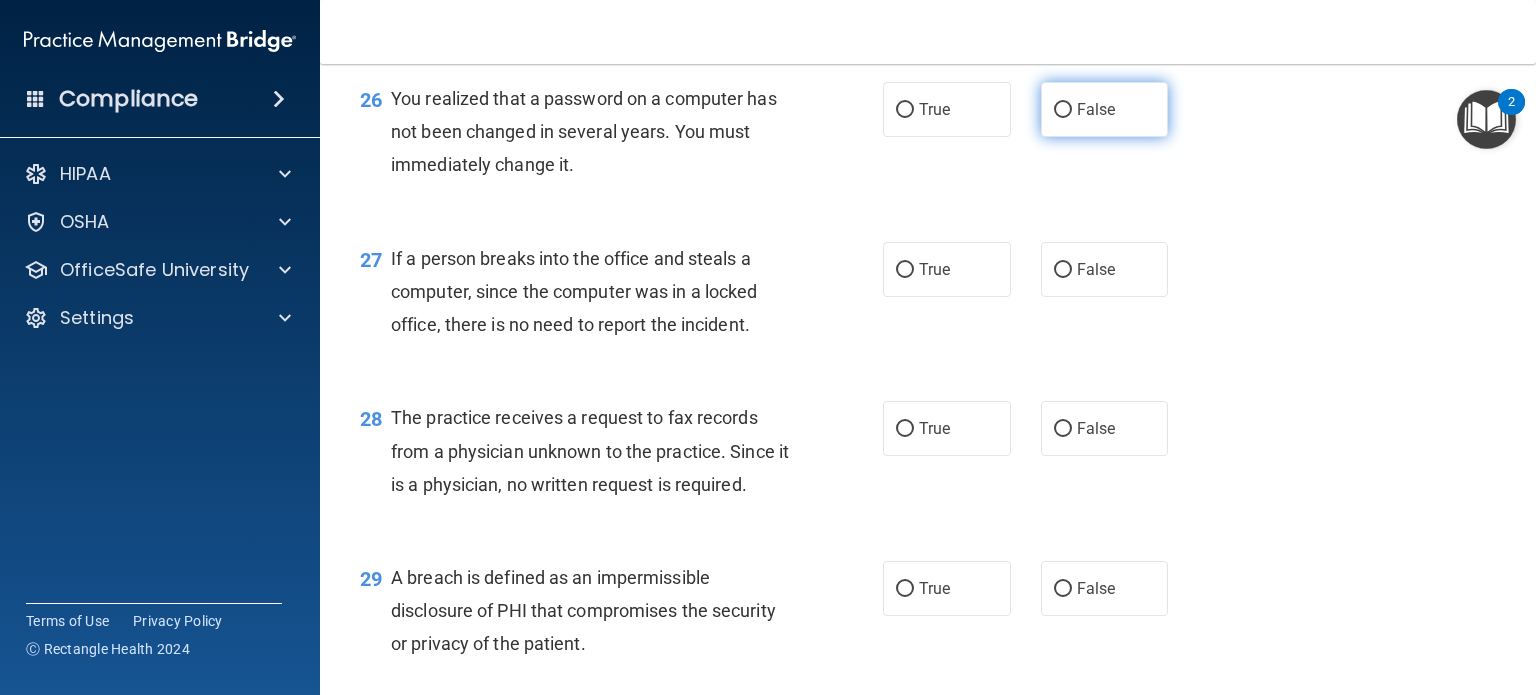 click on "False" at bounding box center [1105, 109] 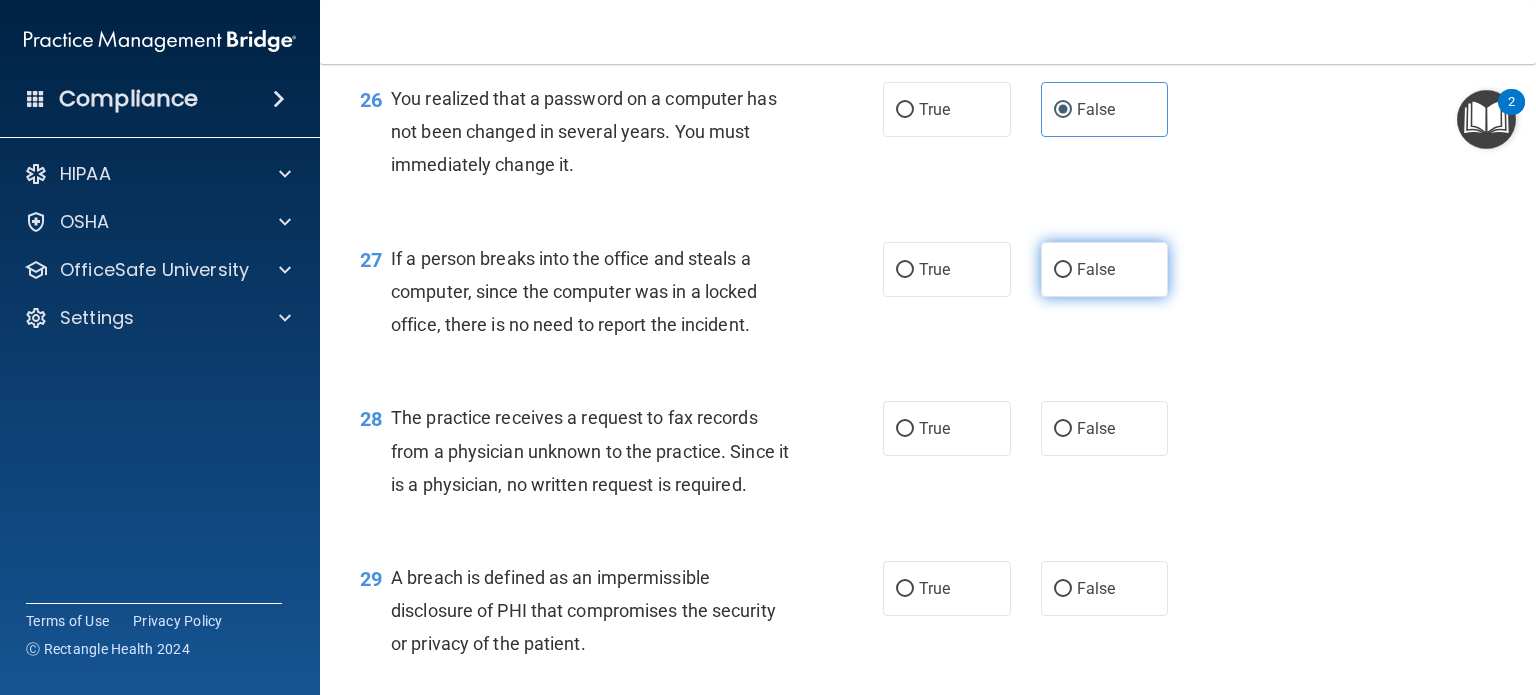 click on "False" at bounding box center [1105, 269] 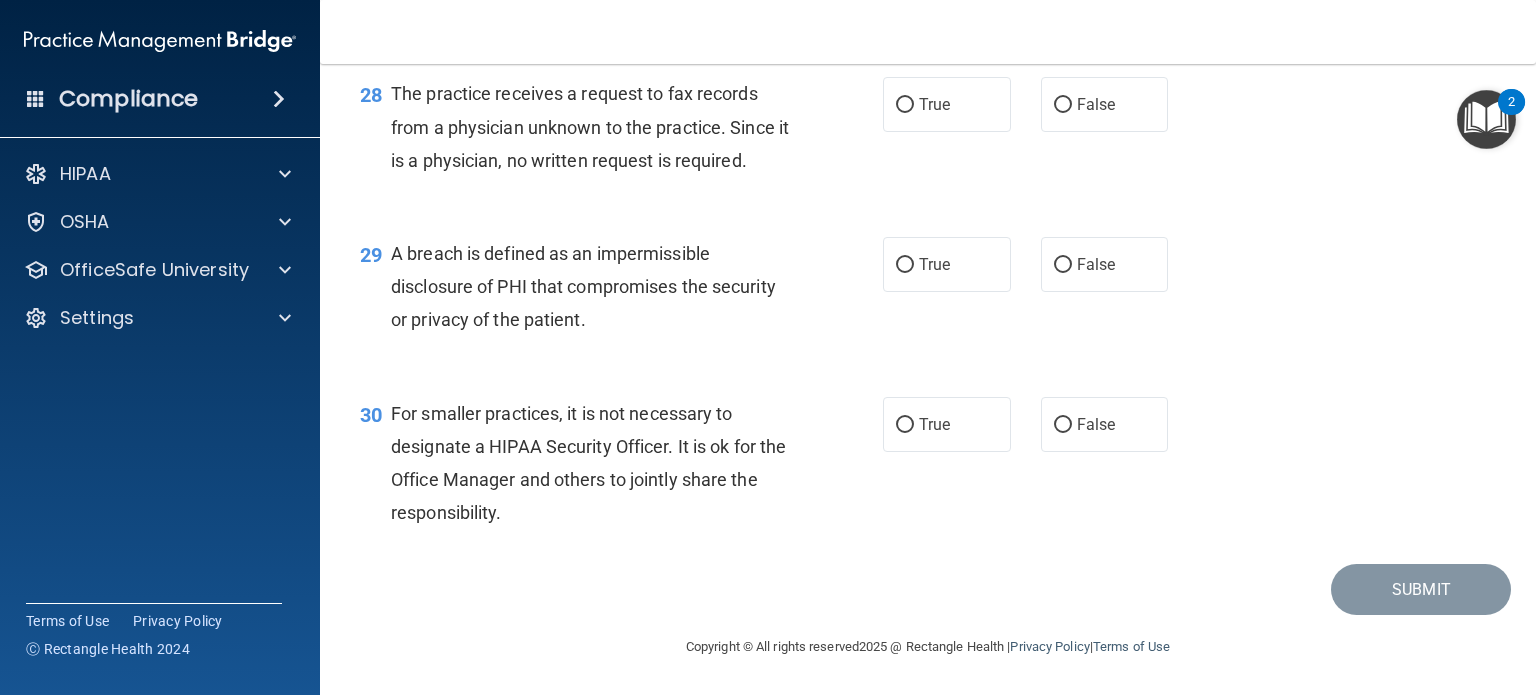 scroll, scrollTop: 4700, scrollLeft: 0, axis: vertical 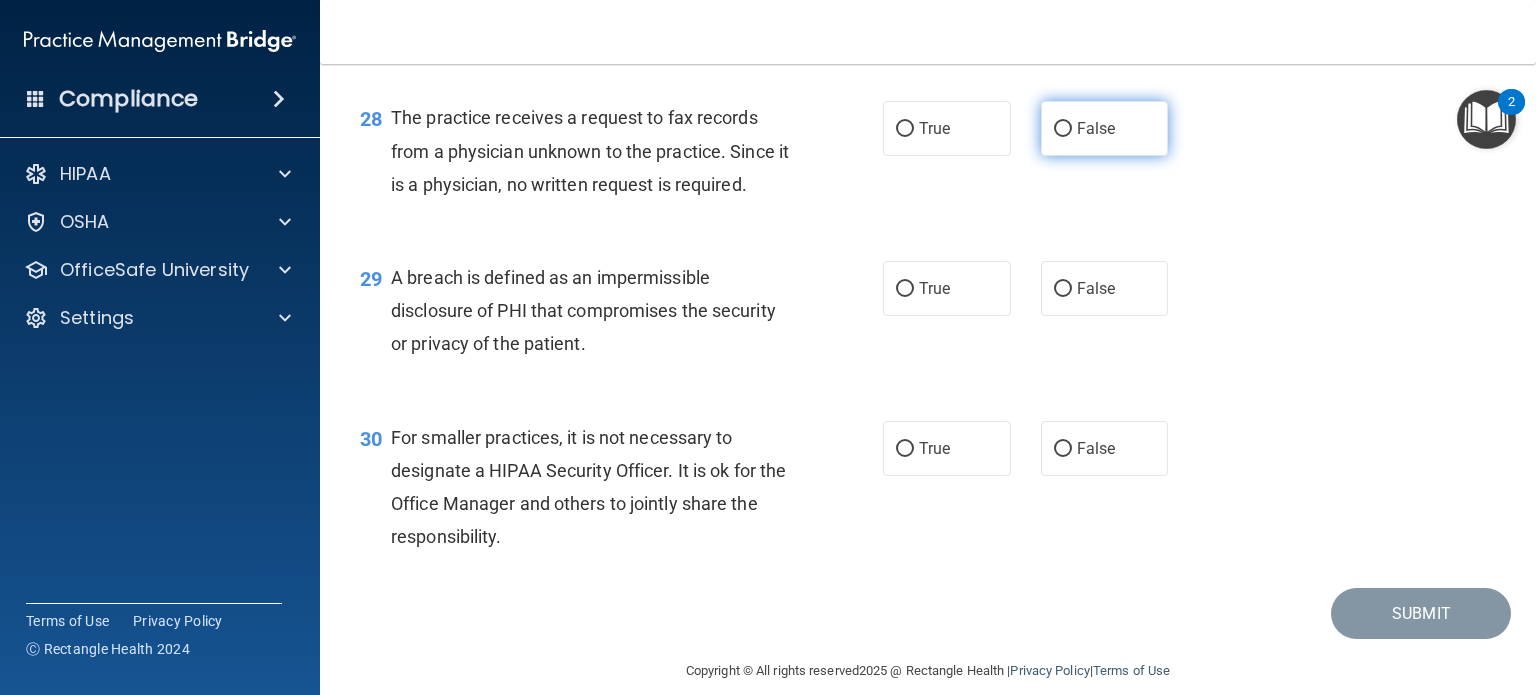 click on "False" at bounding box center [1063, 129] 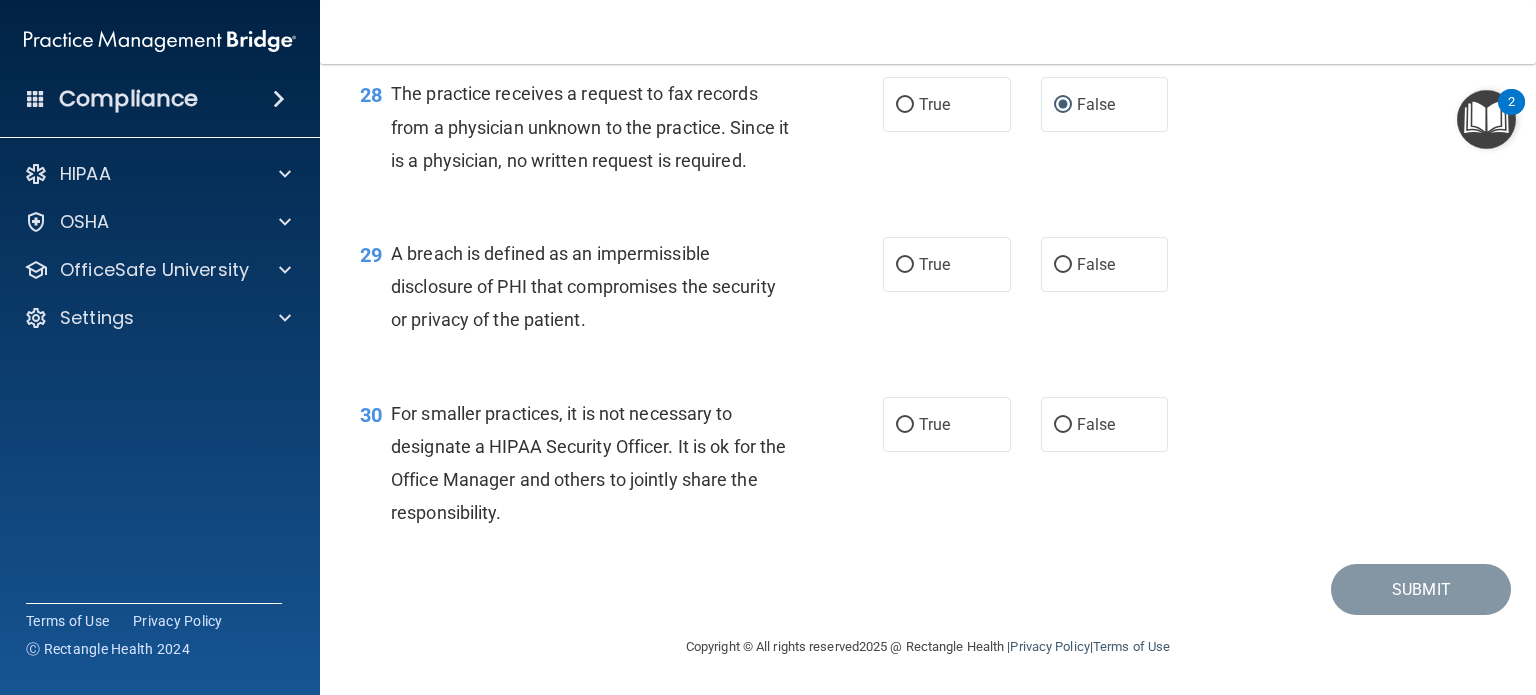 scroll, scrollTop: 4824, scrollLeft: 0, axis: vertical 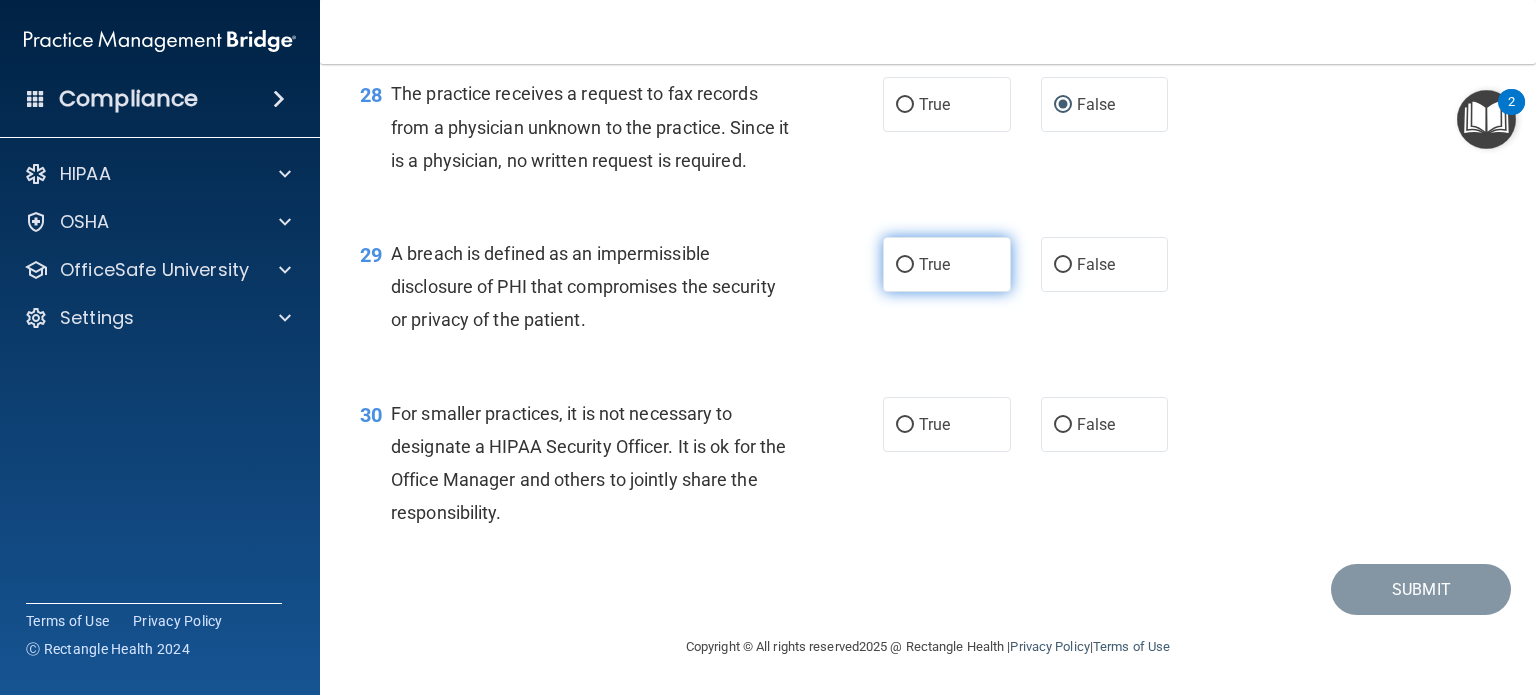click on "True" at bounding box center [905, 265] 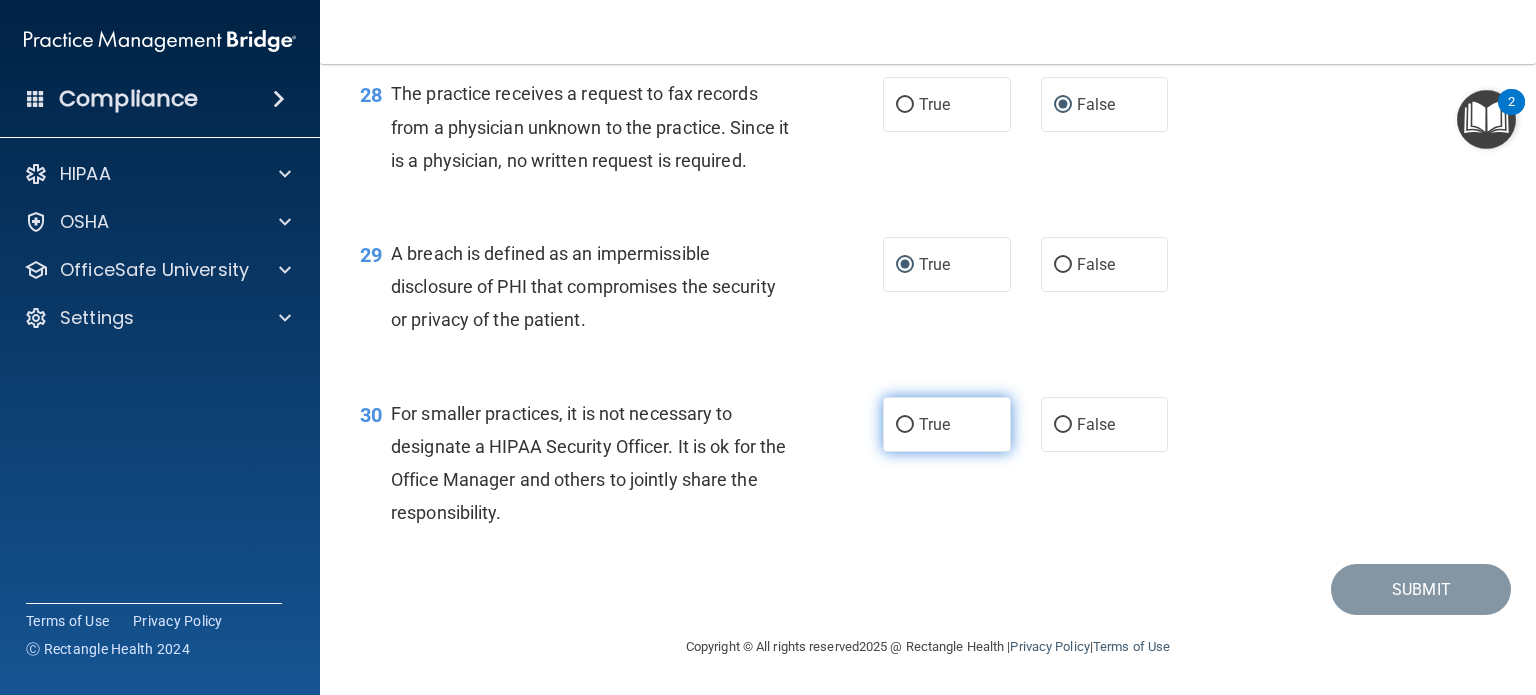 click on "True" at bounding box center [934, 424] 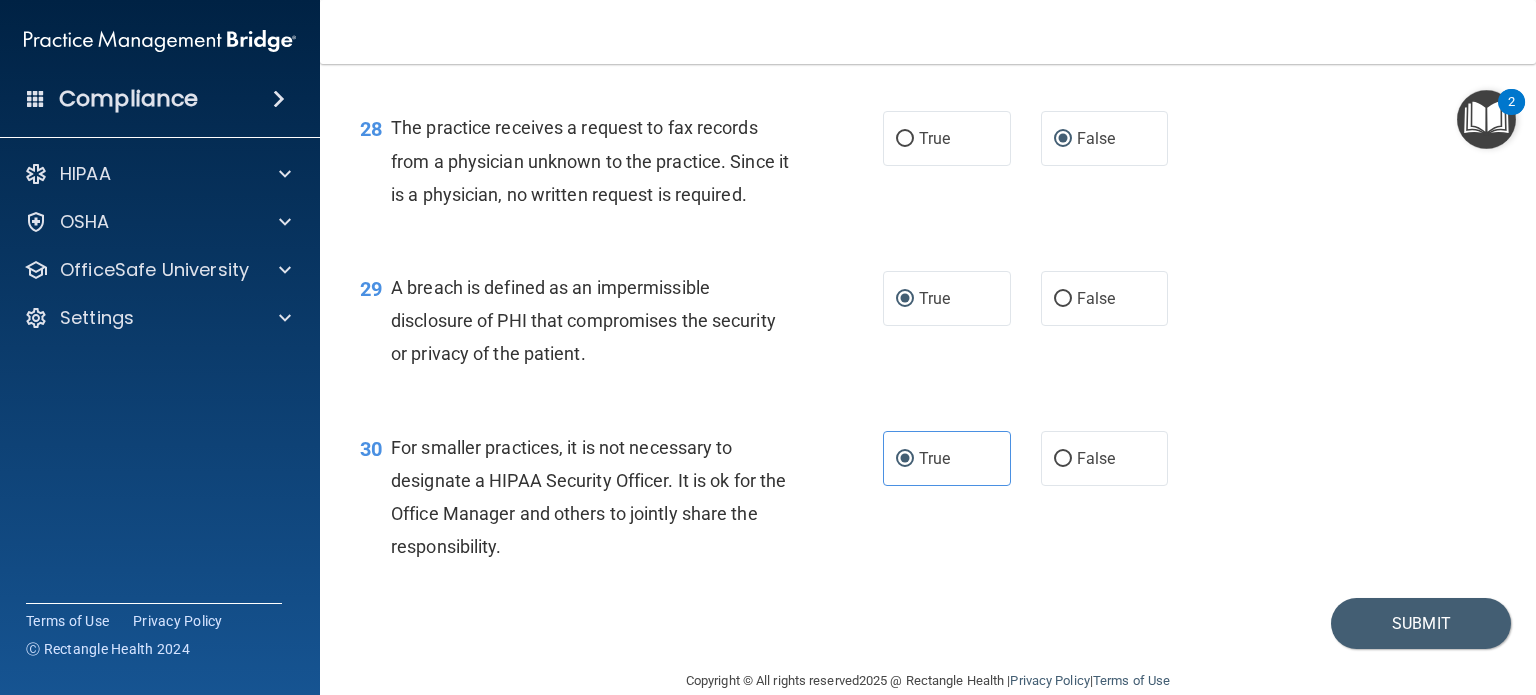 scroll, scrollTop: 4824, scrollLeft: 0, axis: vertical 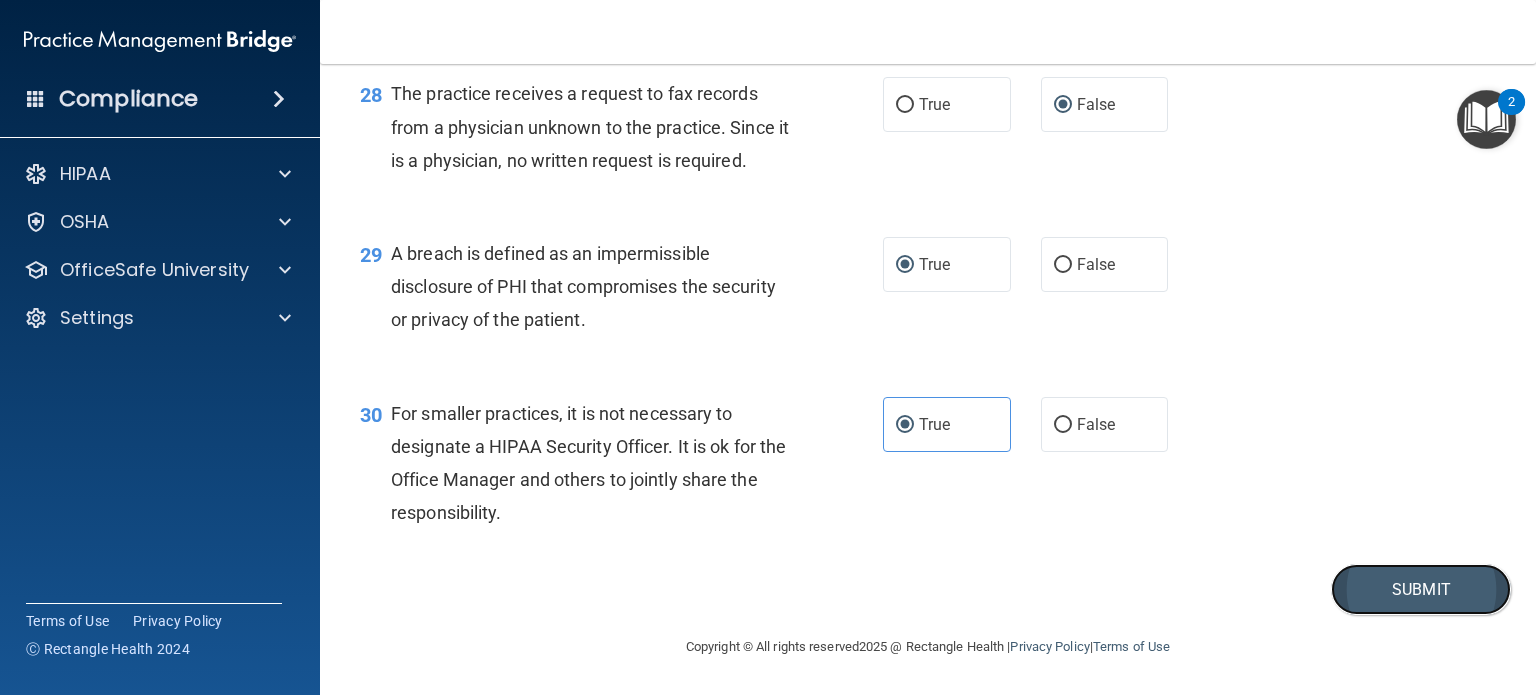 click on "Submit" at bounding box center (1421, 589) 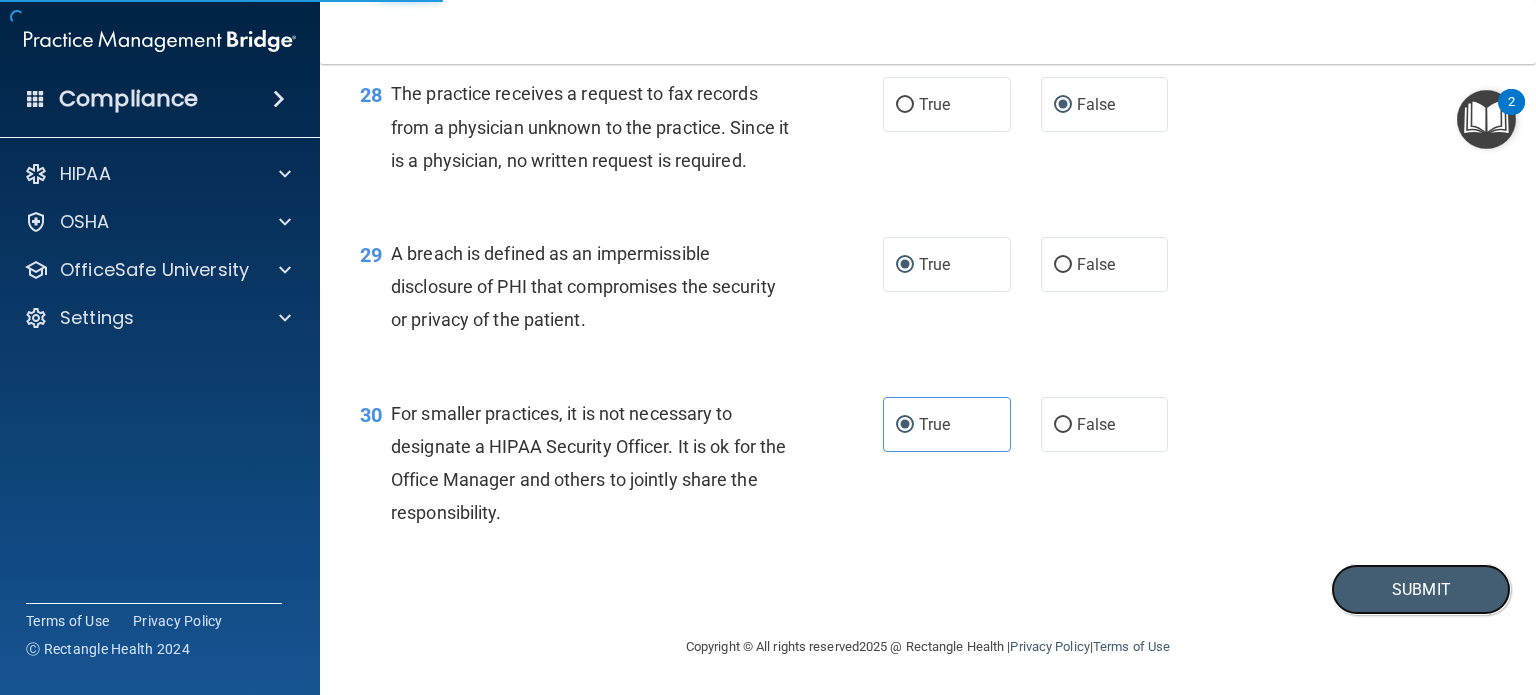 scroll, scrollTop: 4824, scrollLeft: 0, axis: vertical 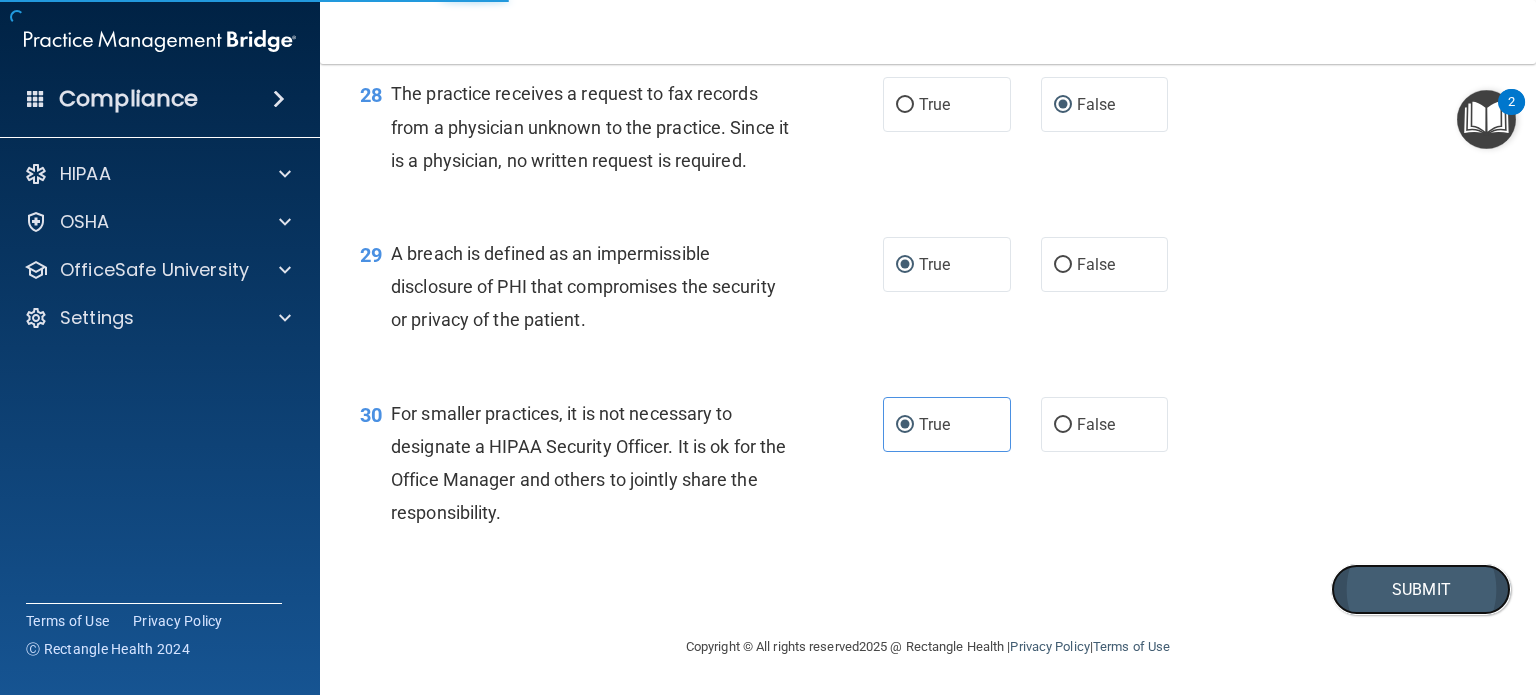 click on "Submit" at bounding box center (1421, 589) 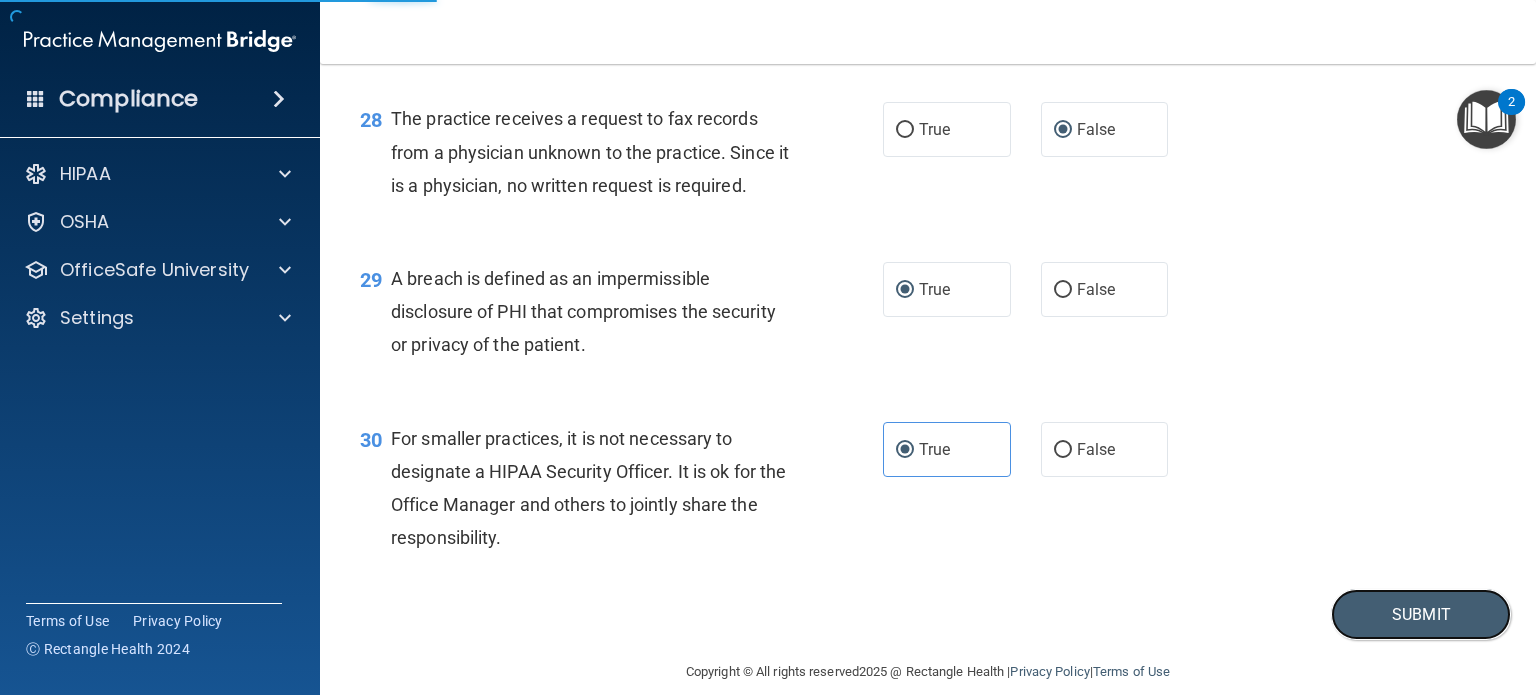 scroll, scrollTop: 4324, scrollLeft: 0, axis: vertical 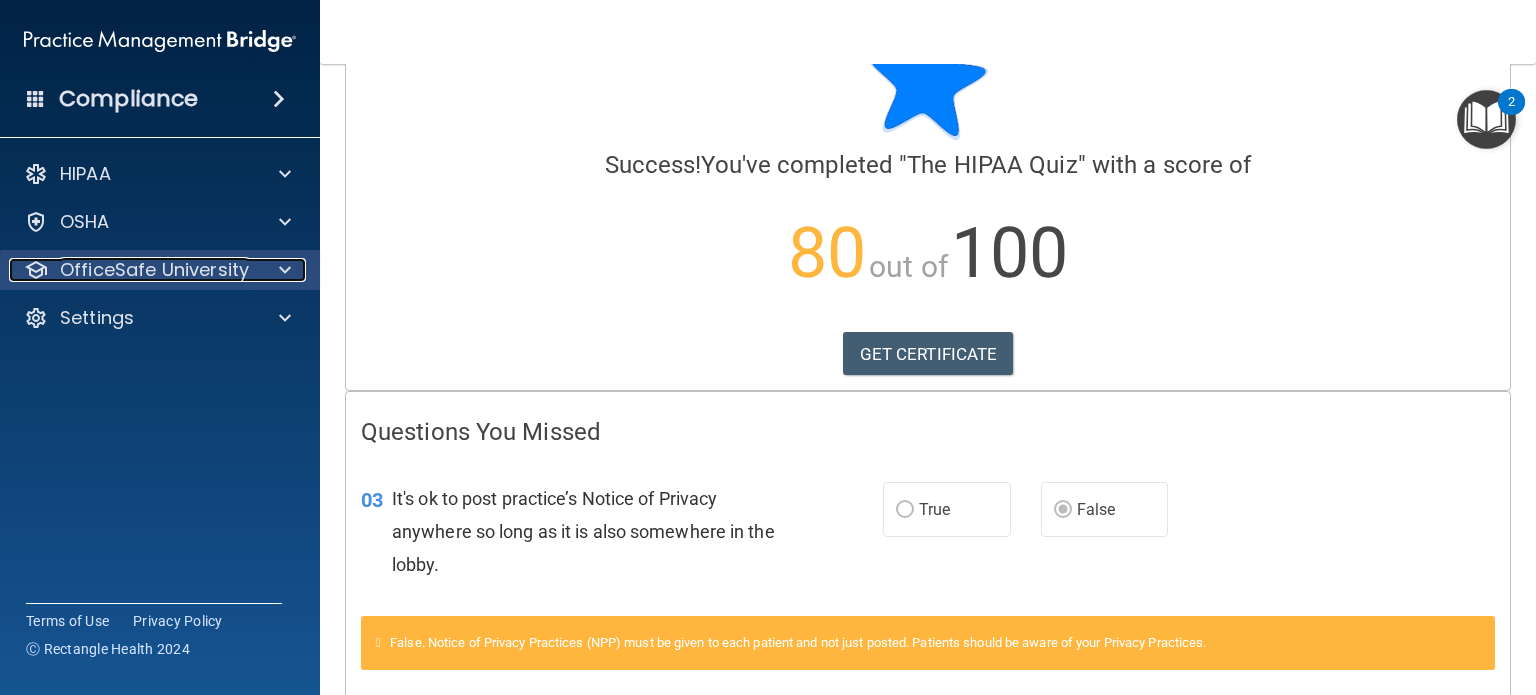 click on "OfficeSafe University" at bounding box center (154, 270) 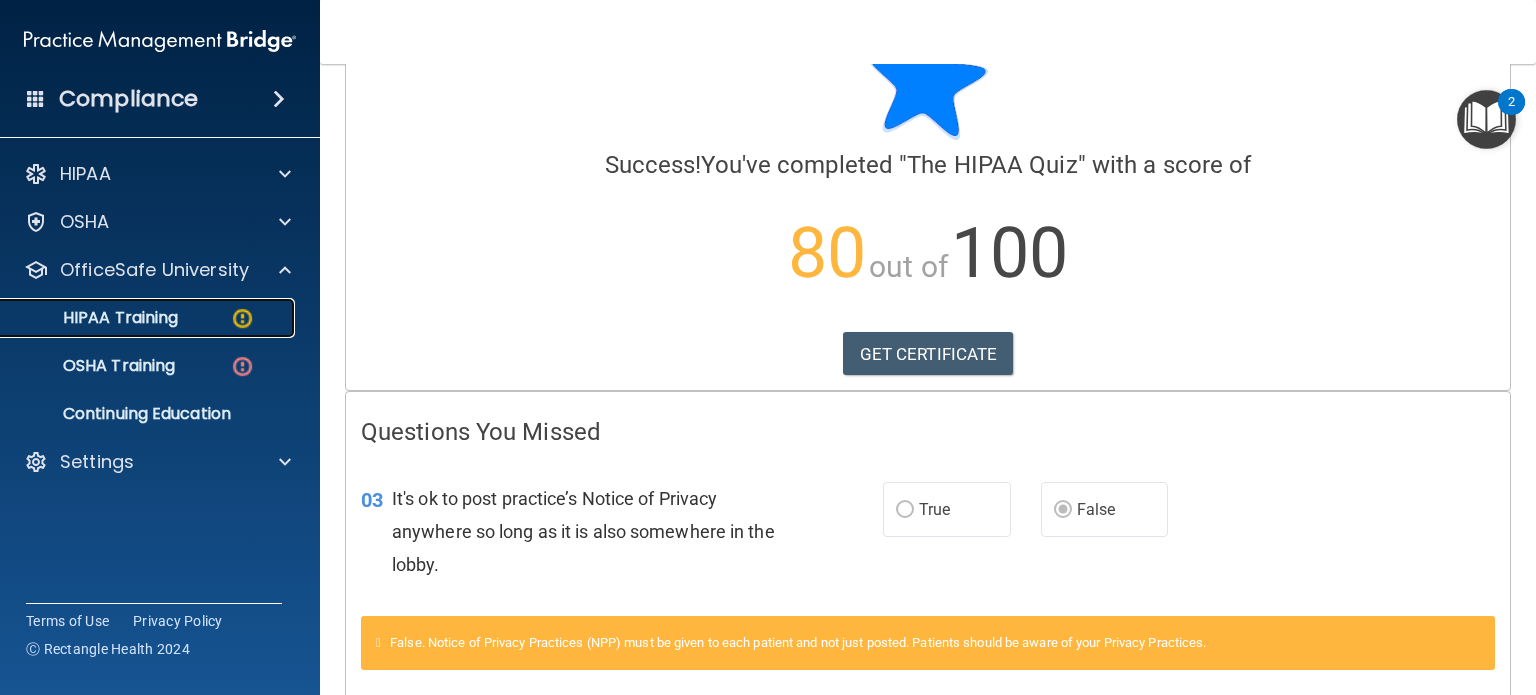 click on "HIPAA Training" at bounding box center (137, 318) 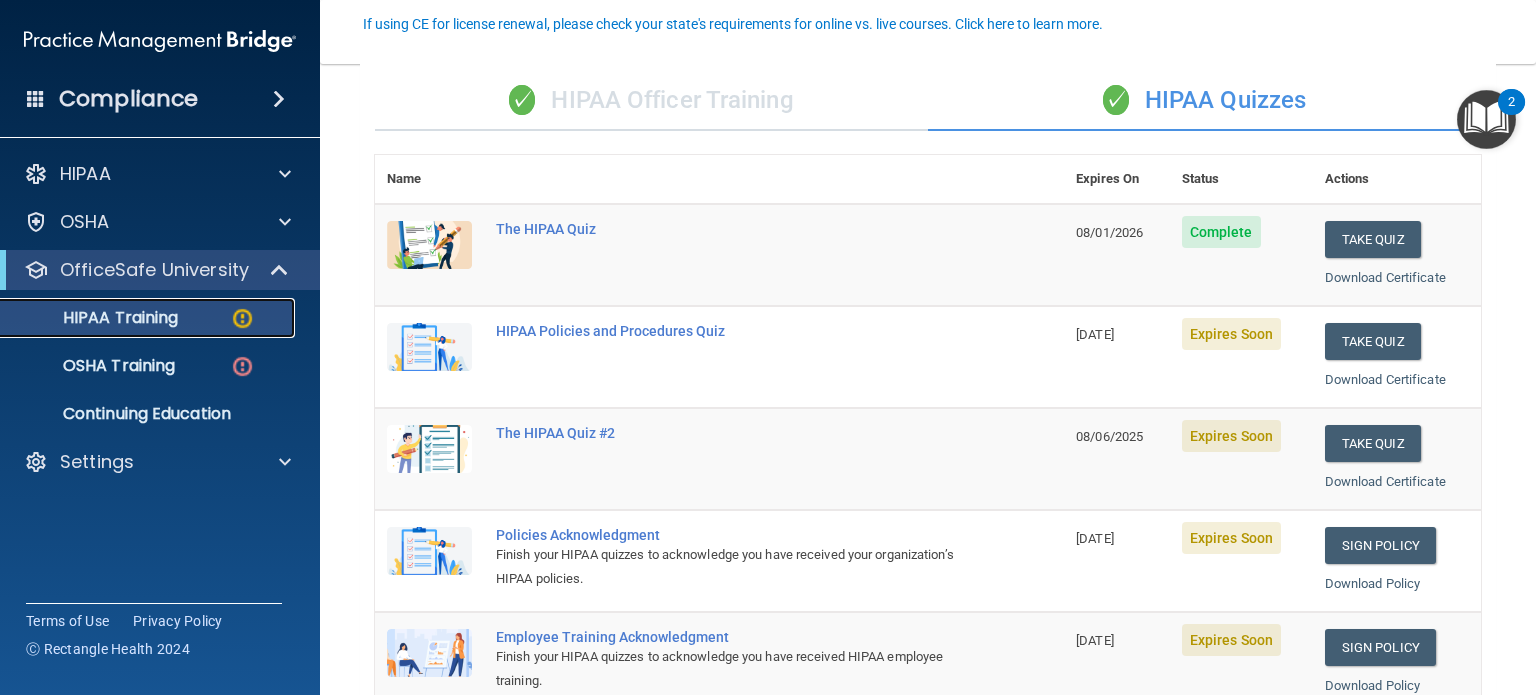 scroll, scrollTop: 180, scrollLeft: 0, axis: vertical 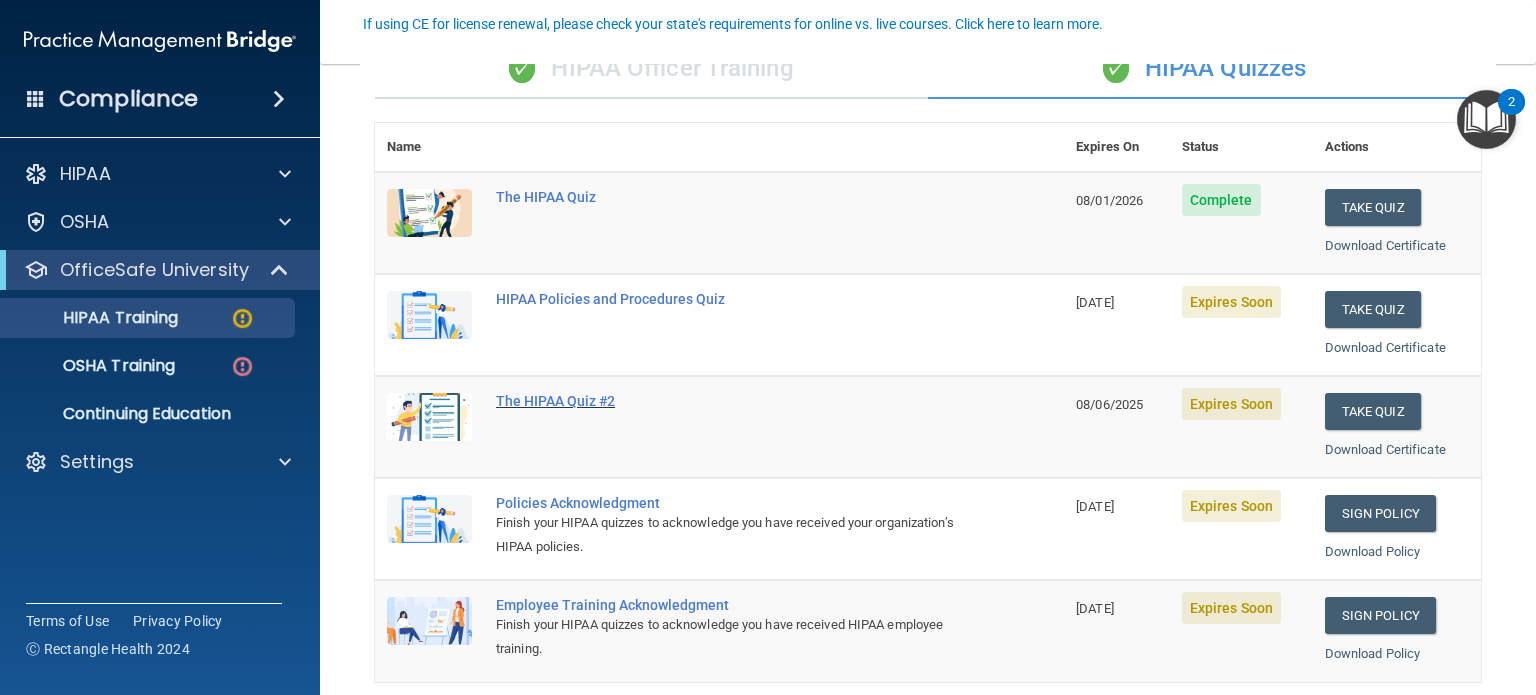 click on "The HIPAA Quiz #2" at bounding box center (730, 401) 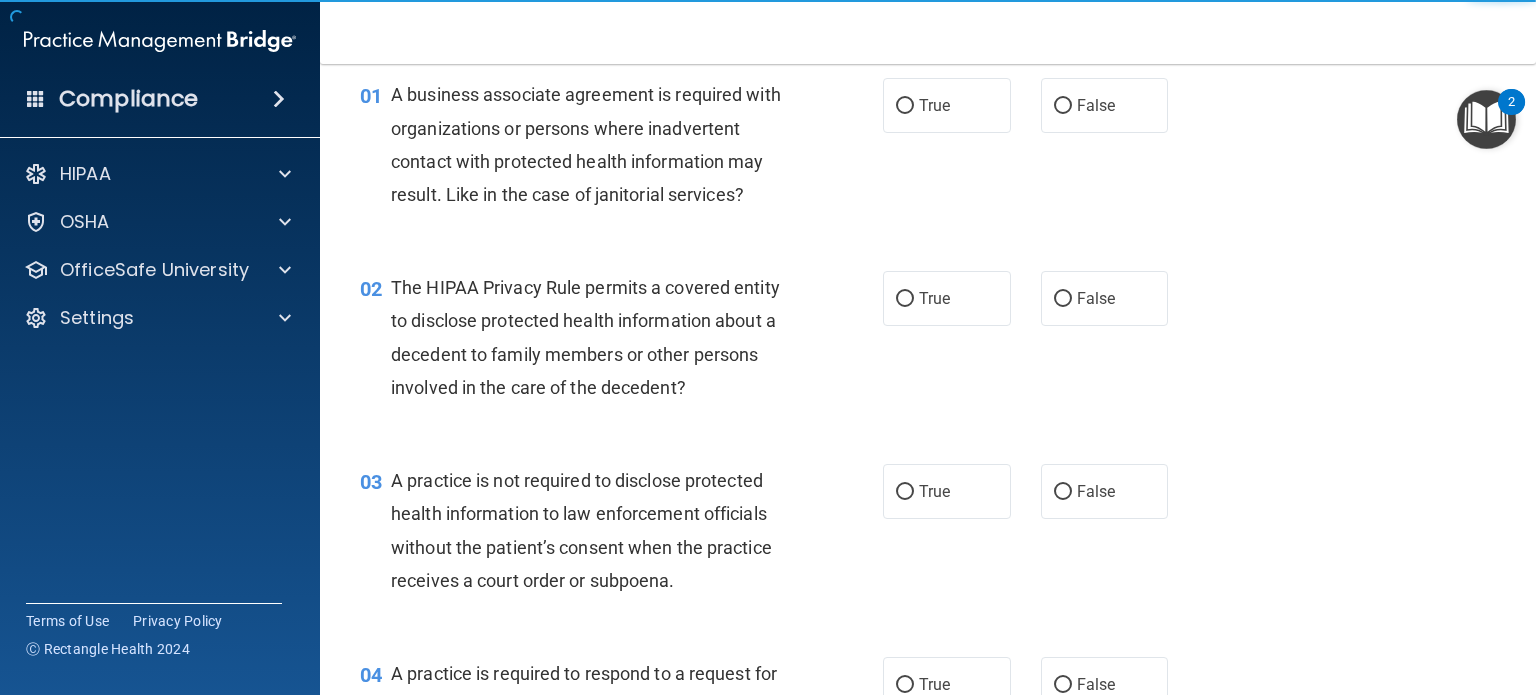 scroll, scrollTop: 0, scrollLeft: 0, axis: both 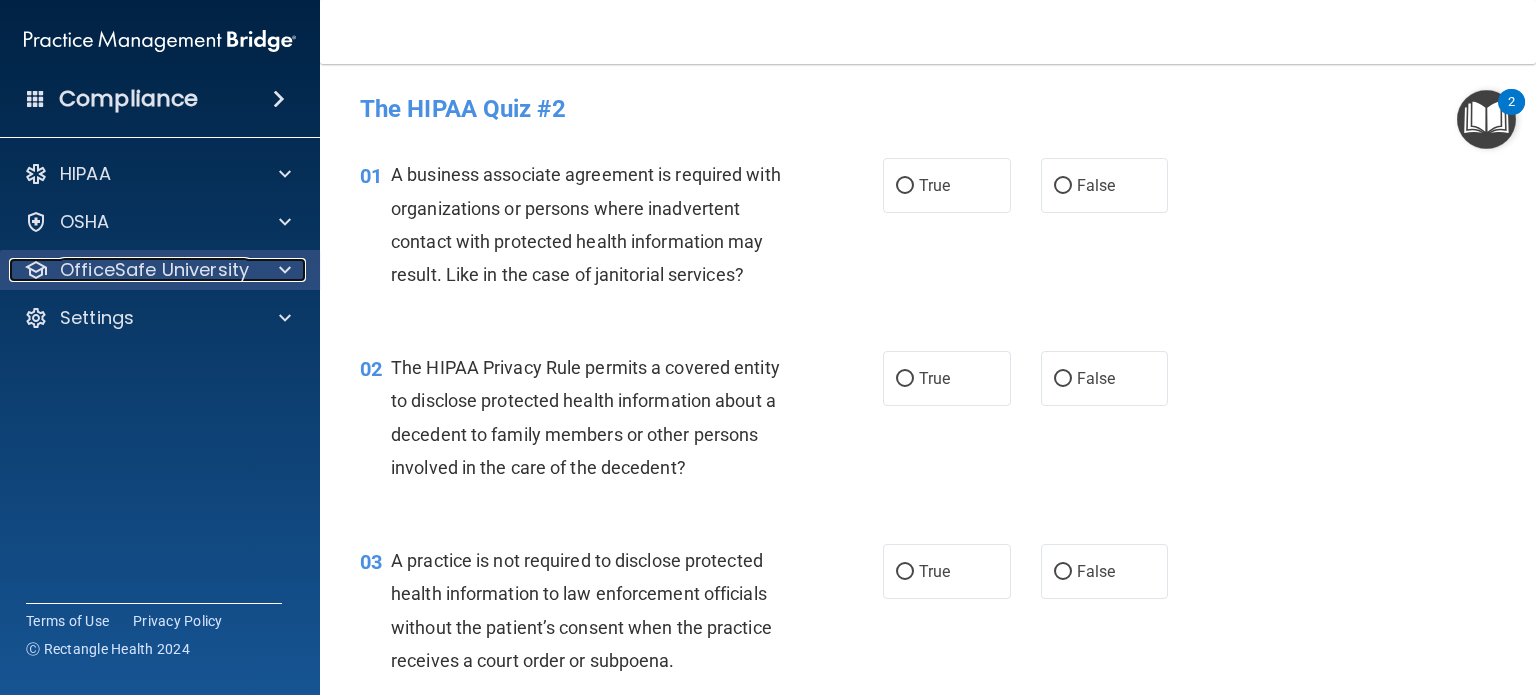 click on "OfficeSafe University" at bounding box center [154, 270] 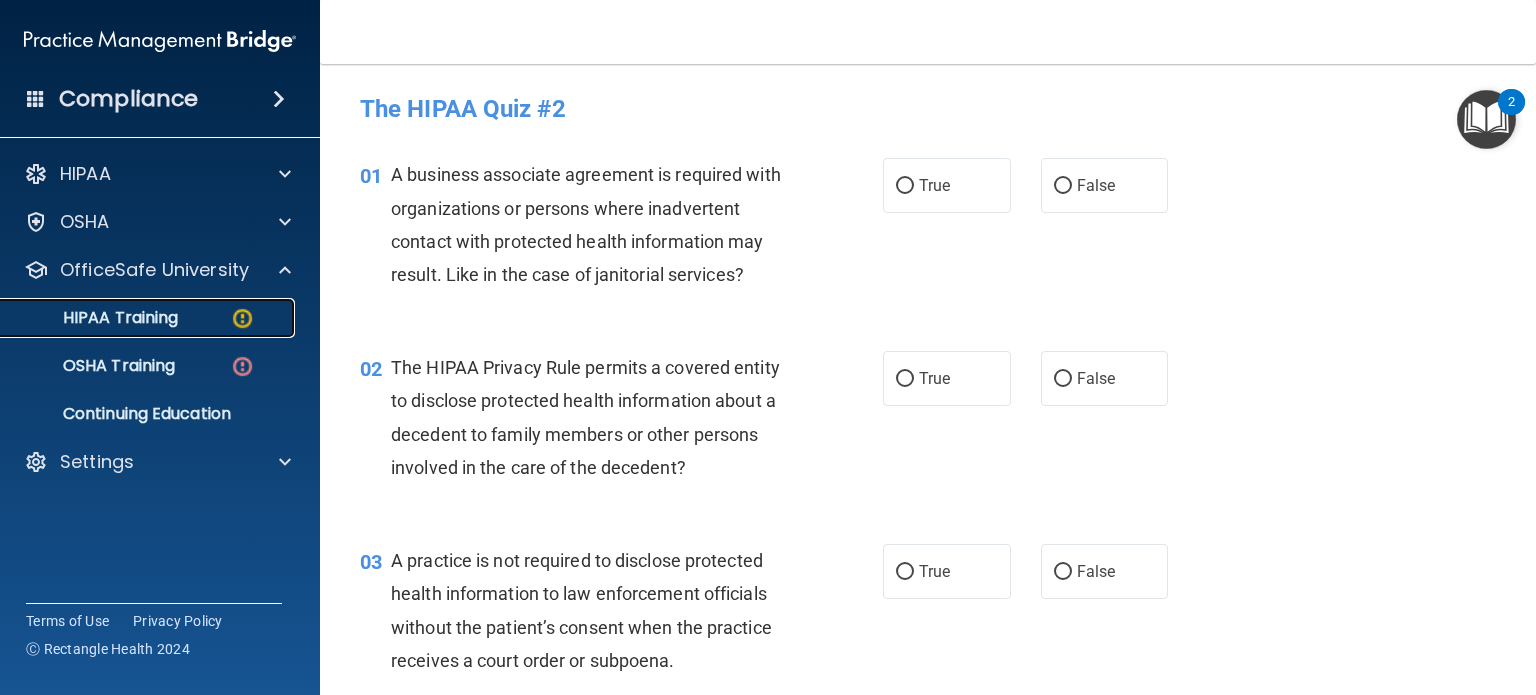 click on "HIPAA Training" at bounding box center [149, 318] 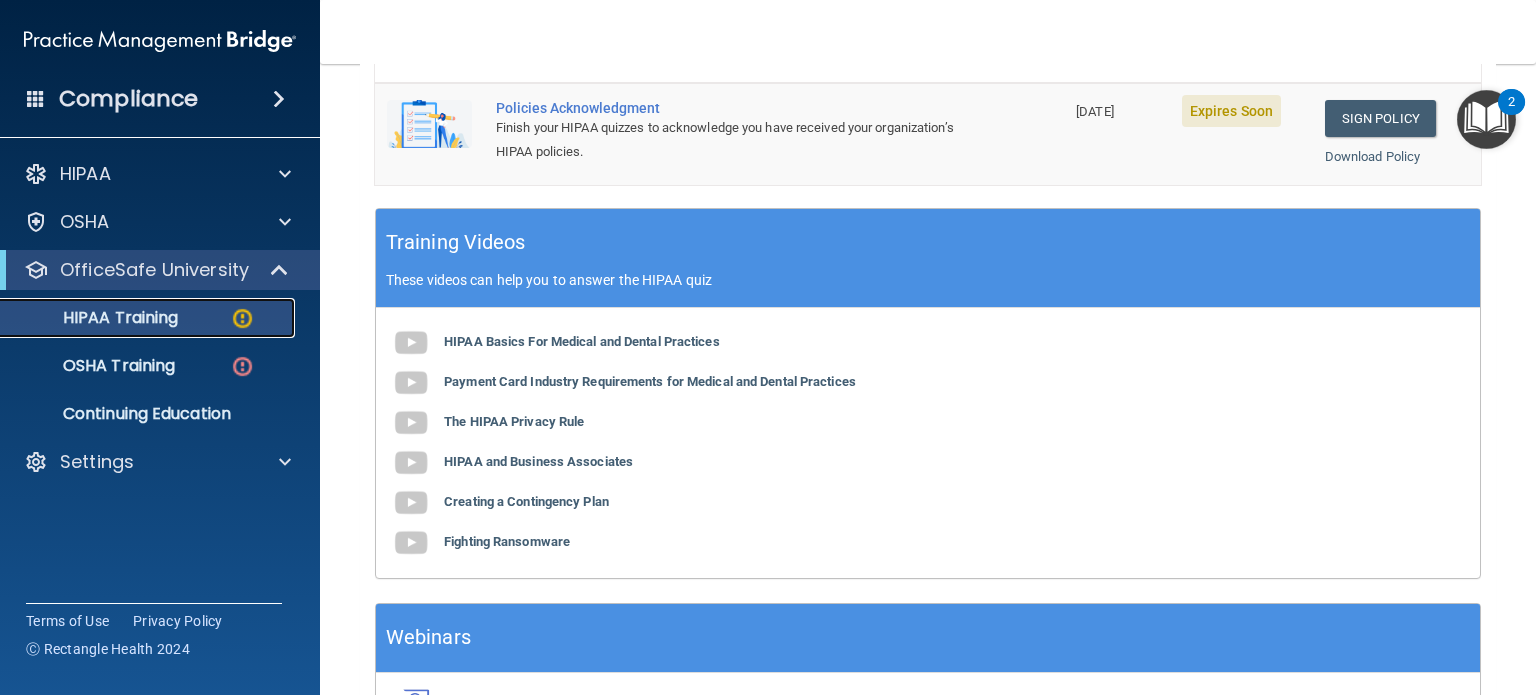 scroll, scrollTop: 700, scrollLeft: 0, axis: vertical 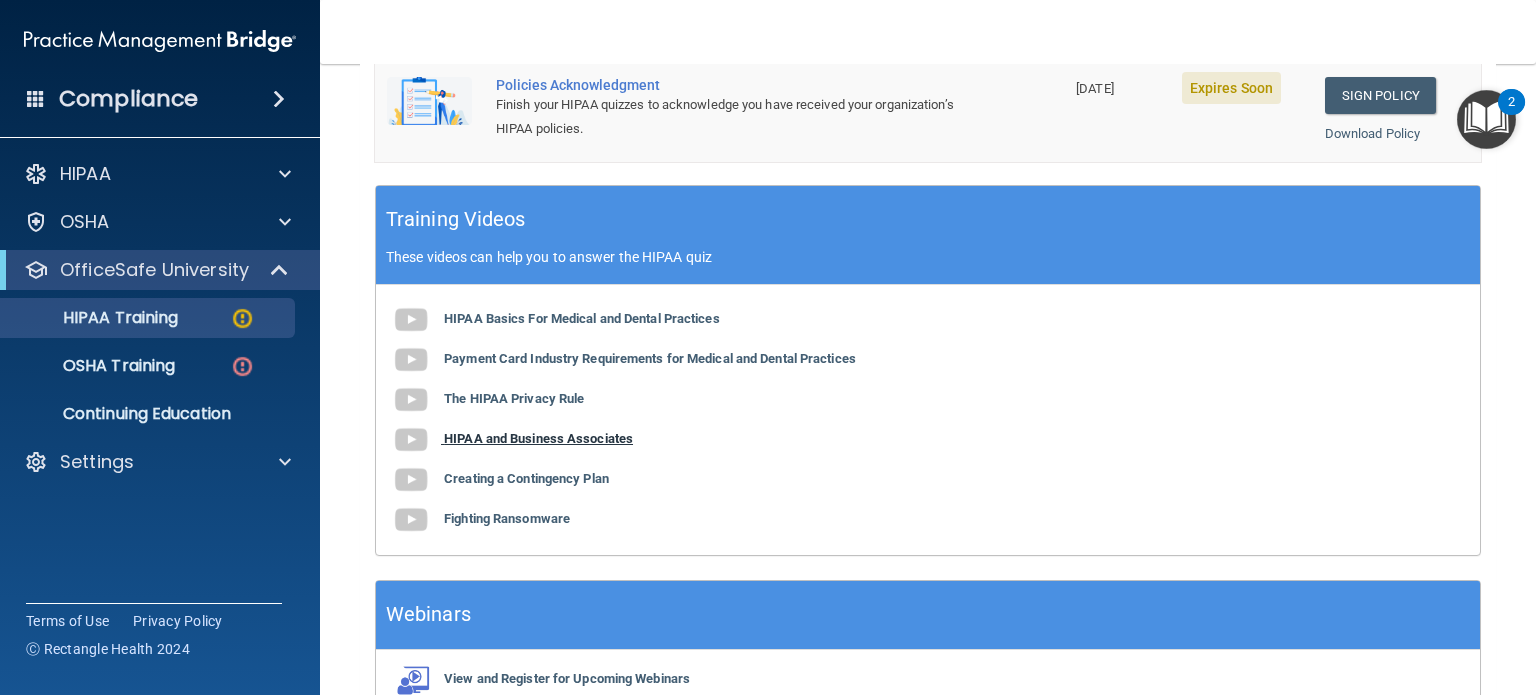click on "HIPAA and Business Associates" at bounding box center (538, 438) 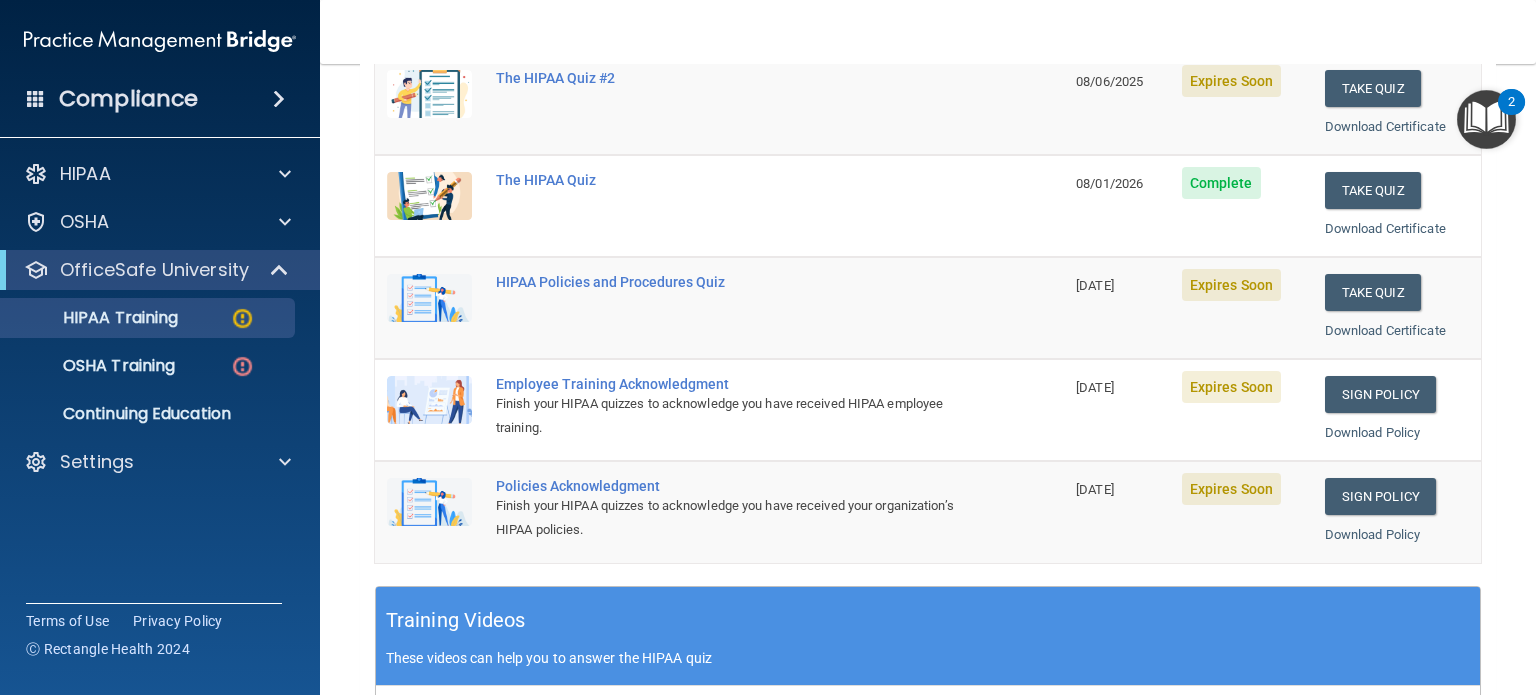 scroll, scrollTop: 200, scrollLeft: 0, axis: vertical 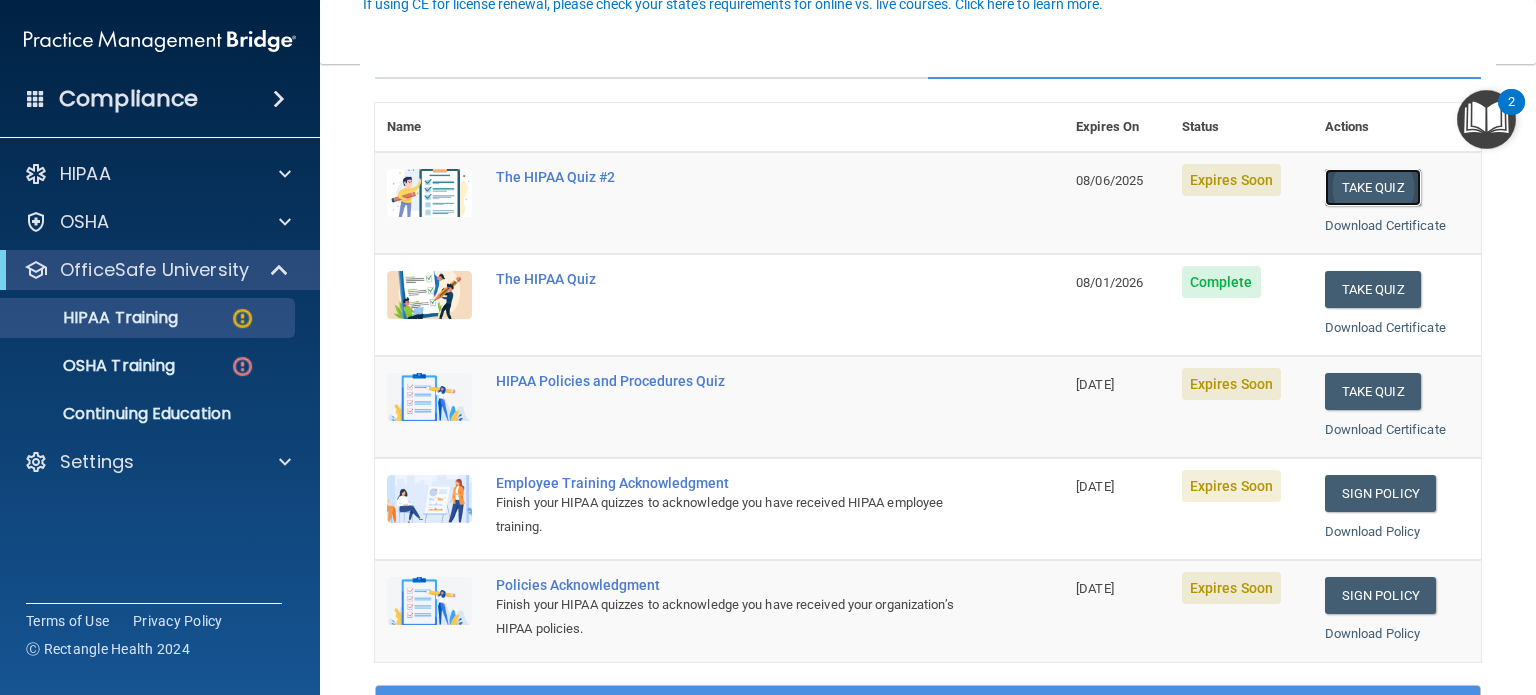click on "Take Quiz" at bounding box center [1373, 187] 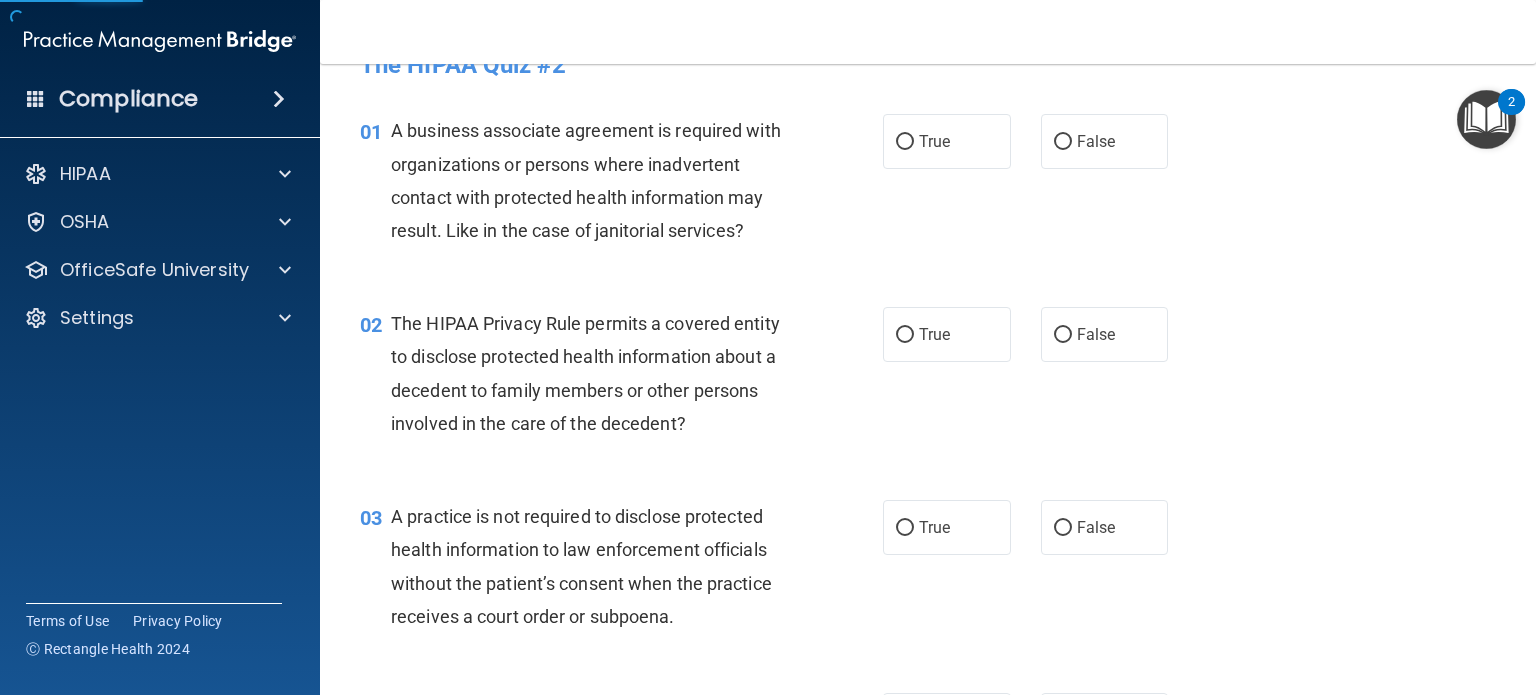 scroll, scrollTop: 0, scrollLeft: 0, axis: both 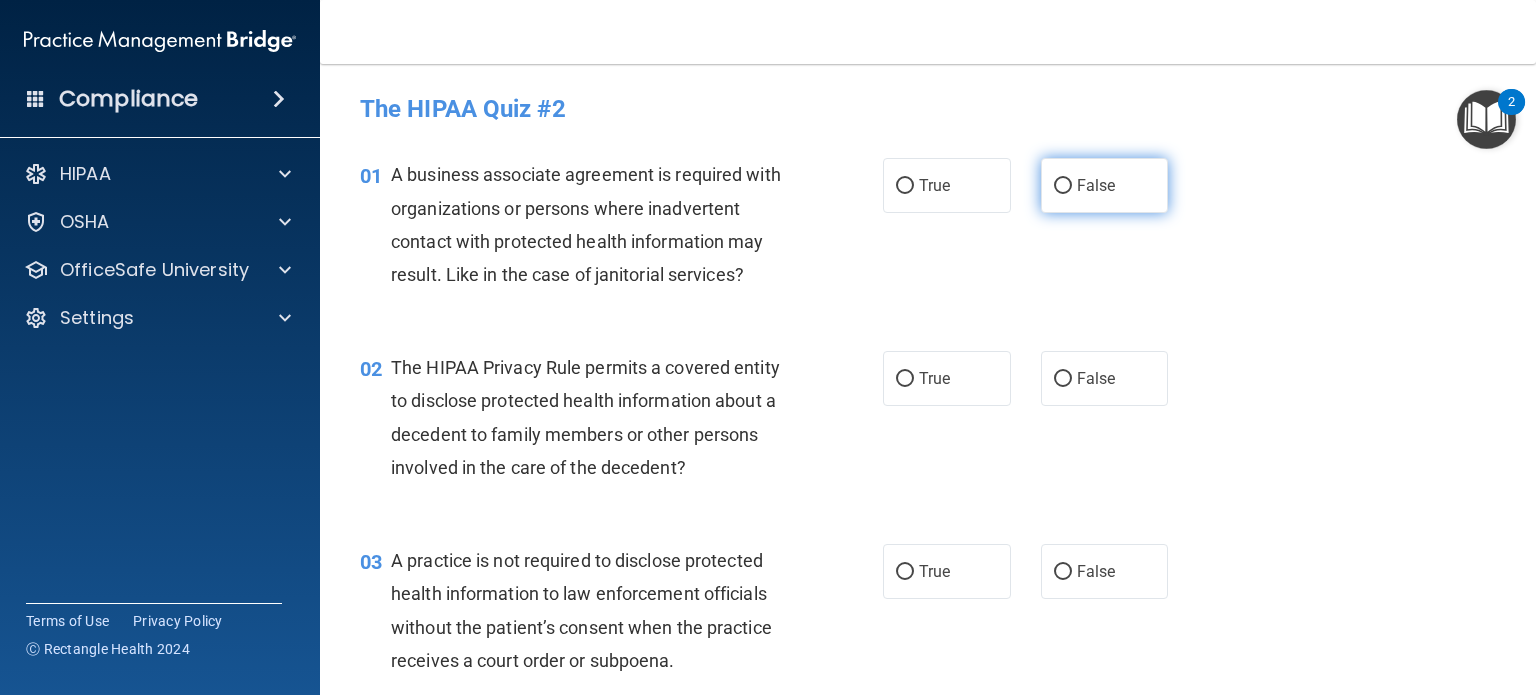 click on "False" at bounding box center (1096, 185) 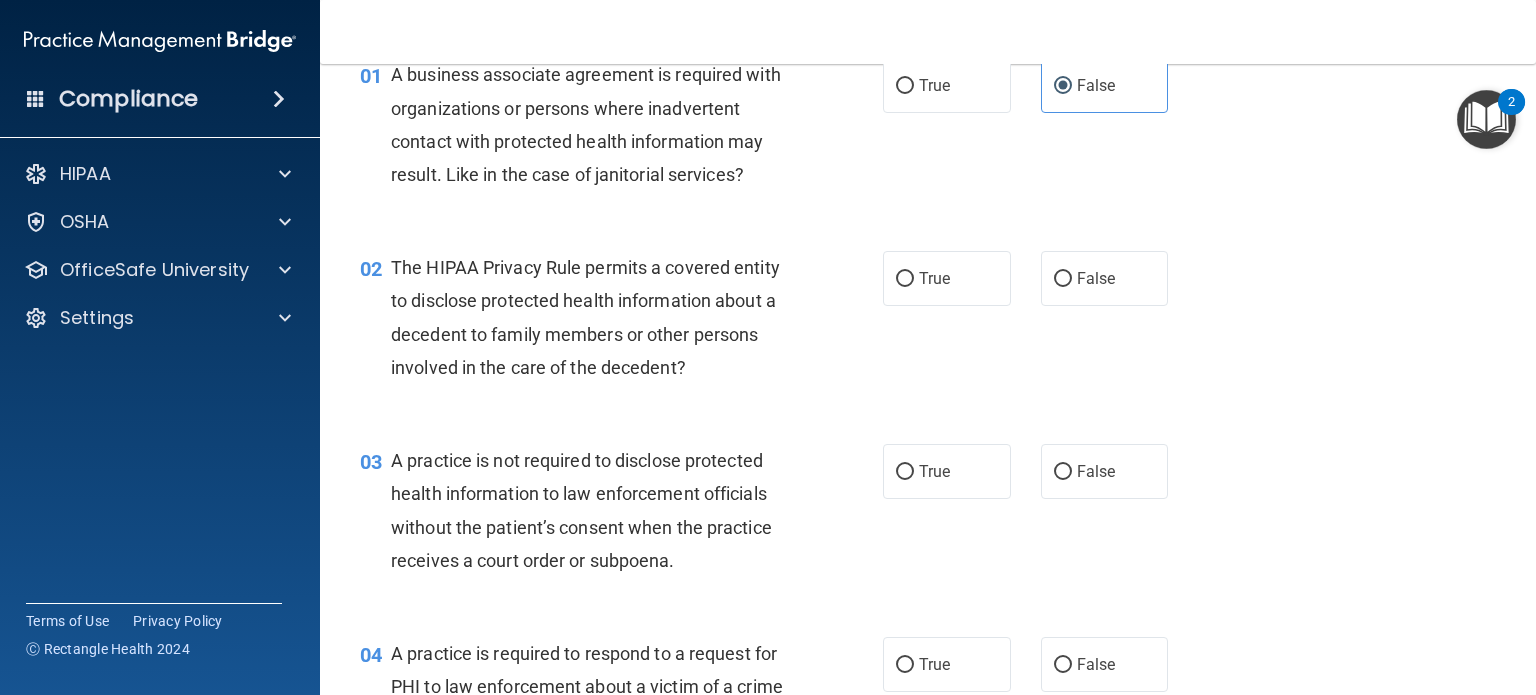 scroll, scrollTop: 200, scrollLeft: 0, axis: vertical 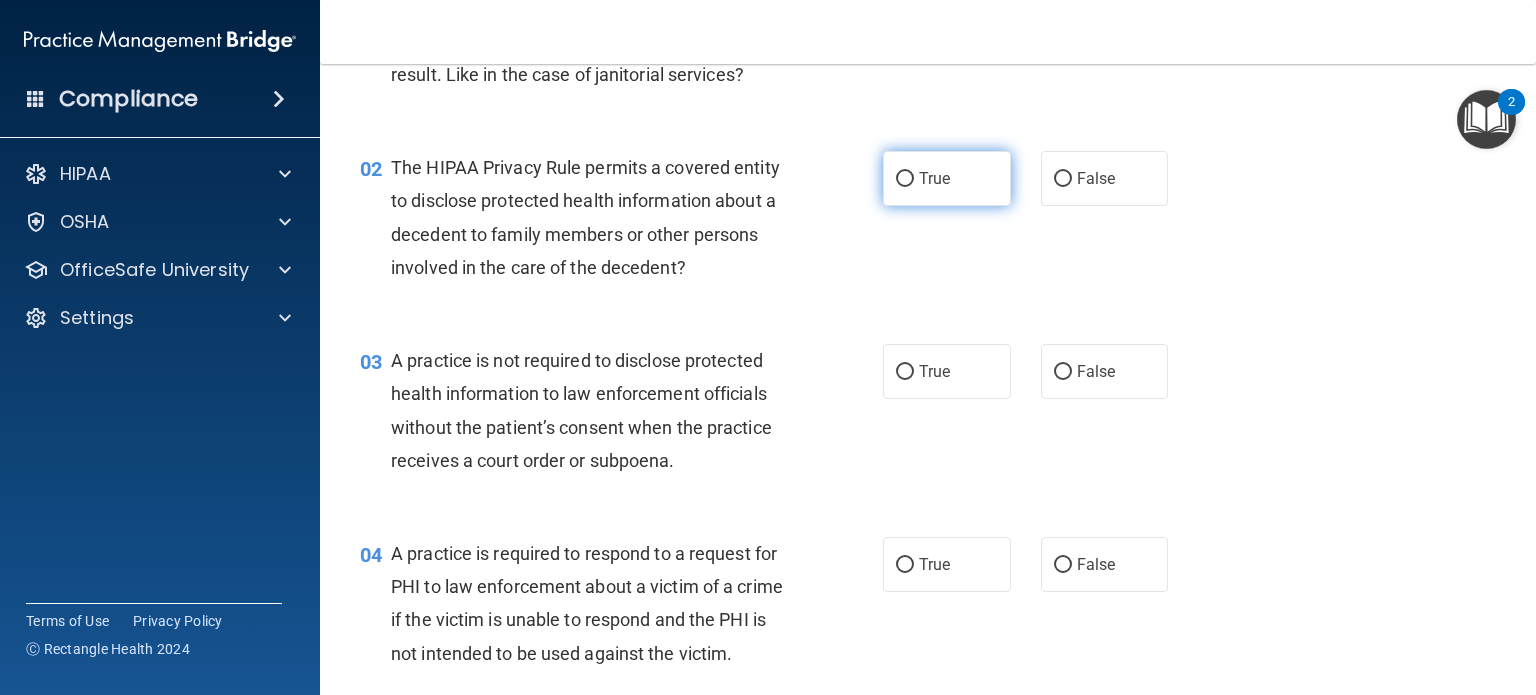 click on "True" at bounding box center [947, 178] 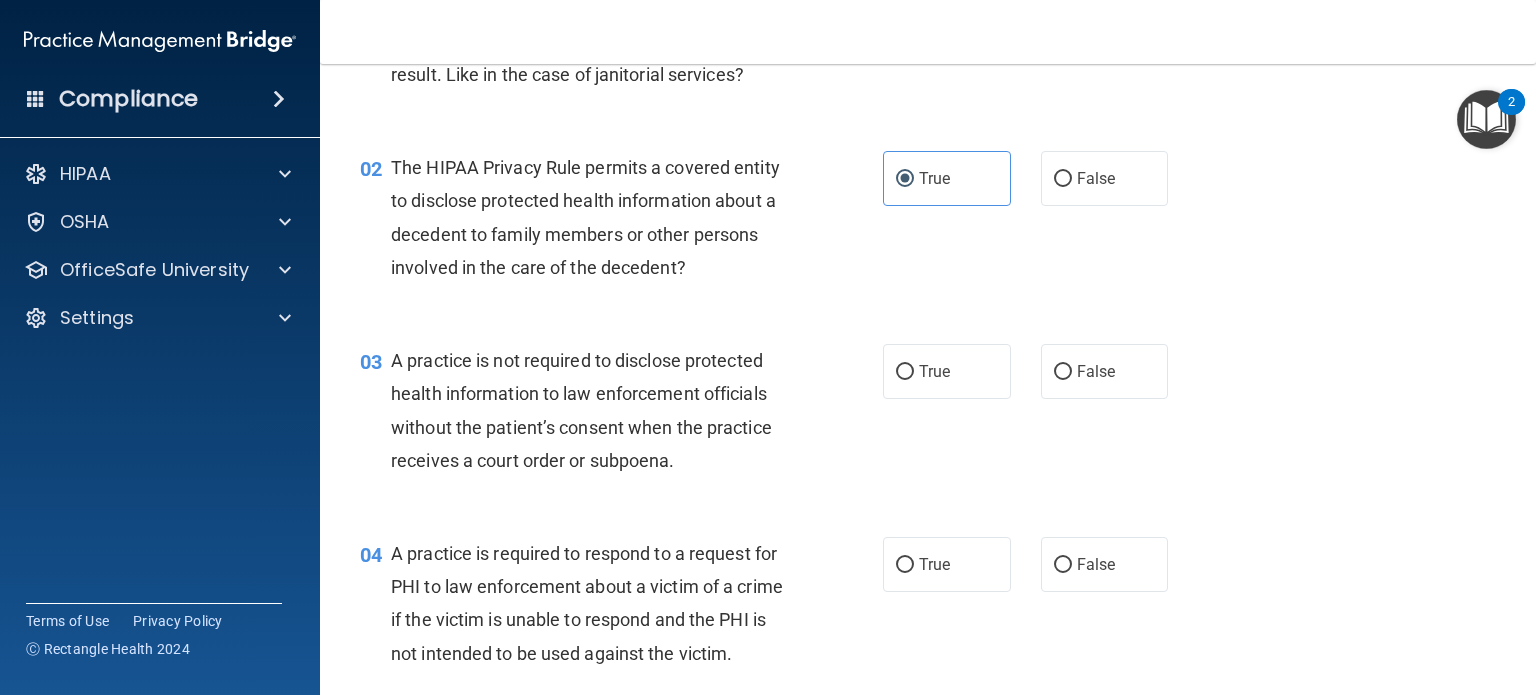 scroll, scrollTop: 400, scrollLeft: 0, axis: vertical 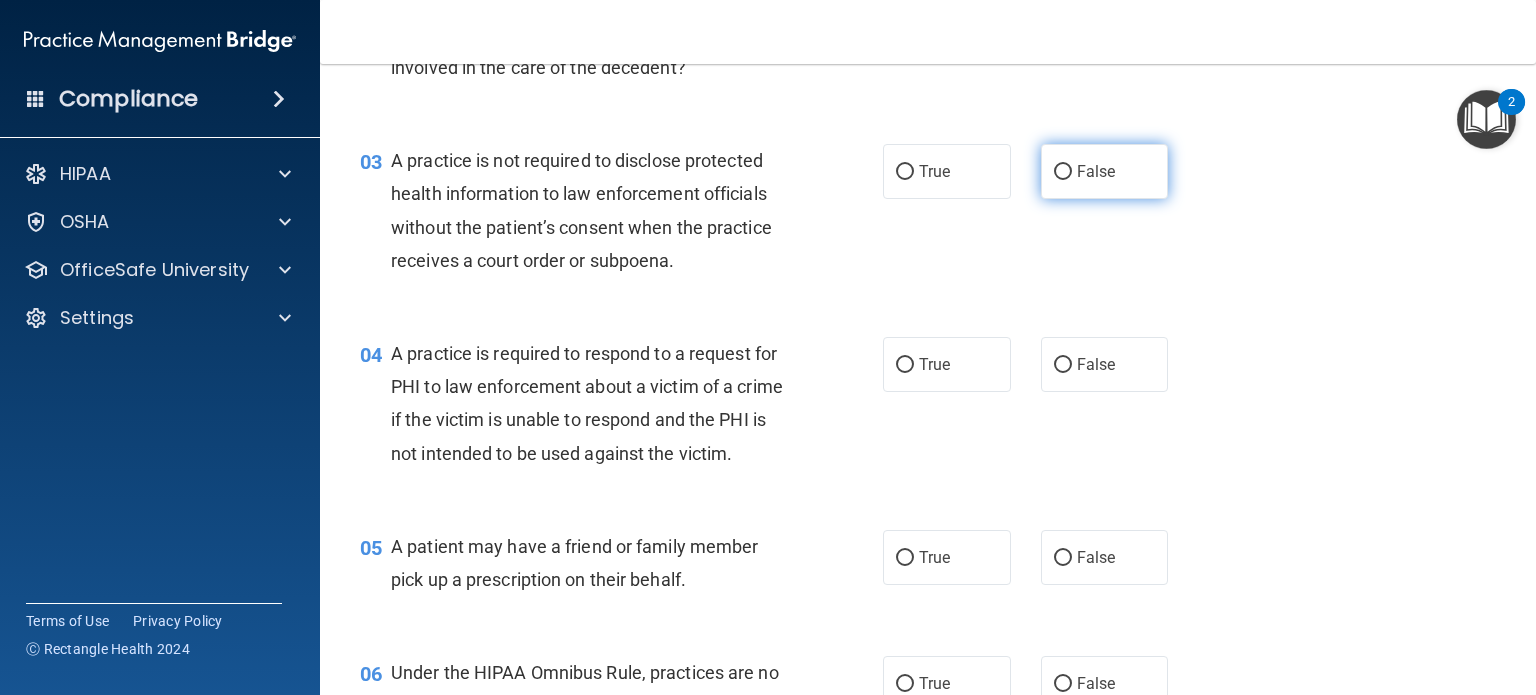click on "False" at bounding box center [1063, 172] 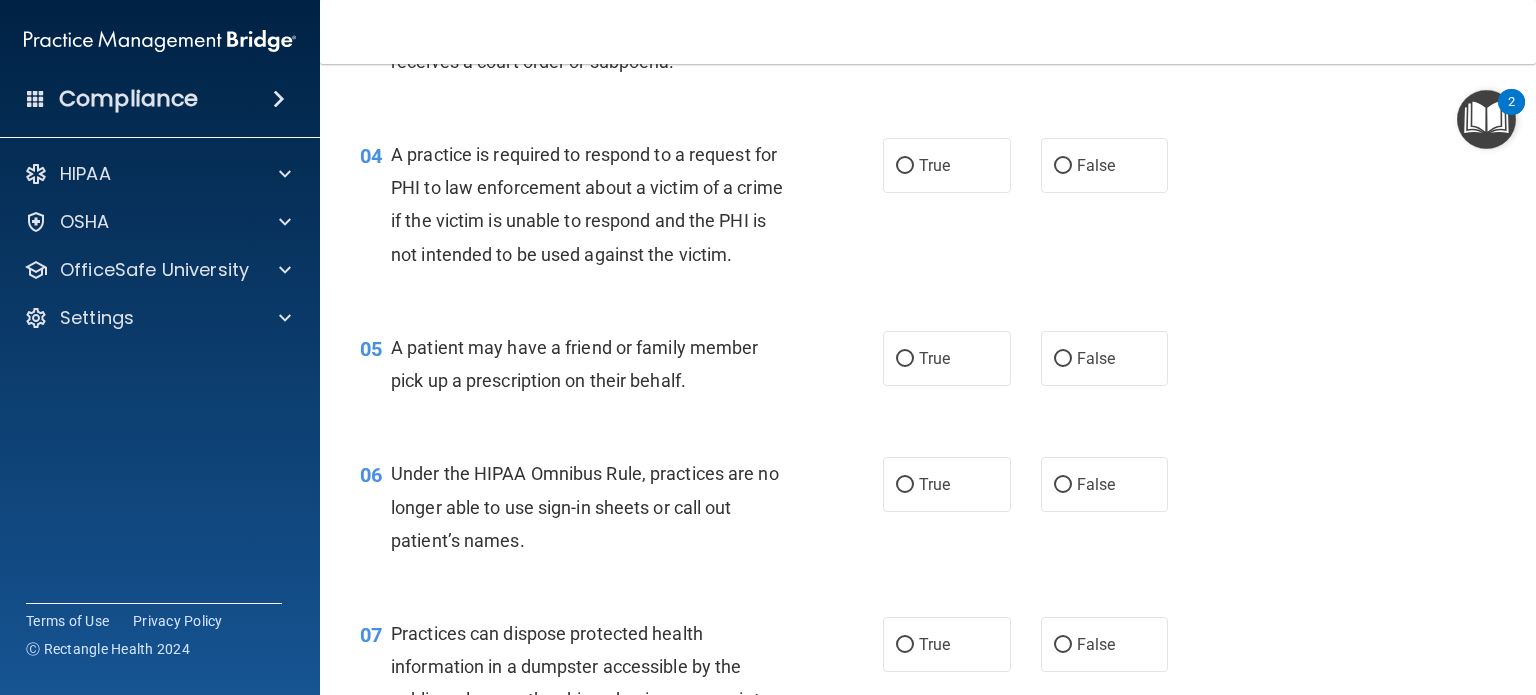 scroll, scrollTop: 600, scrollLeft: 0, axis: vertical 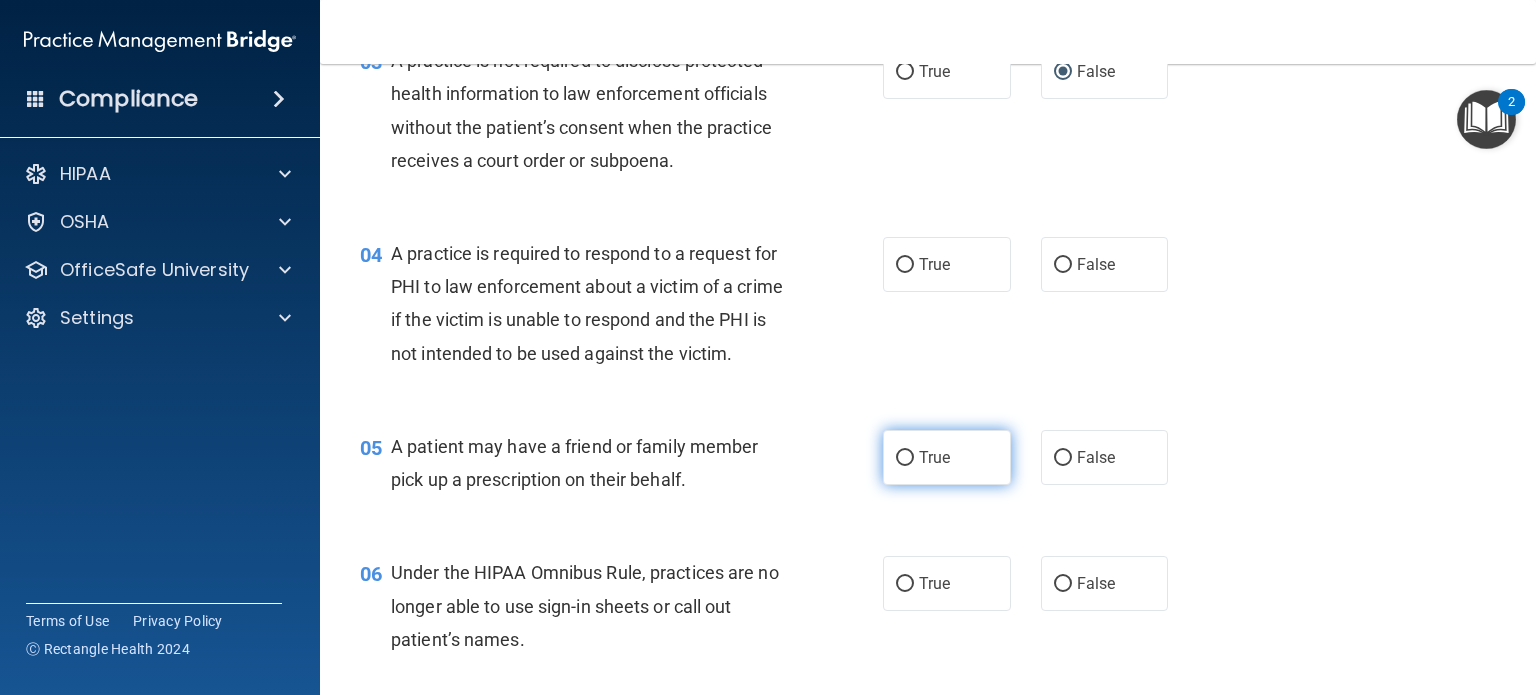 click on "True" at bounding box center [905, 458] 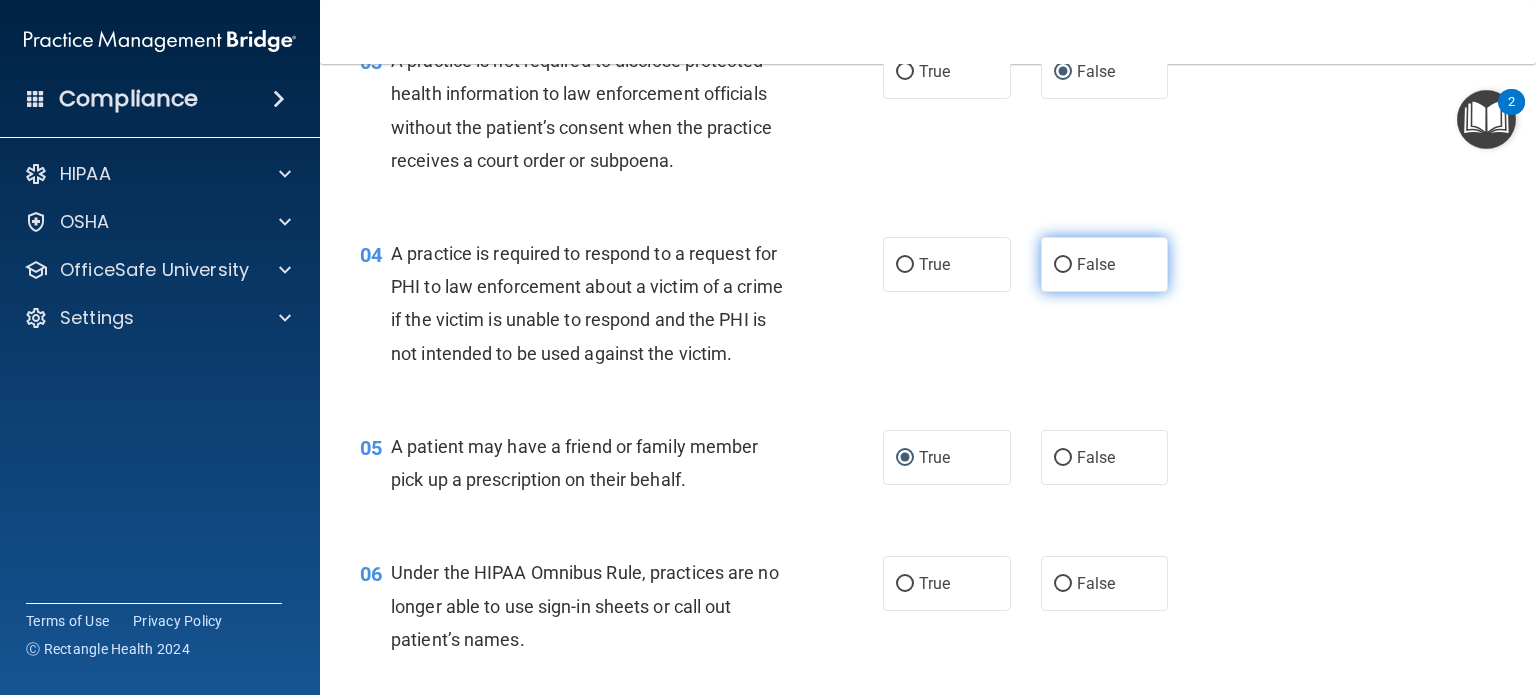 click on "False" at bounding box center [1063, 265] 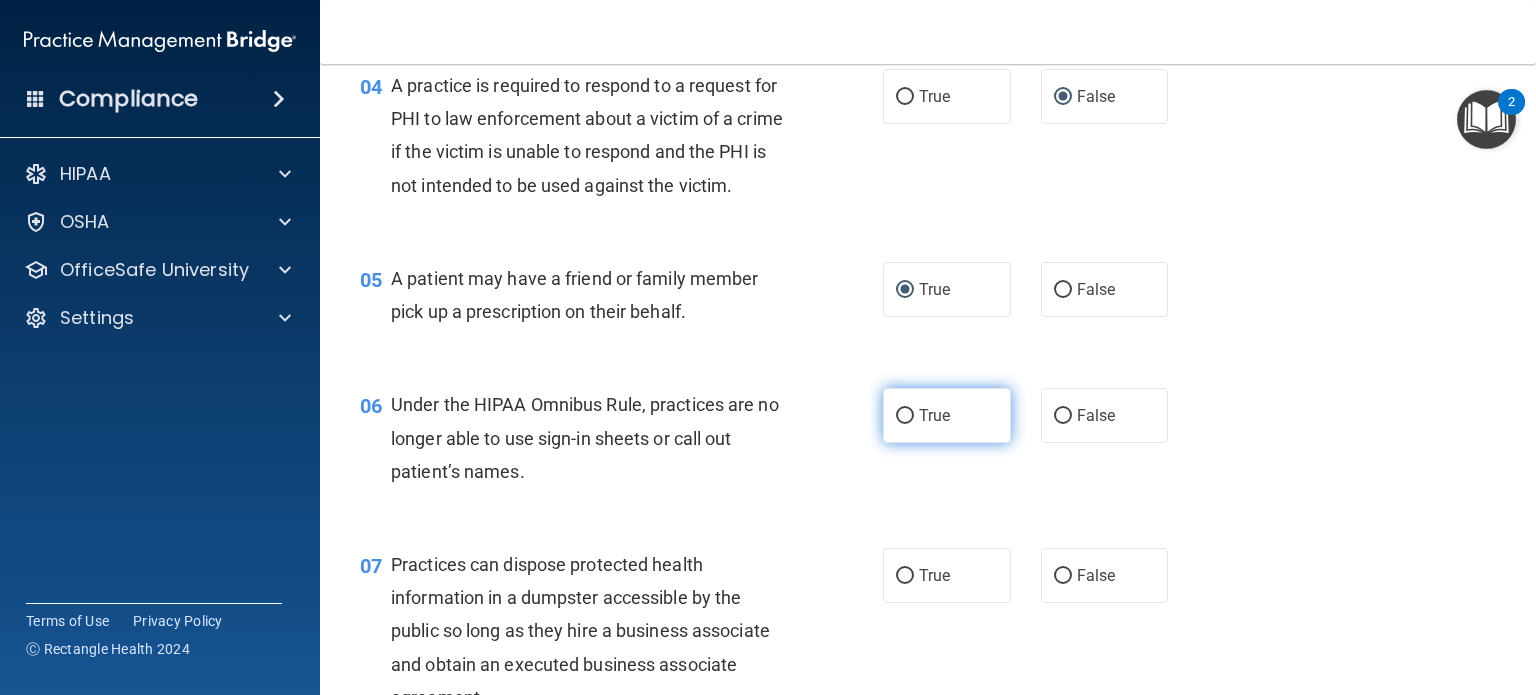scroll, scrollTop: 800, scrollLeft: 0, axis: vertical 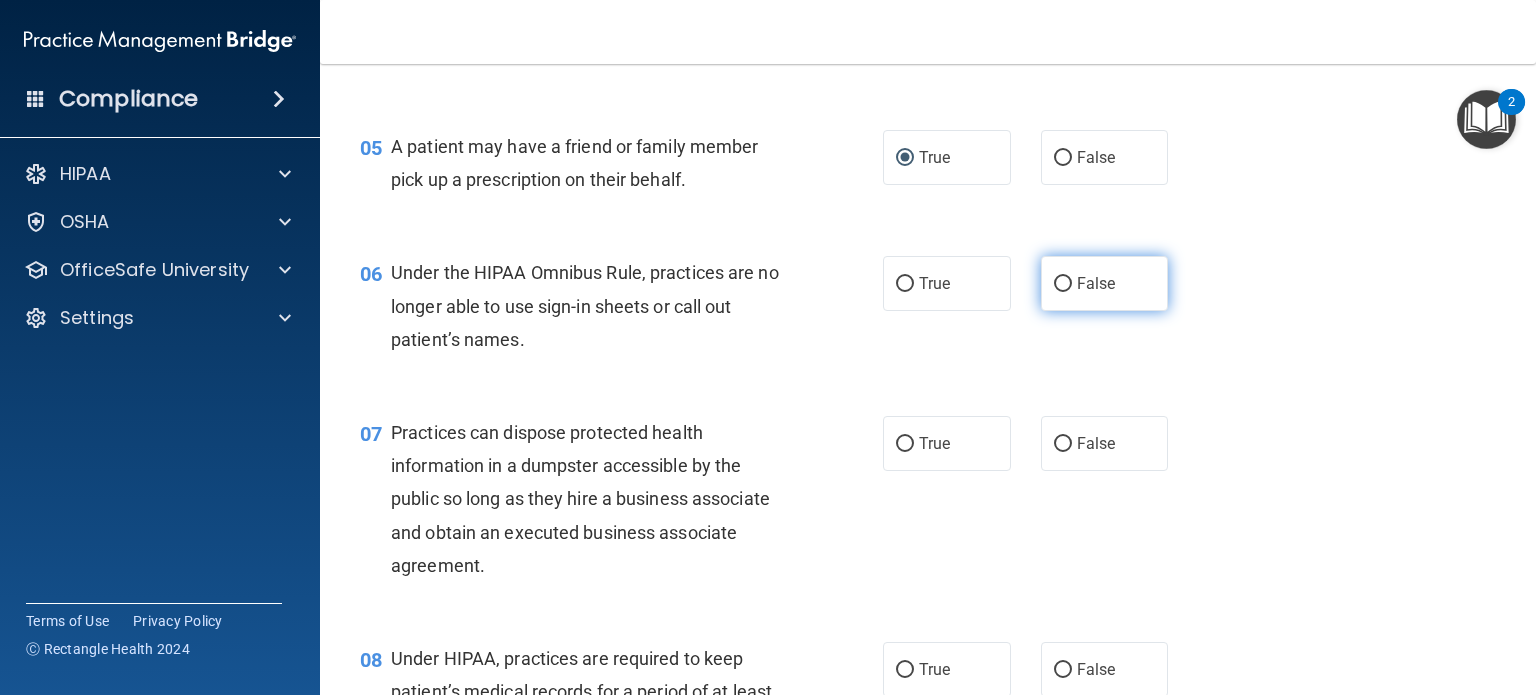 click on "False" at bounding box center [1063, 284] 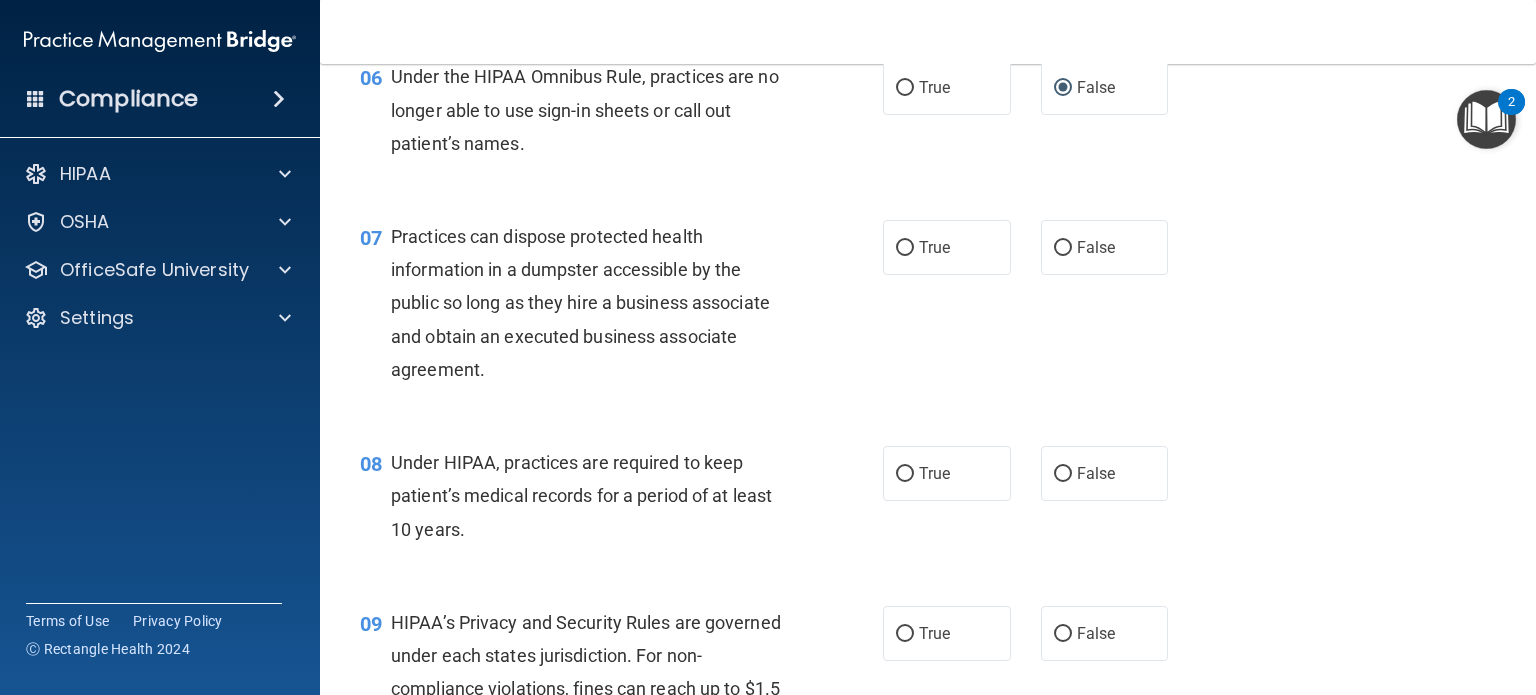 scroll, scrollTop: 1000, scrollLeft: 0, axis: vertical 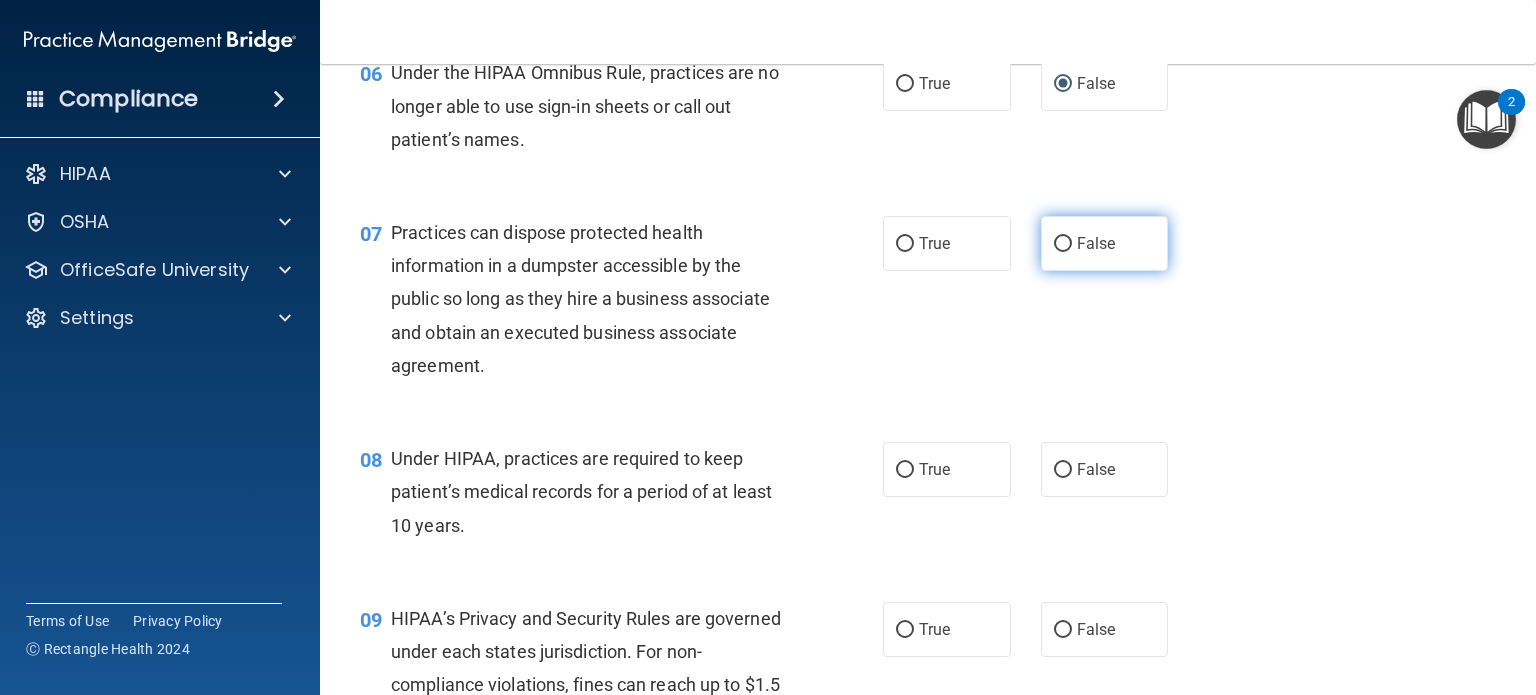 click on "False" at bounding box center (1105, 243) 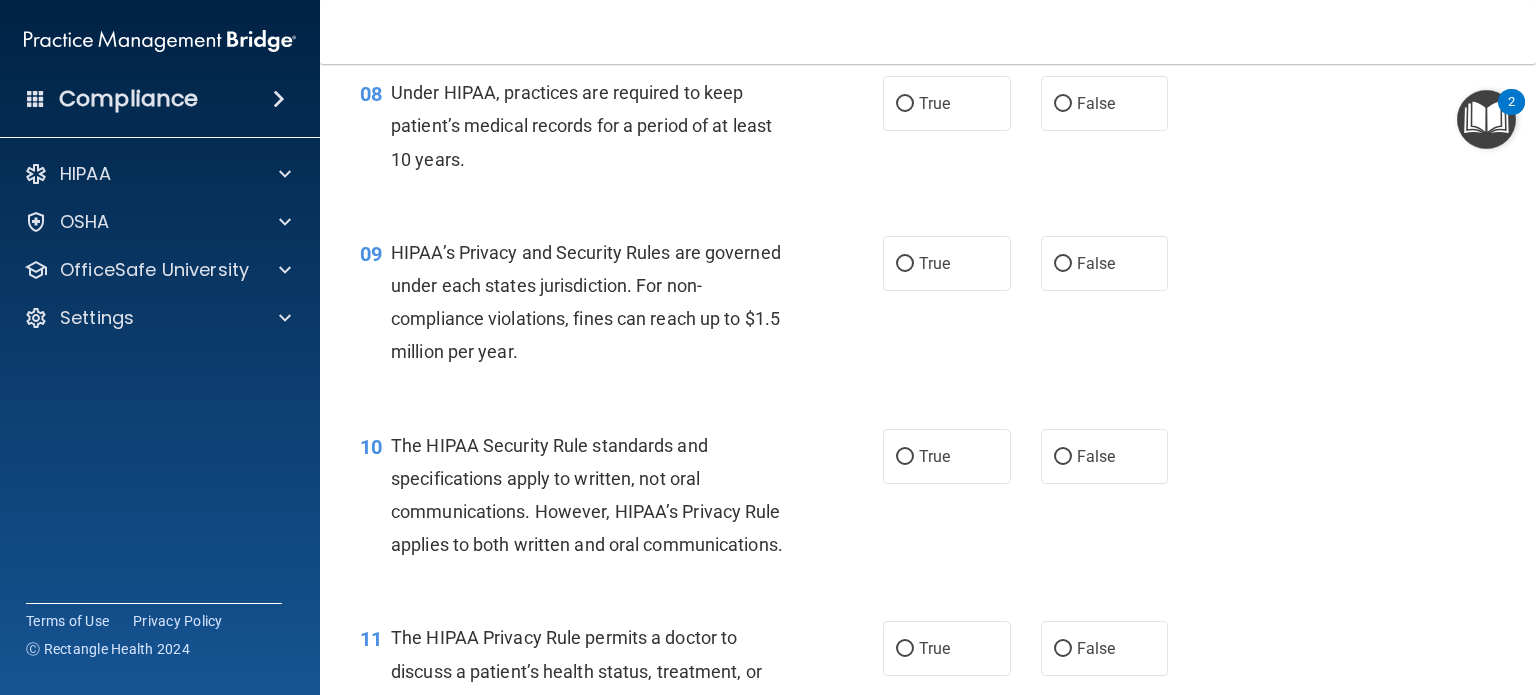 scroll, scrollTop: 1400, scrollLeft: 0, axis: vertical 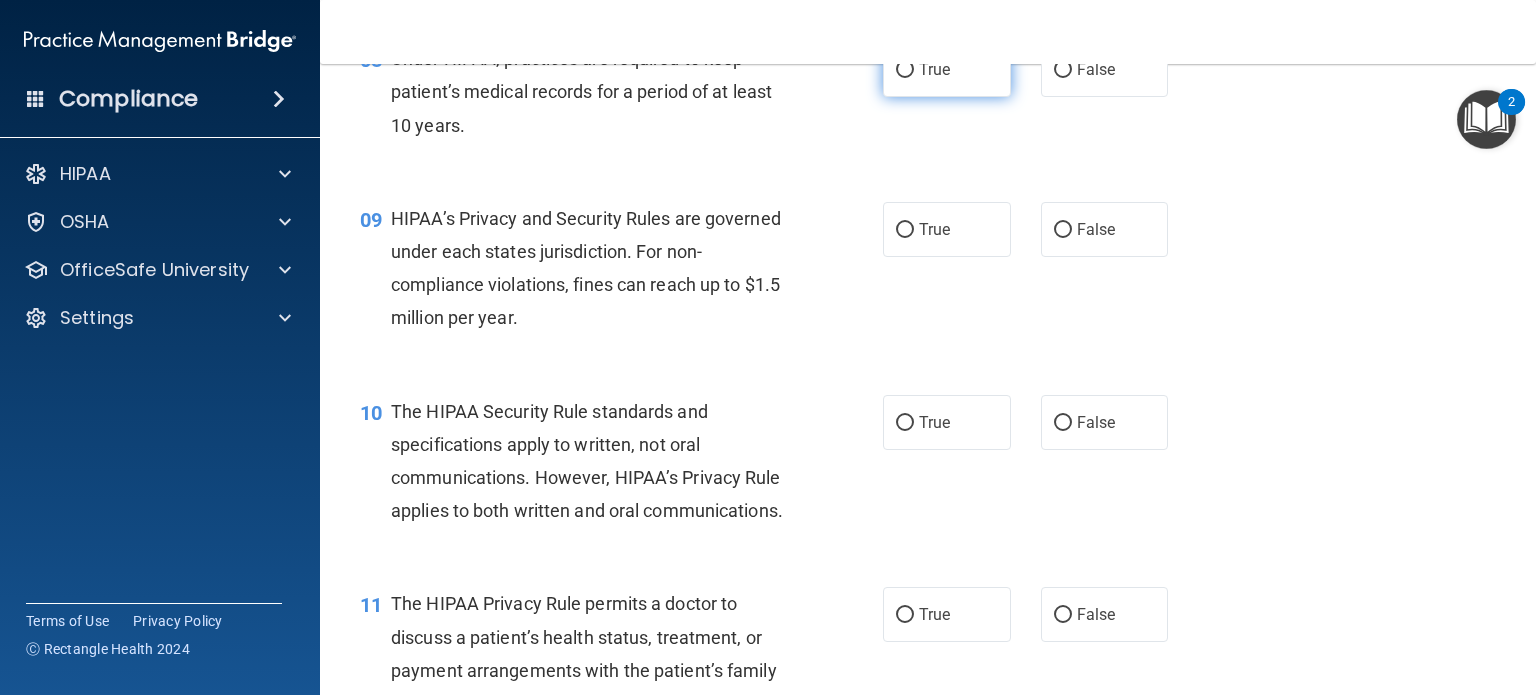 click on "True" at bounding box center [905, 70] 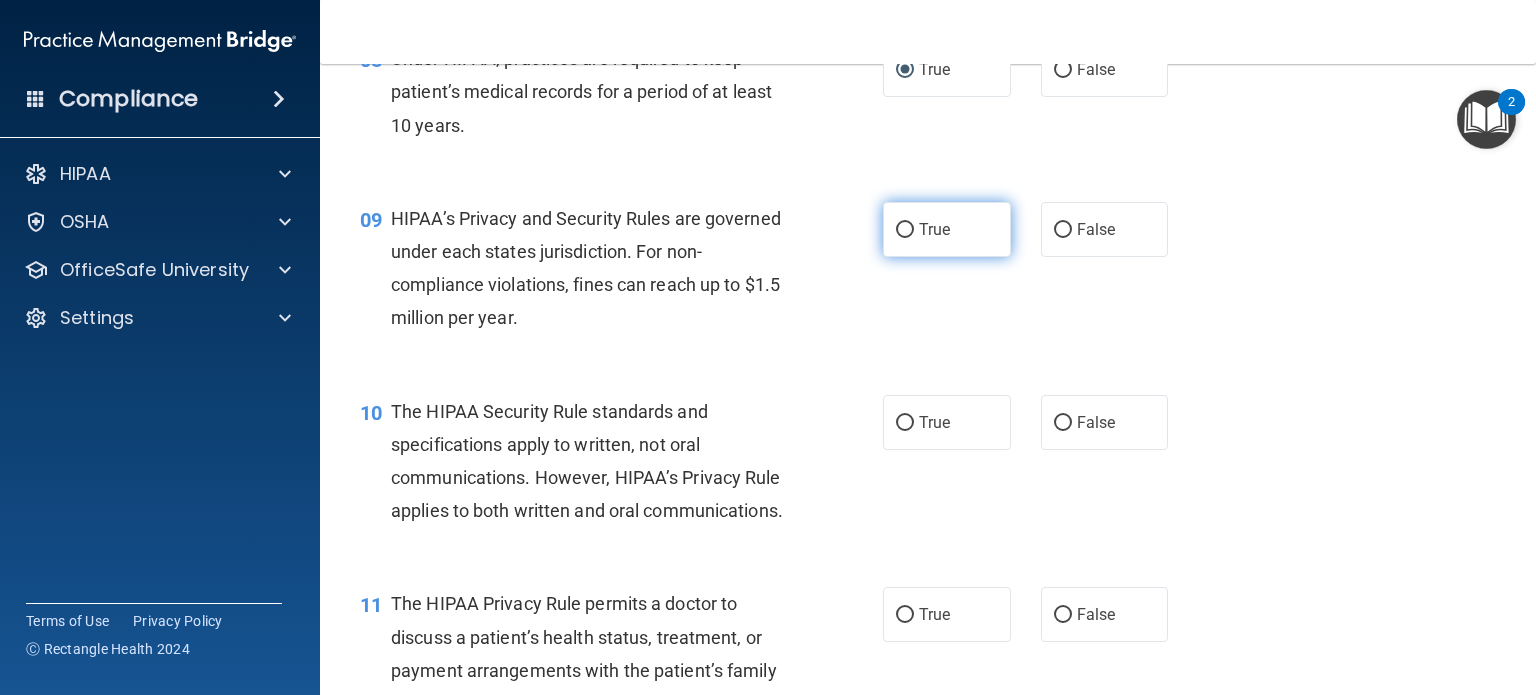 click on "True" at bounding box center (947, 229) 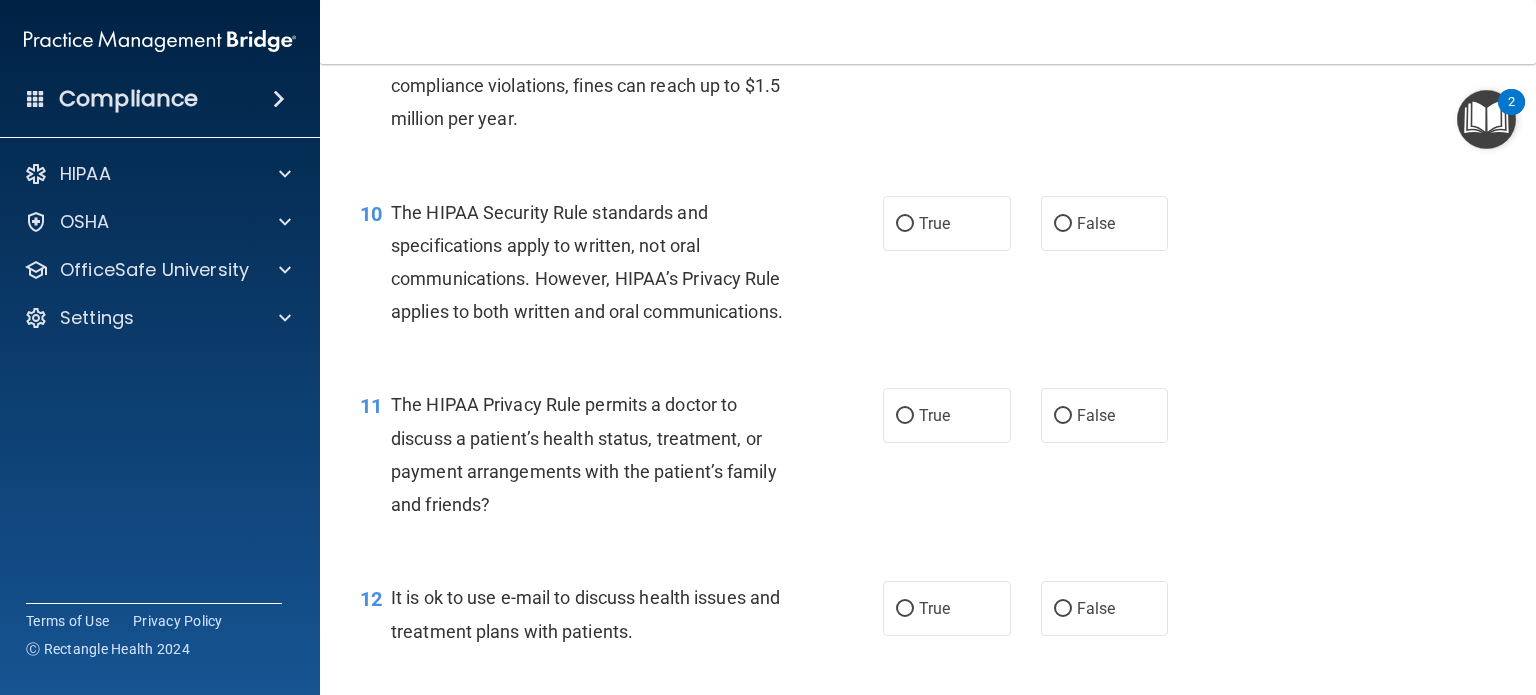scroll, scrollTop: 1600, scrollLeft: 0, axis: vertical 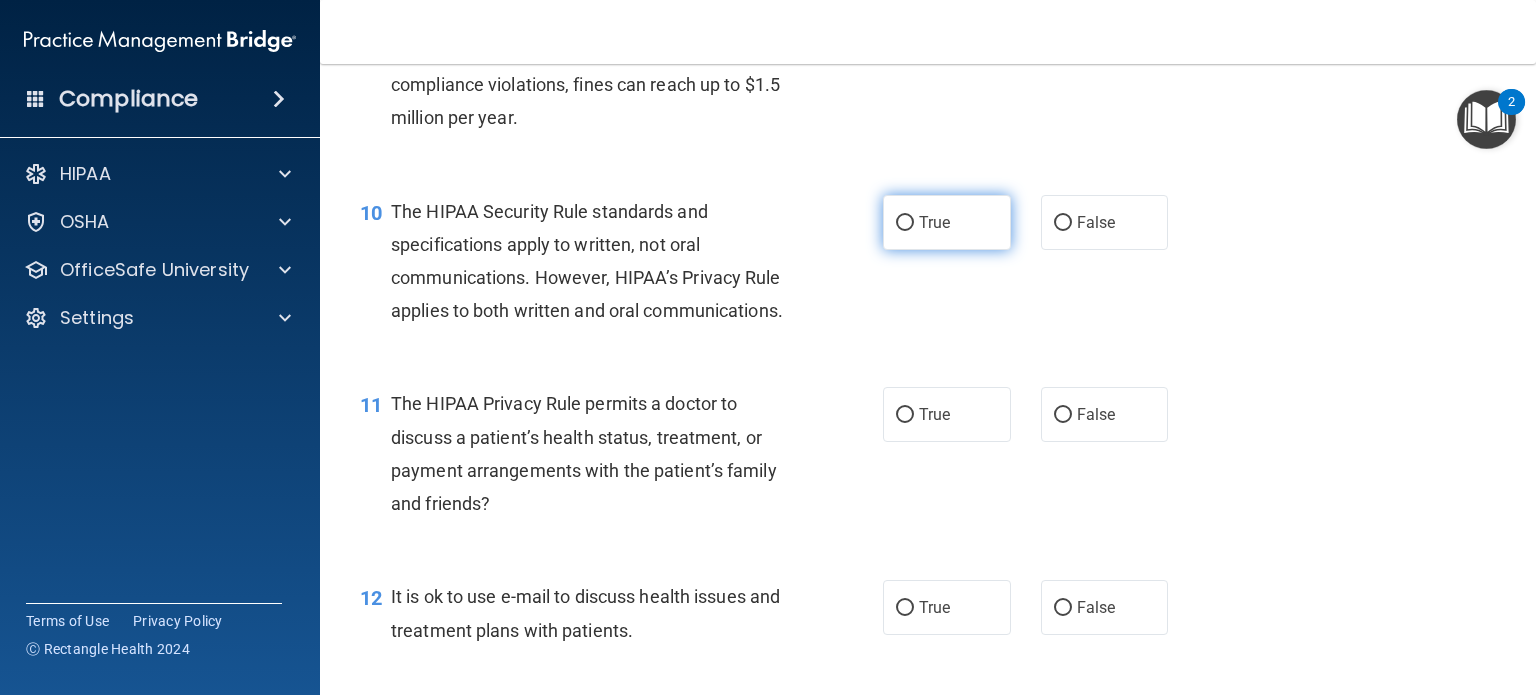 click on "True" at bounding box center [905, 223] 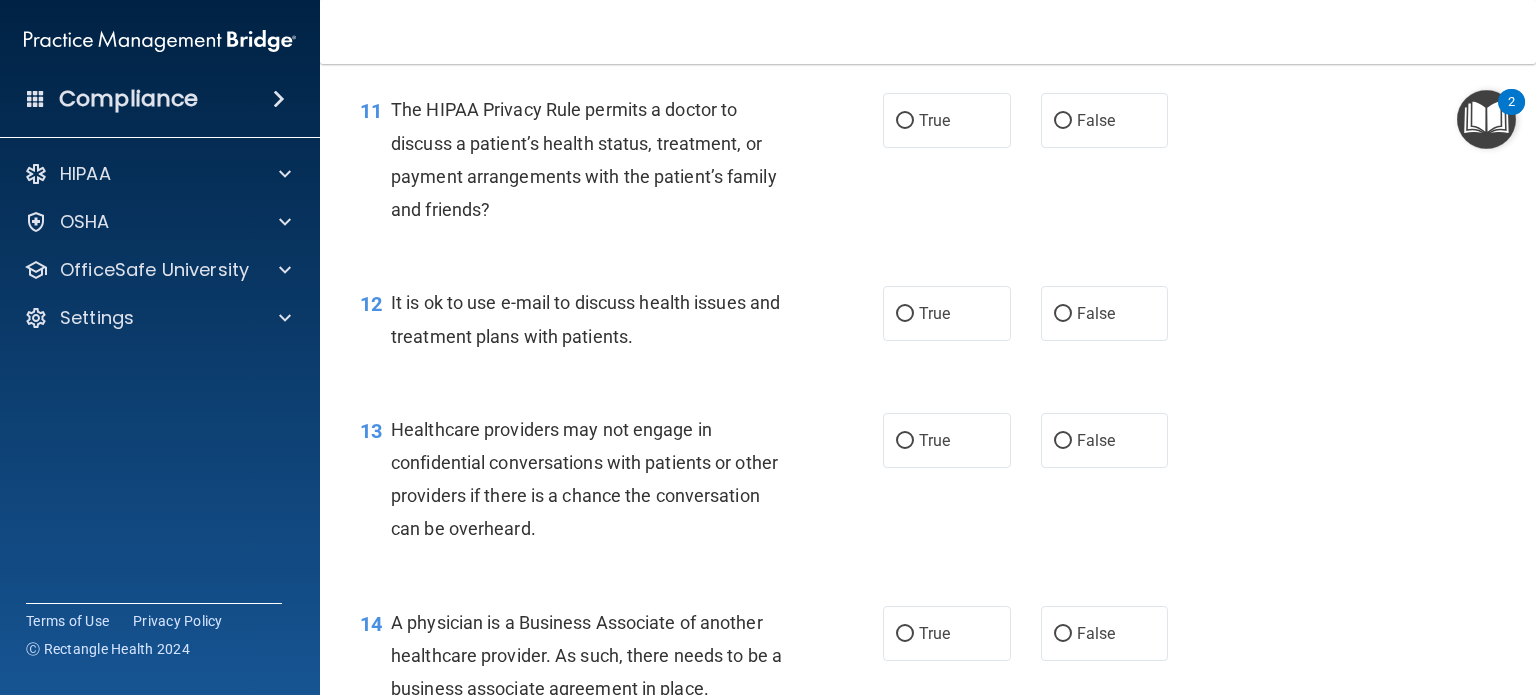 scroll, scrollTop: 1900, scrollLeft: 0, axis: vertical 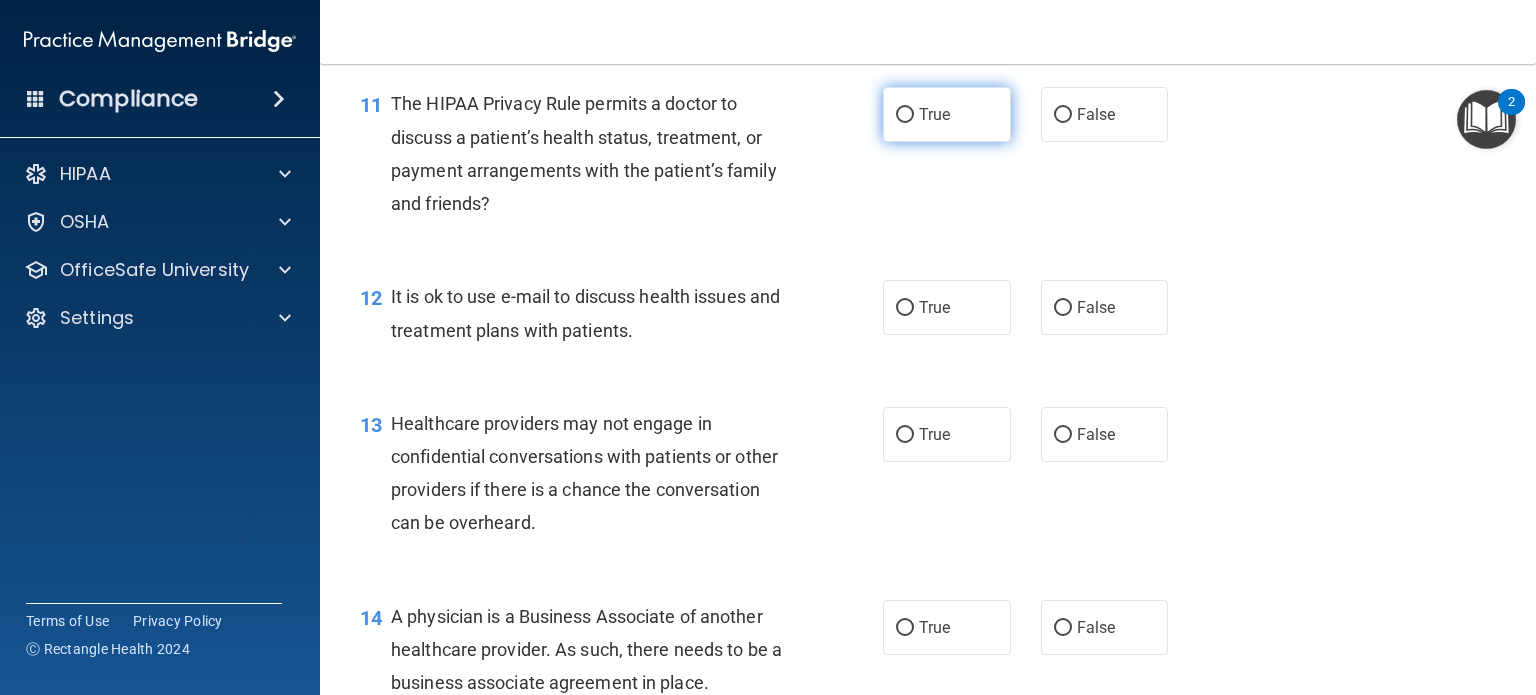 click on "True" at bounding box center [905, 115] 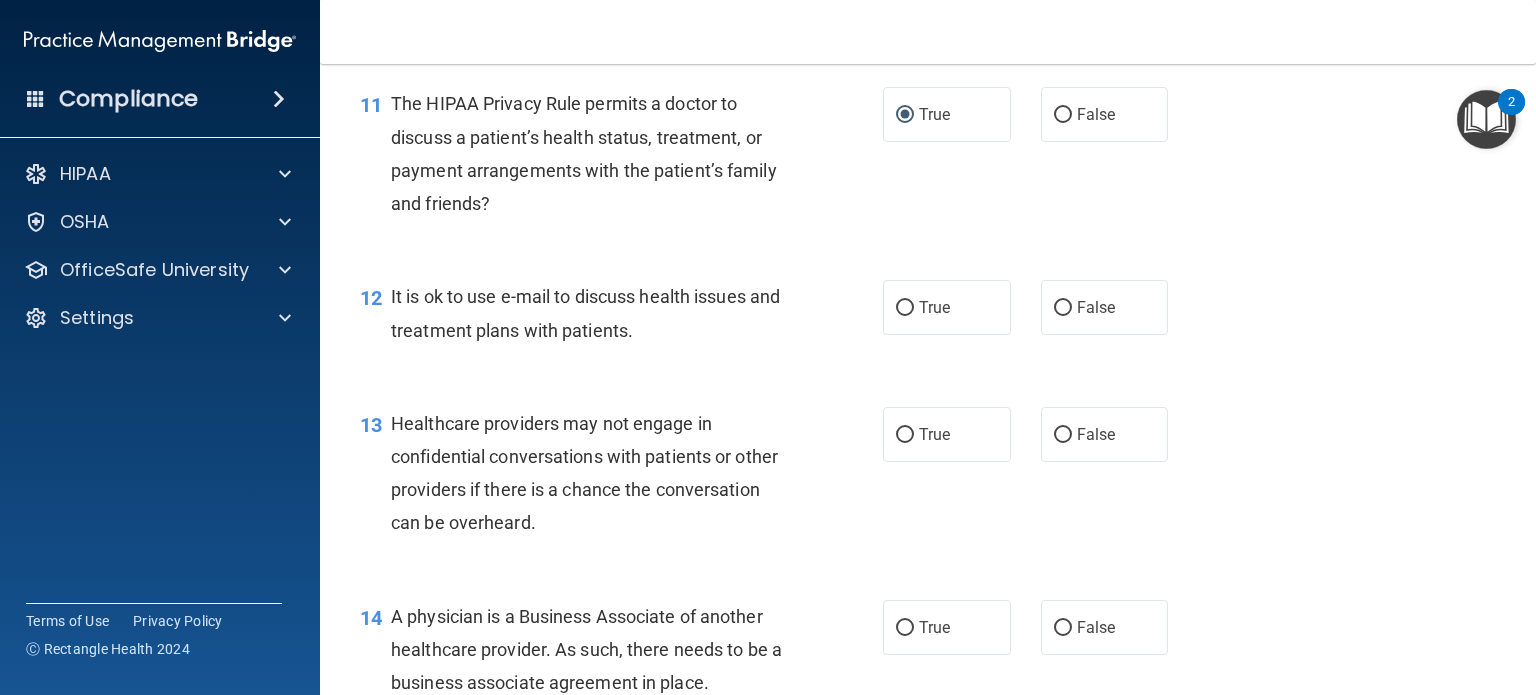 scroll, scrollTop: 2000, scrollLeft: 0, axis: vertical 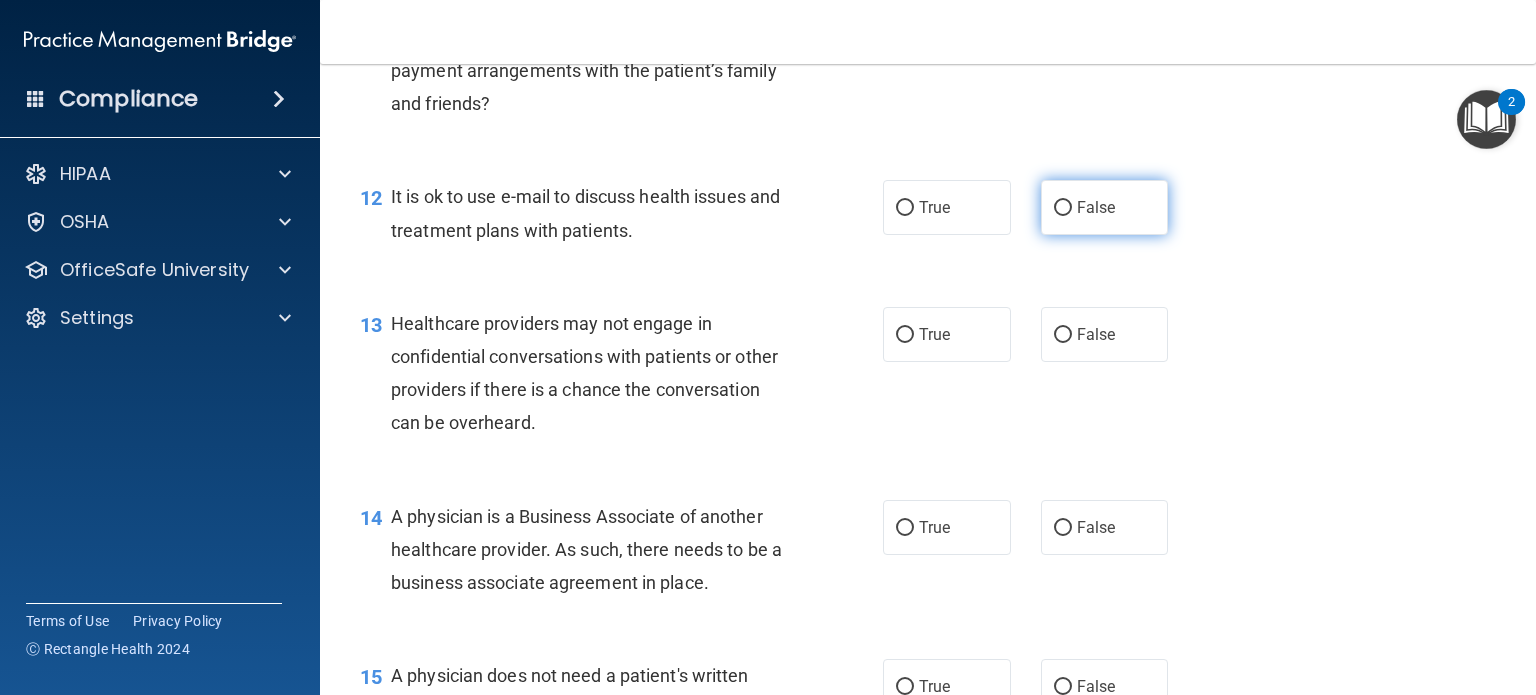 click on "False" at bounding box center (1063, 208) 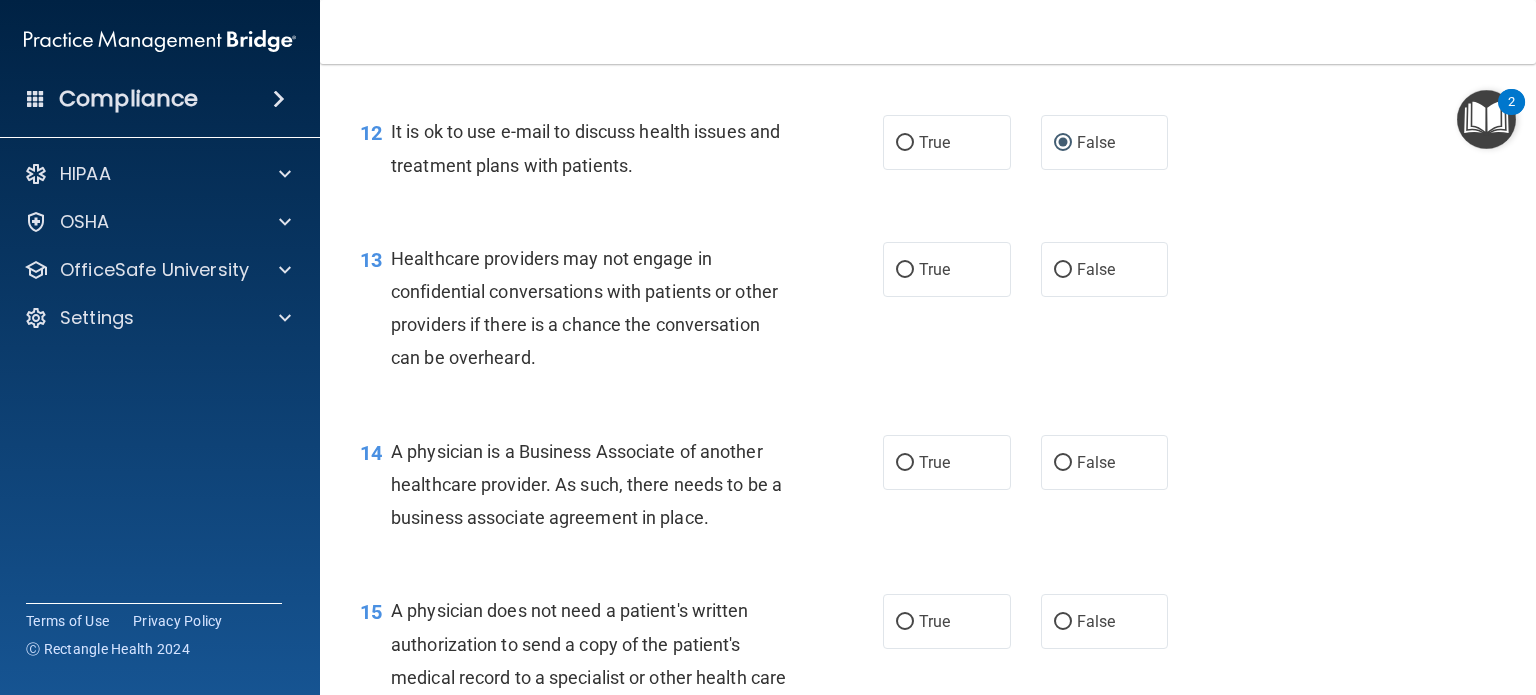 scroll, scrollTop: 2100, scrollLeft: 0, axis: vertical 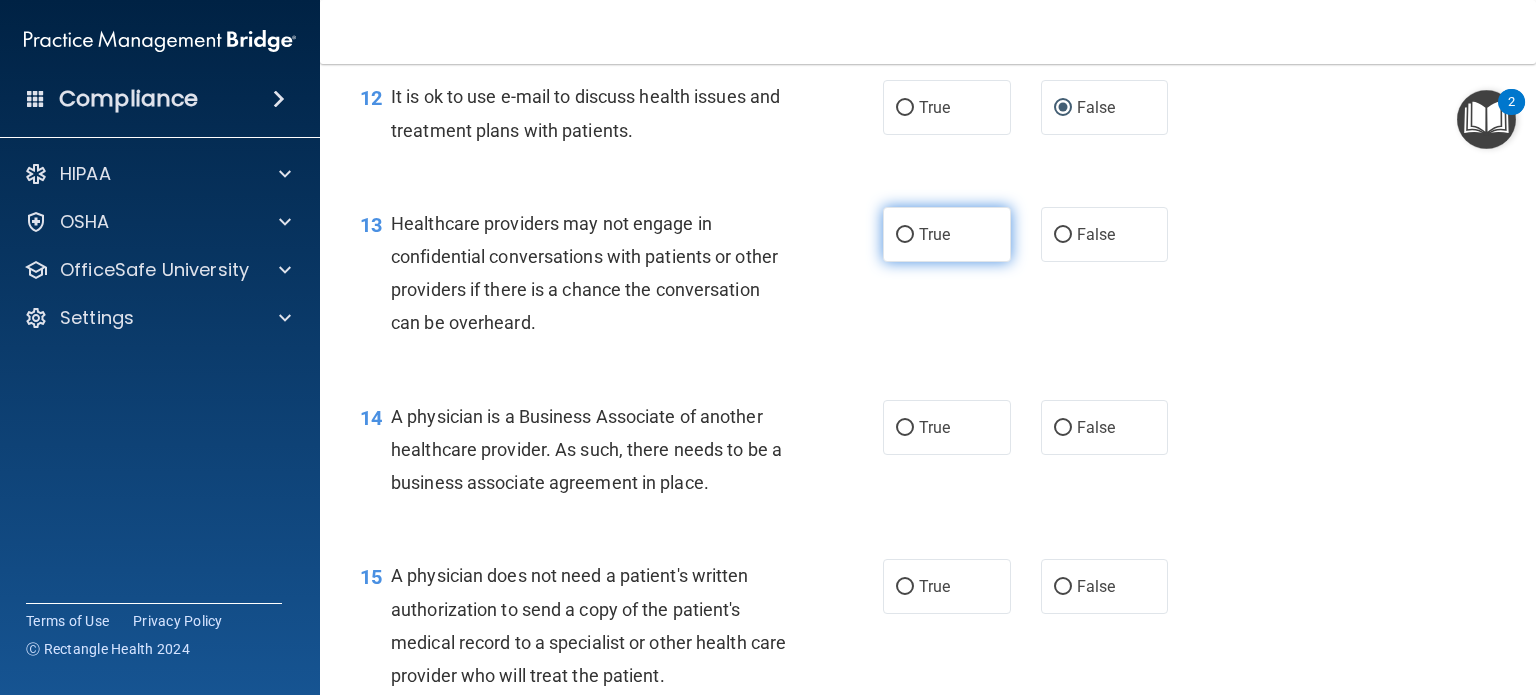 click on "True" at bounding box center (905, 235) 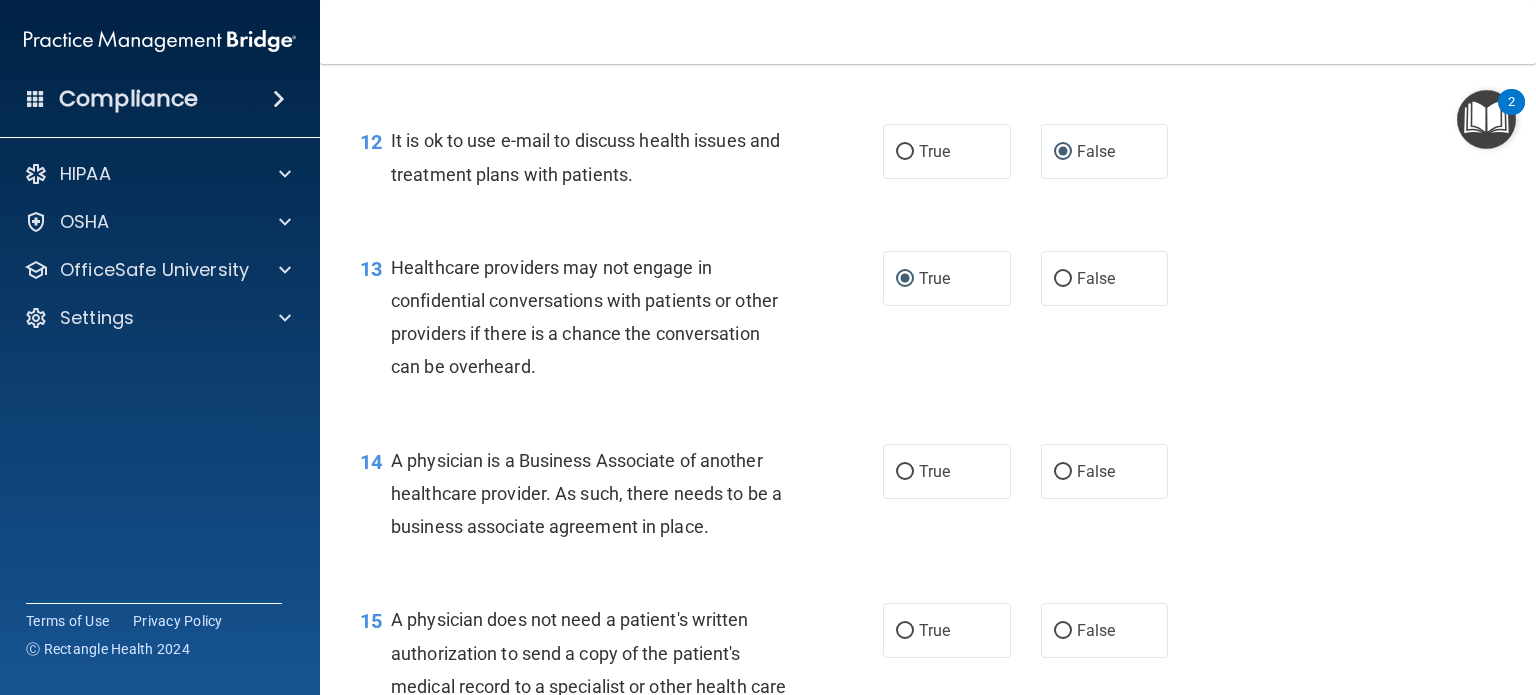scroll, scrollTop: 2200, scrollLeft: 0, axis: vertical 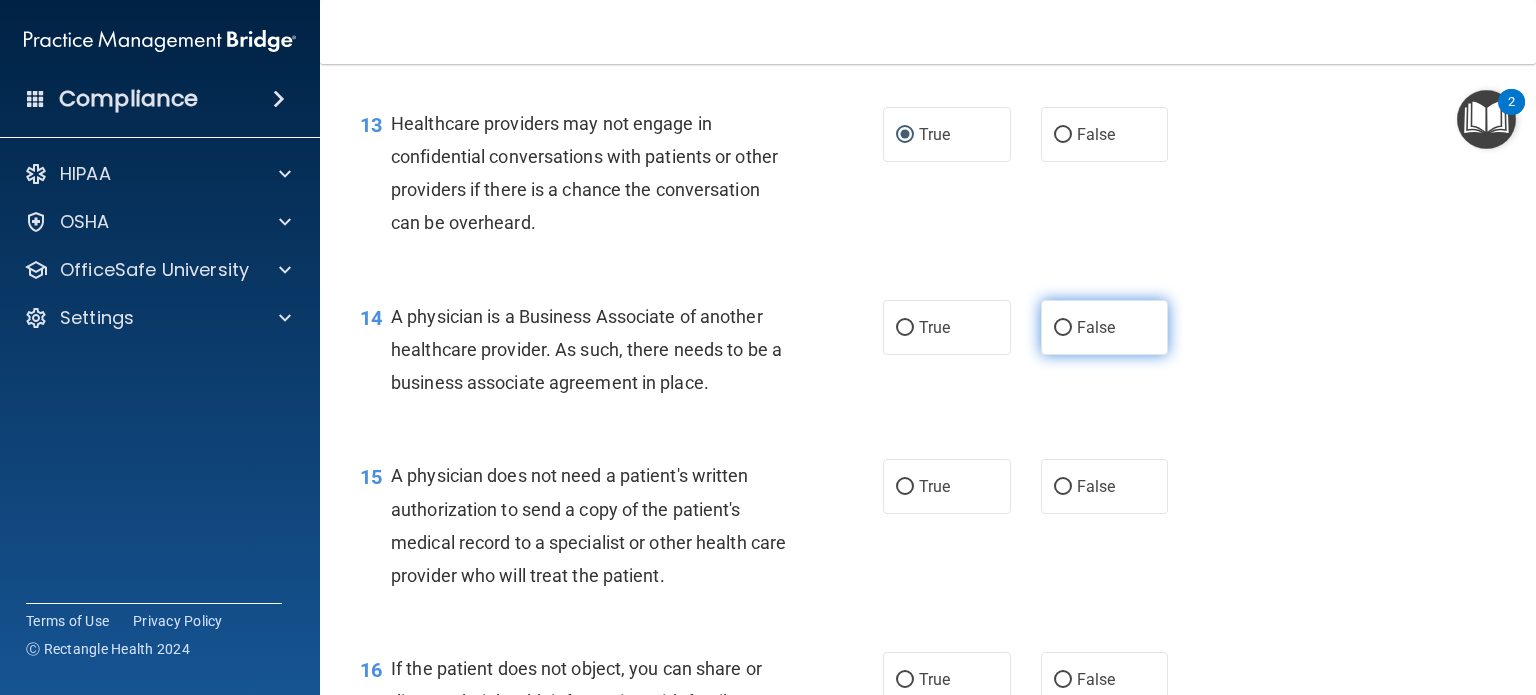 click on "False" at bounding box center (1063, 328) 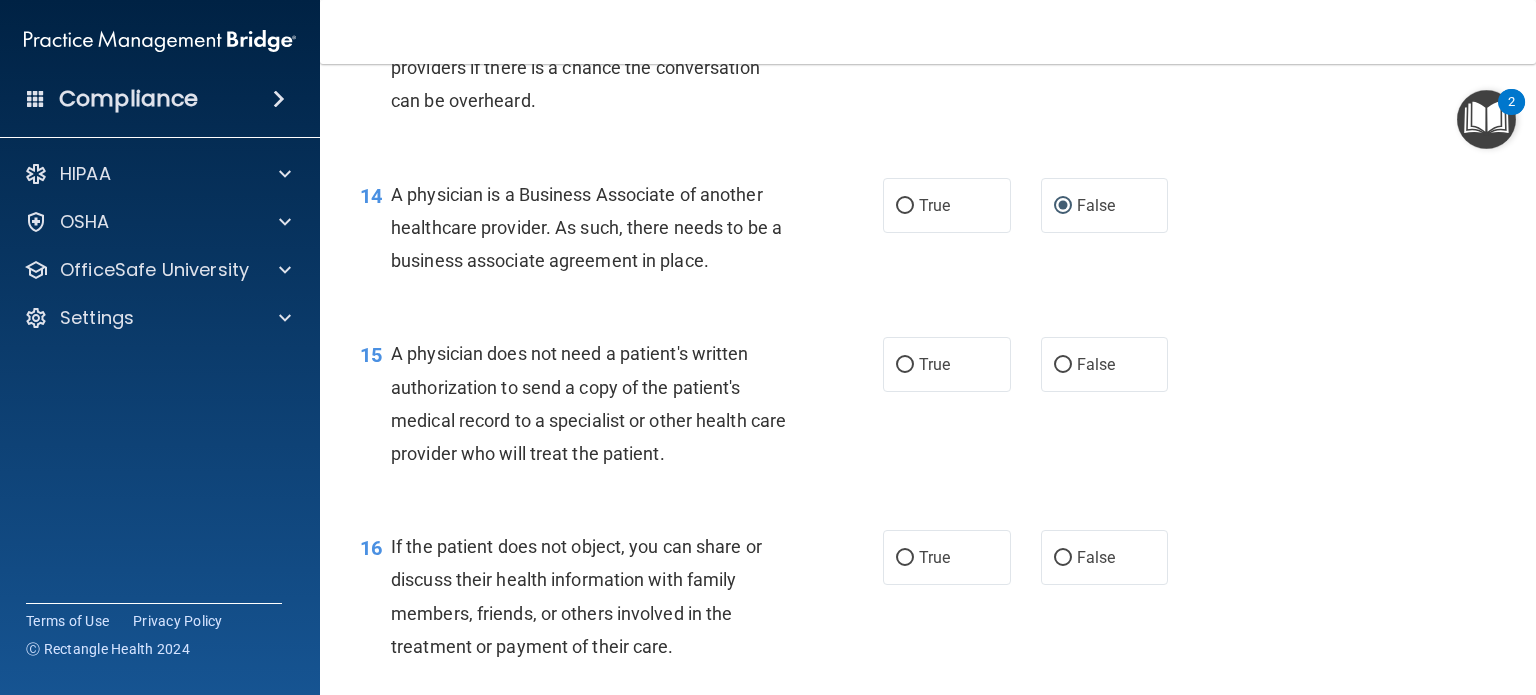 scroll, scrollTop: 2400, scrollLeft: 0, axis: vertical 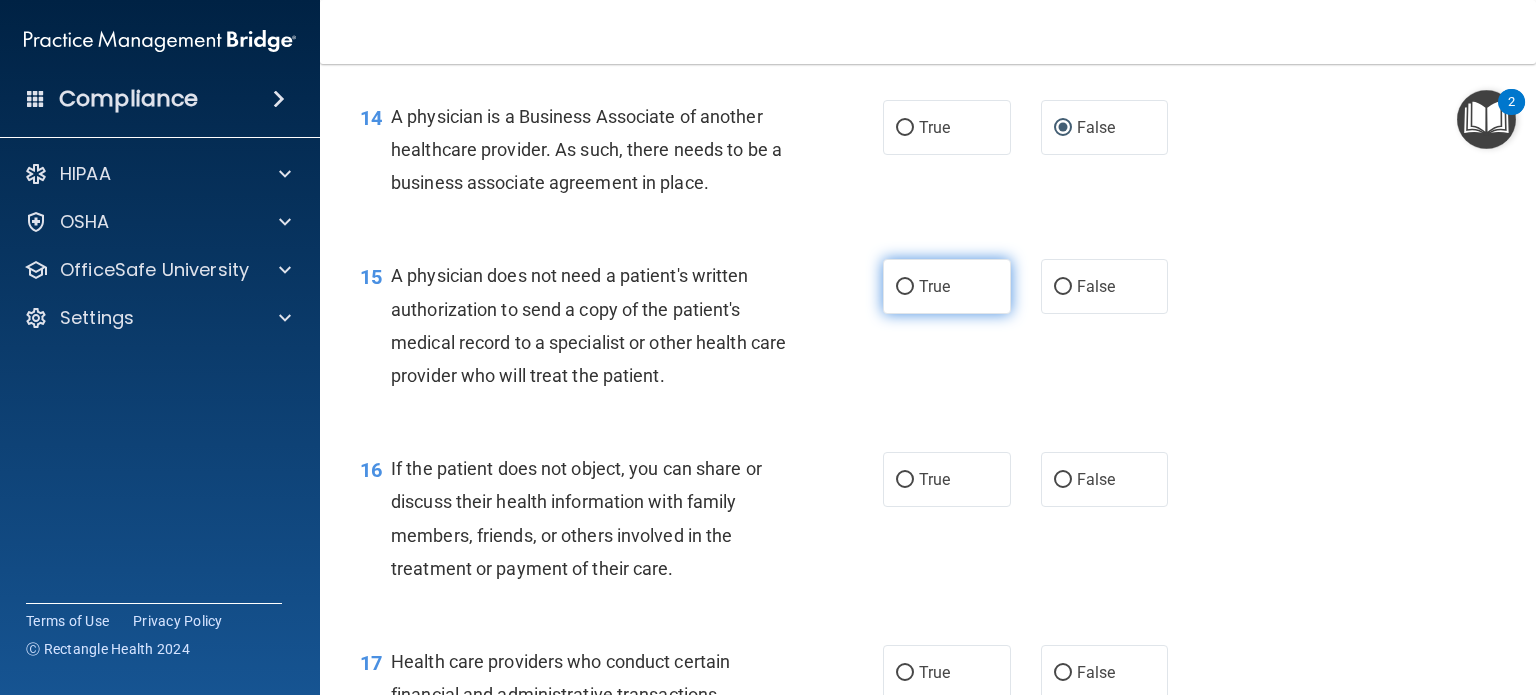 click on "True" at bounding box center [947, 286] 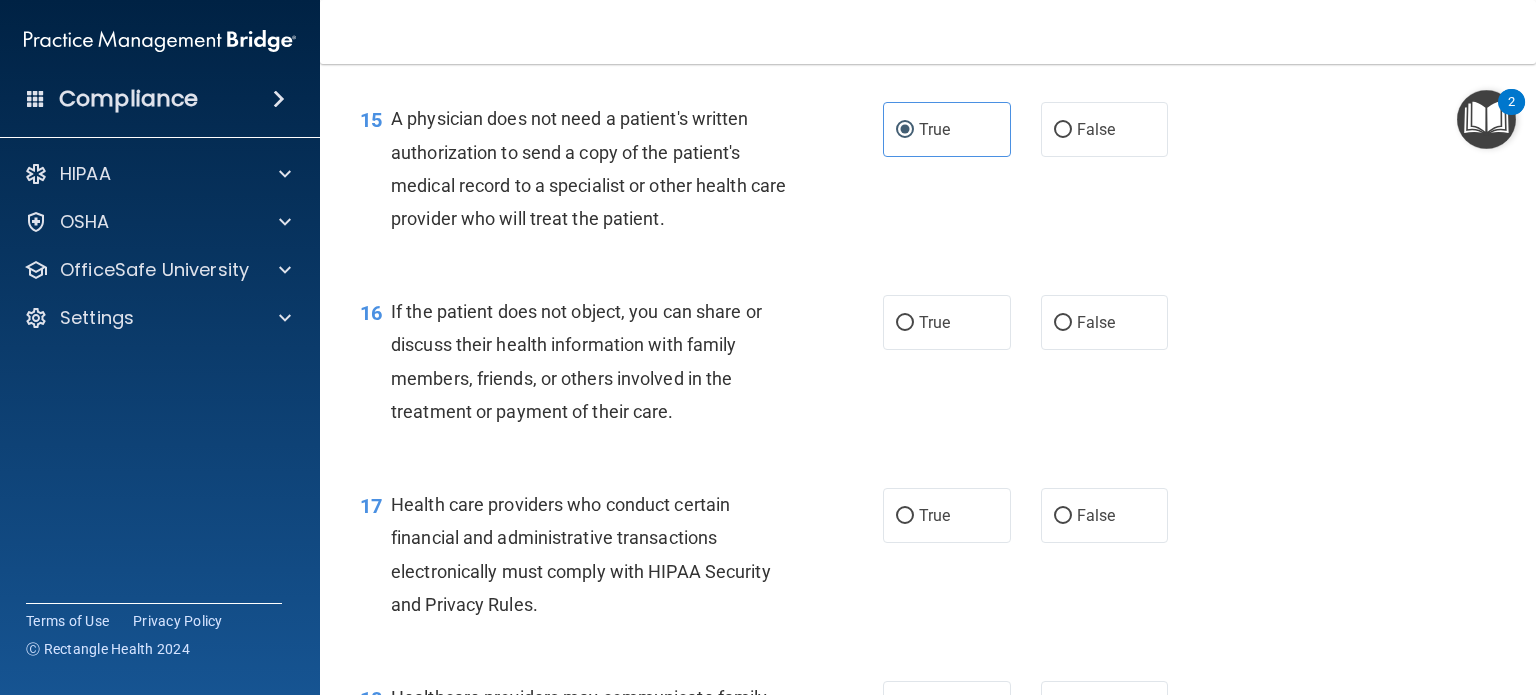 scroll, scrollTop: 2600, scrollLeft: 0, axis: vertical 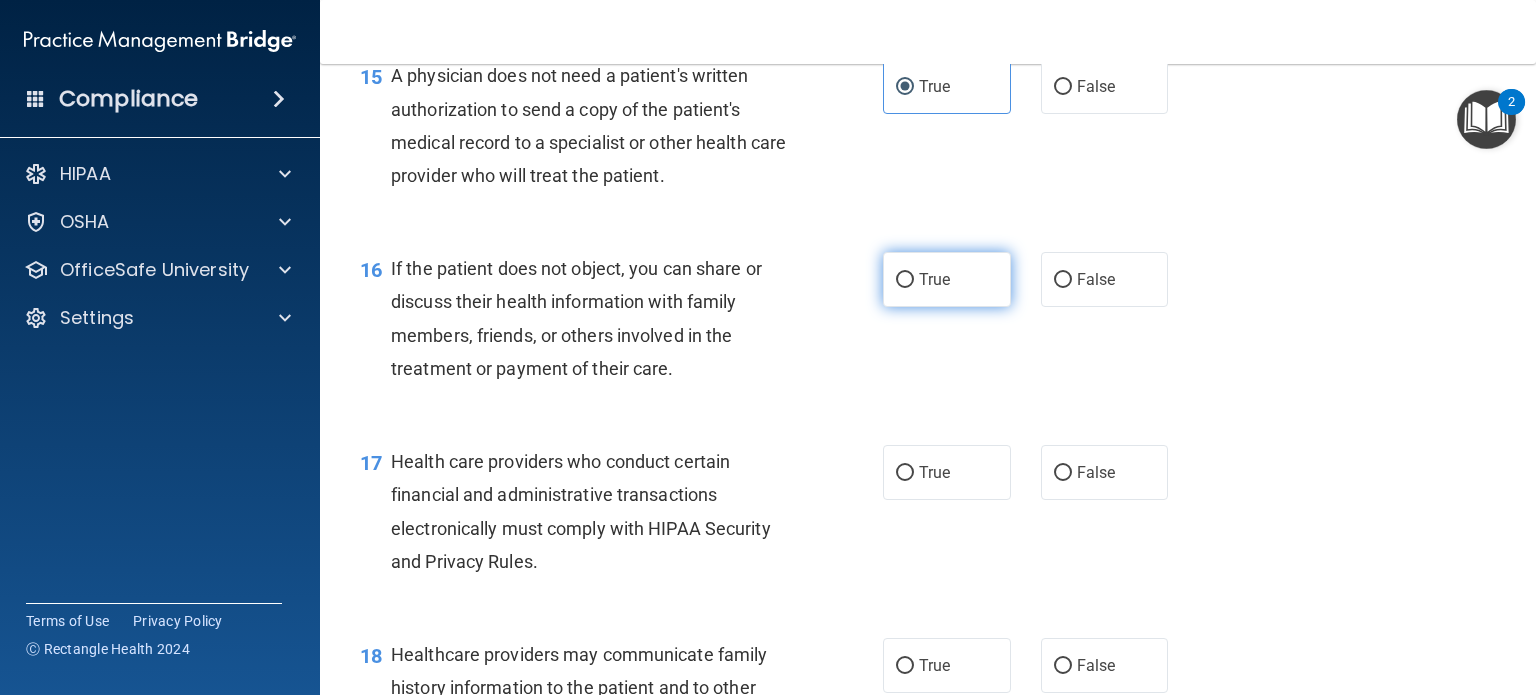 click on "True" at bounding box center [947, 279] 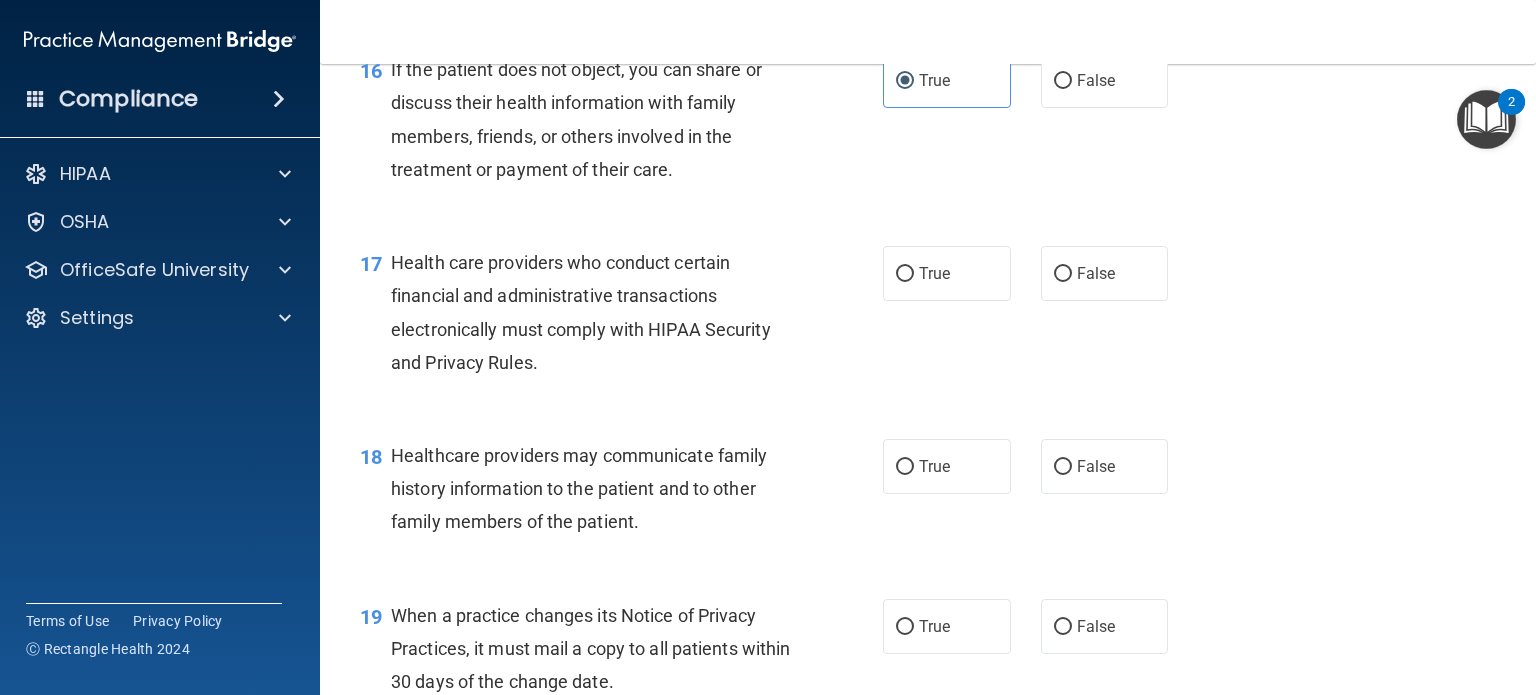 scroll, scrollTop: 2800, scrollLeft: 0, axis: vertical 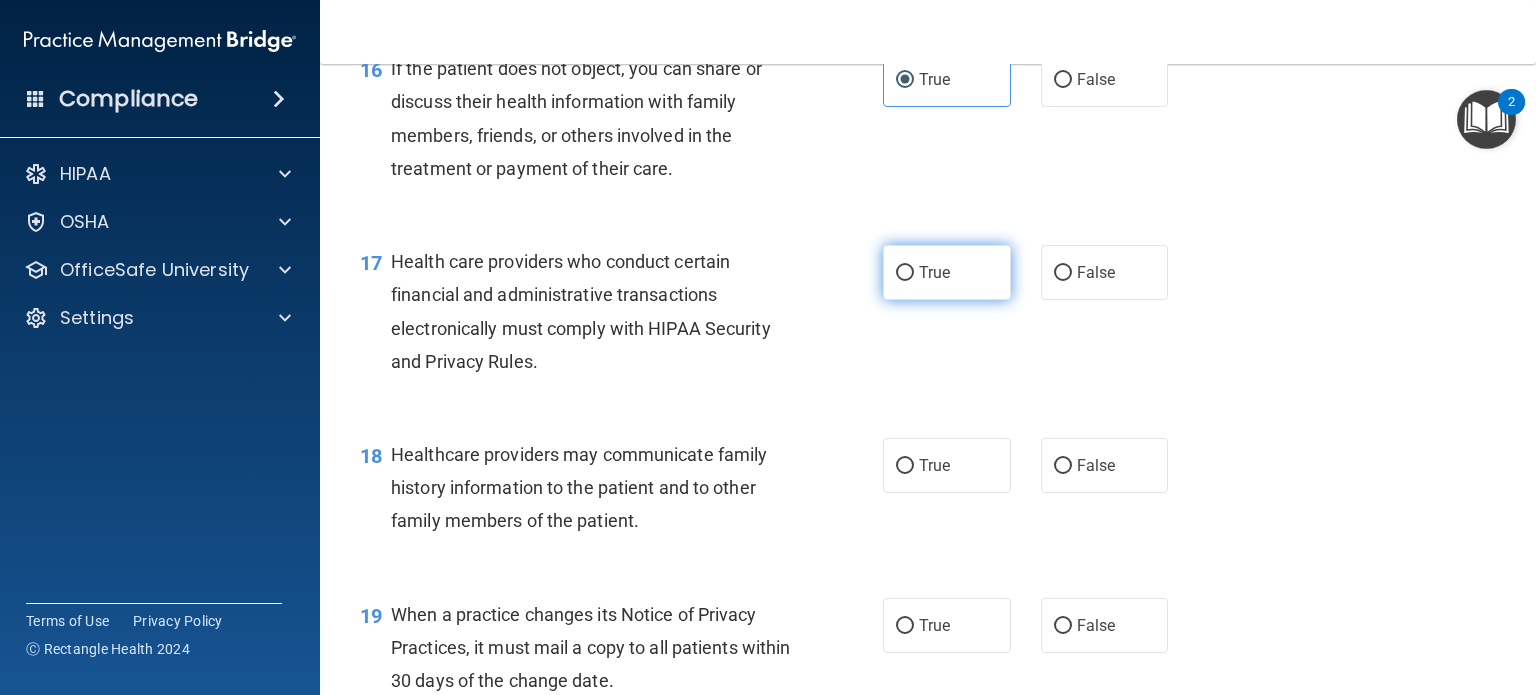 click on "True" at bounding box center [947, 272] 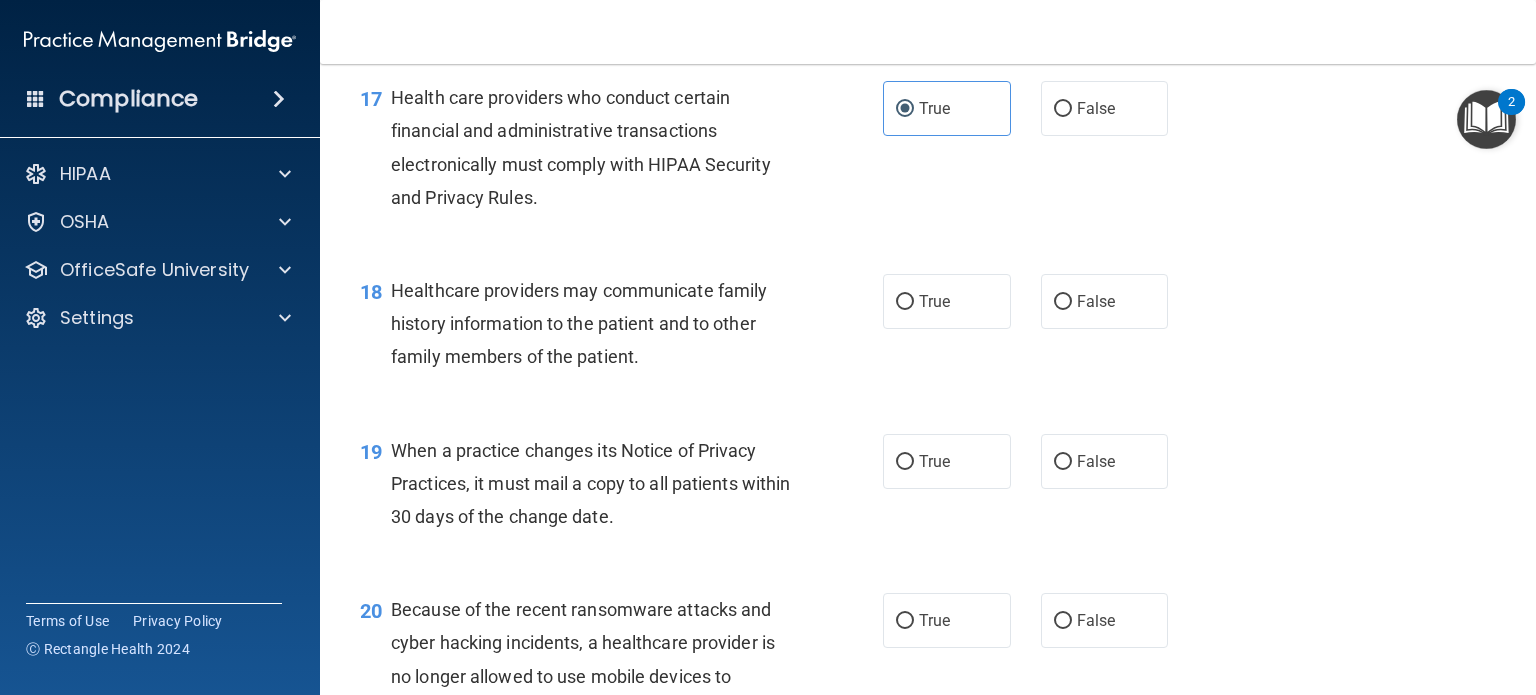 scroll, scrollTop: 3000, scrollLeft: 0, axis: vertical 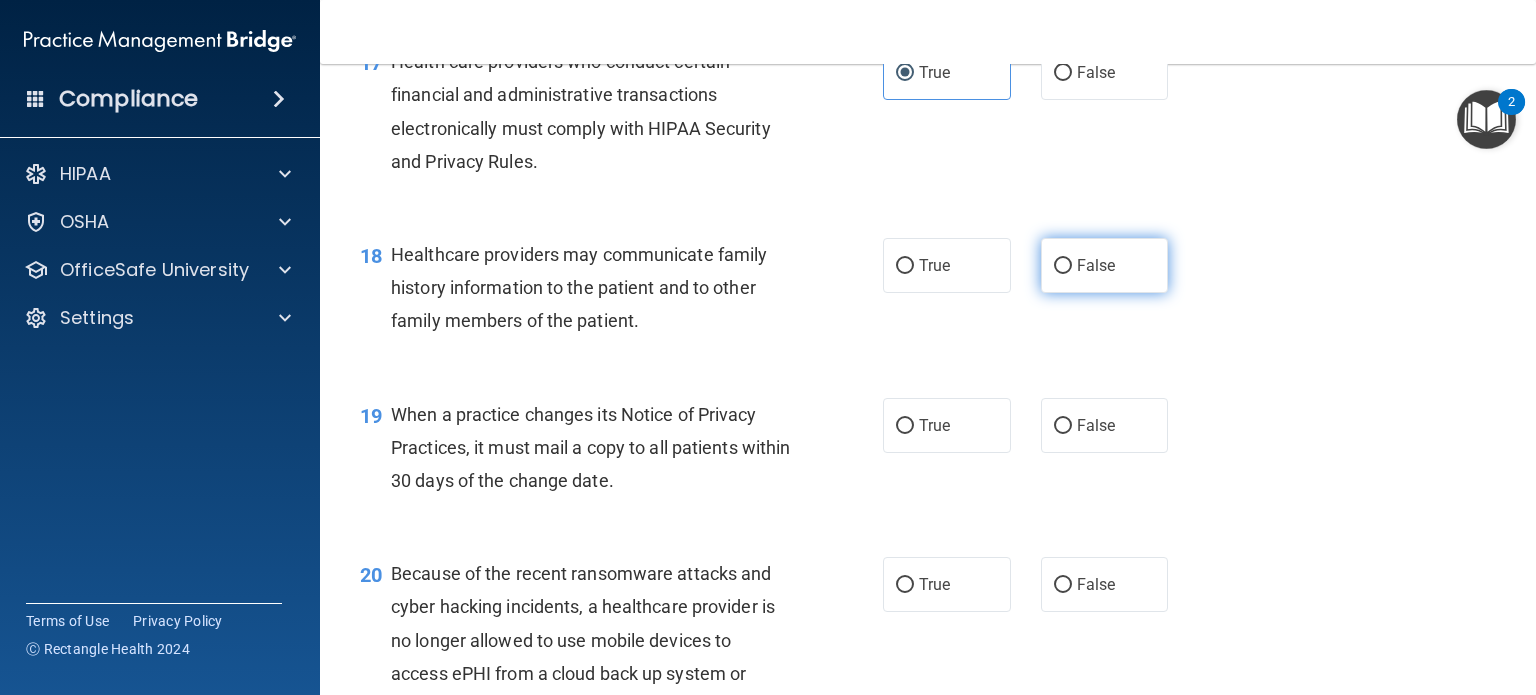 click on "False" at bounding box center (1063, 266) 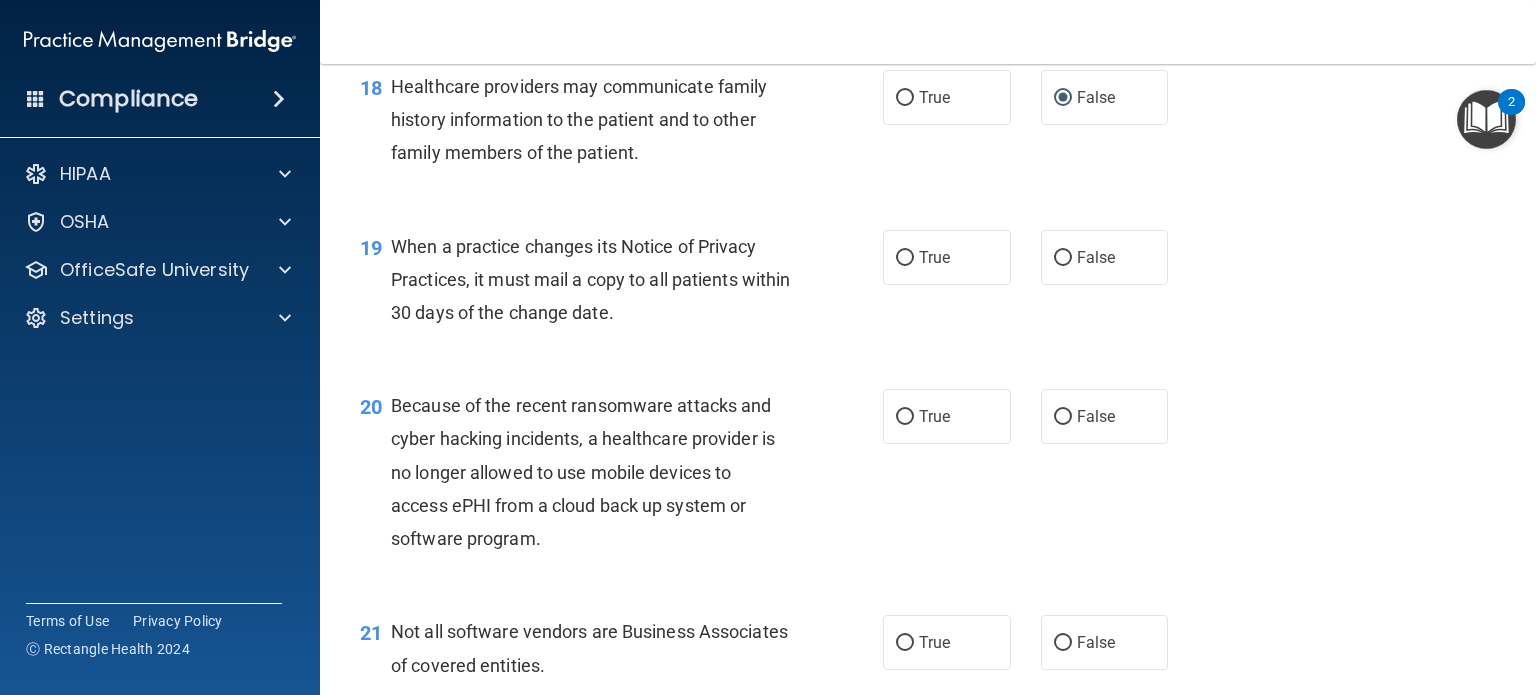 scroll, scrollTop: 3200, scrollLeft: 0, axis: vertical 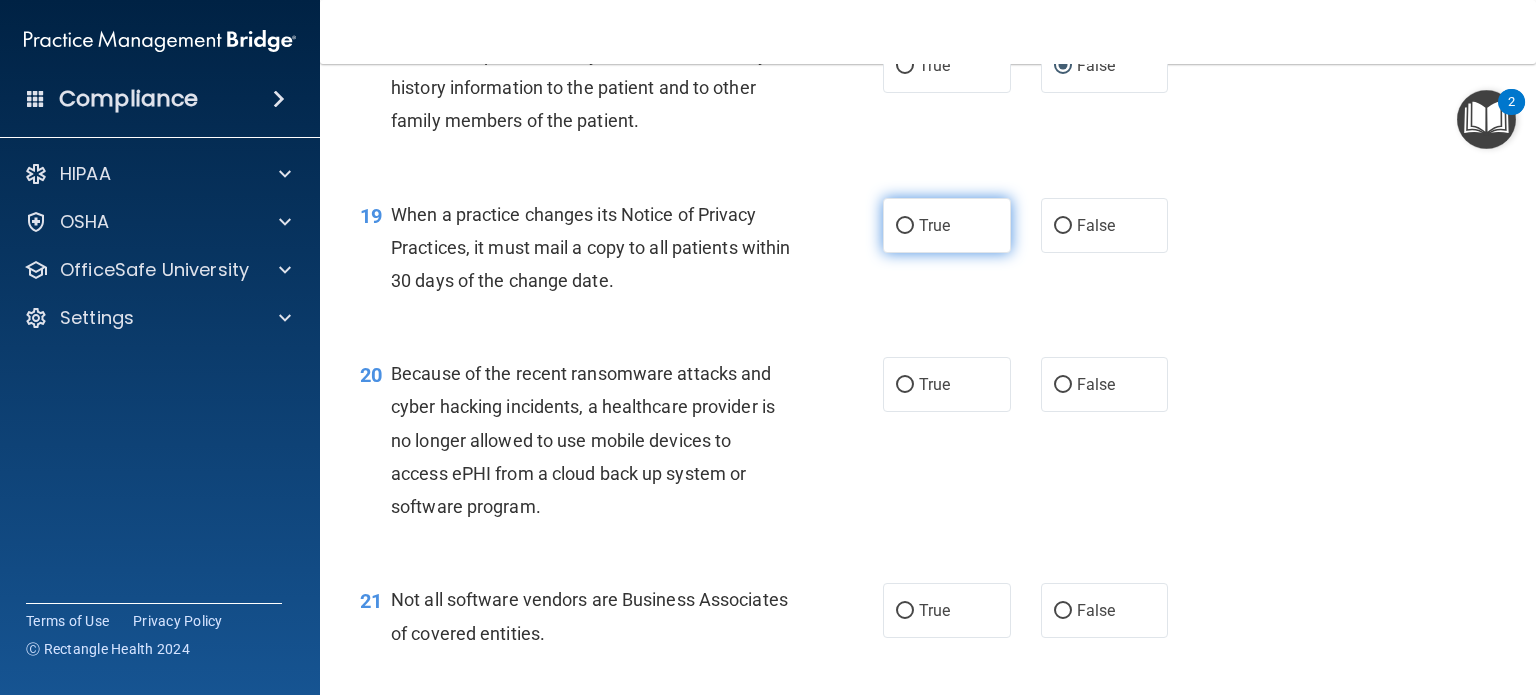 click on "True" at bounding box center (947, 225) 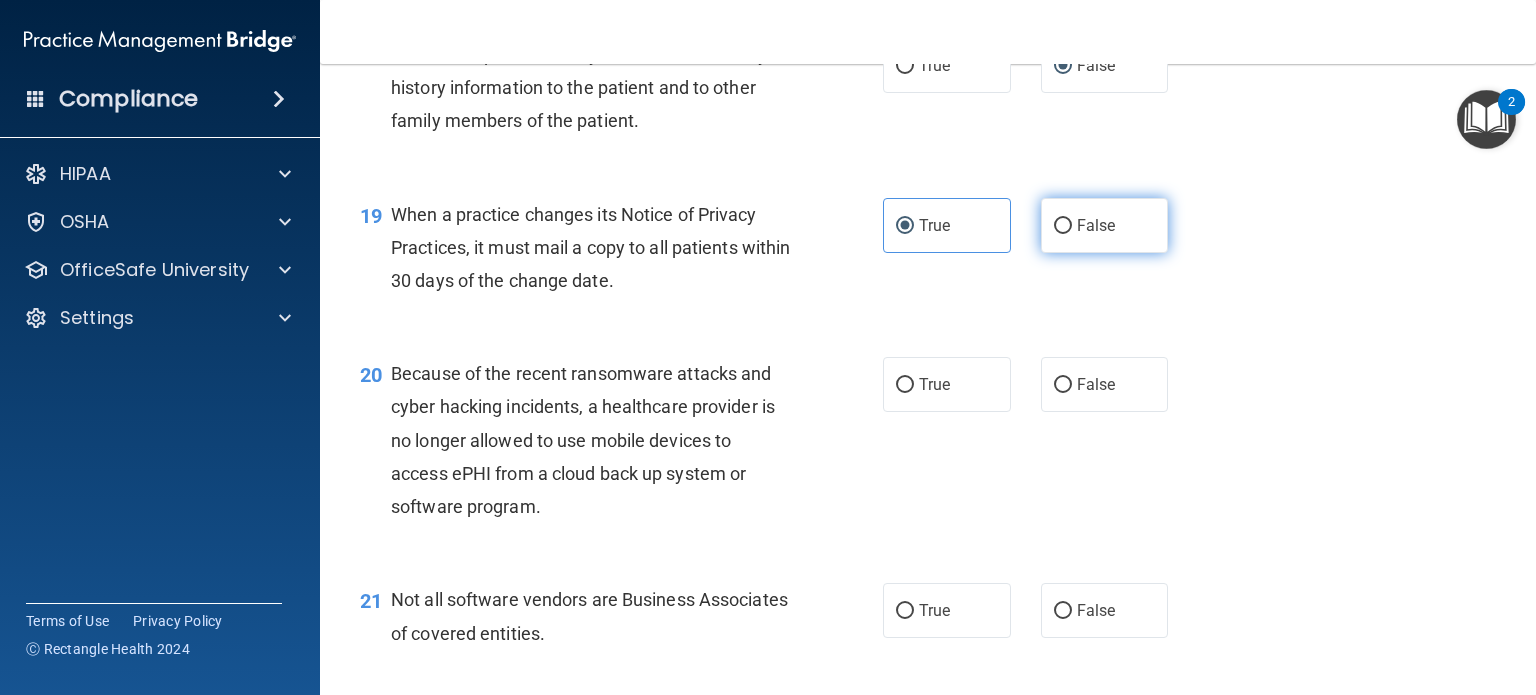 click on "False" at bounding box center [1105, 225] 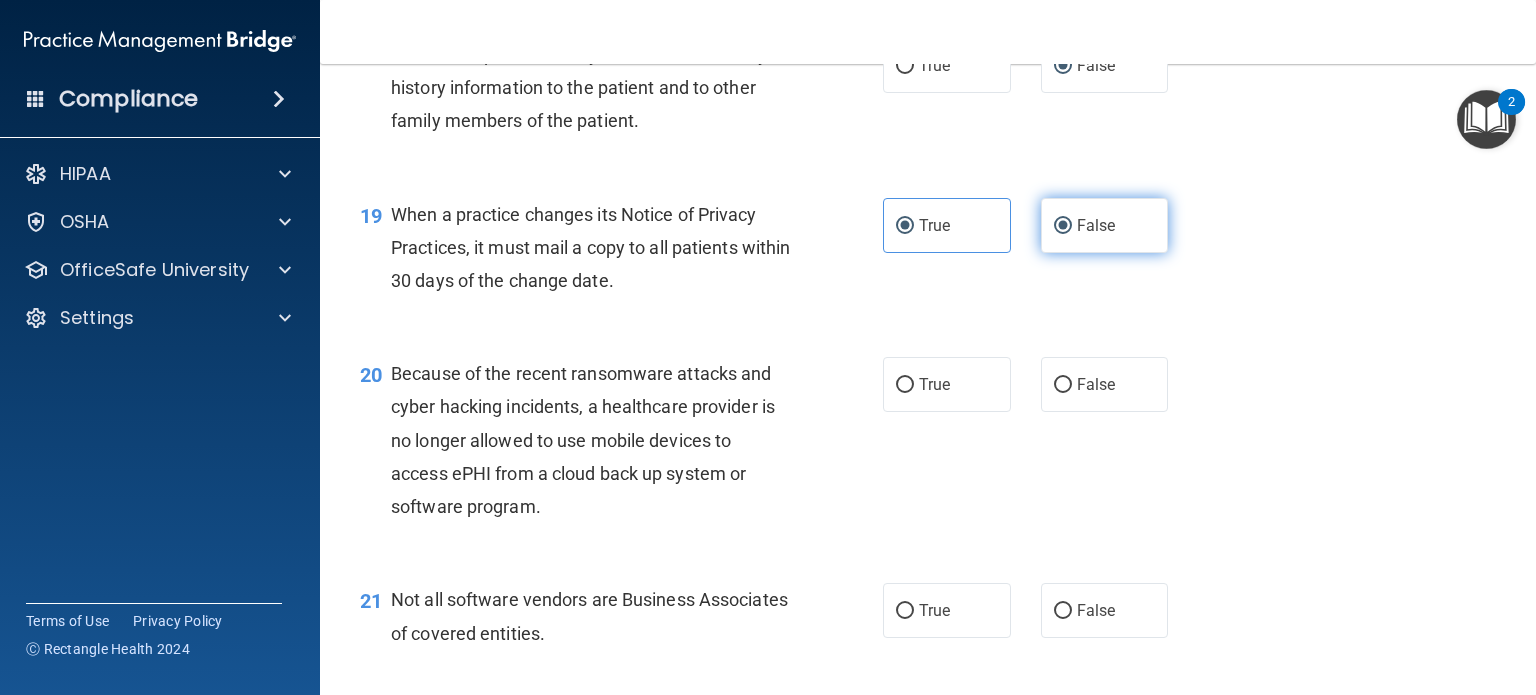 radio on "false" 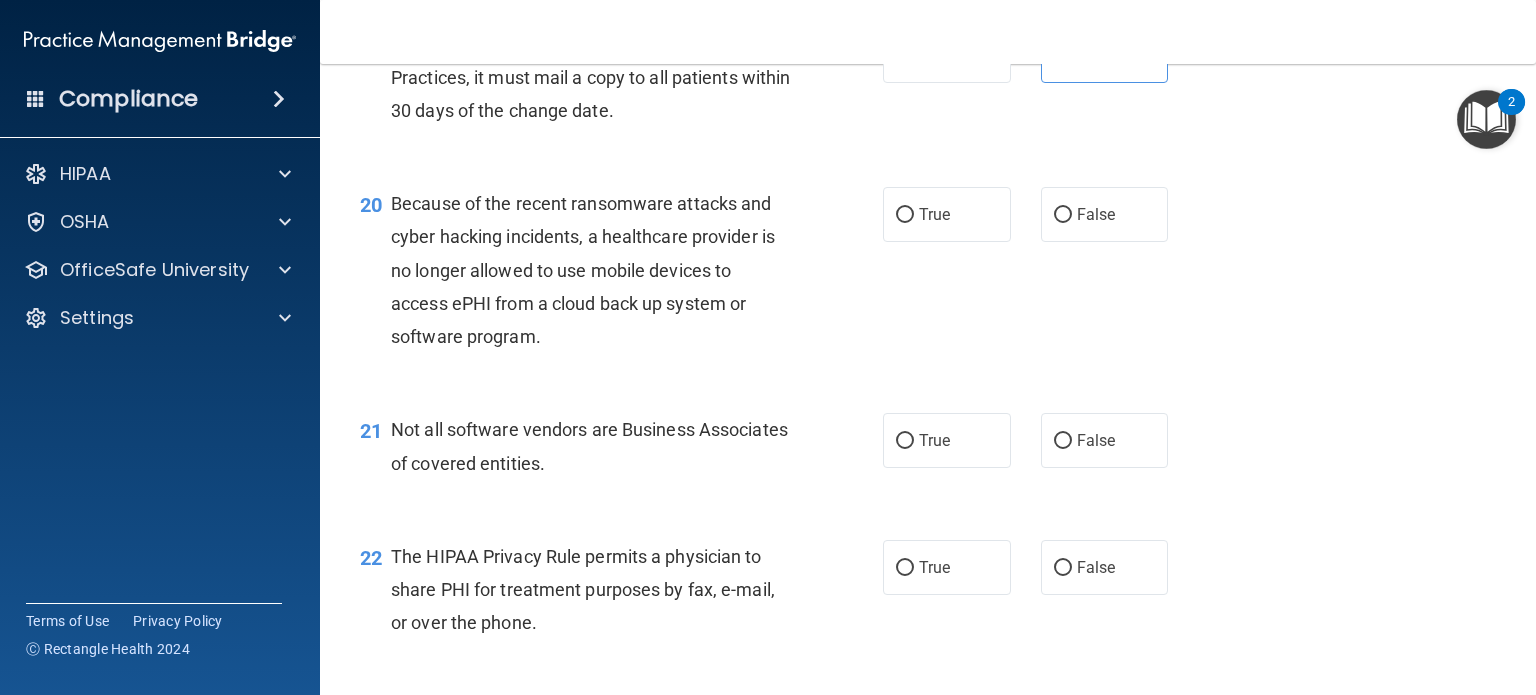 scroll, scrollTop: 3400, scrollLeft: 0, axis: vertical 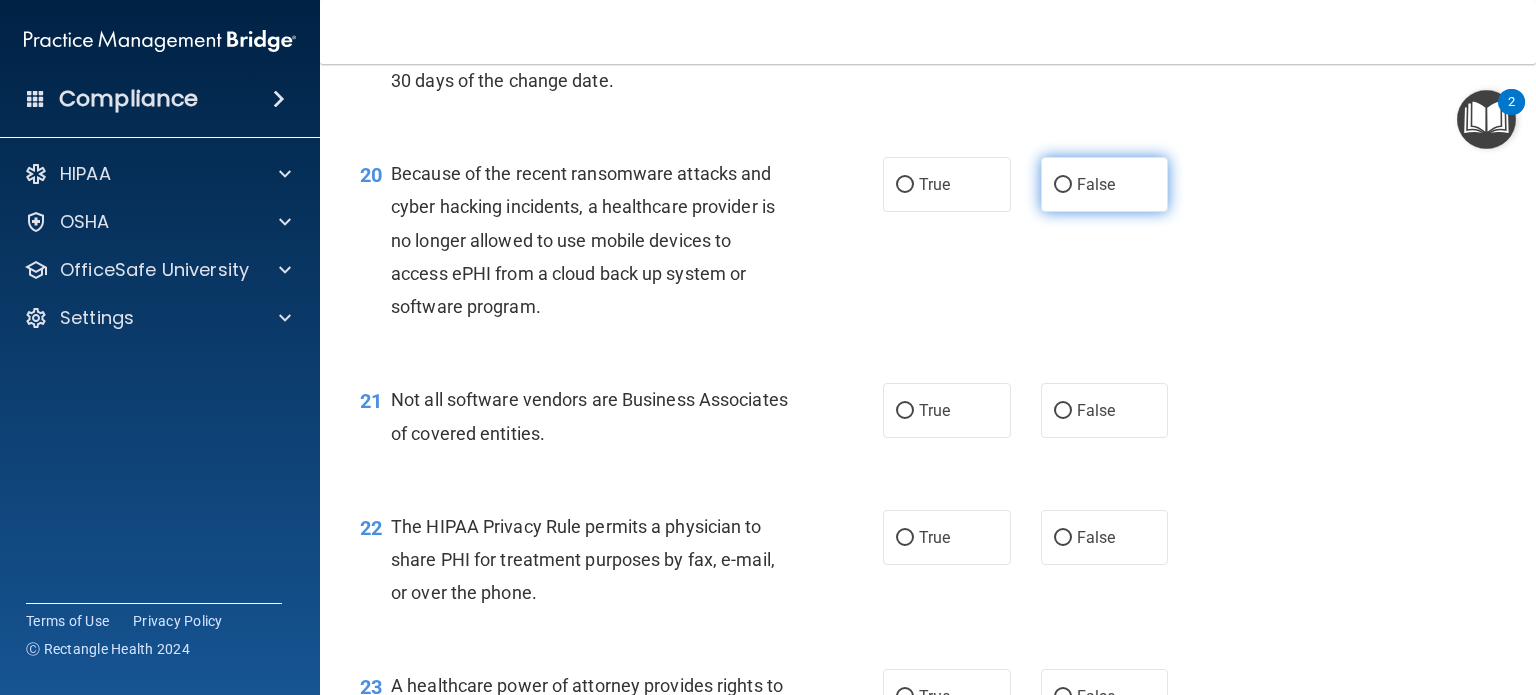 click on "False" at bounding box center (1063, 185) 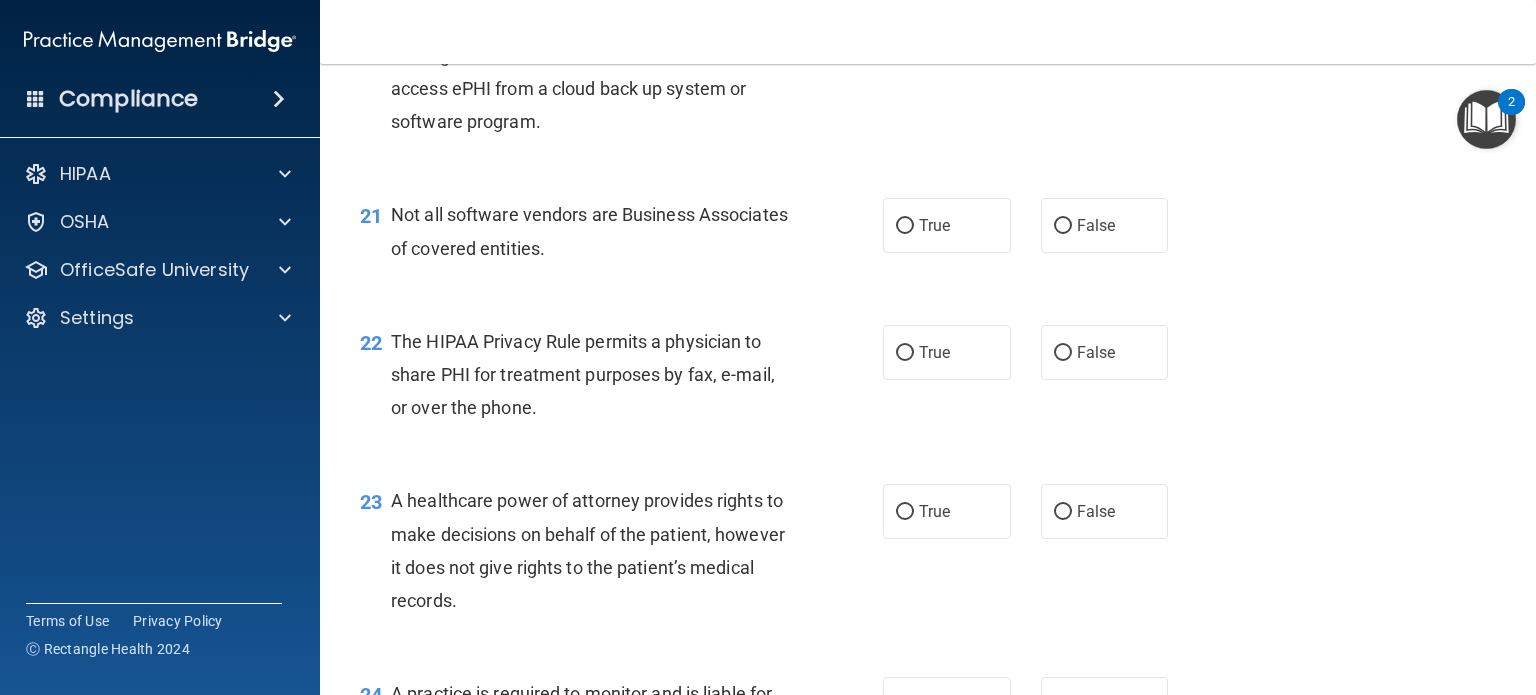 scroll, scrollTop: 3700, scrollLeft: 0, axis: vertical 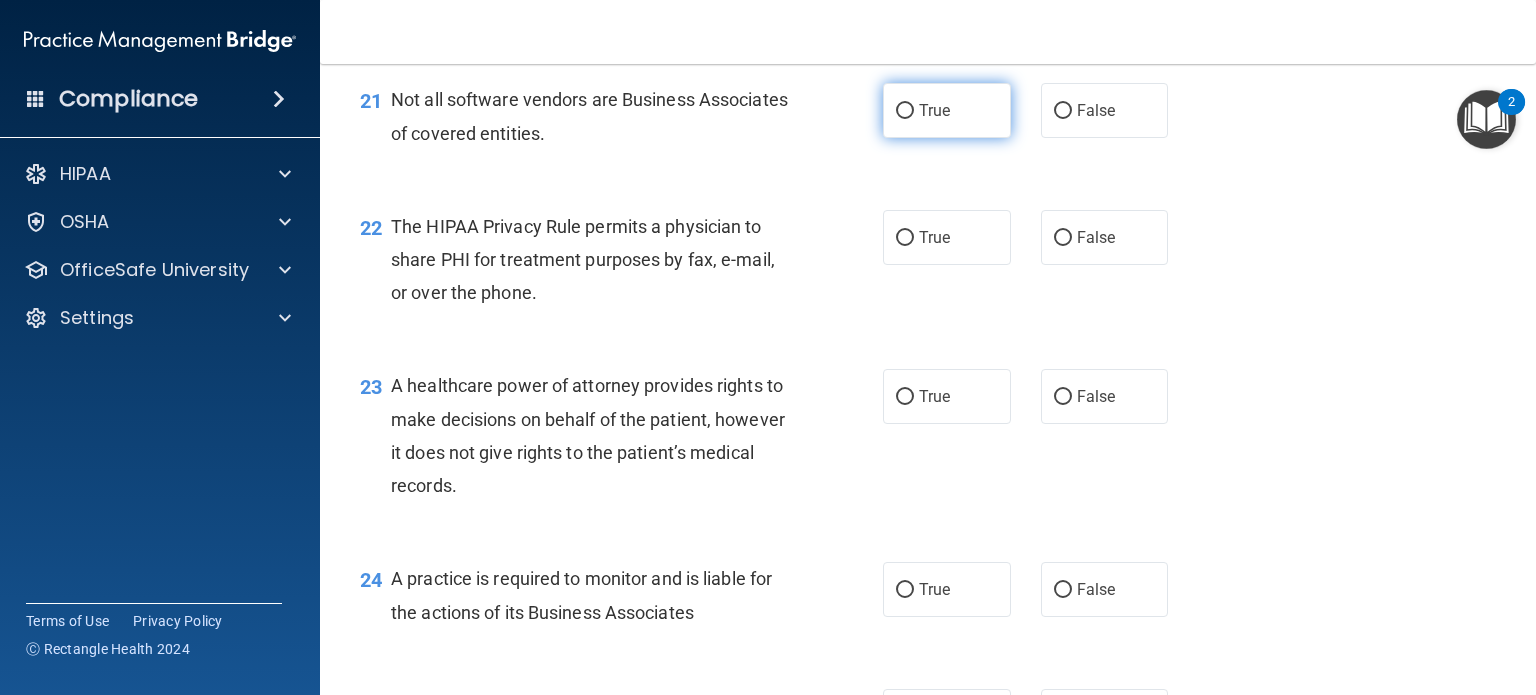 click on "True" at bounding box center (905, 111) 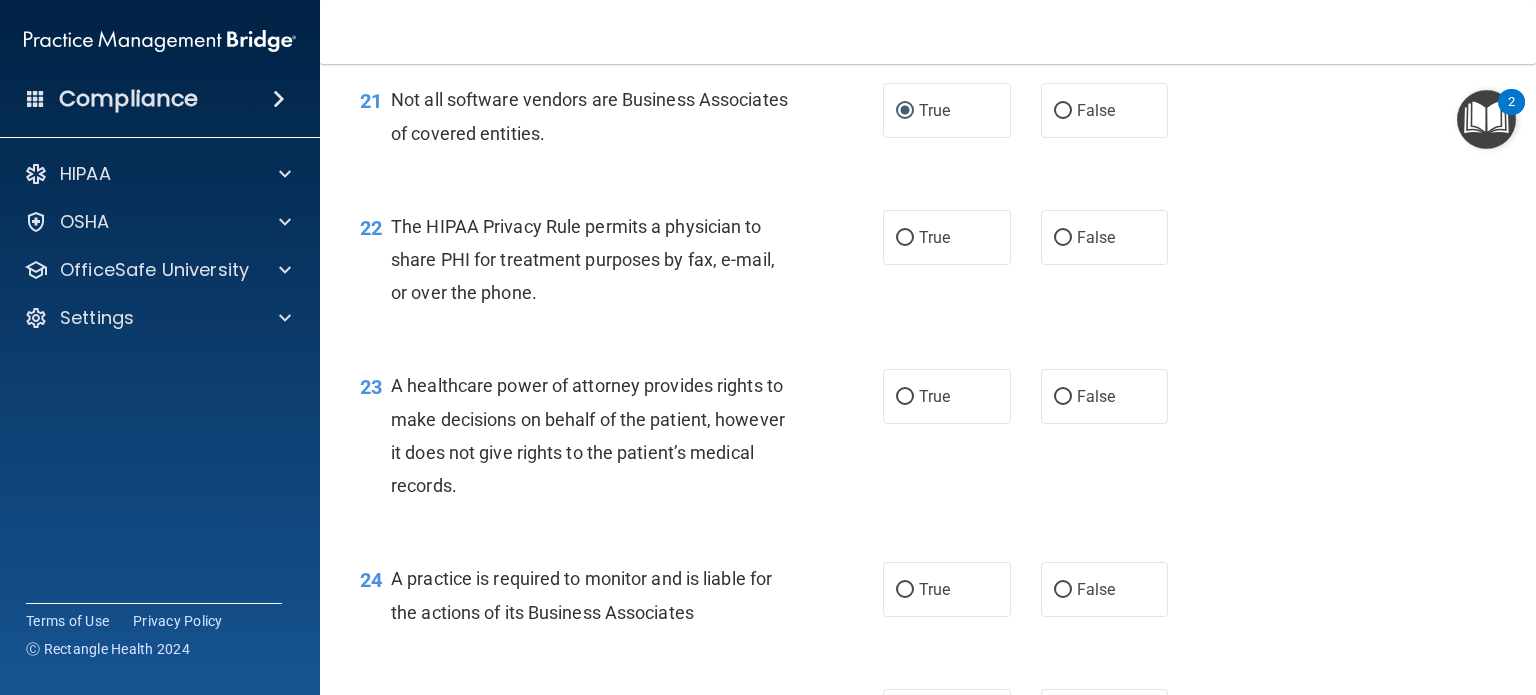scroll, scrollTop: 3800, scrollLeft: 0, axis: vertical 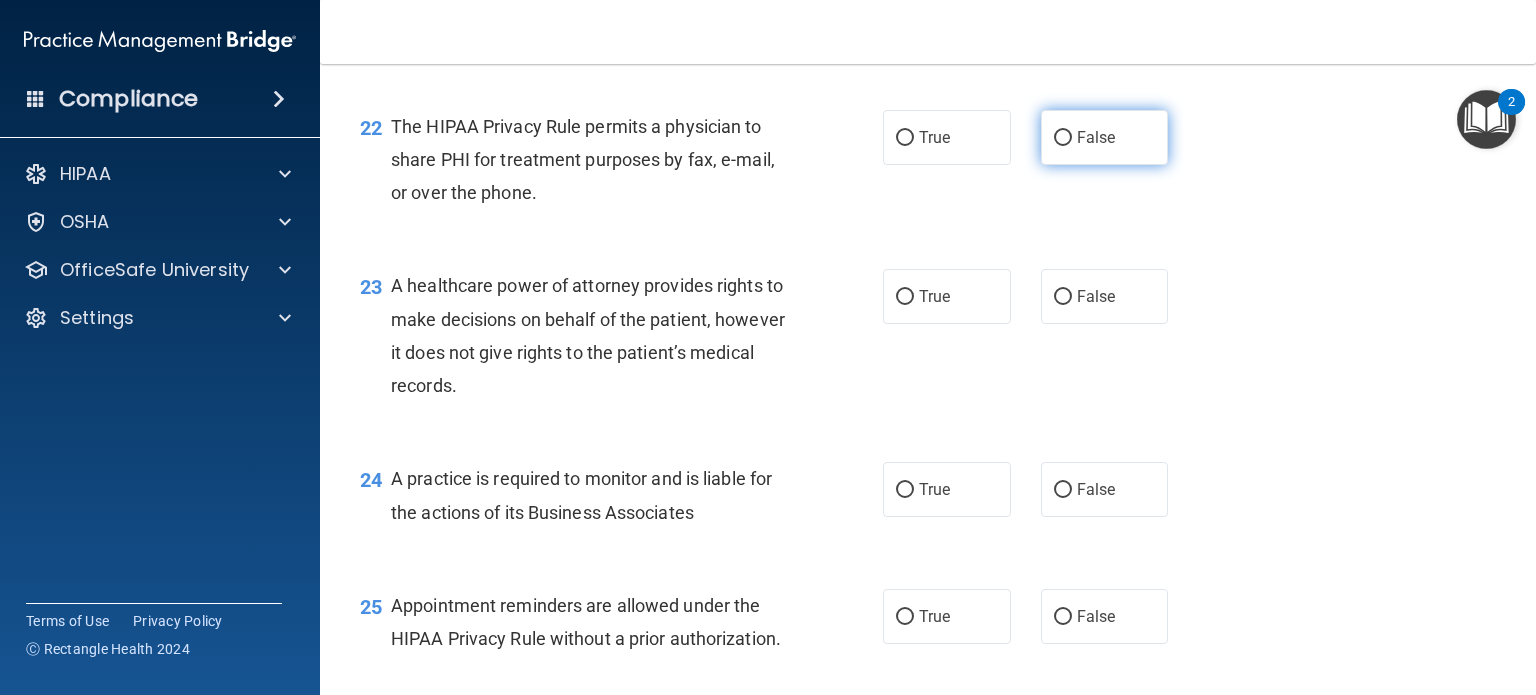 click on "False" at bounding box center [1063, 138] 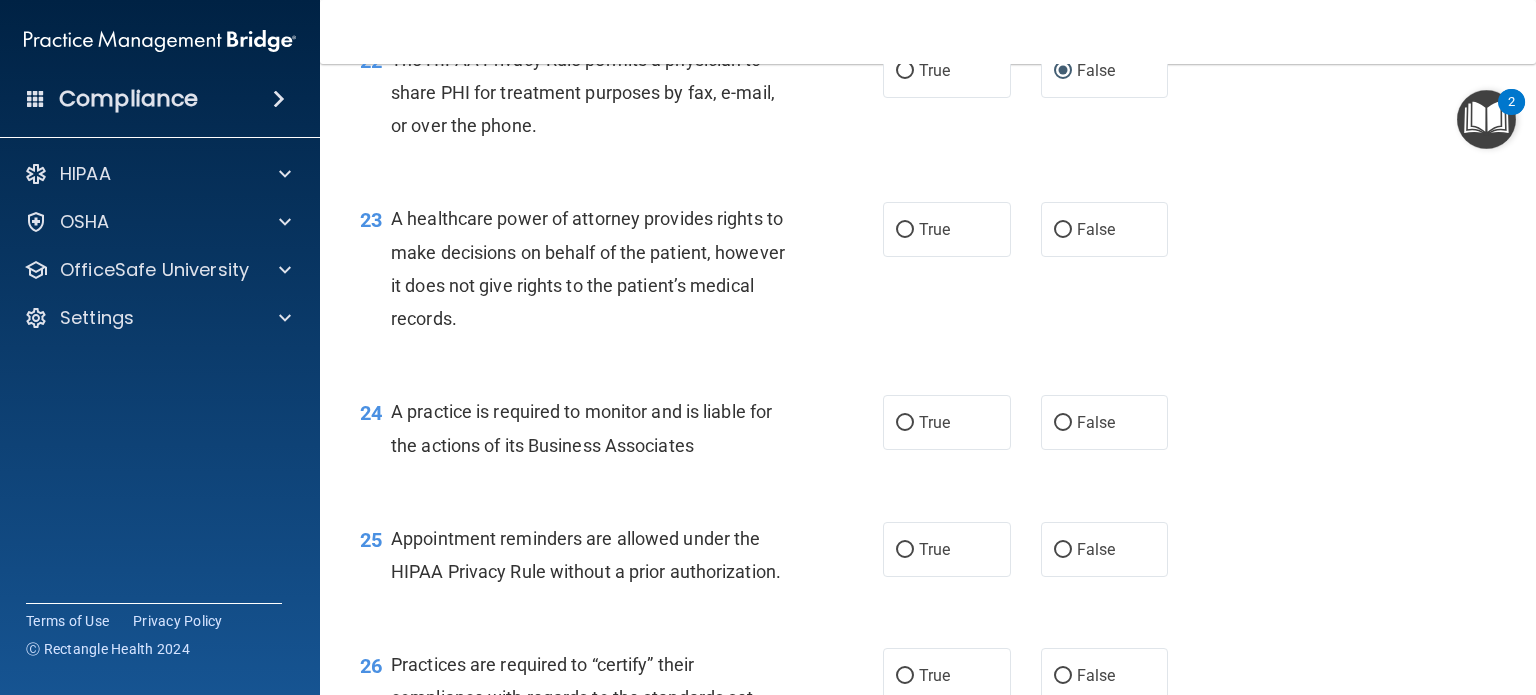 scroll, scrollTop: 3900, scrollLeft: 0, axis: vertical 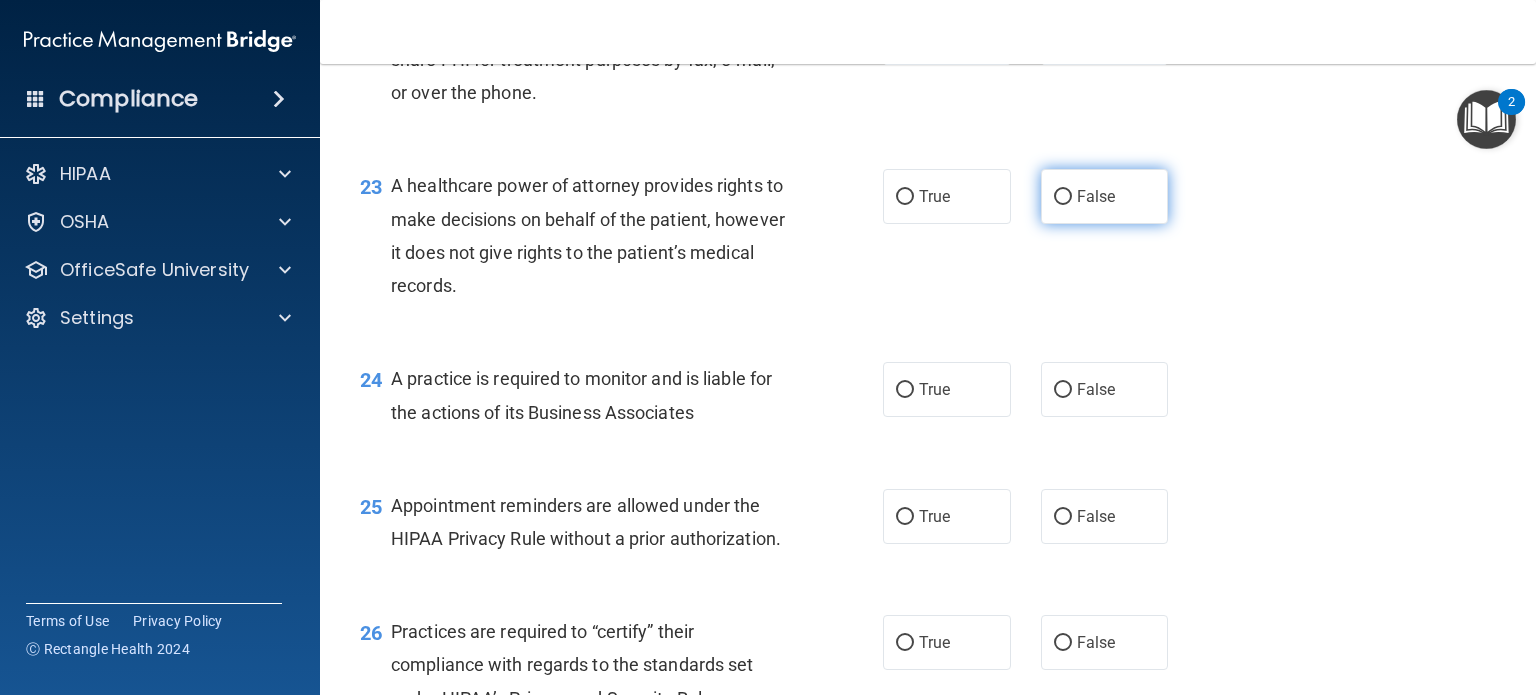 click on "False" at bounding box center [1105, 196] 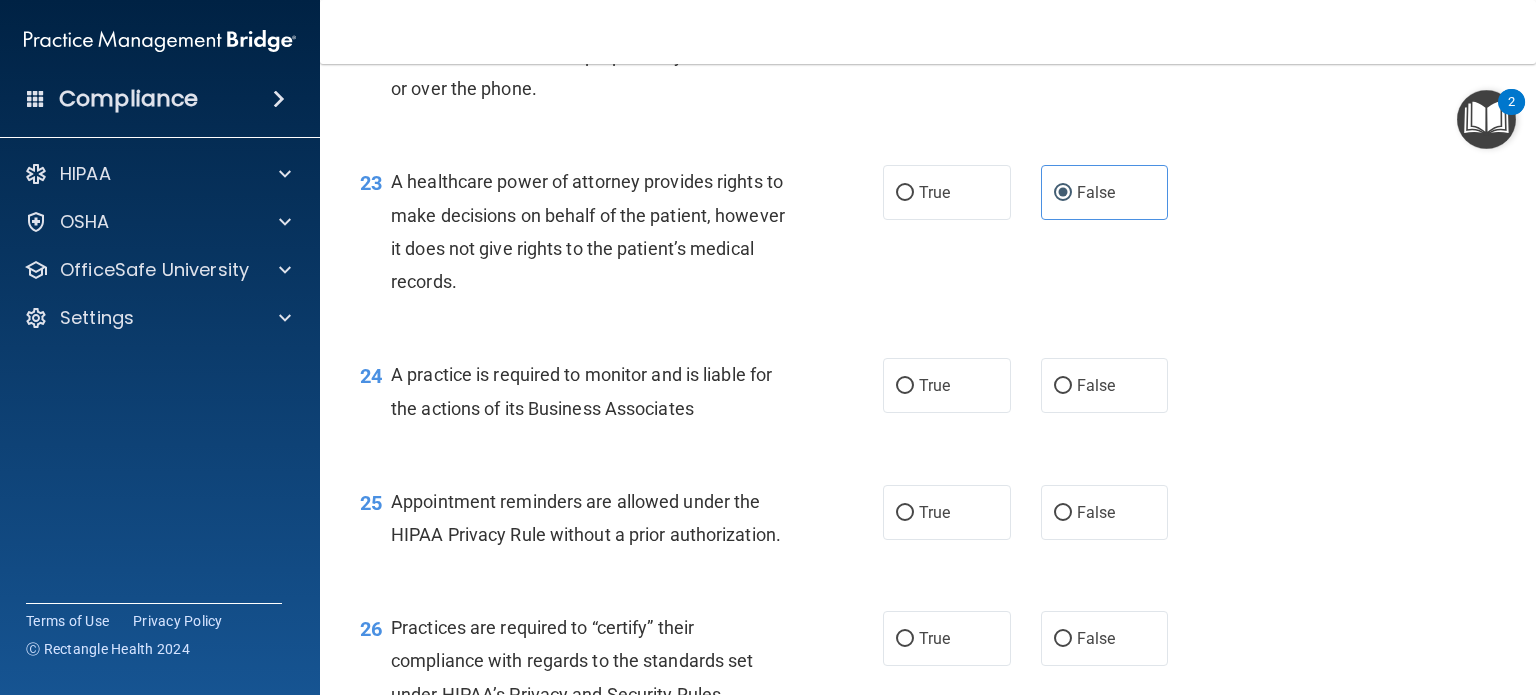 scroll, scrollTop: 3900, scrollLeft: 0, axis: vertical 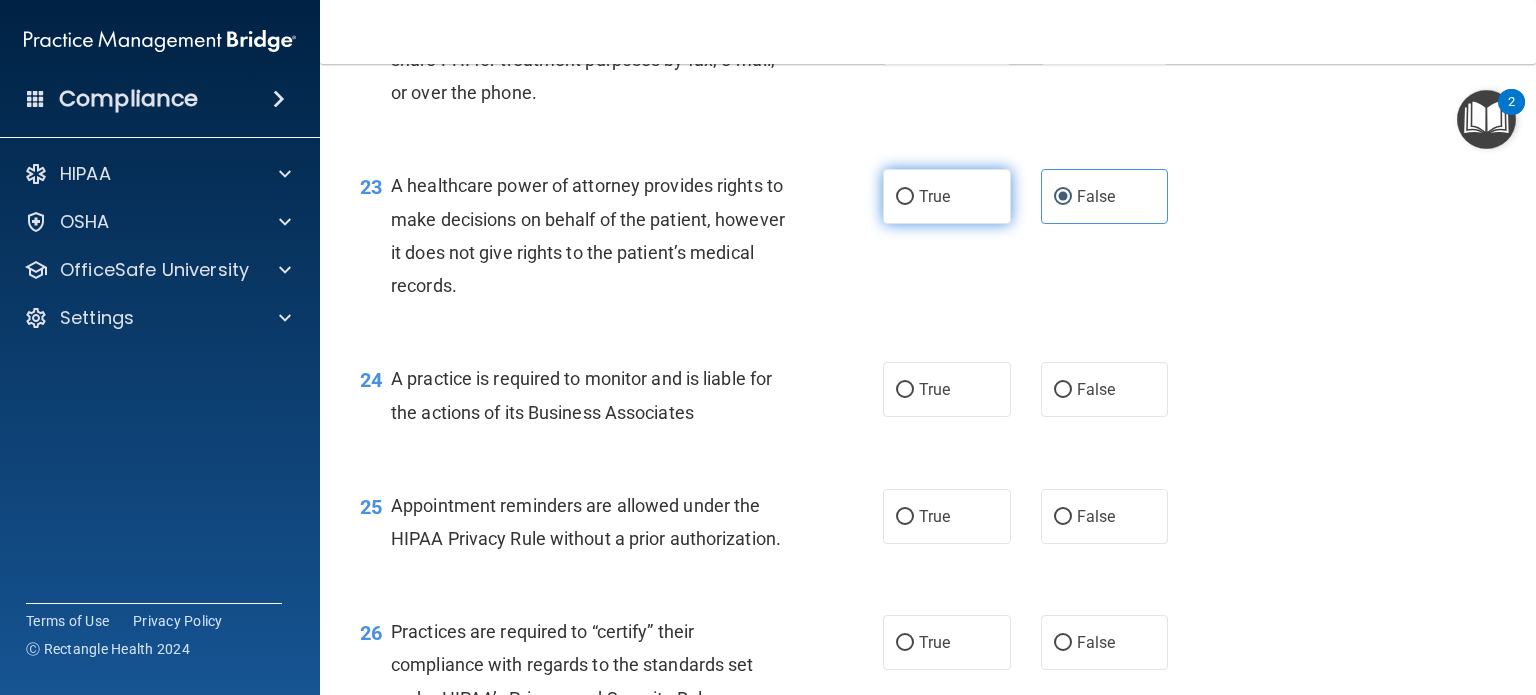click on "True" at bounding box center (947, 196) 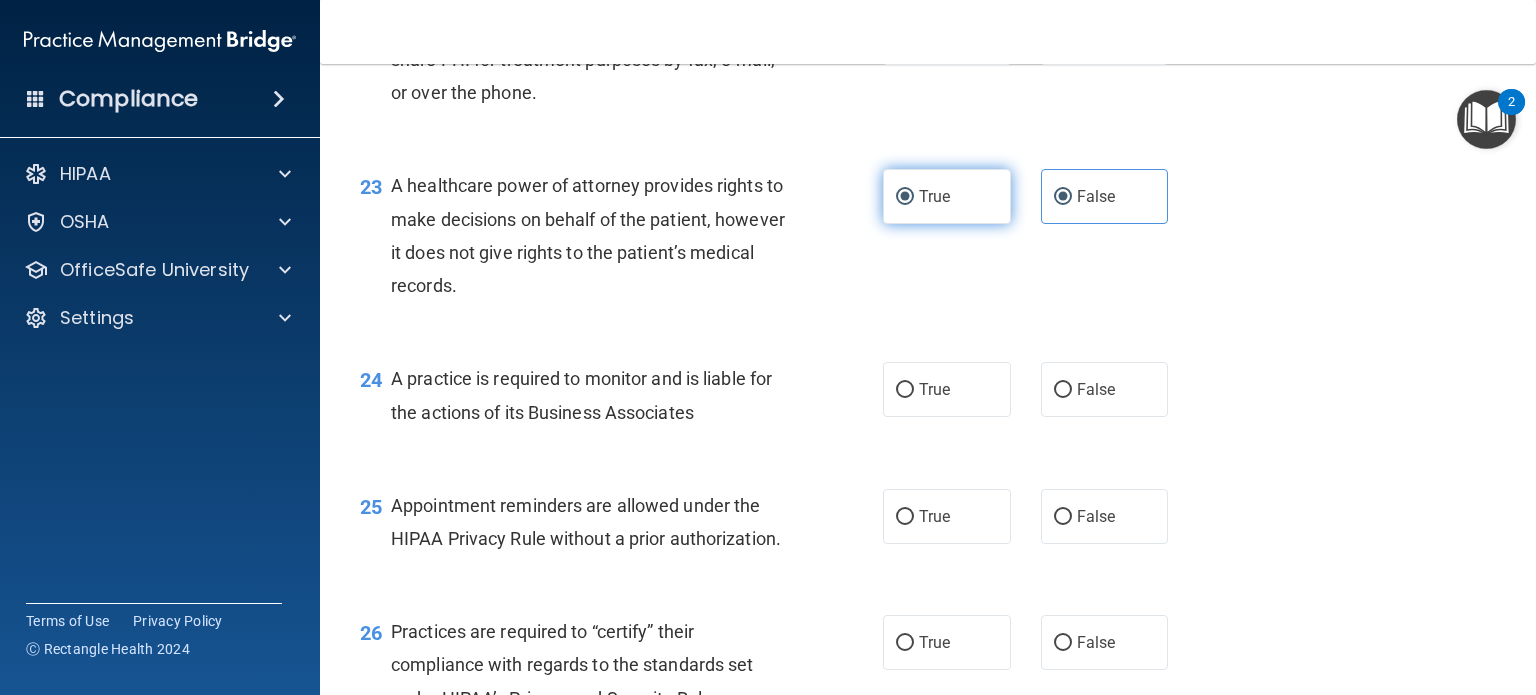 radio on "false" 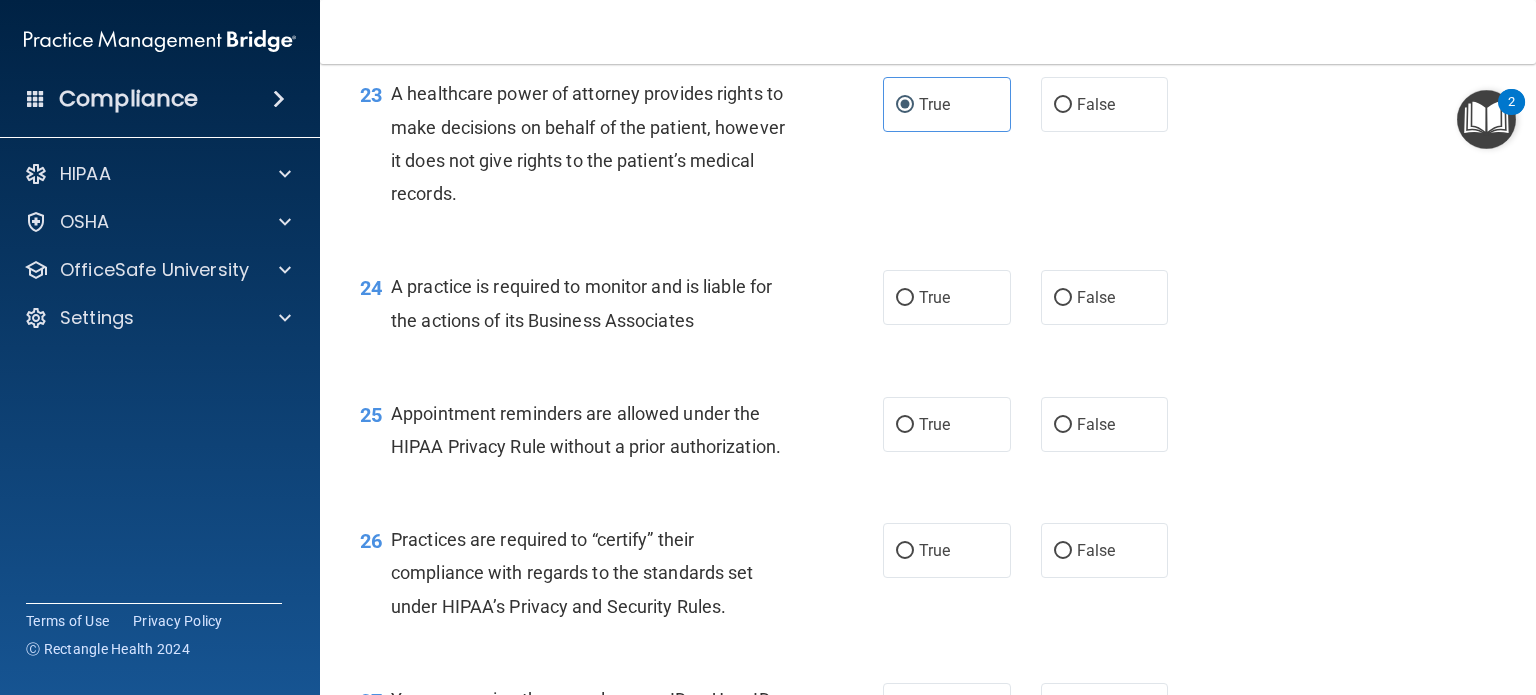 scroll, scrollTop: 4100, scrollLeft: 0, axis: vertical 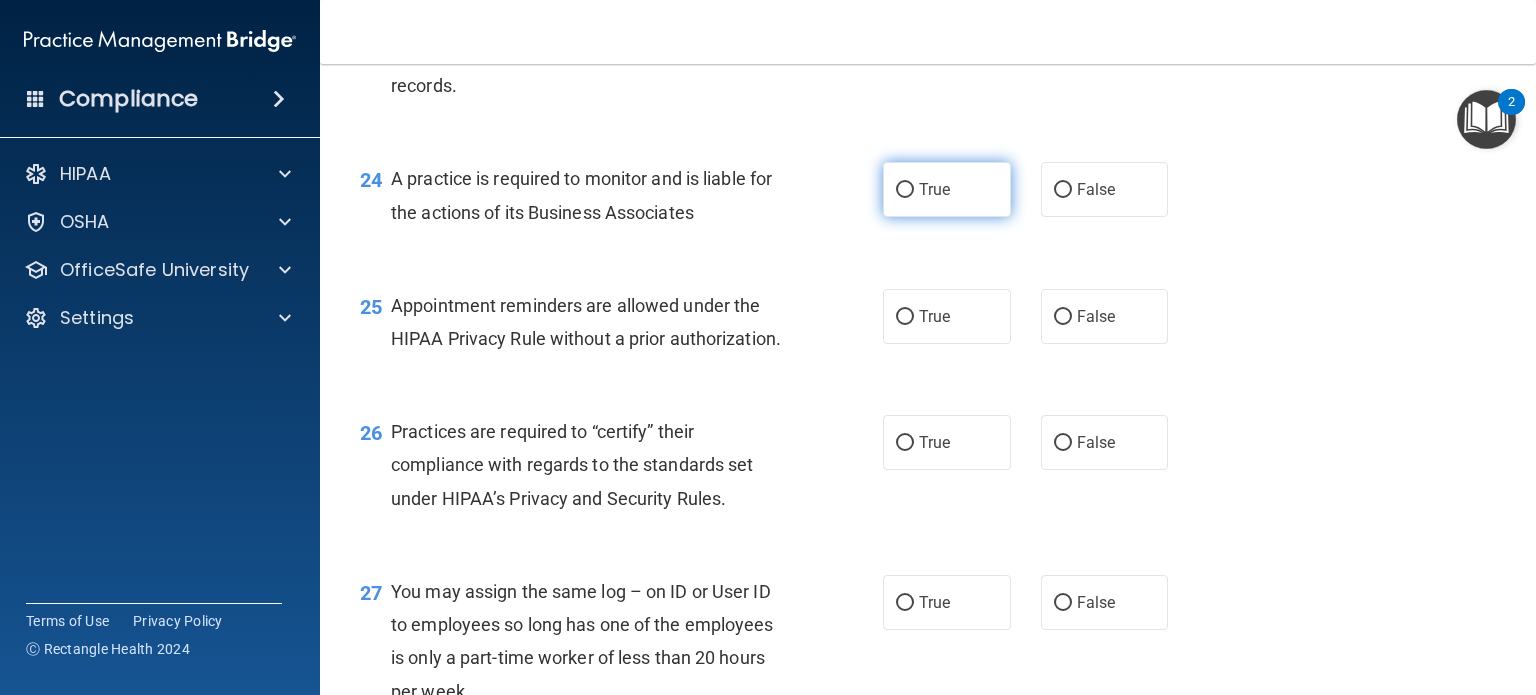 click on "True" at bounding box center (905, 190) 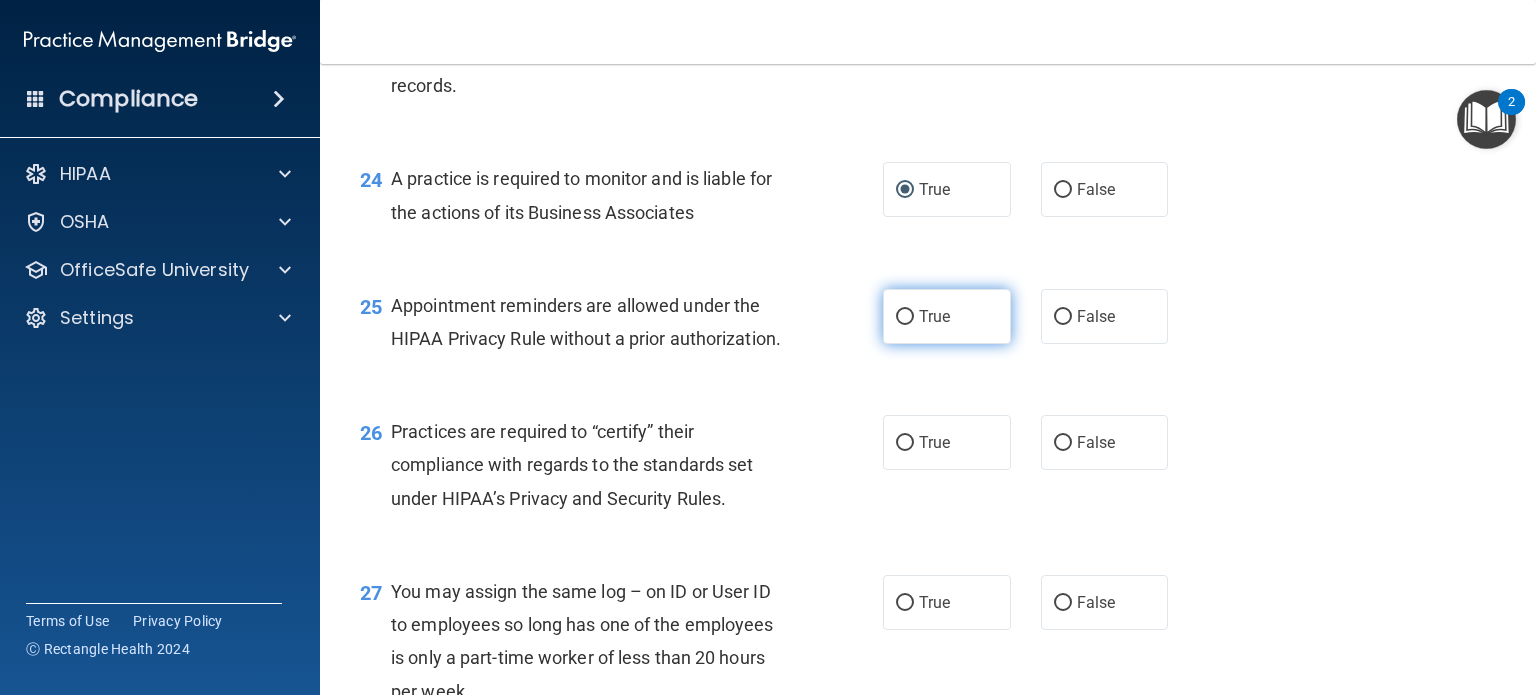 click on "True" at bounding box center (905, 317) 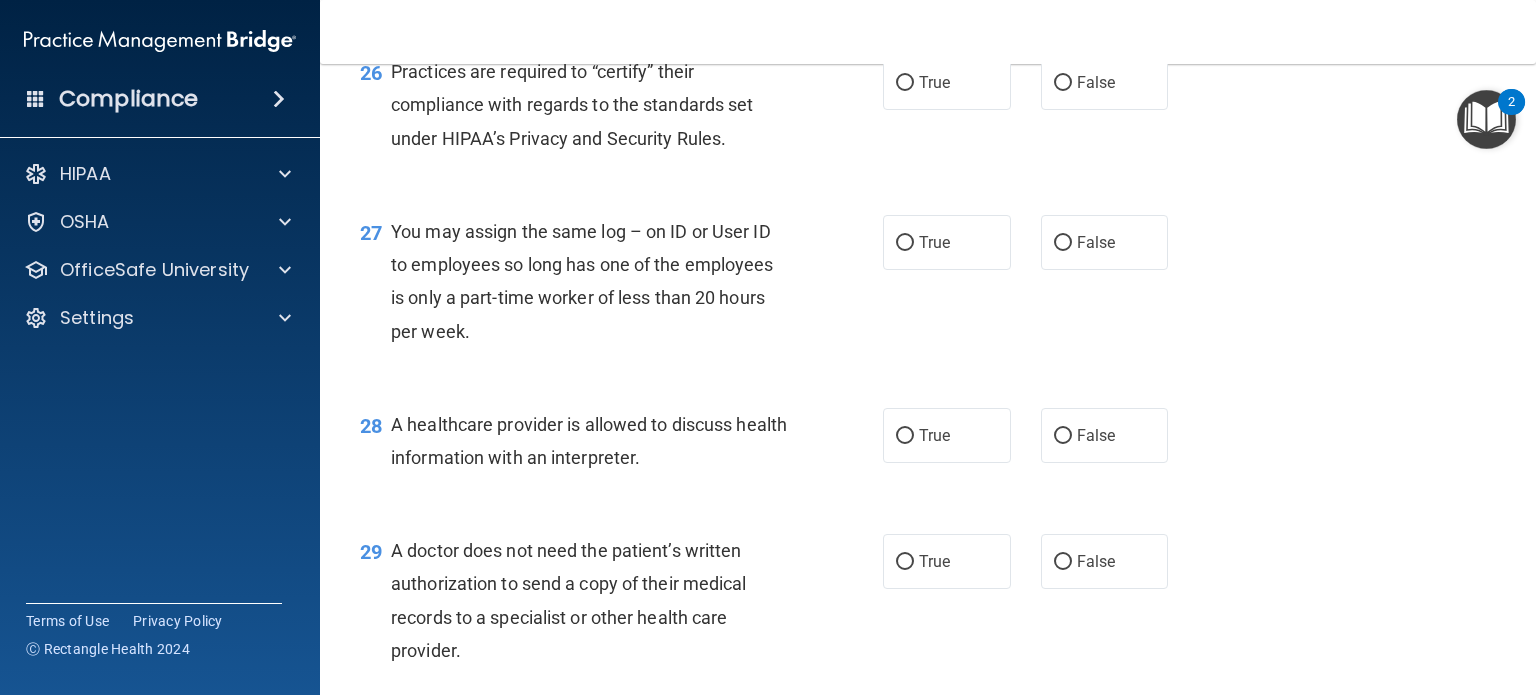 scroll, scrollTop: 4500, scrollLeft: 0, axis: vertical 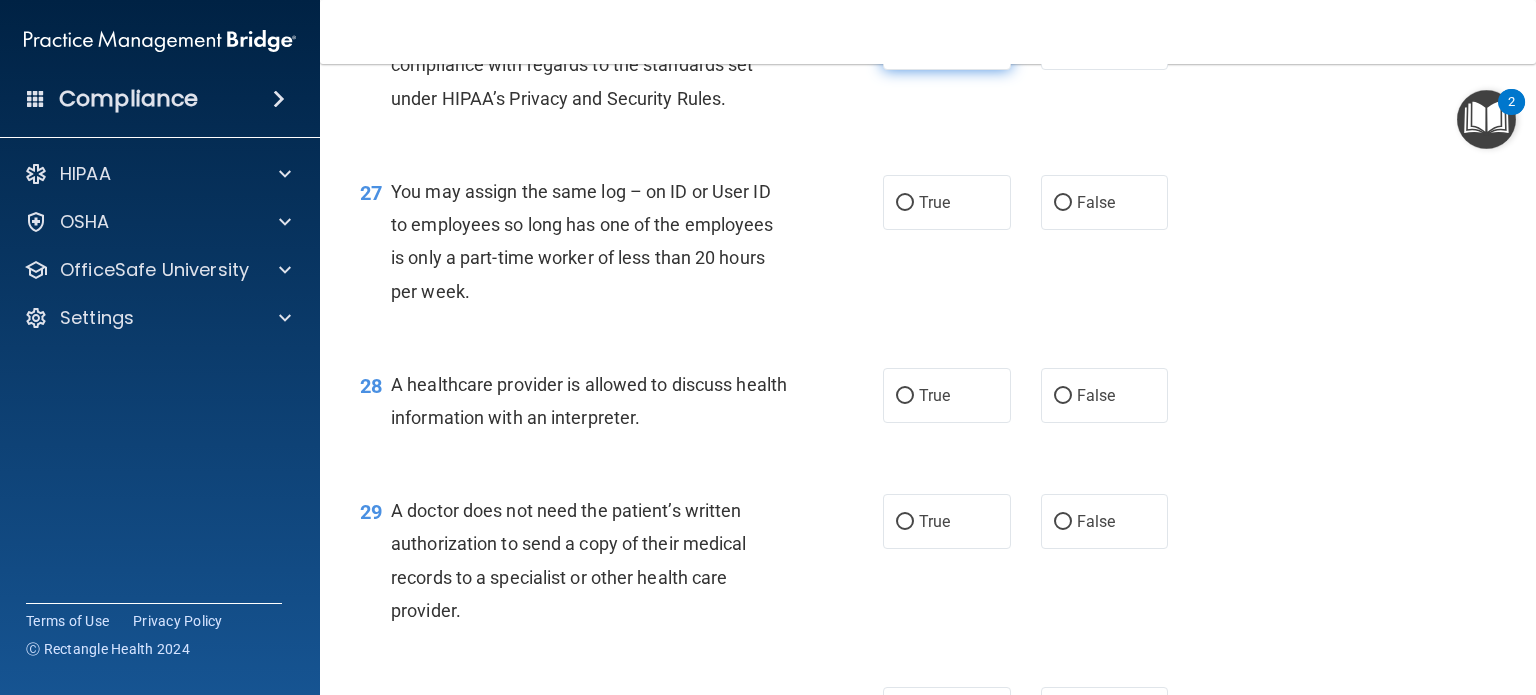click on "True" at bounding box center (905, 43) 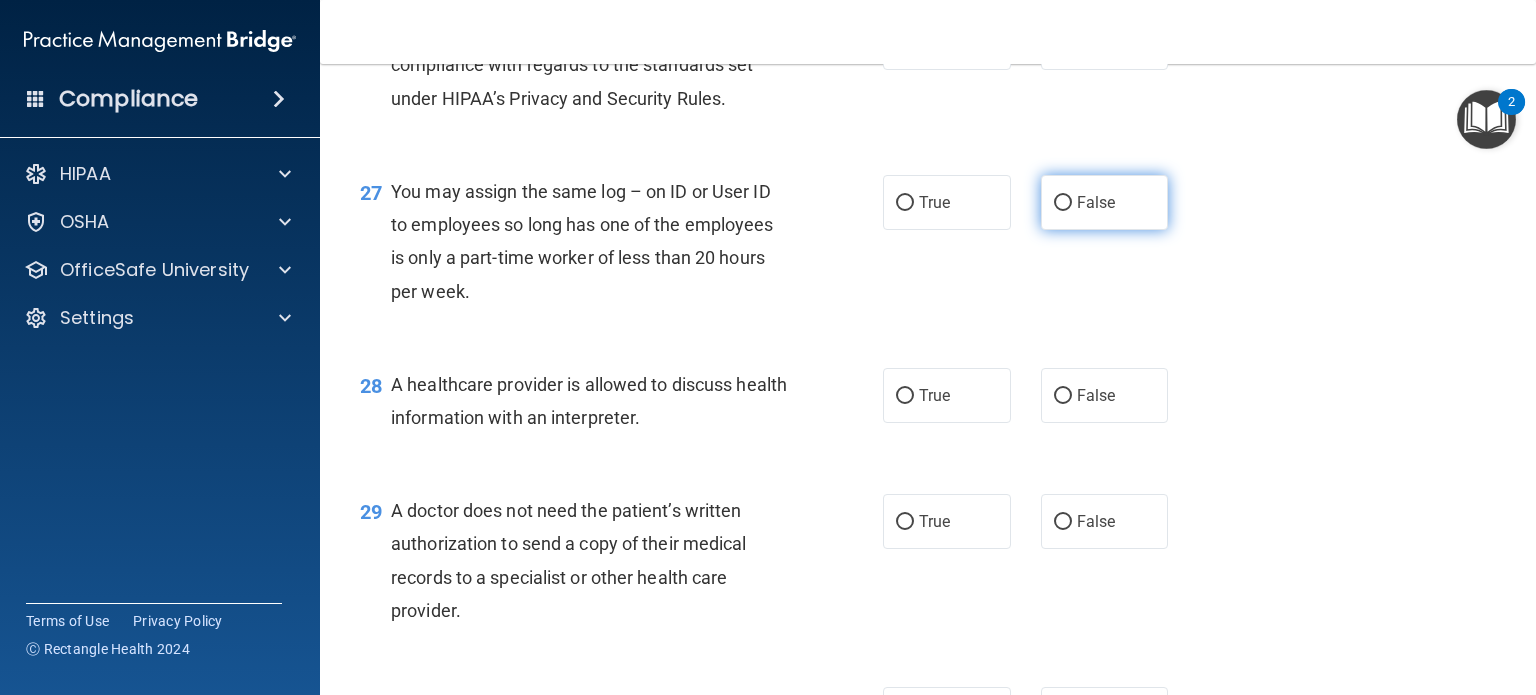 click on "False" at bounding box center (1063, 203) 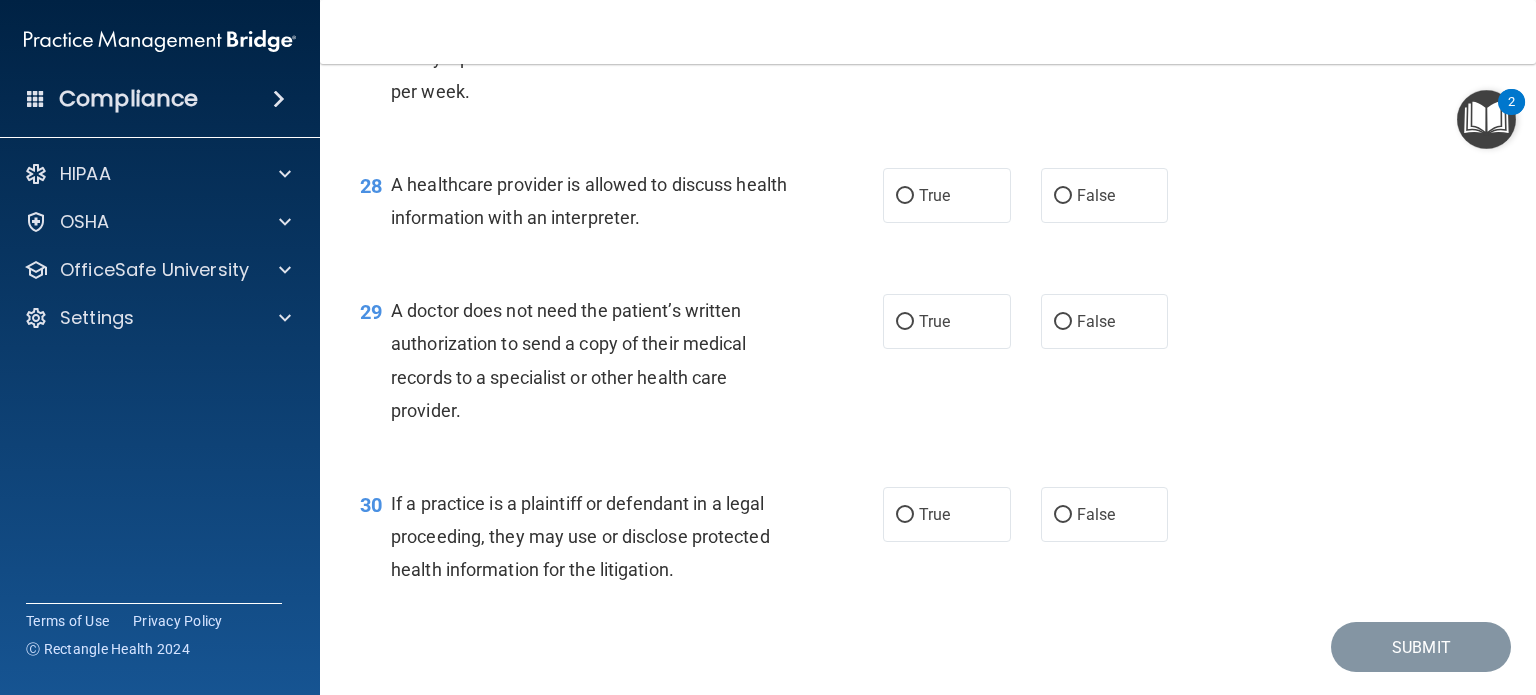 scroll, scrollTop: 4800, scrollLeft: 0, axis: vertical 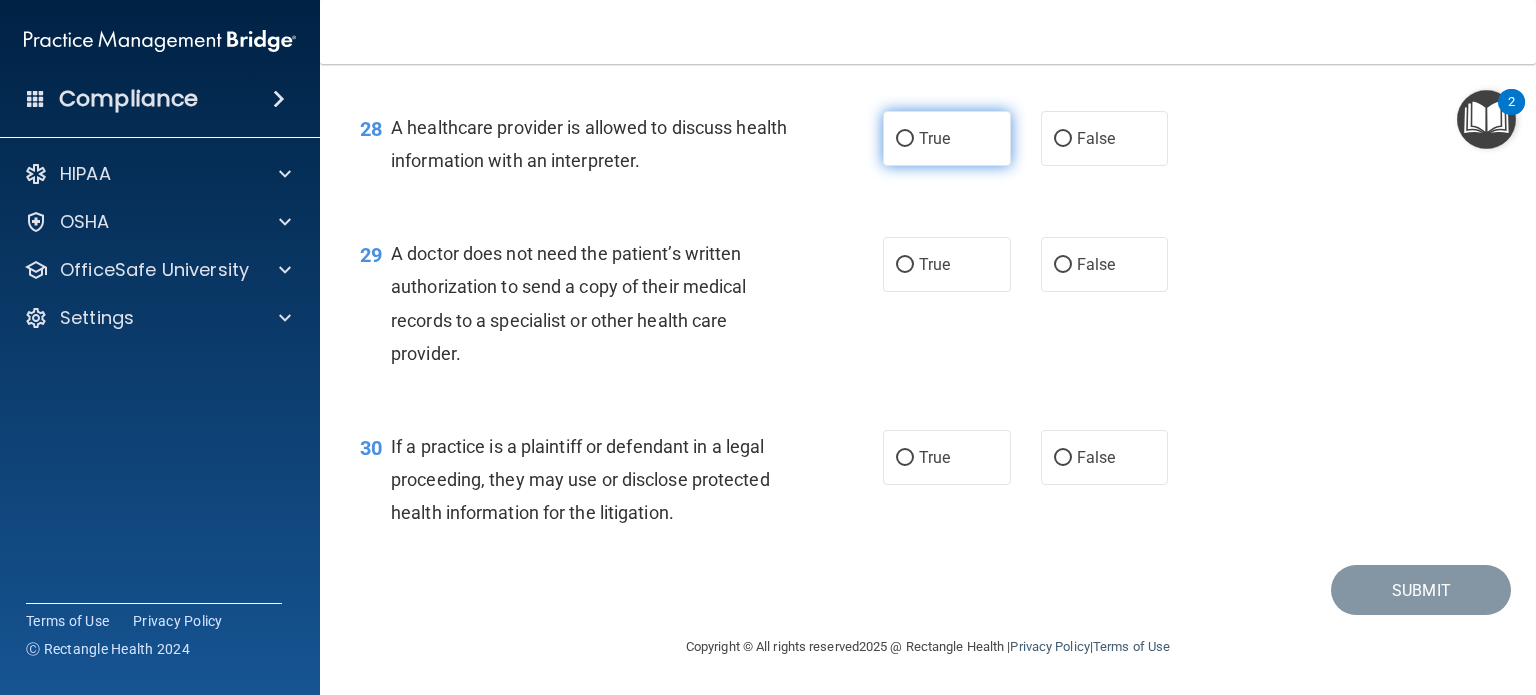 click on "True" at bounding box center [947, 138] 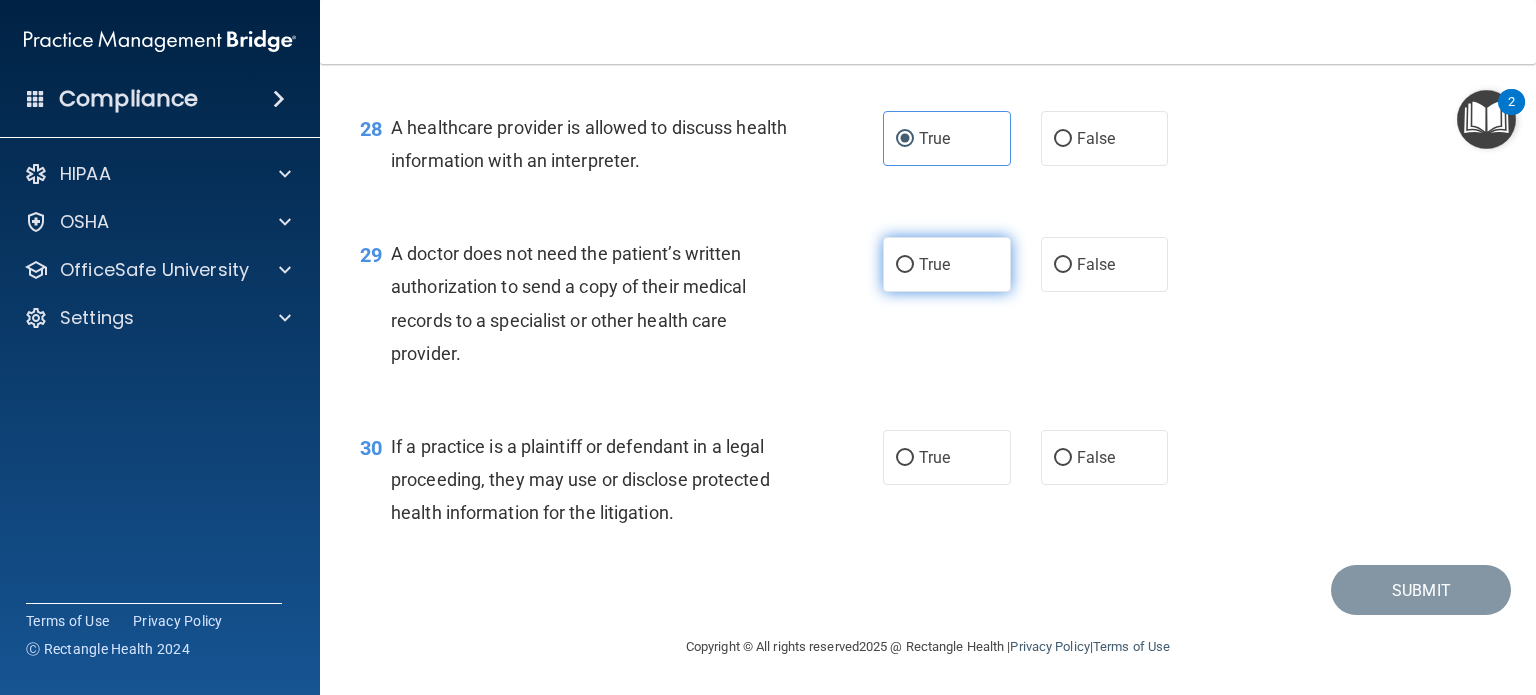 click on "True" at bounding box center [934, 264] 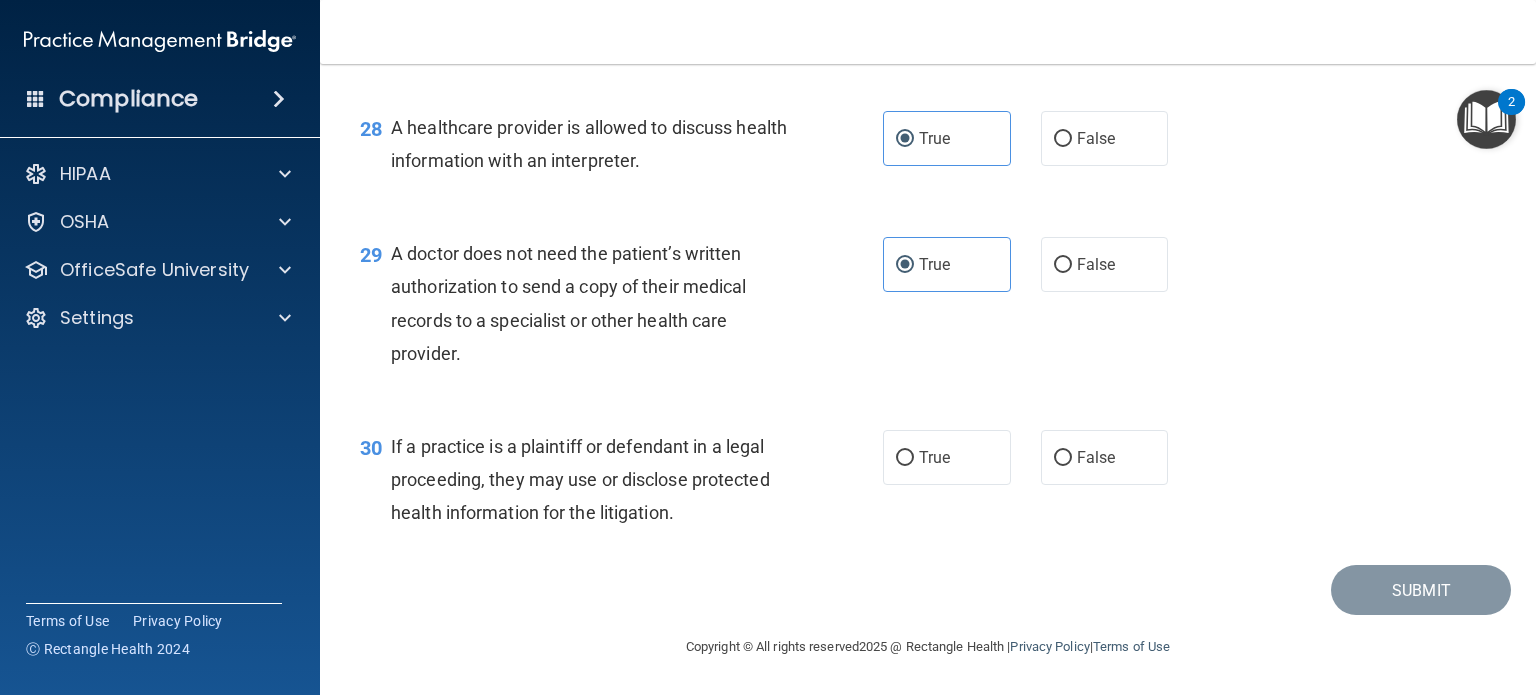 scroll, scrollTop: 4824, scrollLeft: 0, axis: vertical 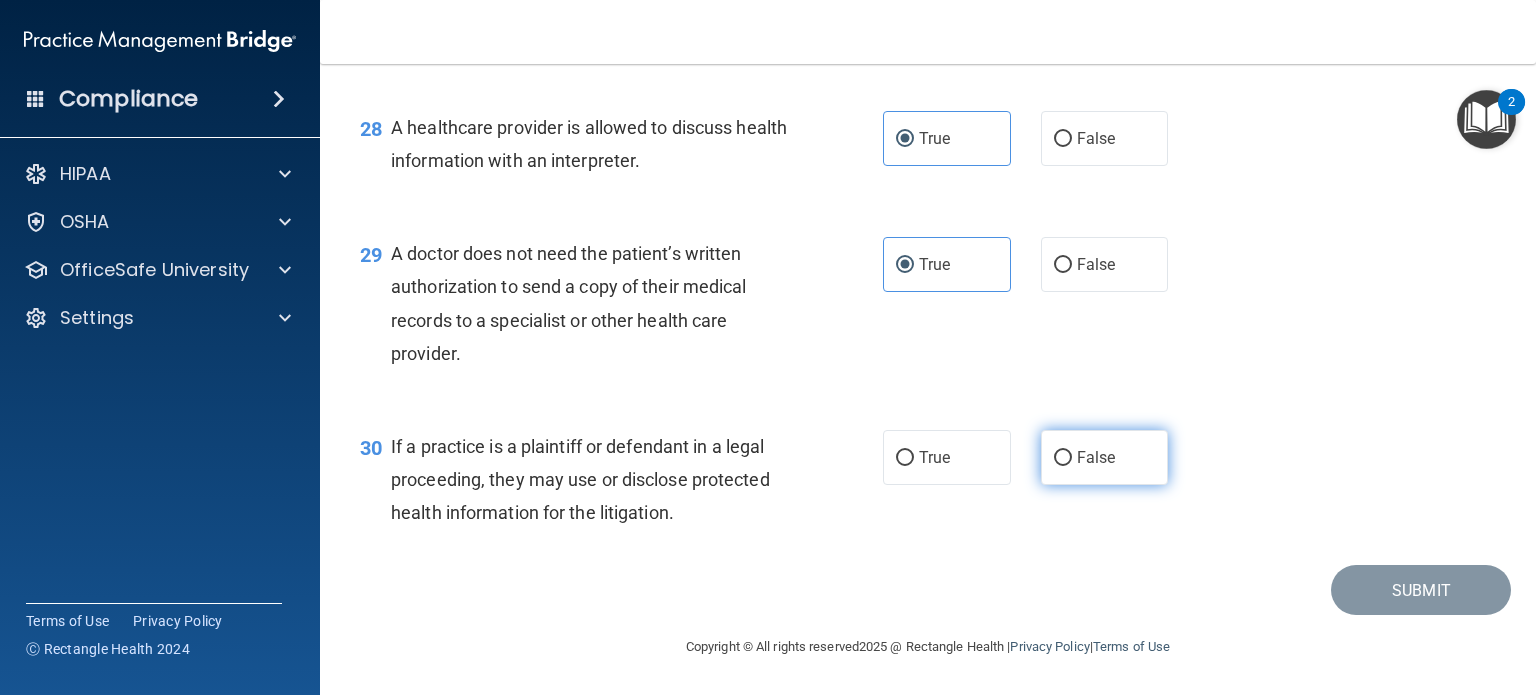 click on "False" at bounding box center [1063, 458] 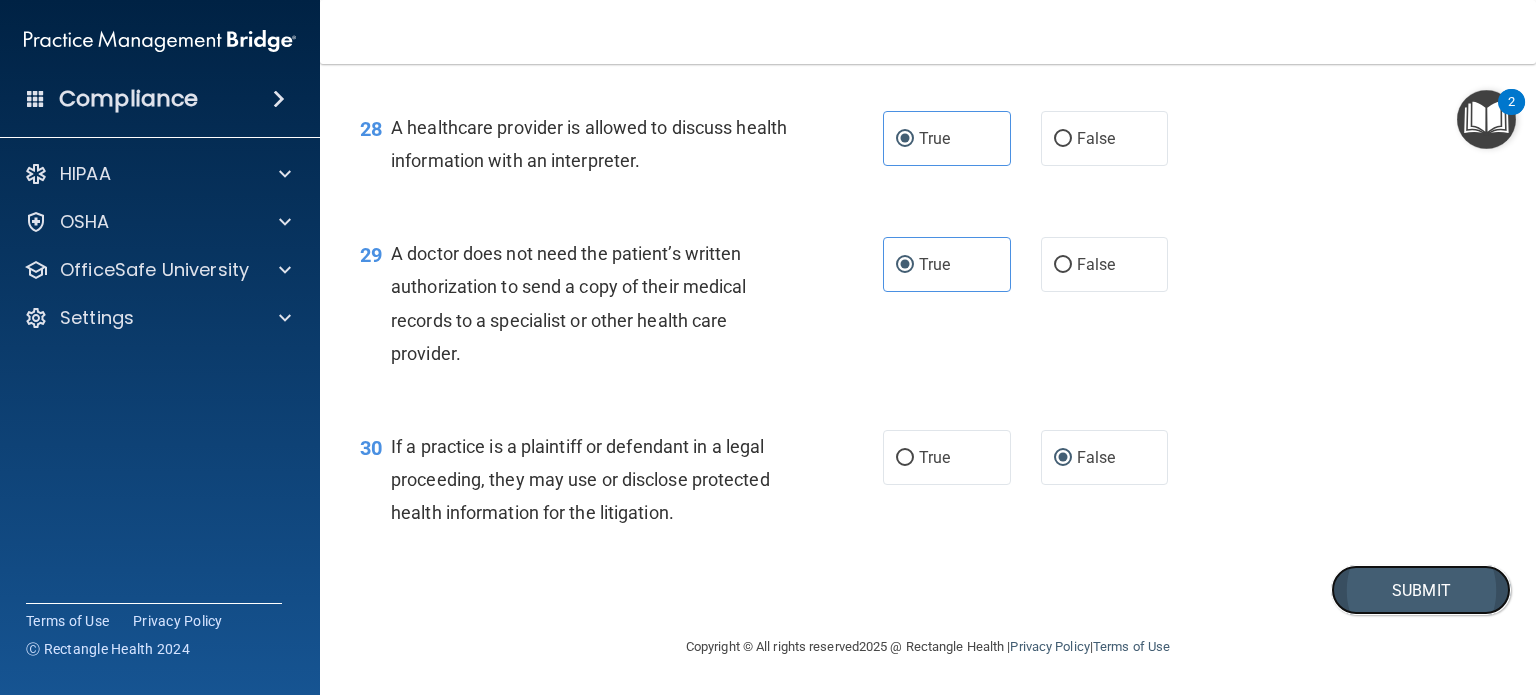 click on "Submit" at bounding box center [1421, 590] 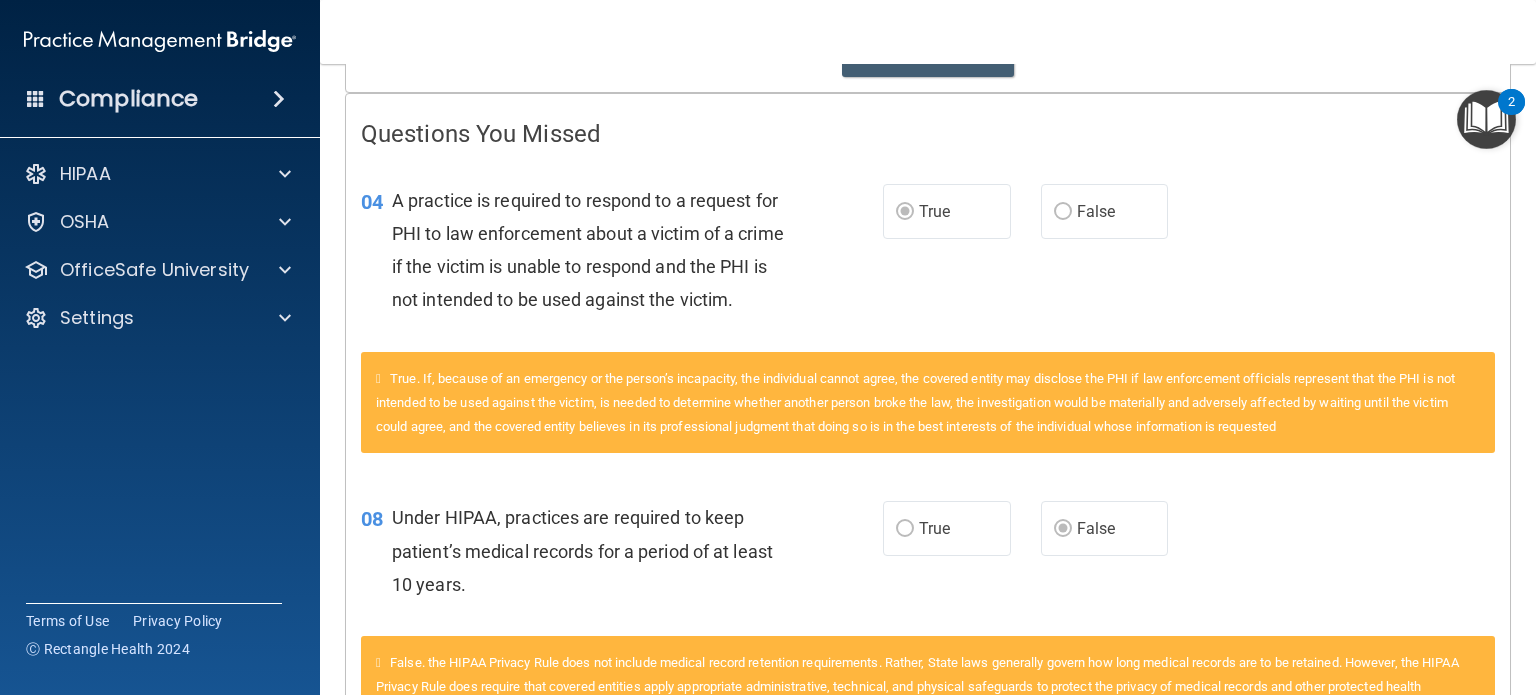 scroll, scrollTop: 400, scrollLeft: 0, axis: vertical 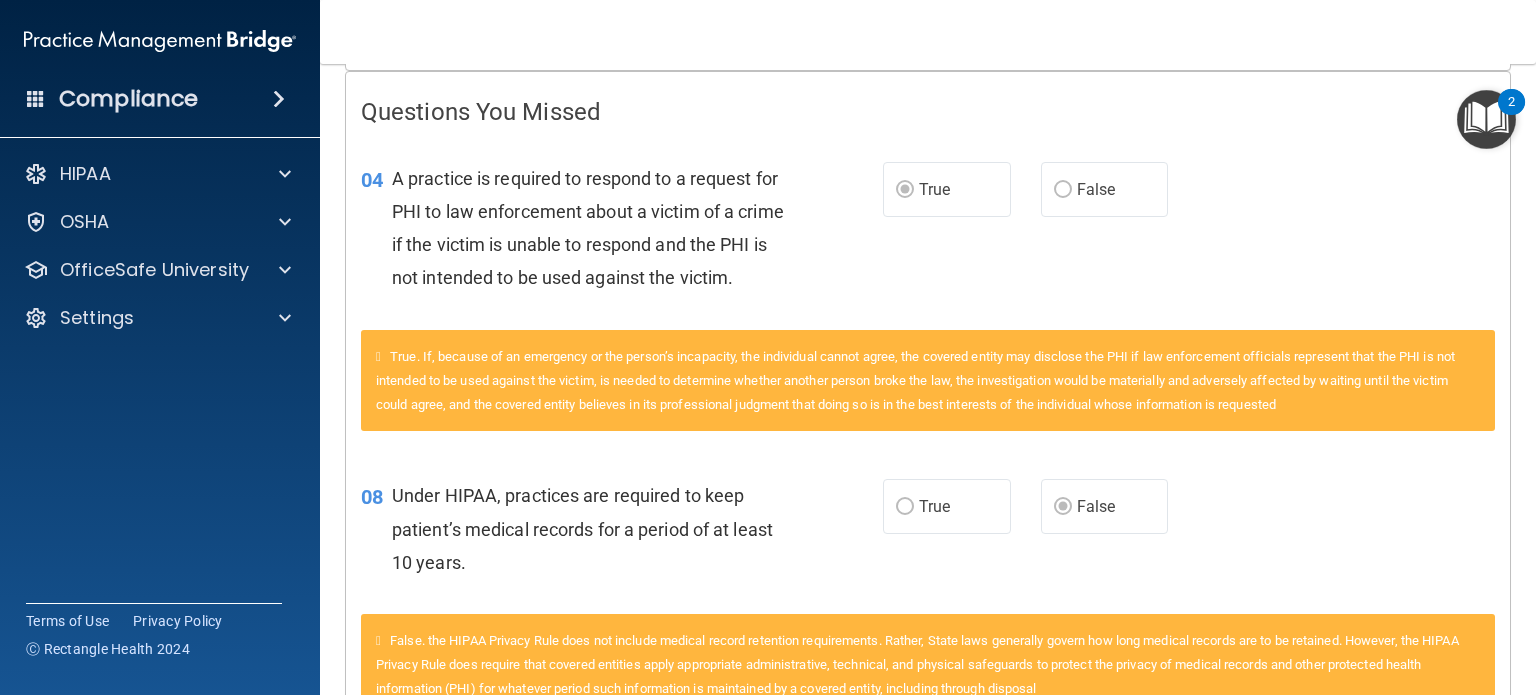 click on "04       A practice is required to respond to a request for PHI to law enforcement about a victim of a crime if the victim is unable to respond and the PHI is not intended to be used against the victim.                 True           False" at bounding box center (928, 233) 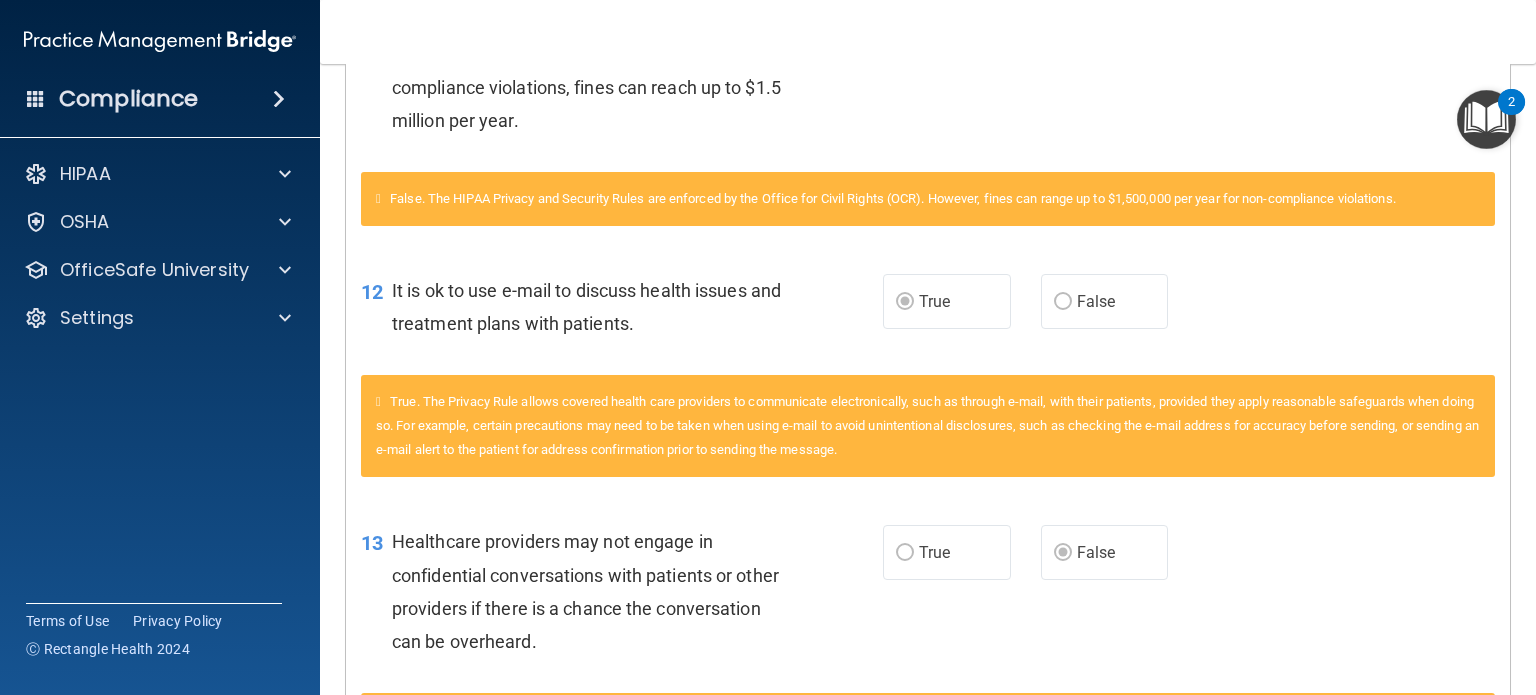 scroll, scrollTop: 710, scrollLeft: 0, axis: vertical 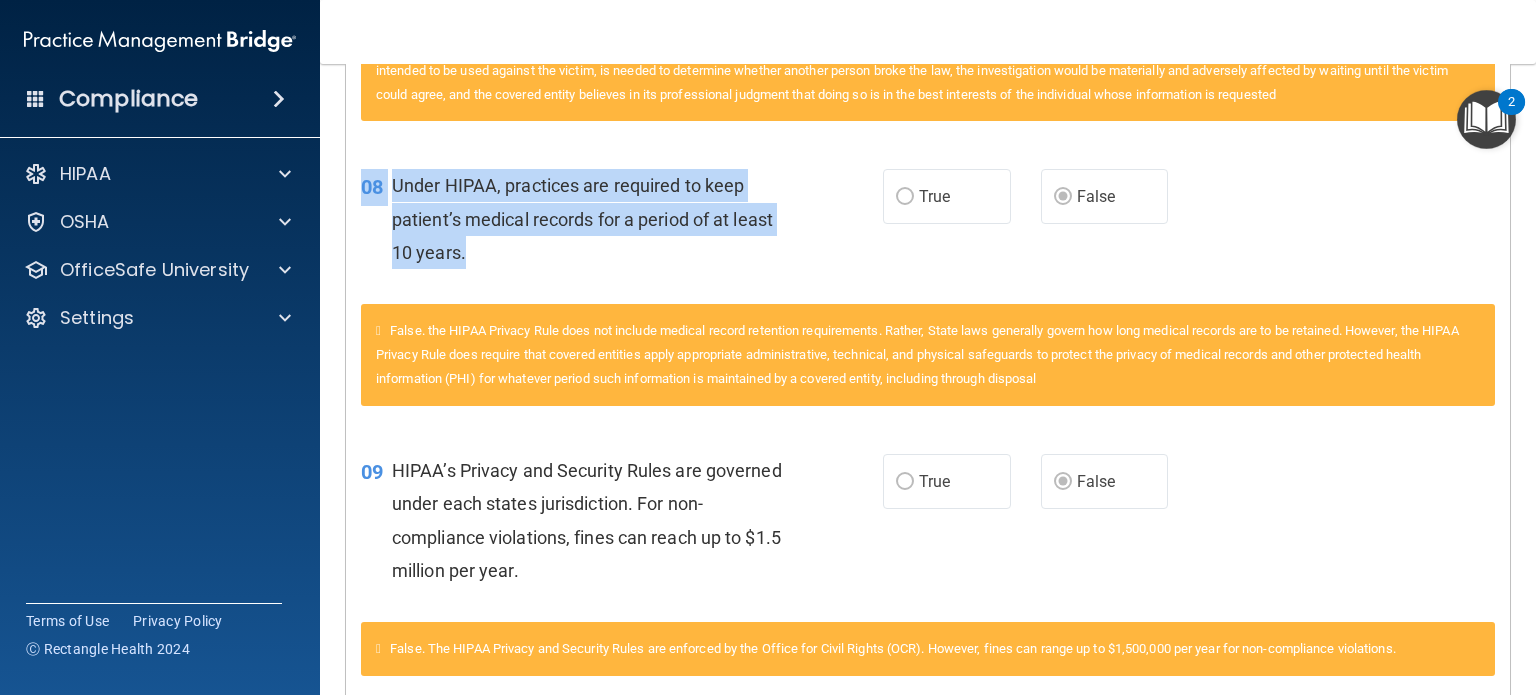 drag, startPoint x: 828, startPoint y: 387, endPoint x: 620, endPoint y: 315, distance: 220.10907 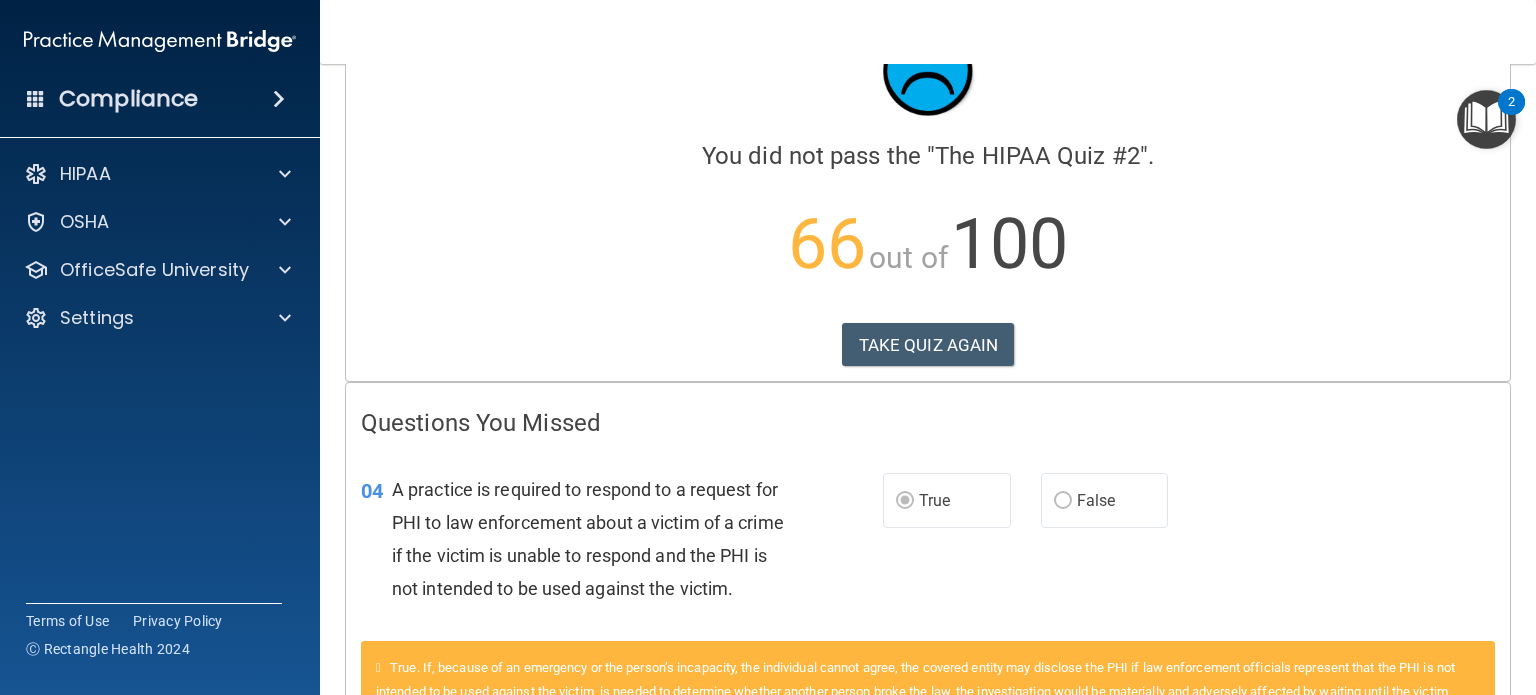 scroll, scrollTop: 100, scrollLeft: 0, axis: vertical 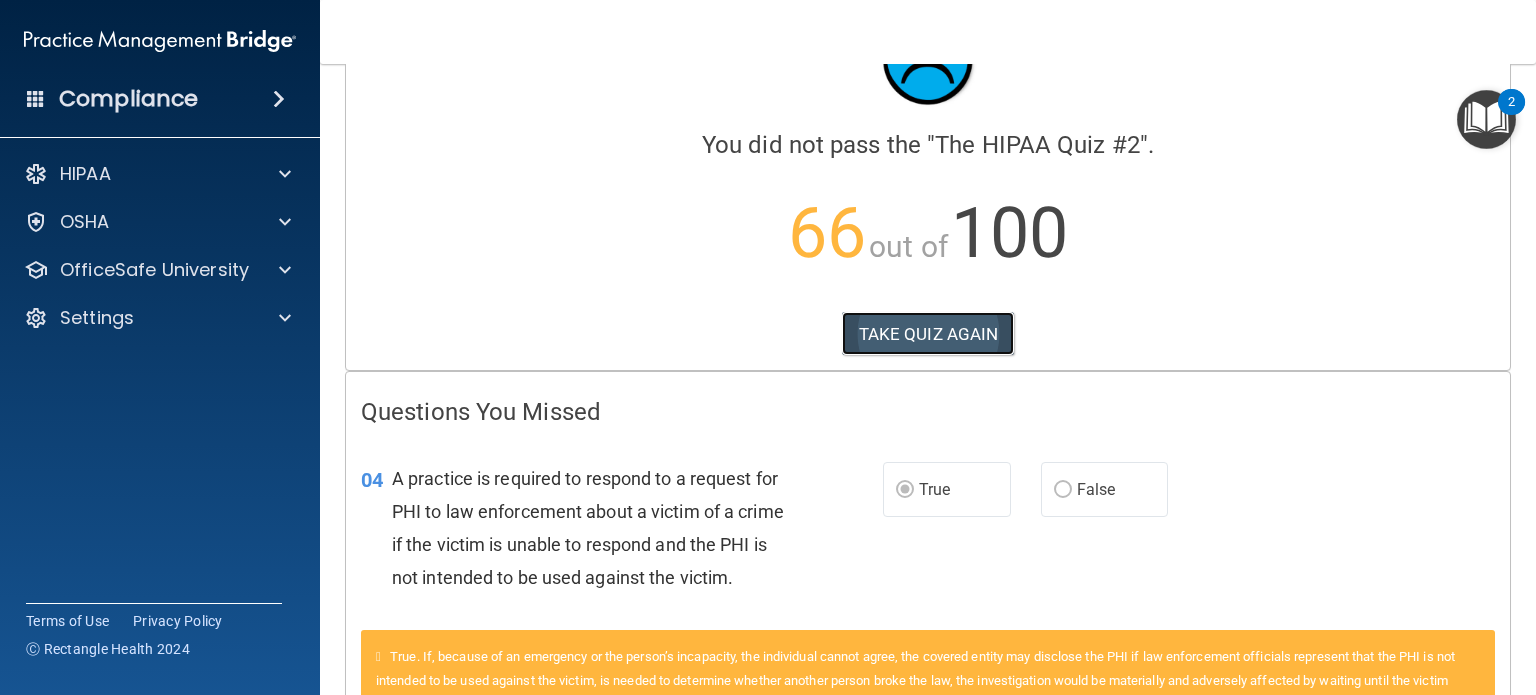click on "TAKE QUIZ AGAIN" at bounding box center [928, 334] 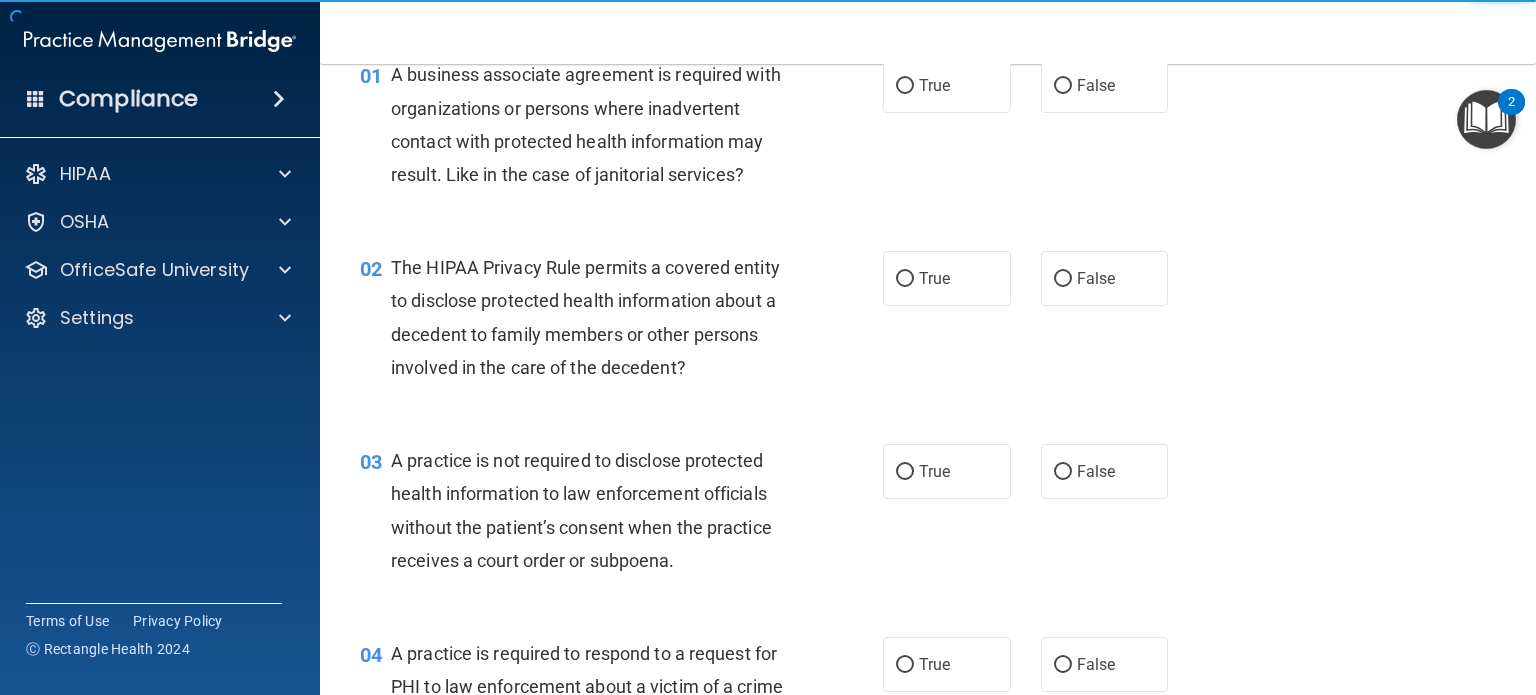 click on "02       The HIPAA Privacy Rule permits a covered entity to disclose protected health information about a decedent to family members or other persons involved in the care of the decedent?                 True           False" at bounding box center [928, 322] 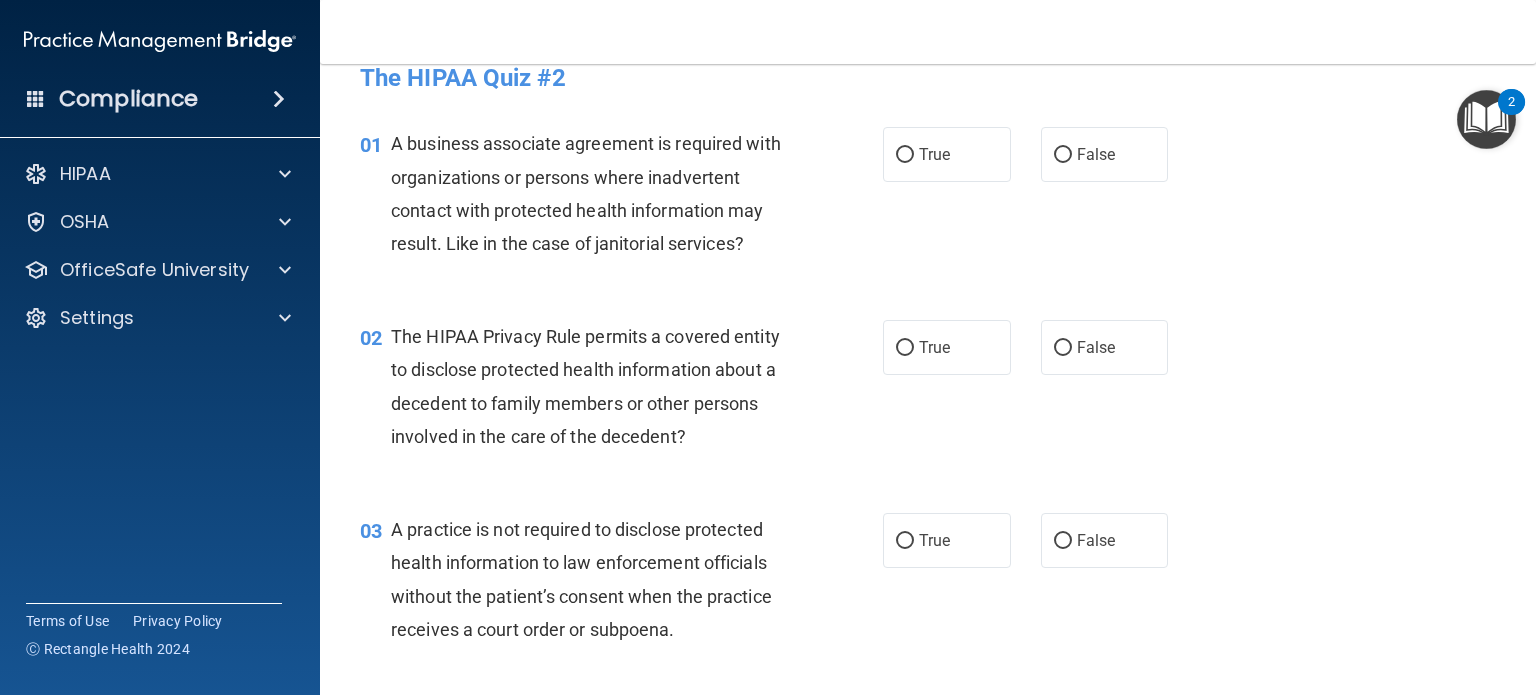 scroll, scrollTop: 0, scrollLeft: 0, axis: both 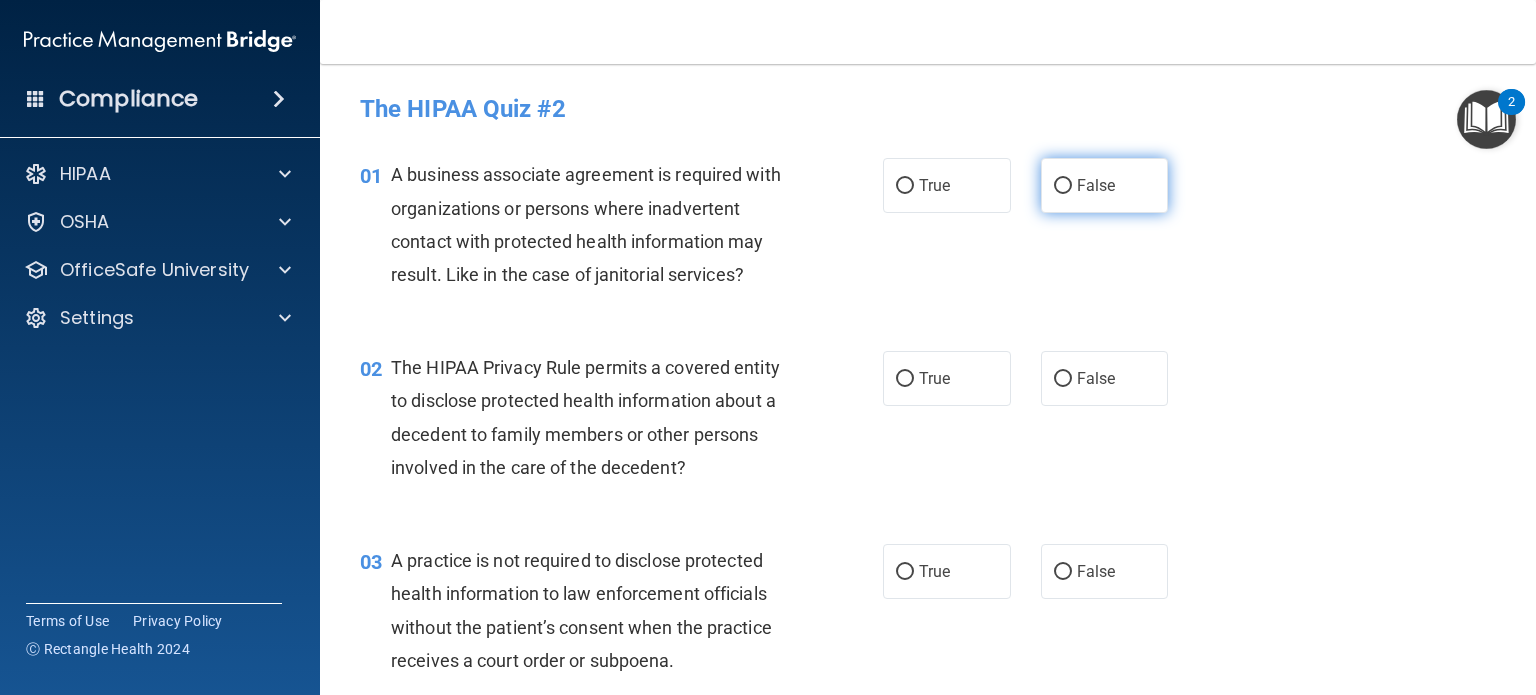 click on "False" at bounding box center [1063, 186] 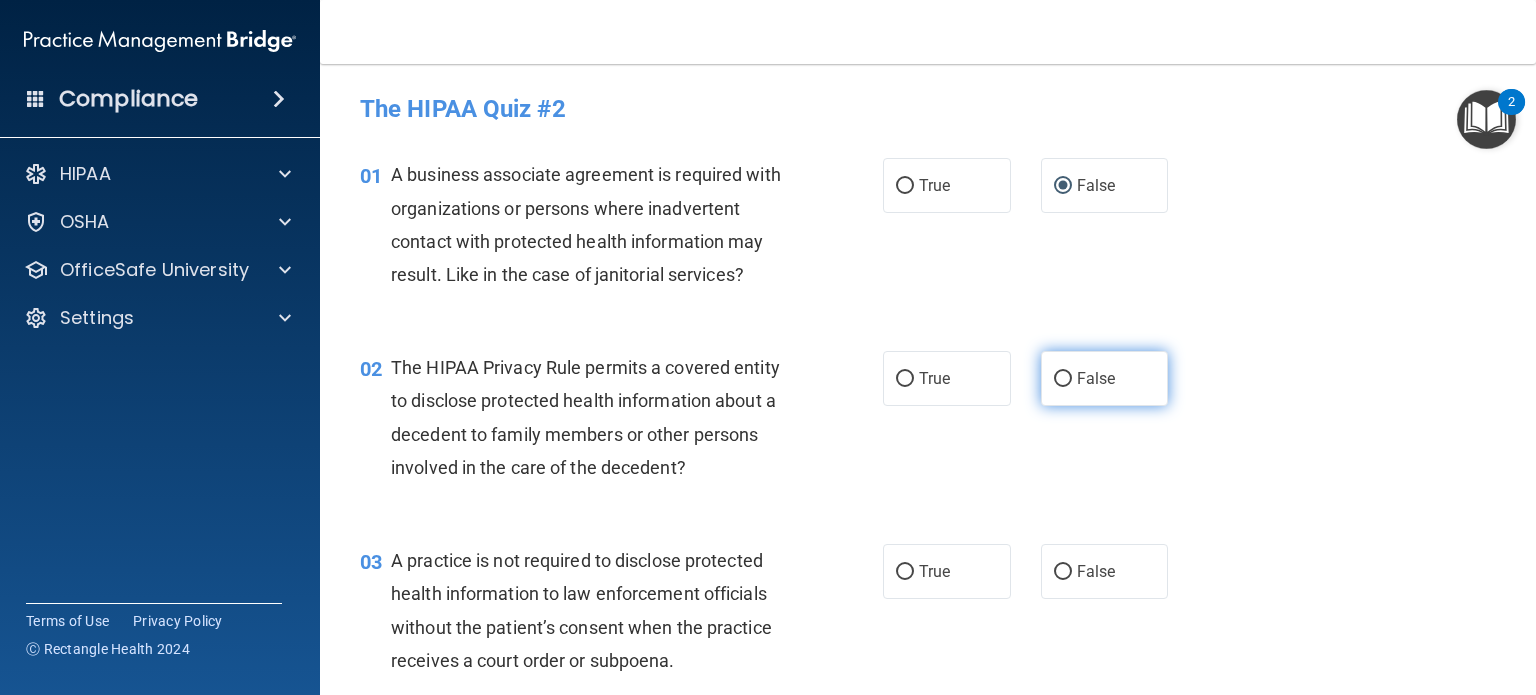 click on "False" at bounding box center (1096, 378) 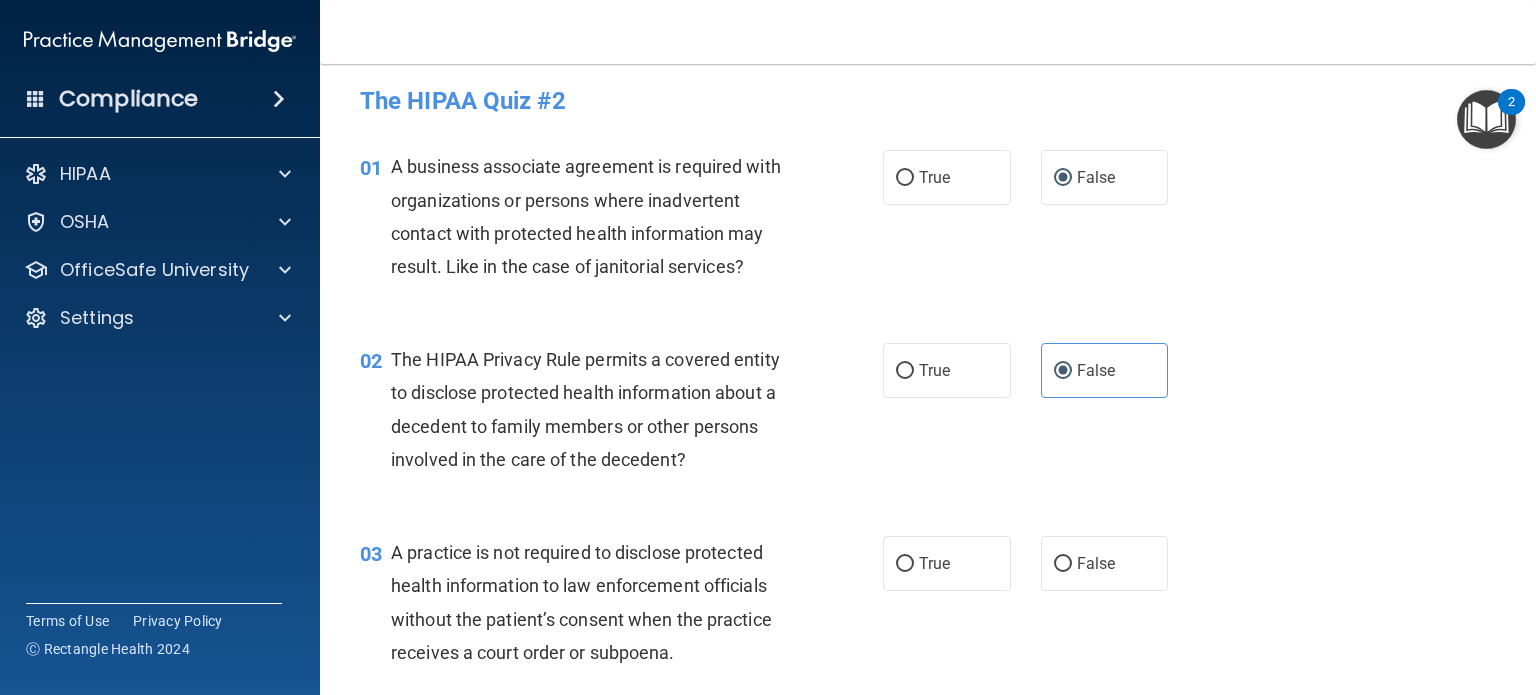 scroll, scrollTop: 100, scrollLeft: 0, axis: vertical 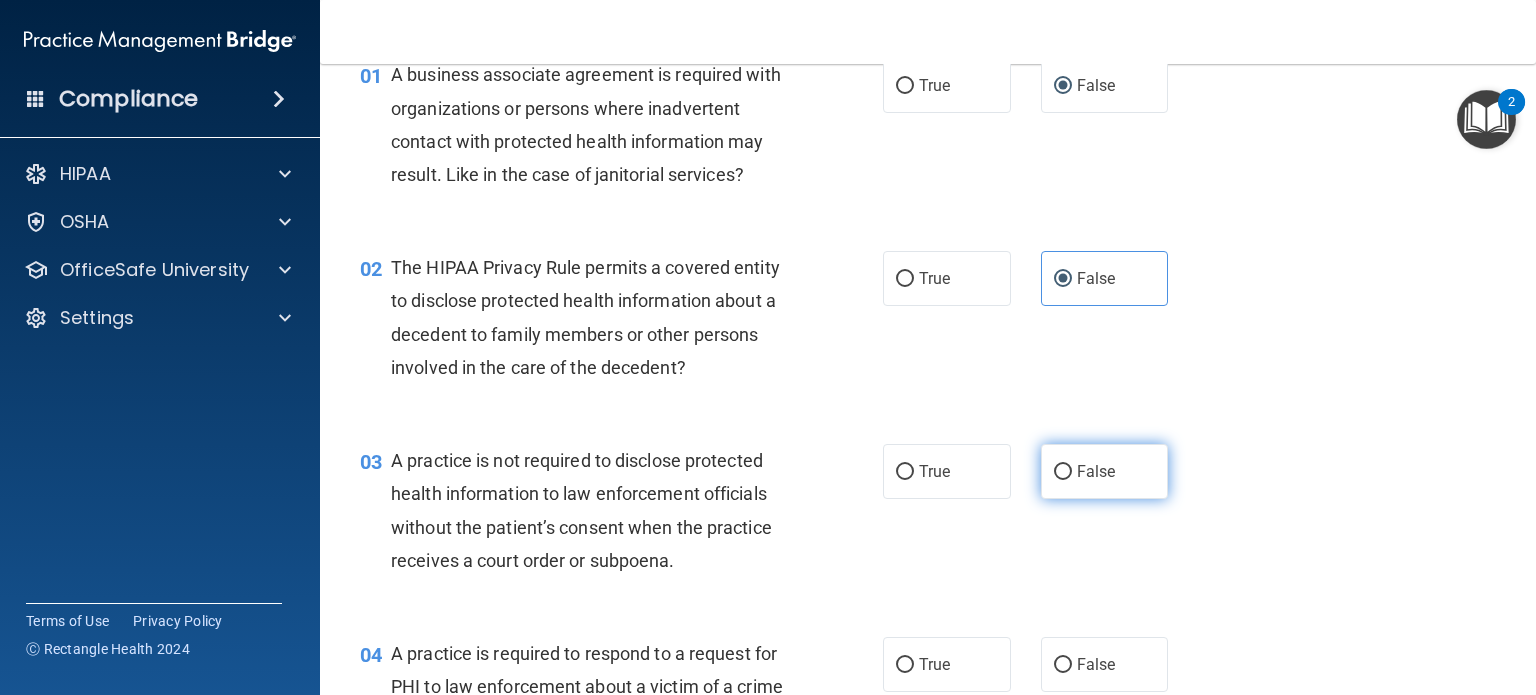 click on "False" at bounding box center [1105, 471] 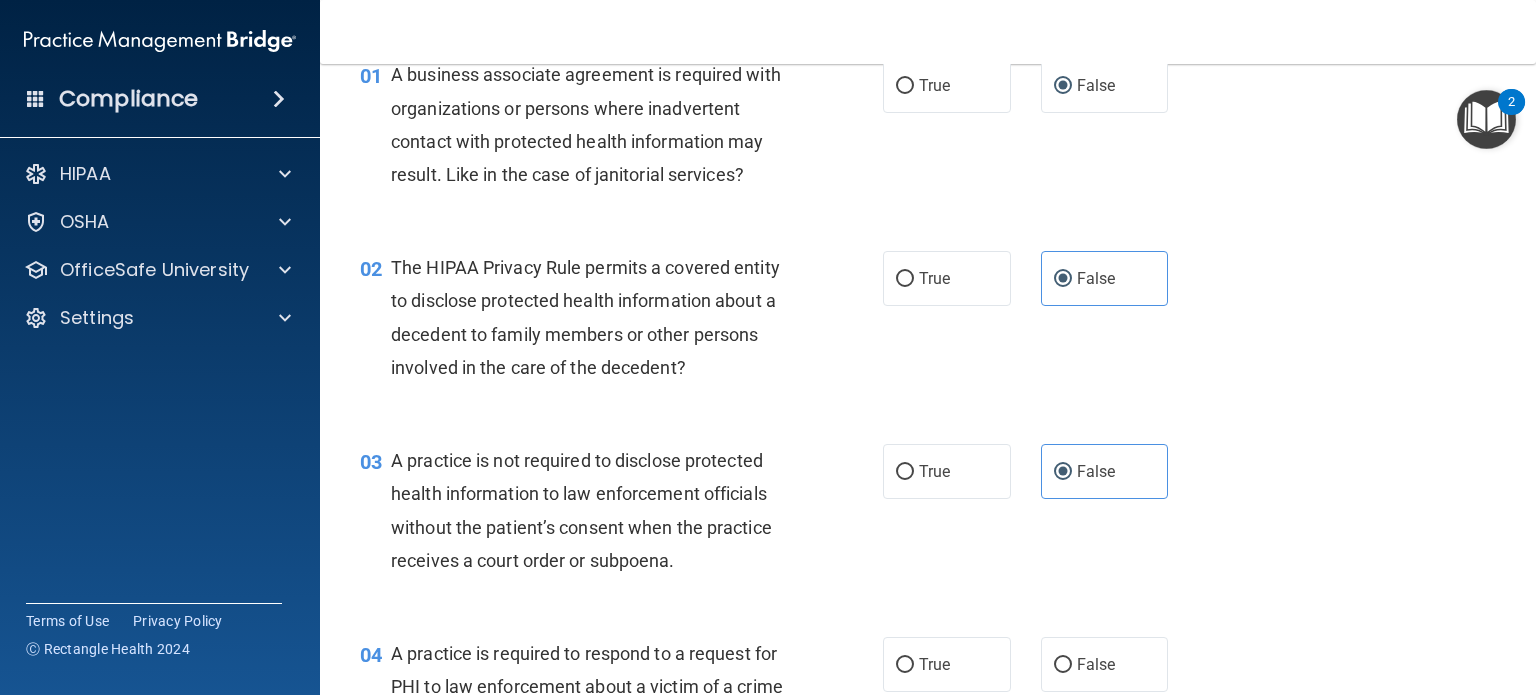 scroll, scrollTop: 600, scrollLeft: 0, axis: vertical 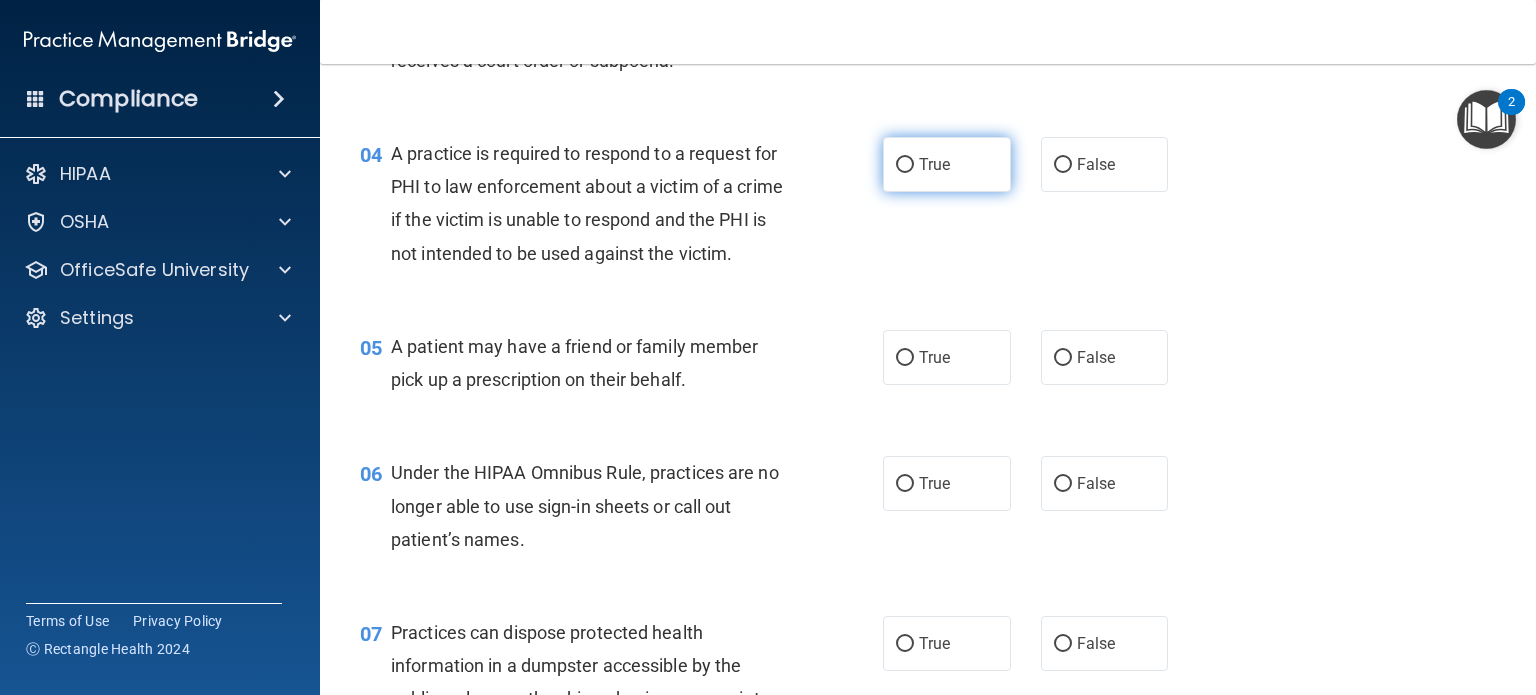 click on "True" at bounding box center (905, 165) 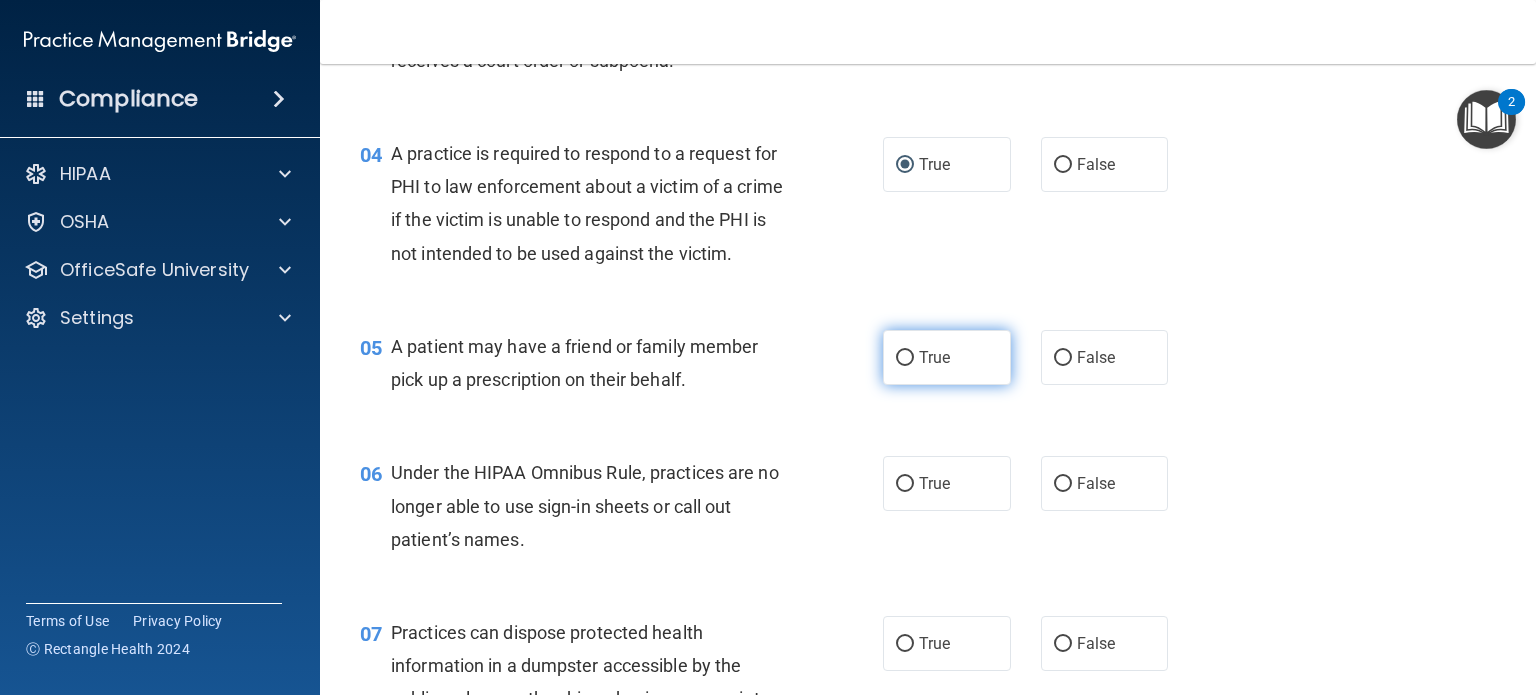 click on "True" at bounding box center [905, 358] 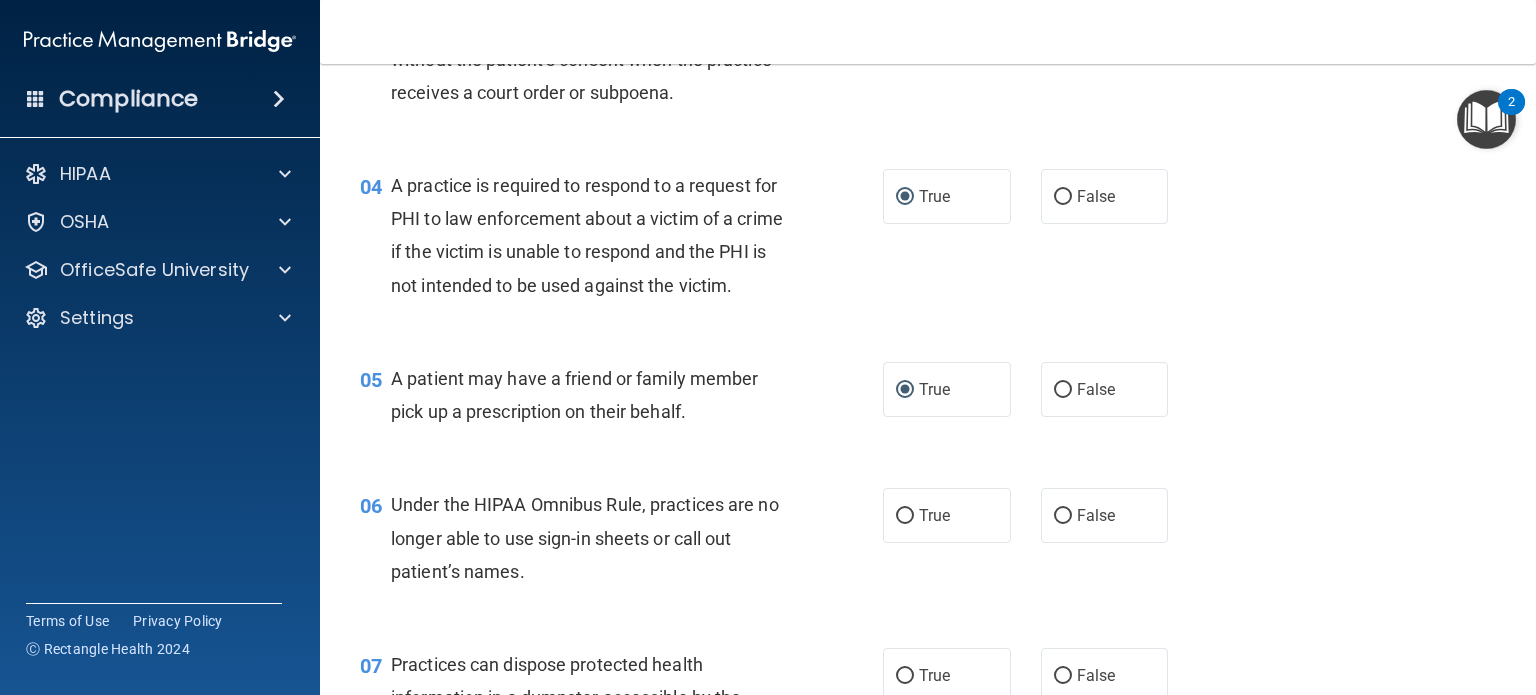scroll, scrollTop: 600, scrollLeft: 0, axis: vertical 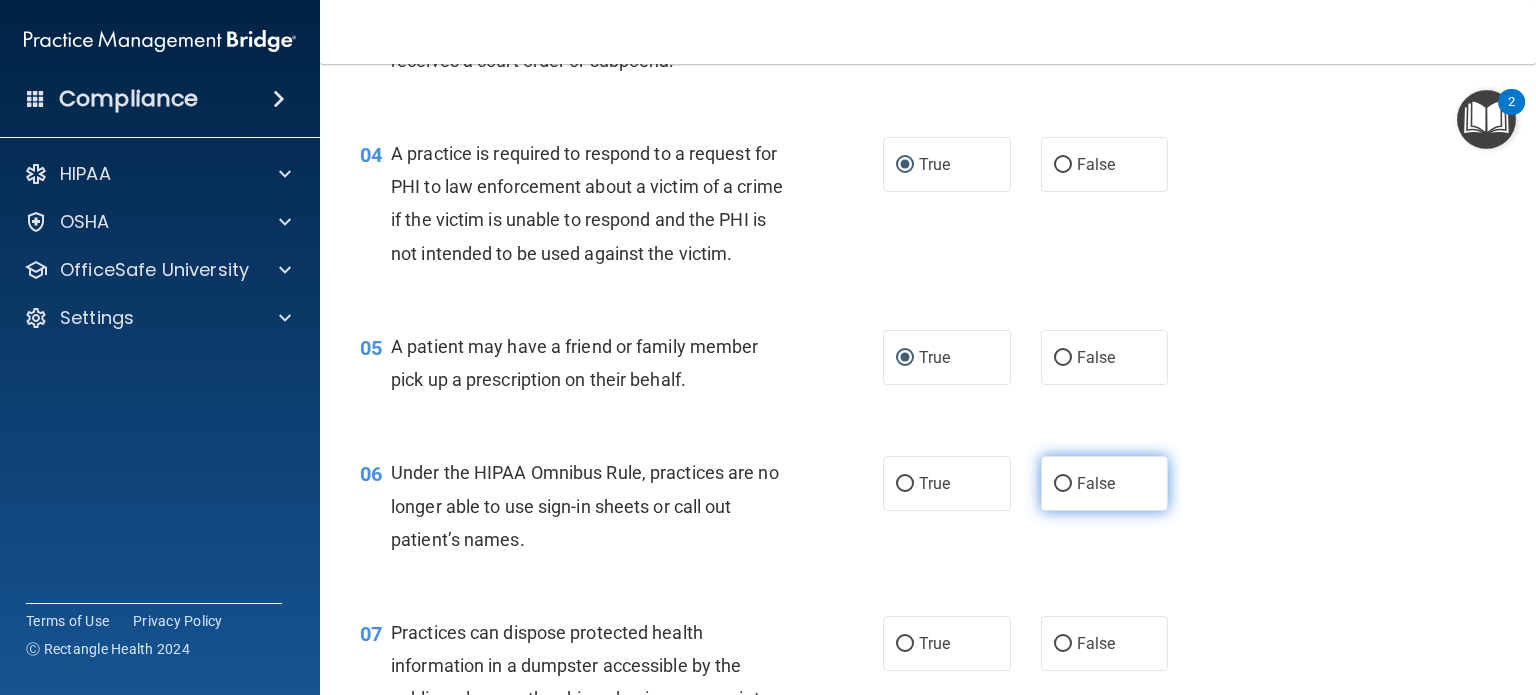 click on "False" at bounding box center [1063, 484] 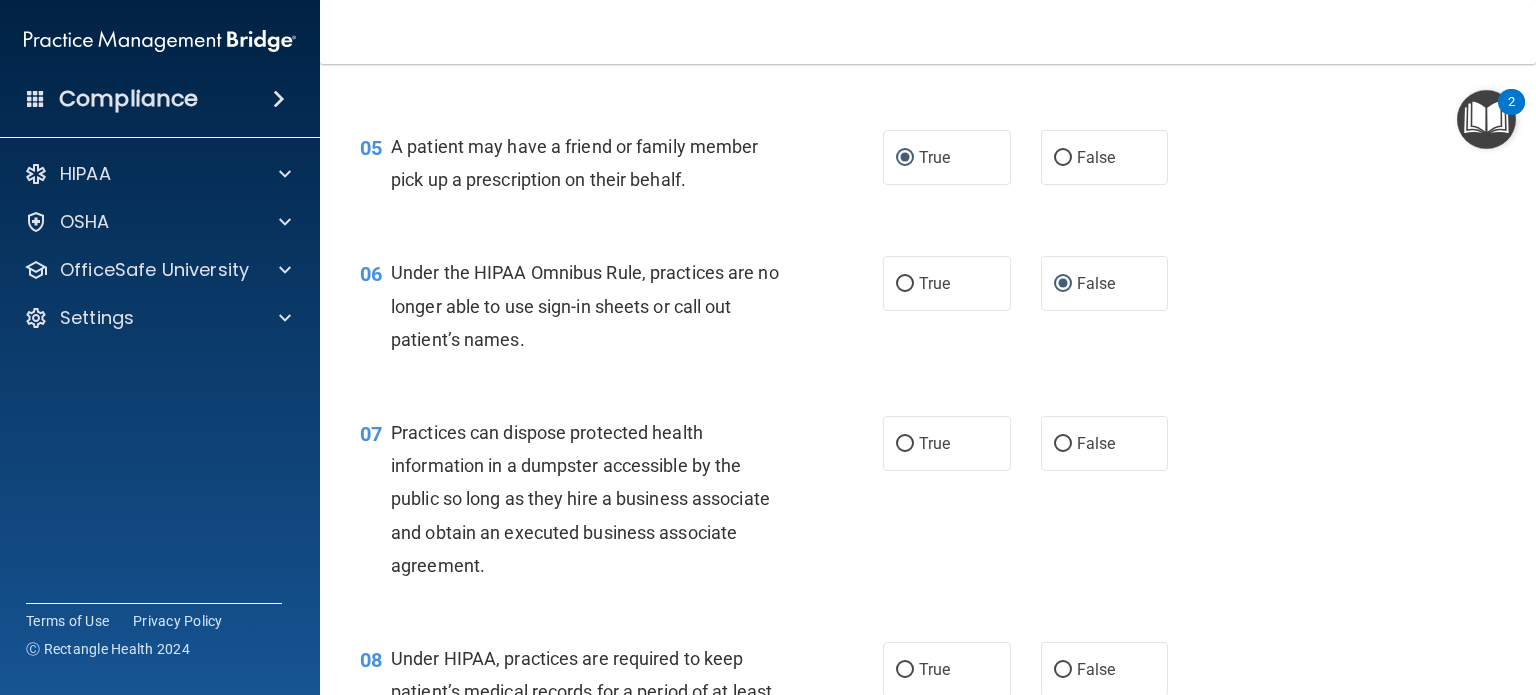 scroll, scrollTop: 900, scrollLeft: 0, axis: vertical 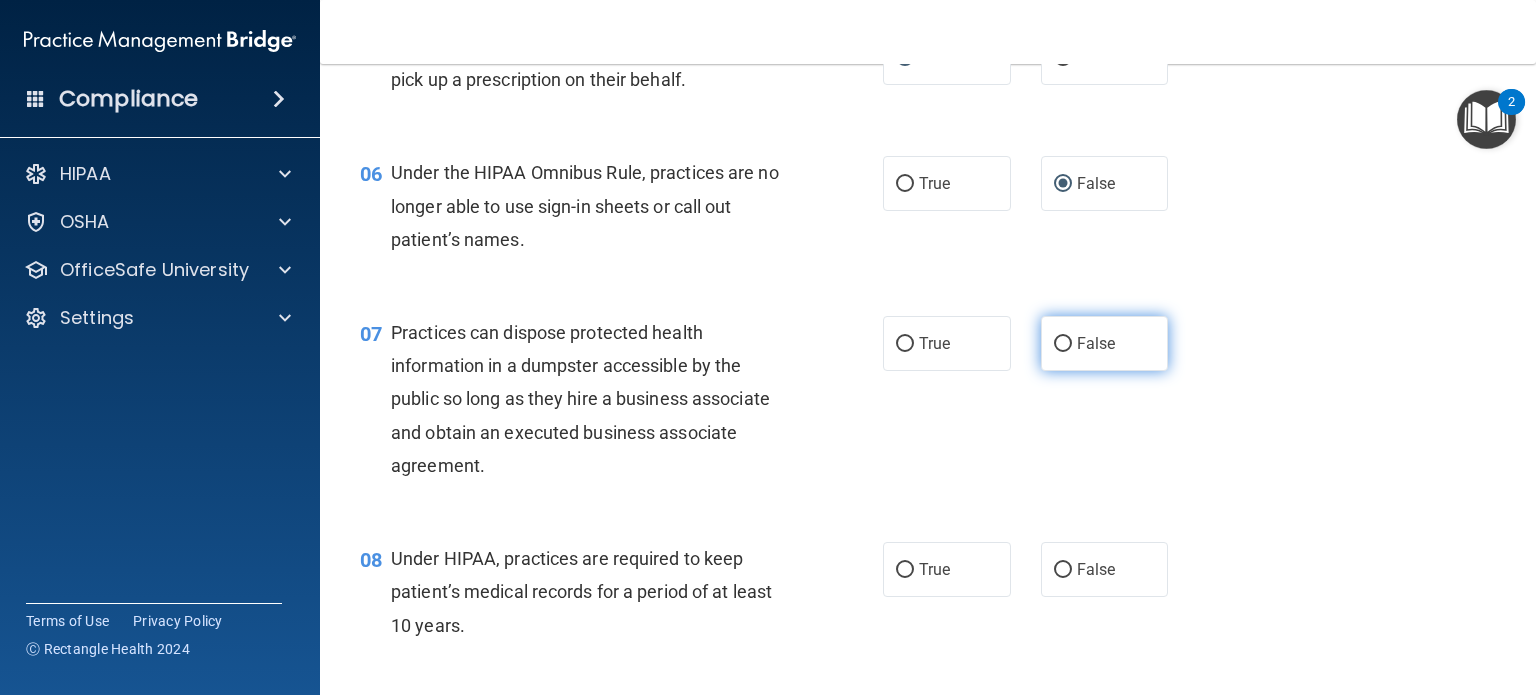 click on "False" at bounding box center (1105, 343) 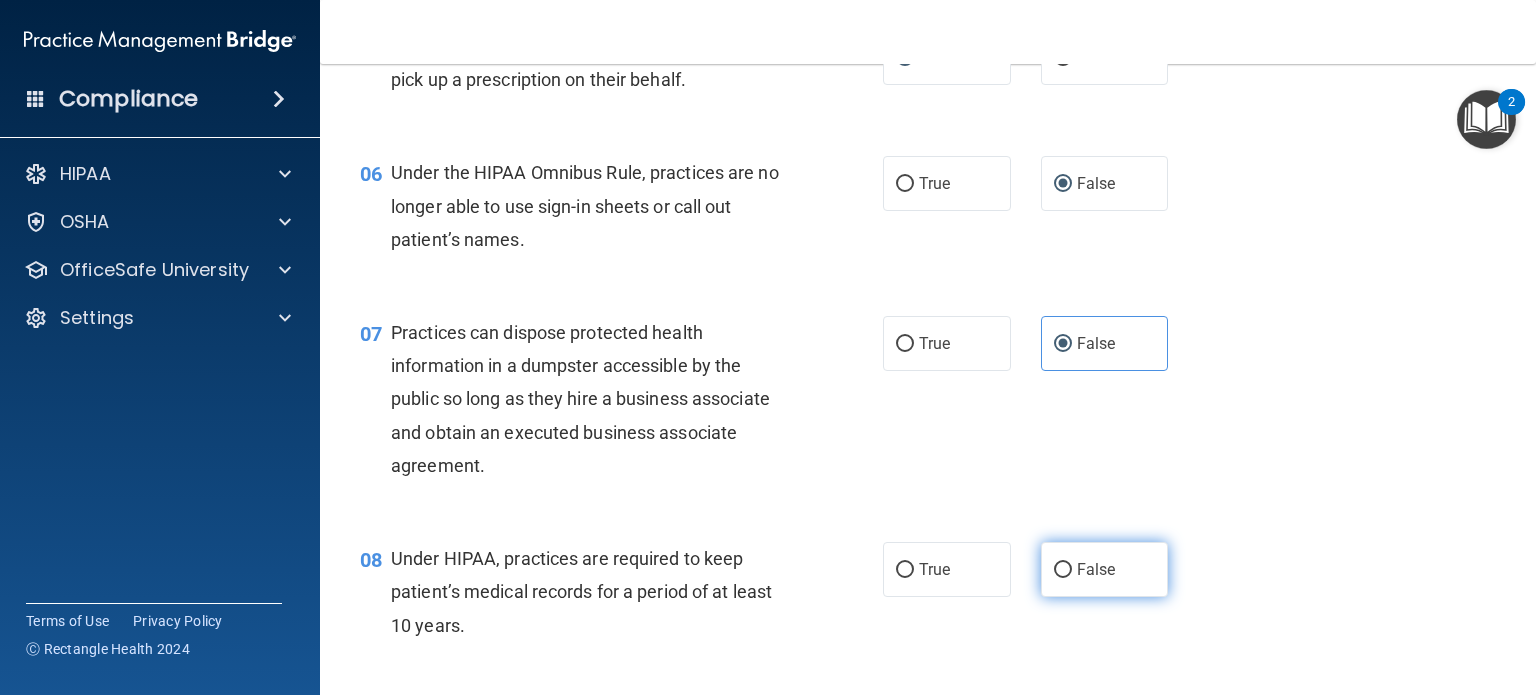 click on "False" at bounding box center [1105, 569] 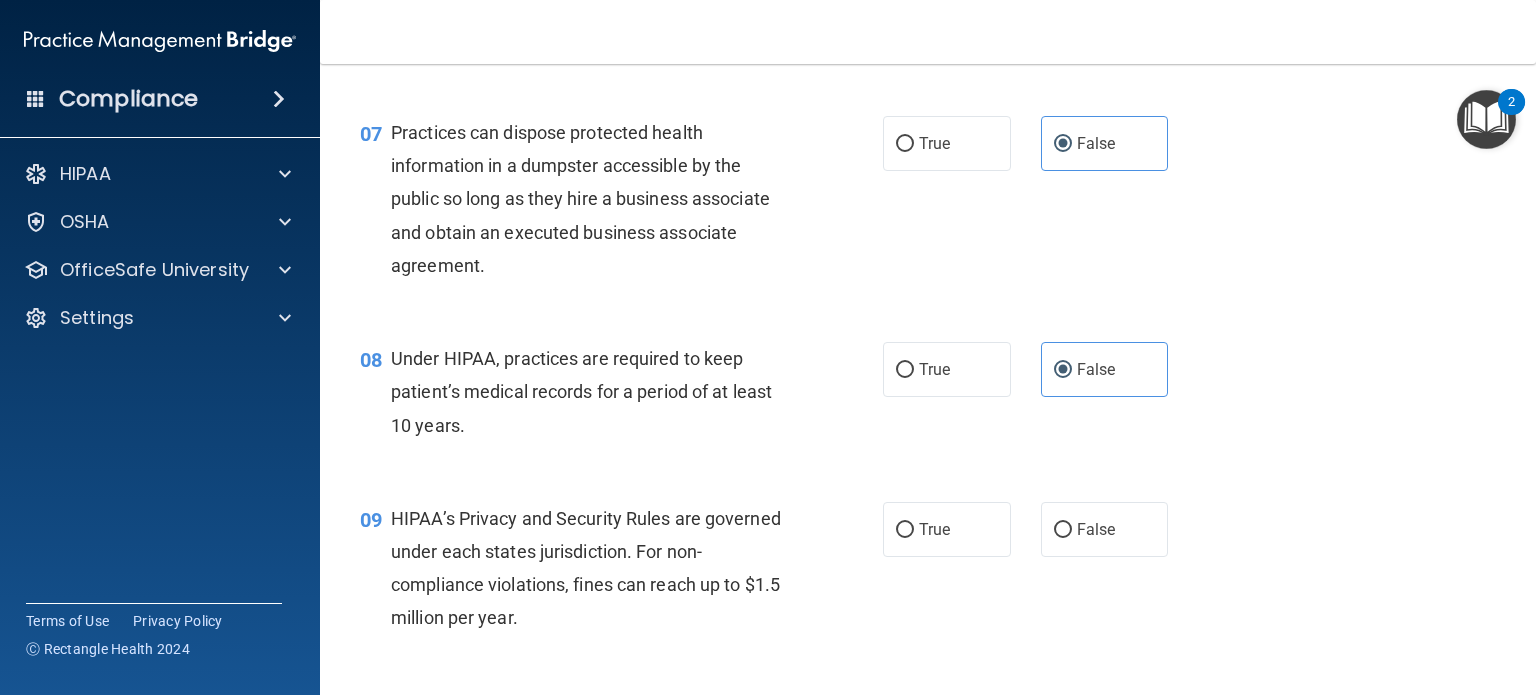 scroll, scrollTop: 1200, scrollLeft: 0, axis: vertical 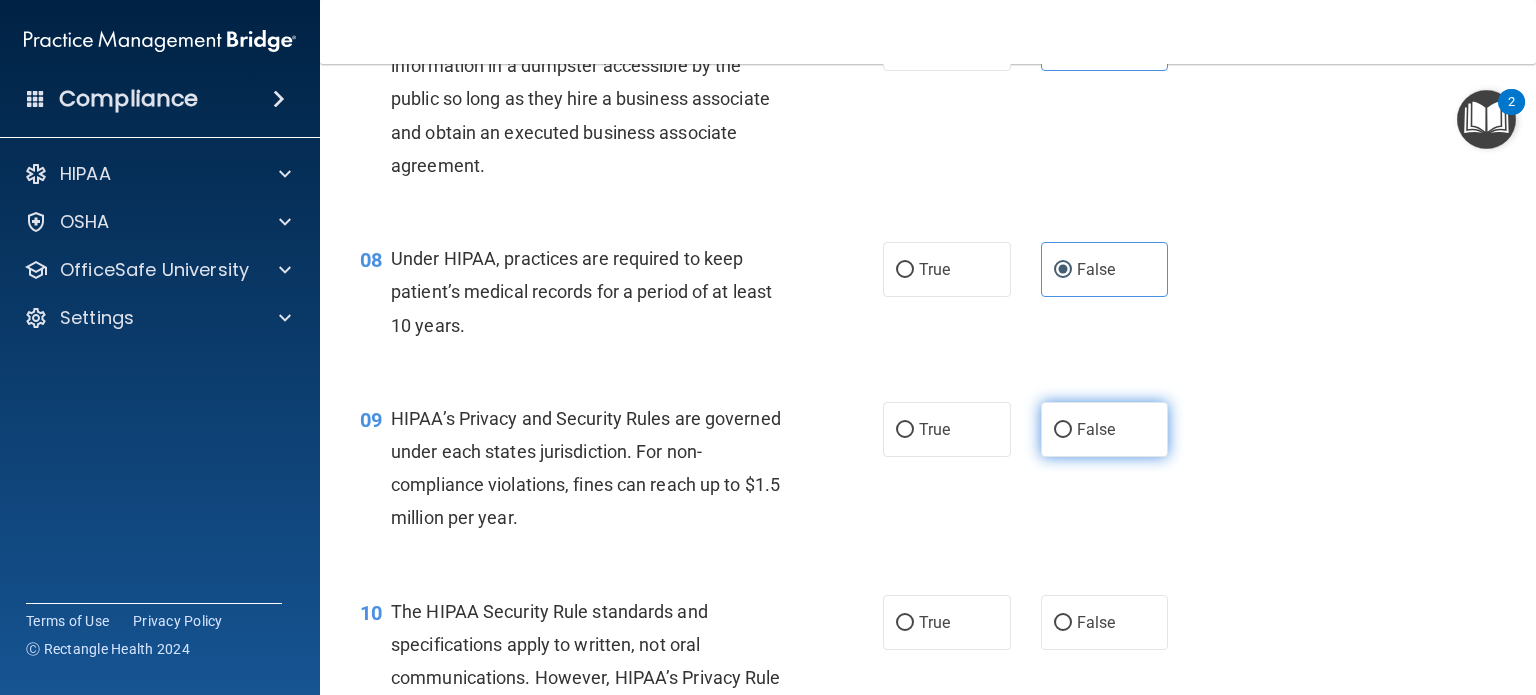 click on "False" at bounding box center [1063, 430] 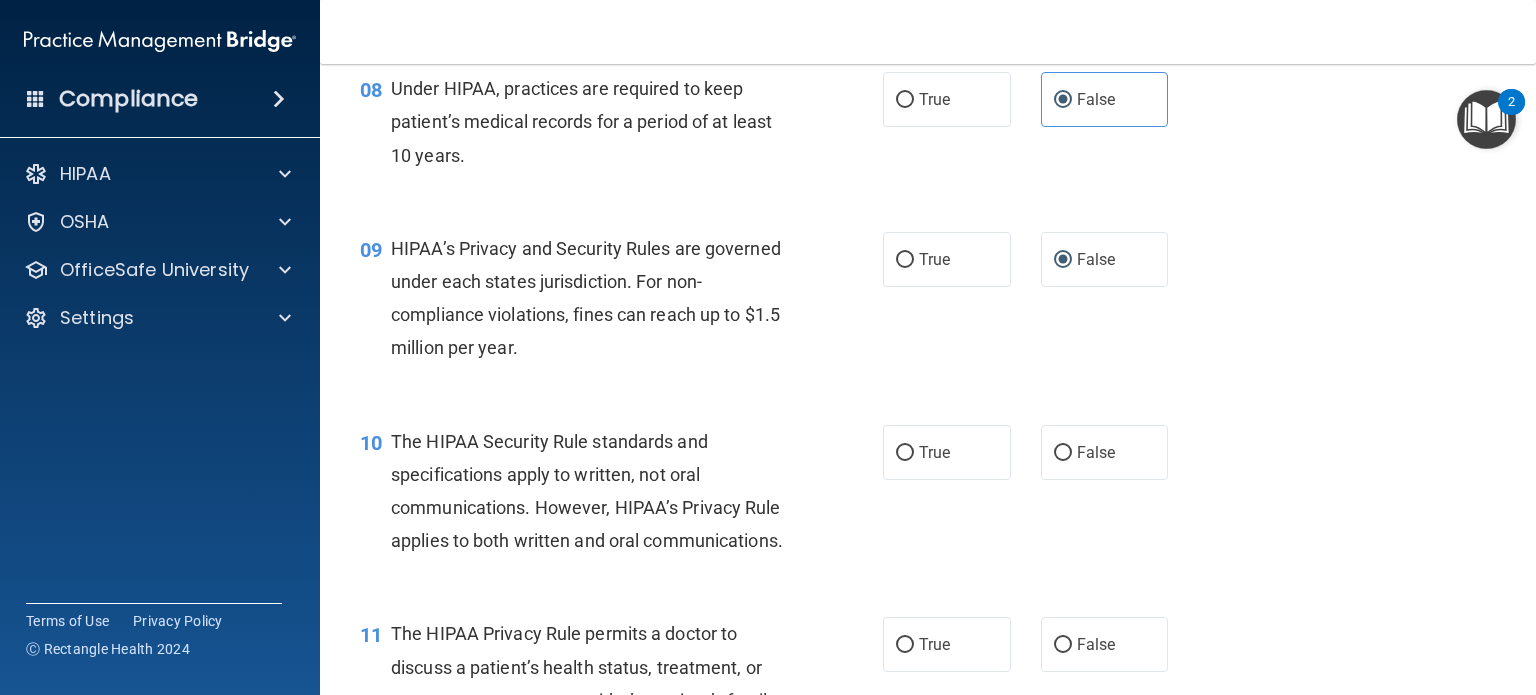 scroll, scrollTop: 1400, scrollLeft: 0, axis: vertical 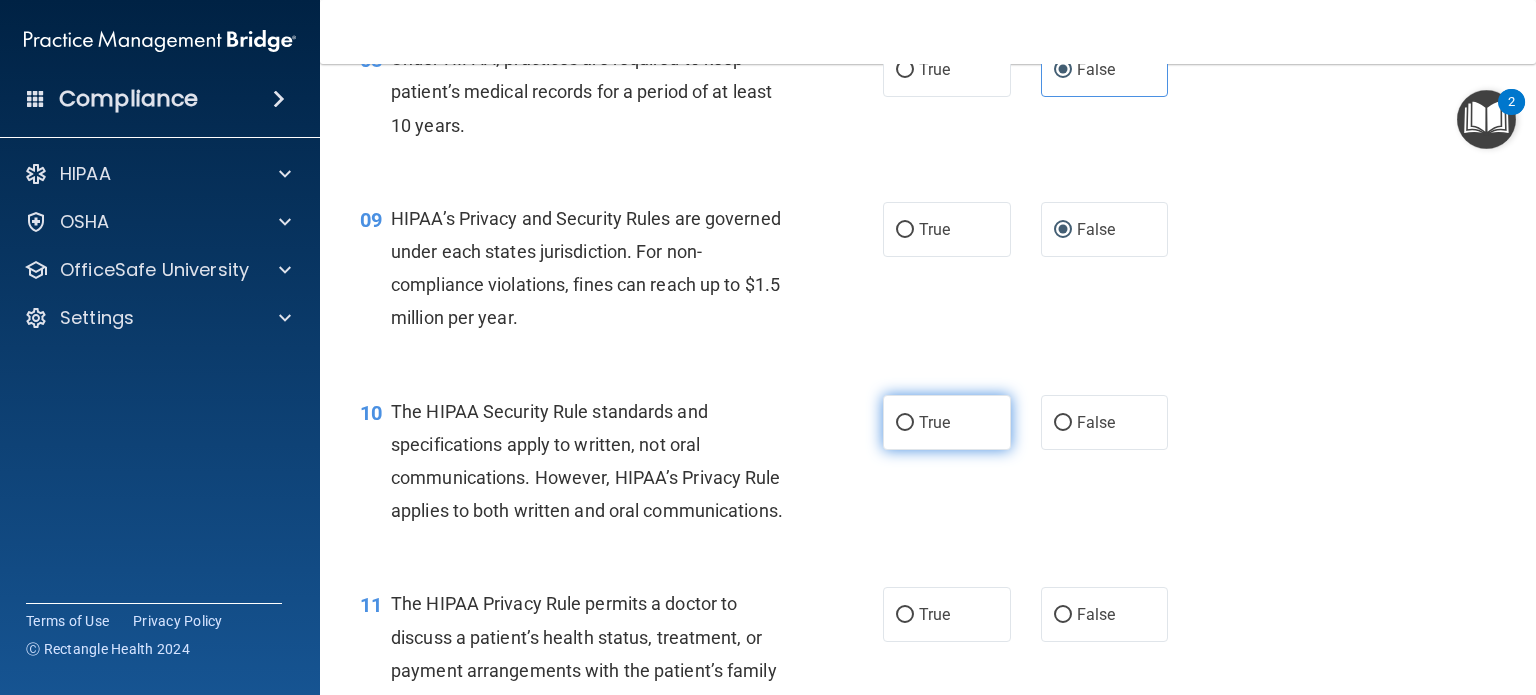 click on "True" at bounding box center (905, 423) 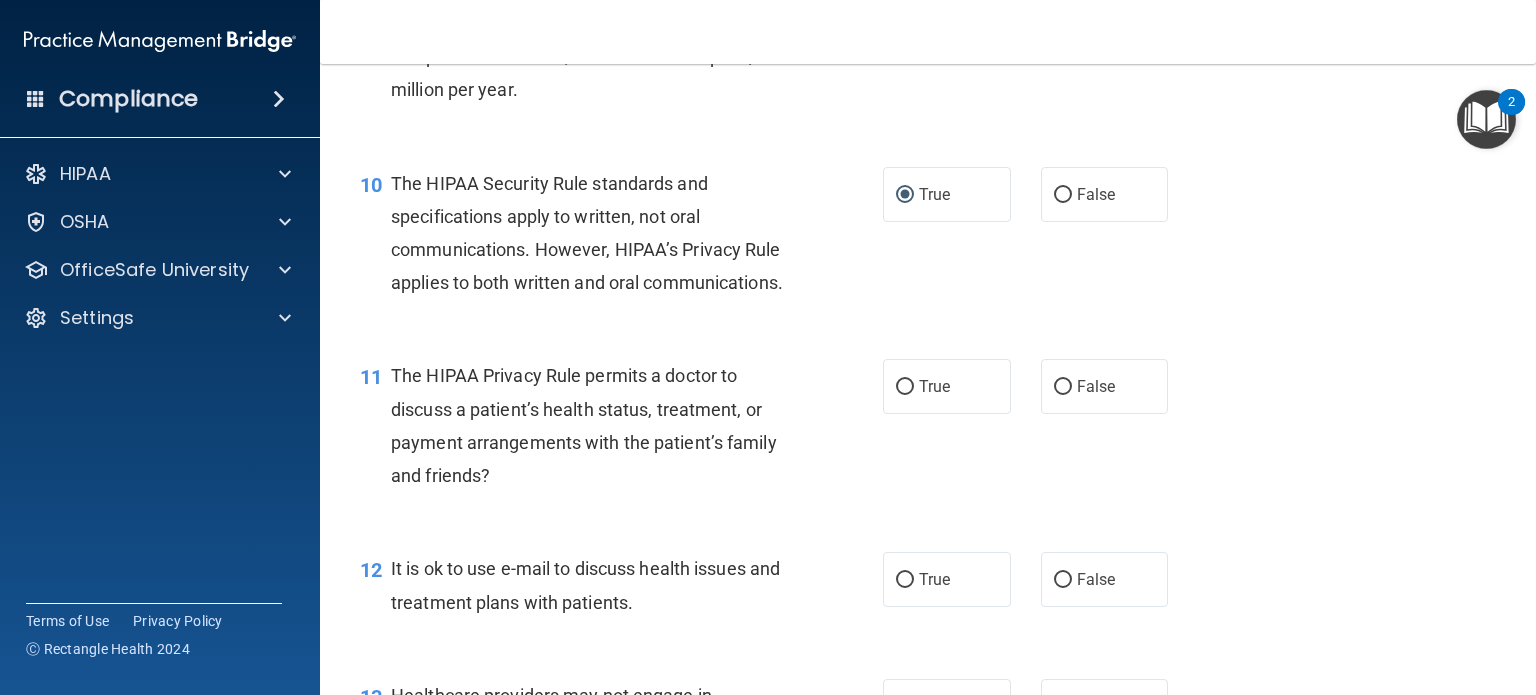 scroll, scrollTop: 1700, scrollLeft: 0, axis: vertical 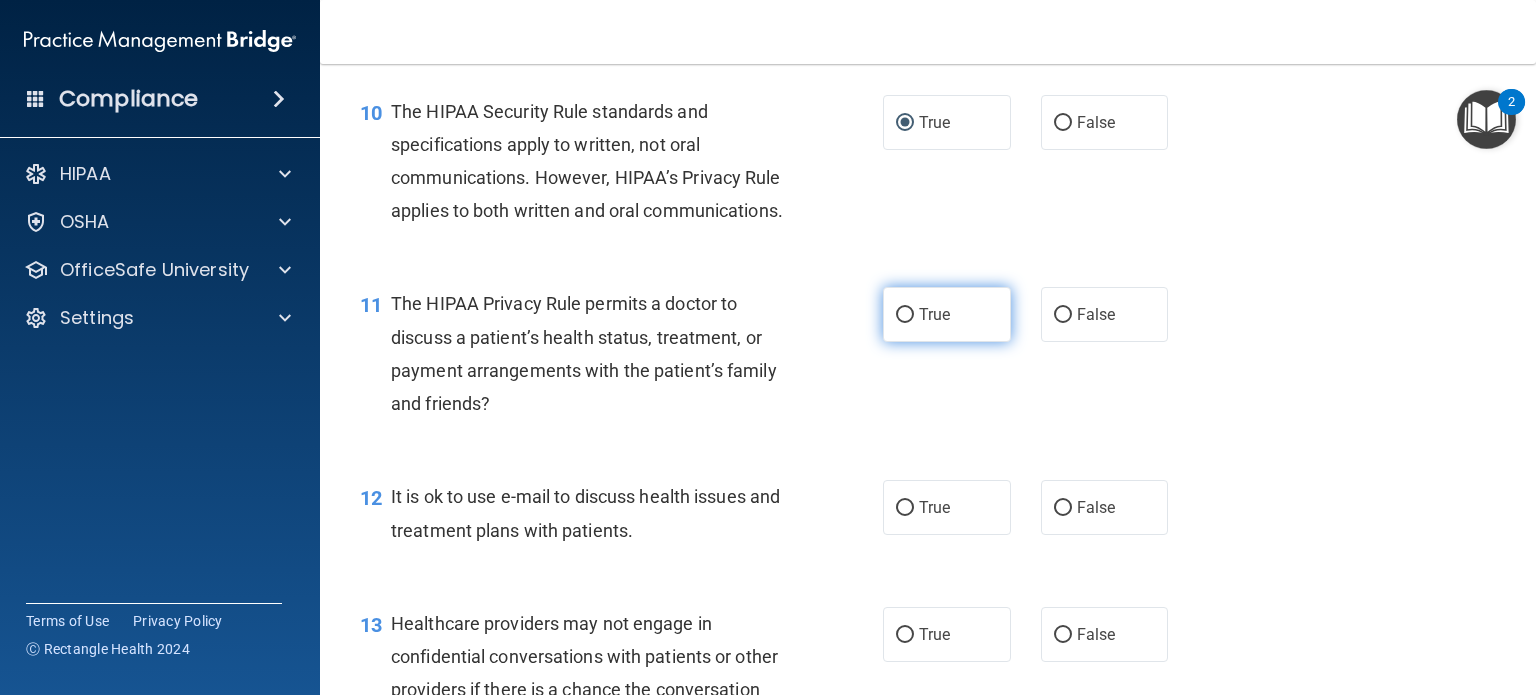 click on "True" at bounding box center (947, 314) 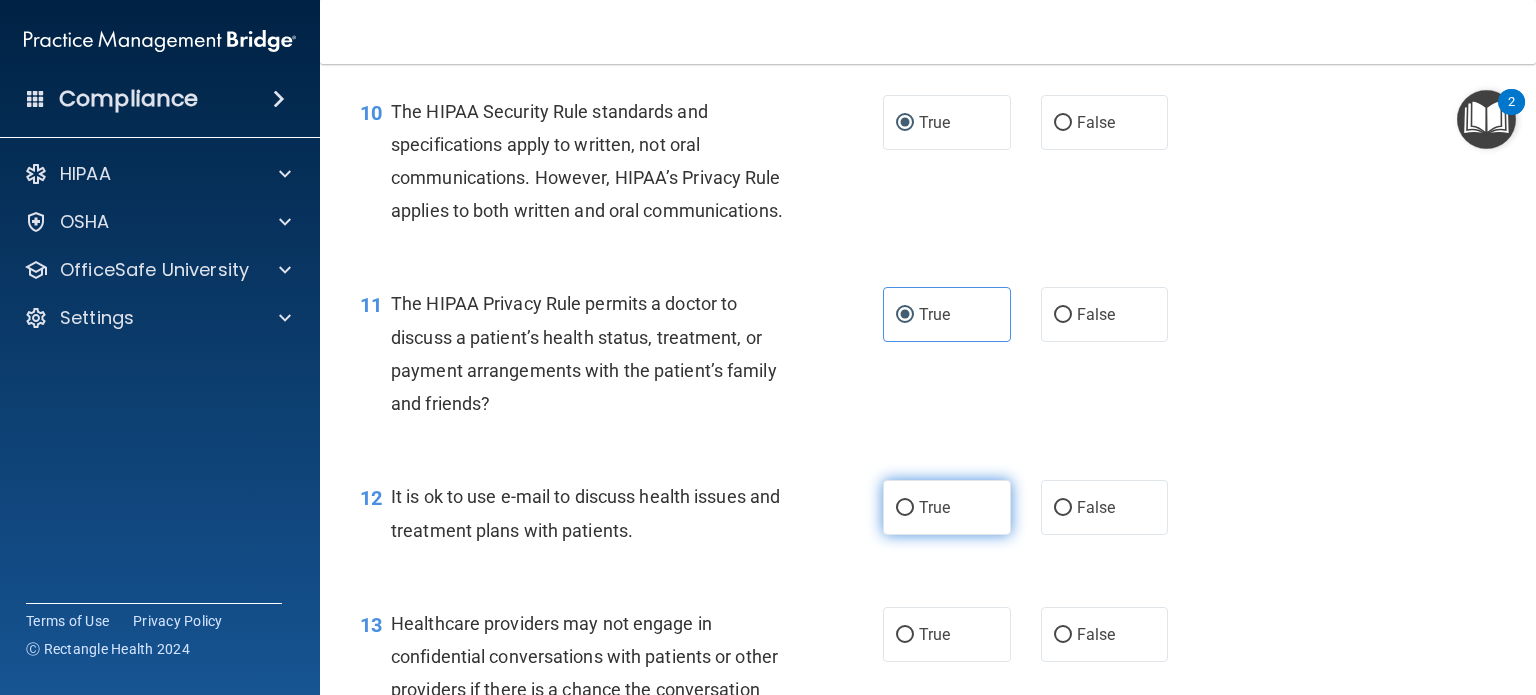 click on "True" at bounding box center (905, 508) 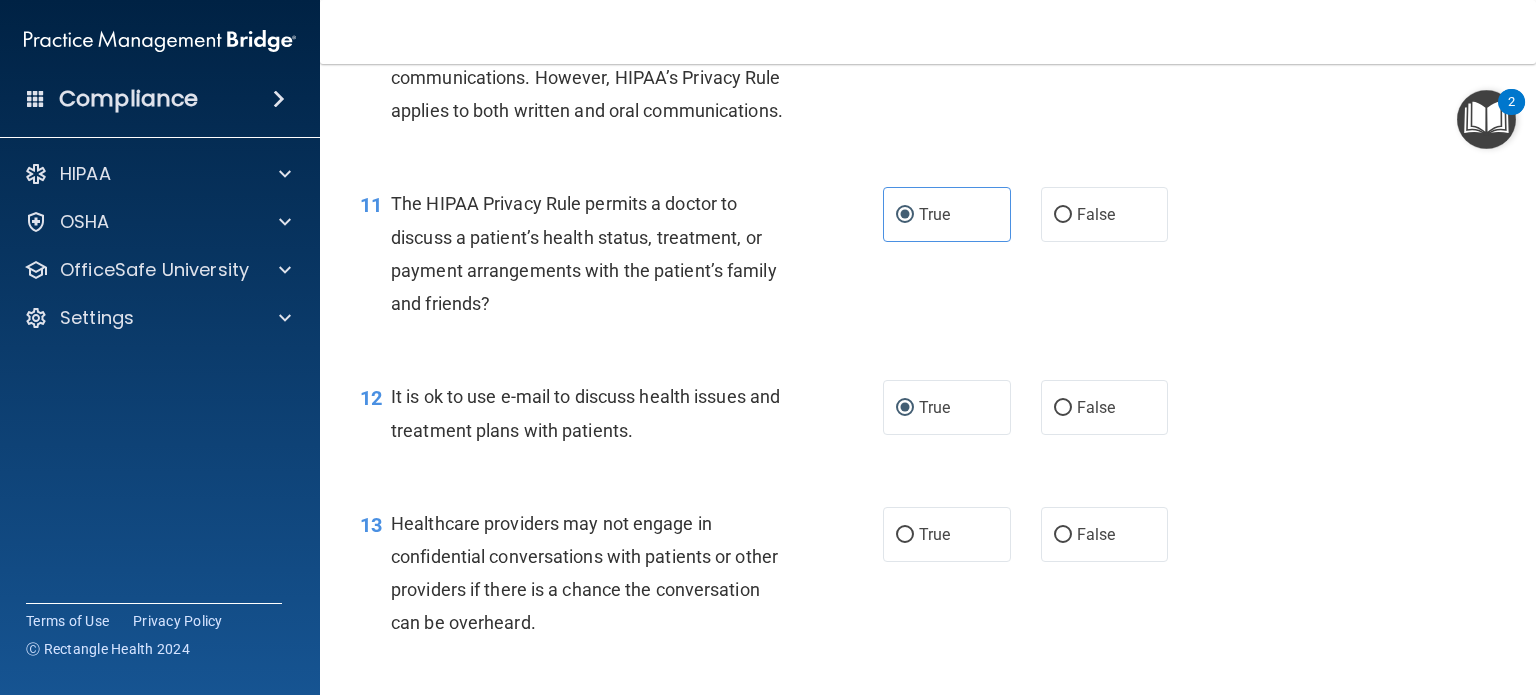 scroll, scrollTop: 1900, scrollLeft: 0, axis: vertical 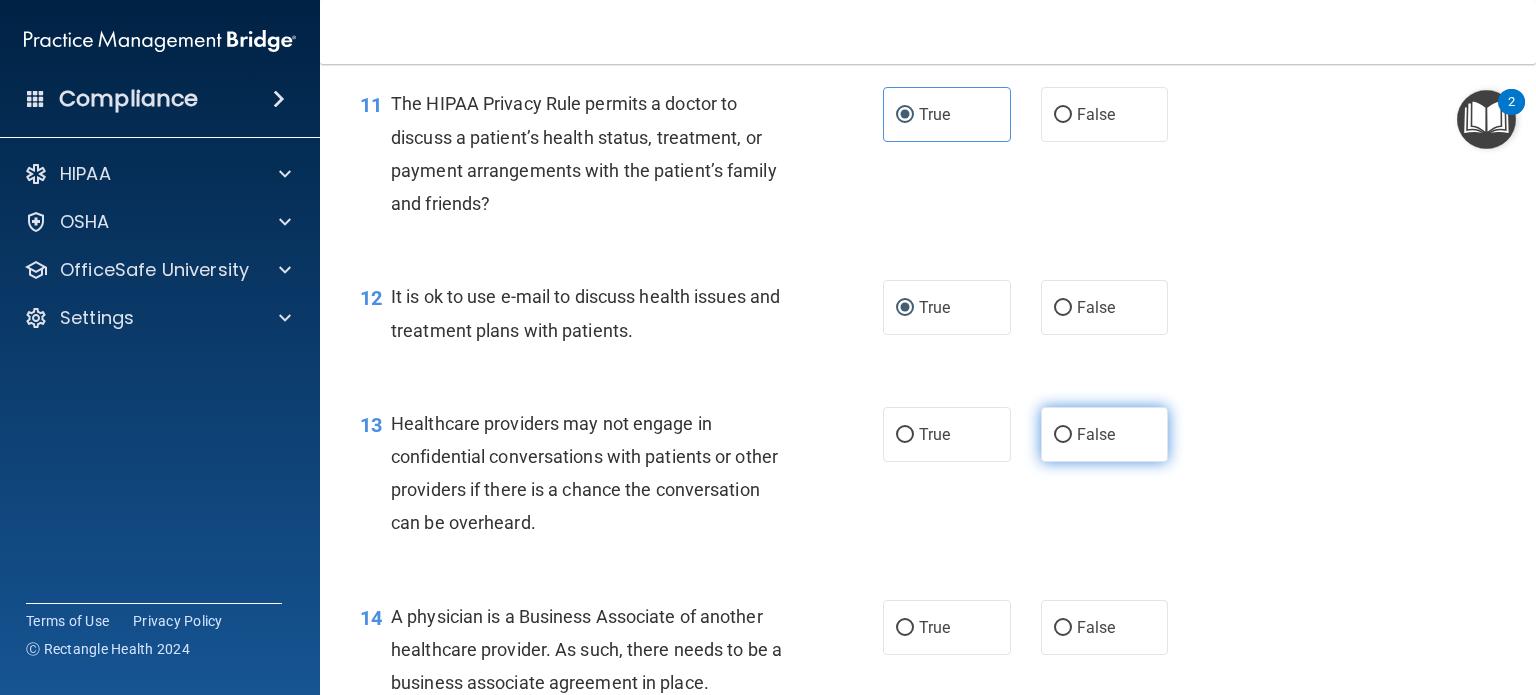 click on "False" at bounding box center (1063, 435) 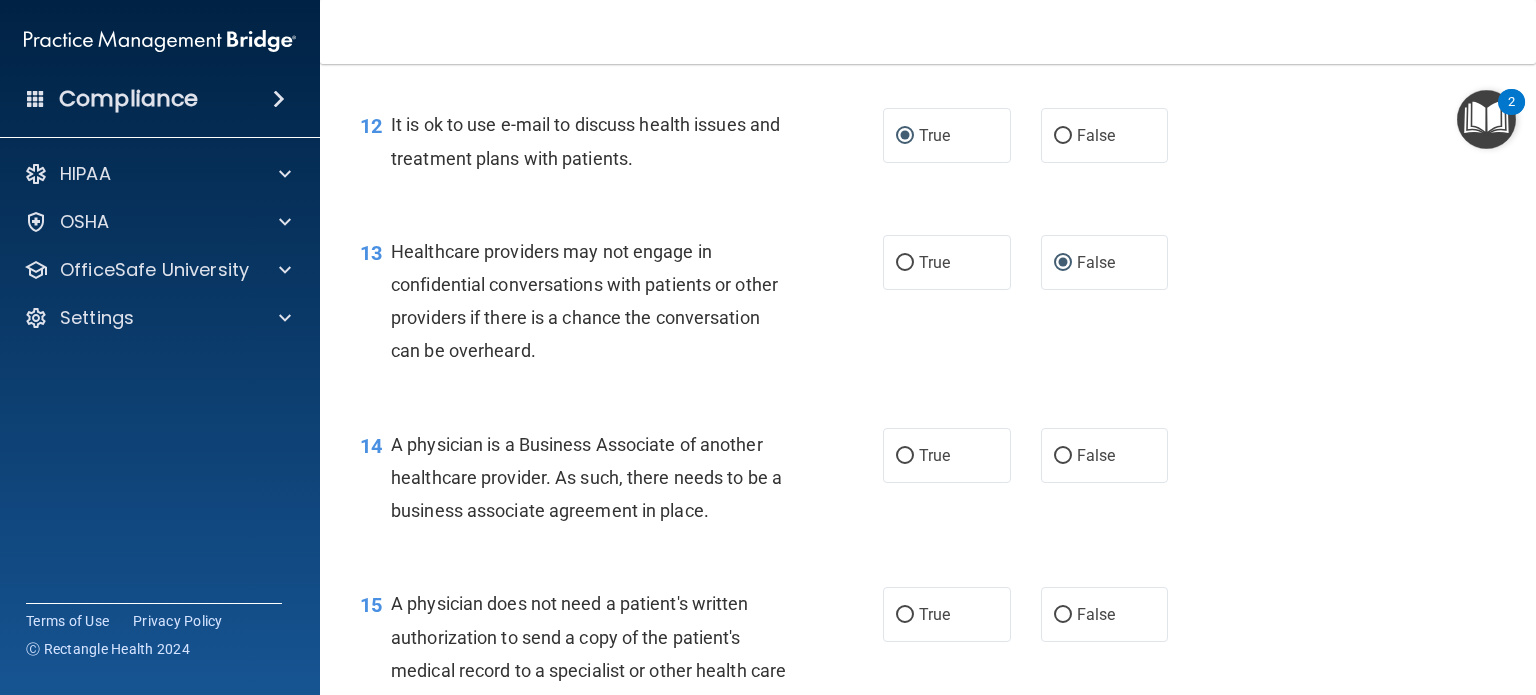 scroll, scrollTop: 2100, scrollLeft: 0, axis: vertical 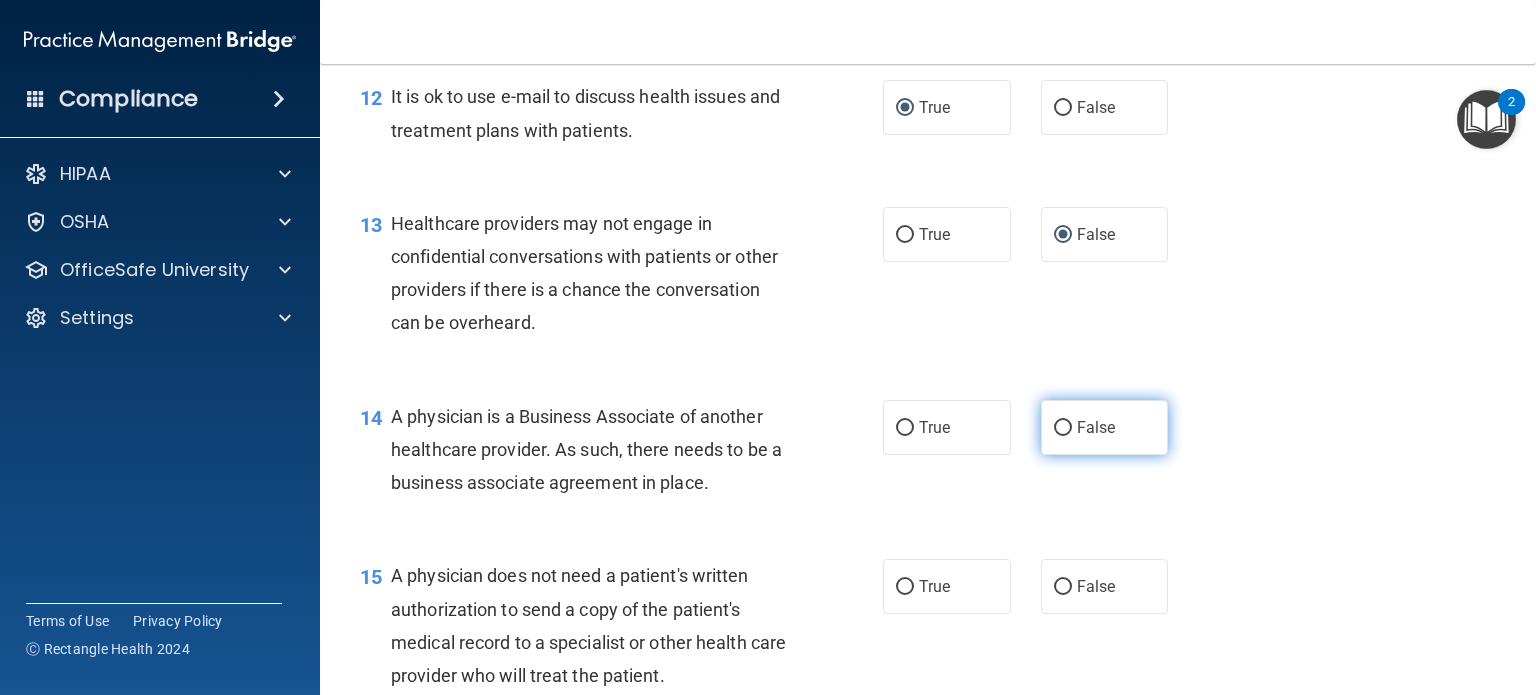 click on "False" at bounding box center [1063, 428] 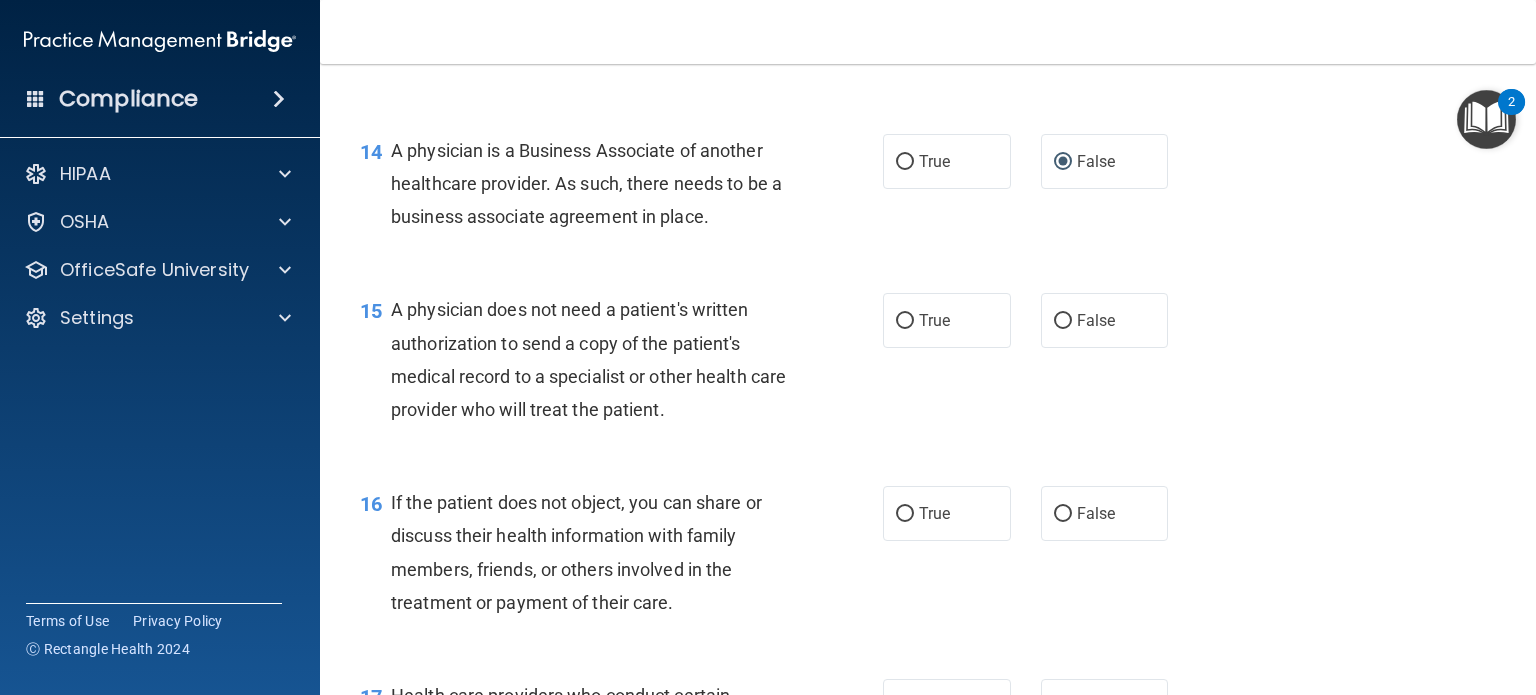 scroll, scrollTop: 2400, scrollLeft: 0, axis: vertical 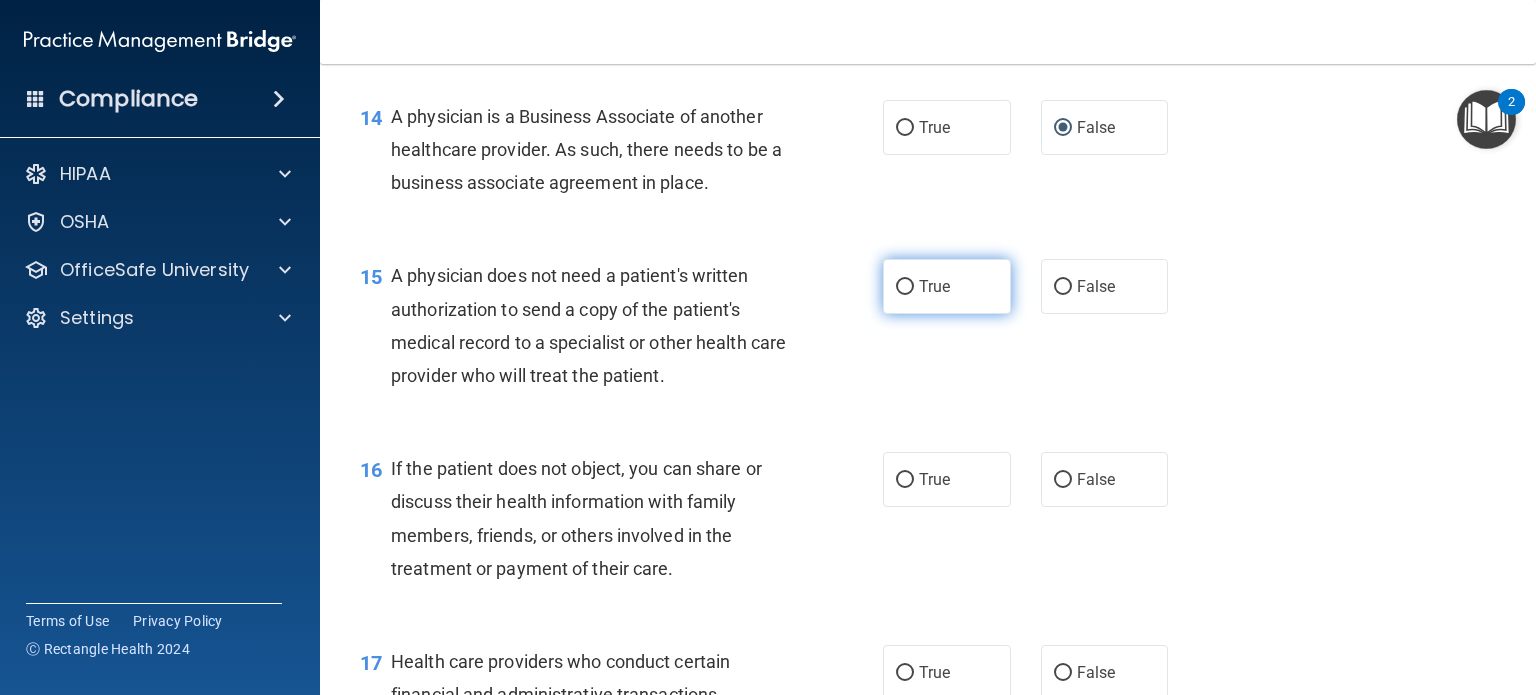 click on "True" at bounding box center [947, 286] 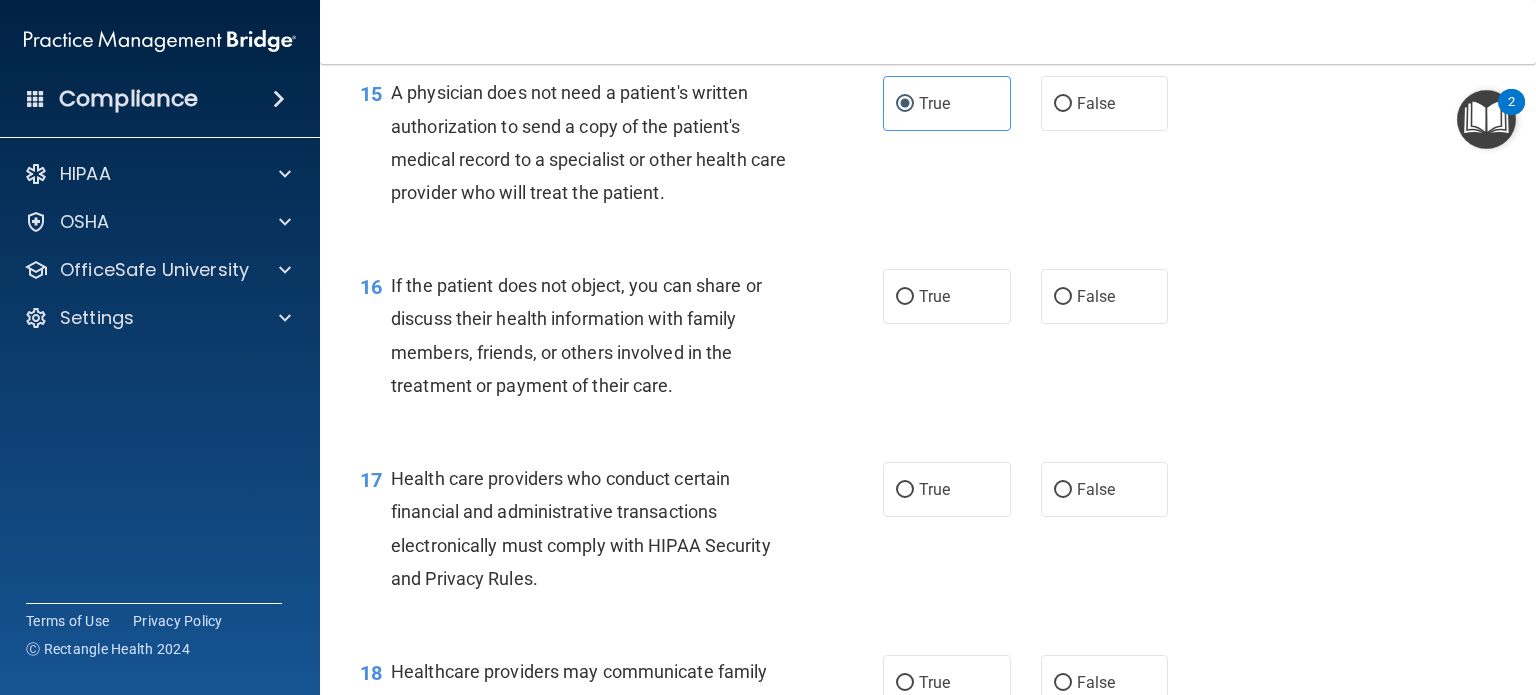 scroll, scrollTop: 2600, scrollLeft: 0, axis: vertical 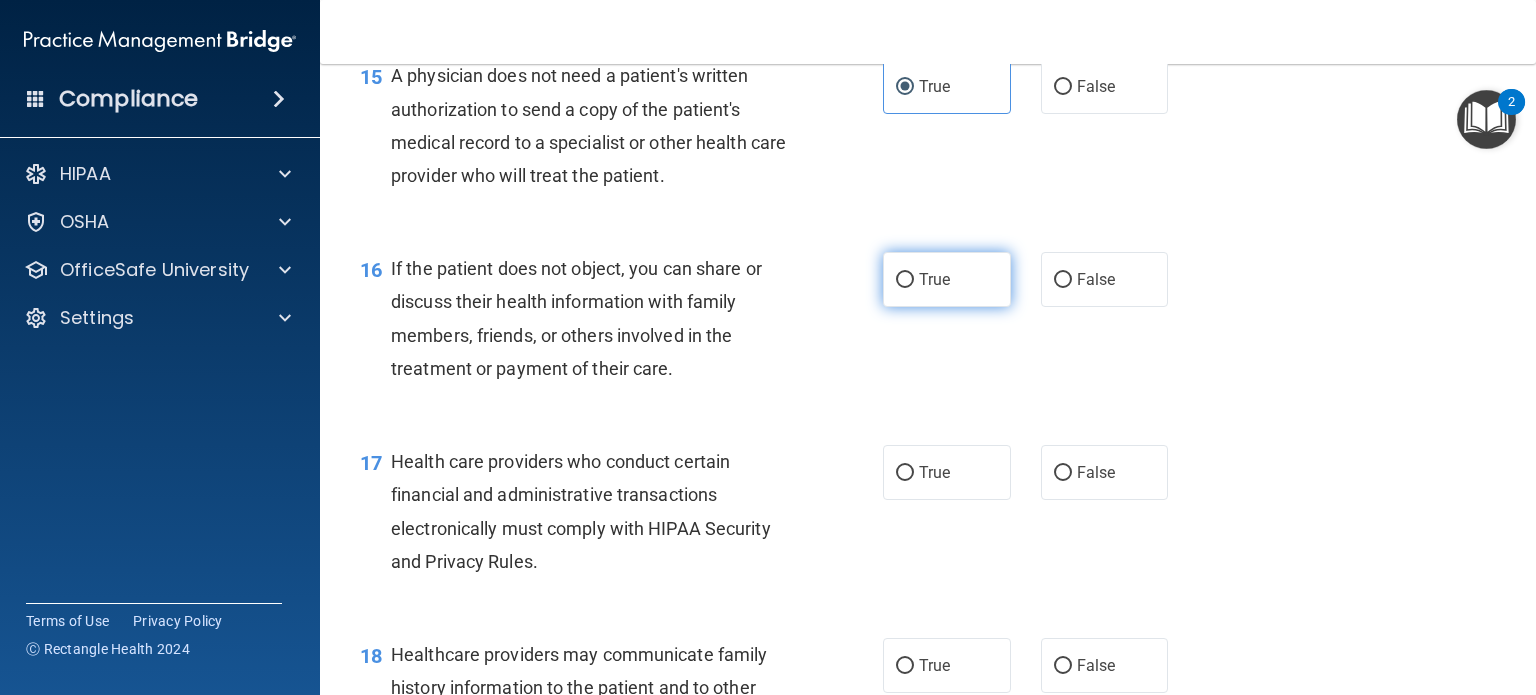 click on "True" at bounding box center [905, 280] 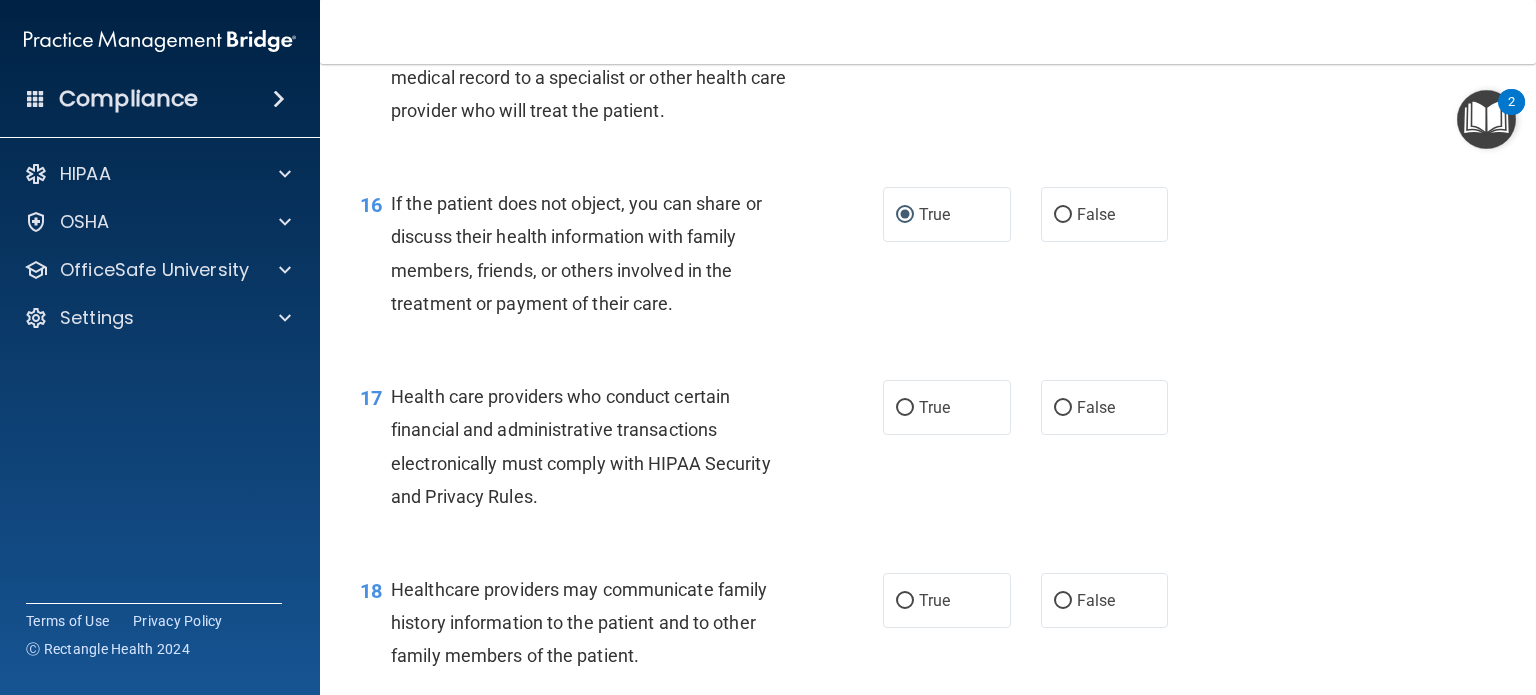scroll, scrollTop: 2700, scrollLeft: 0, axis: vertical 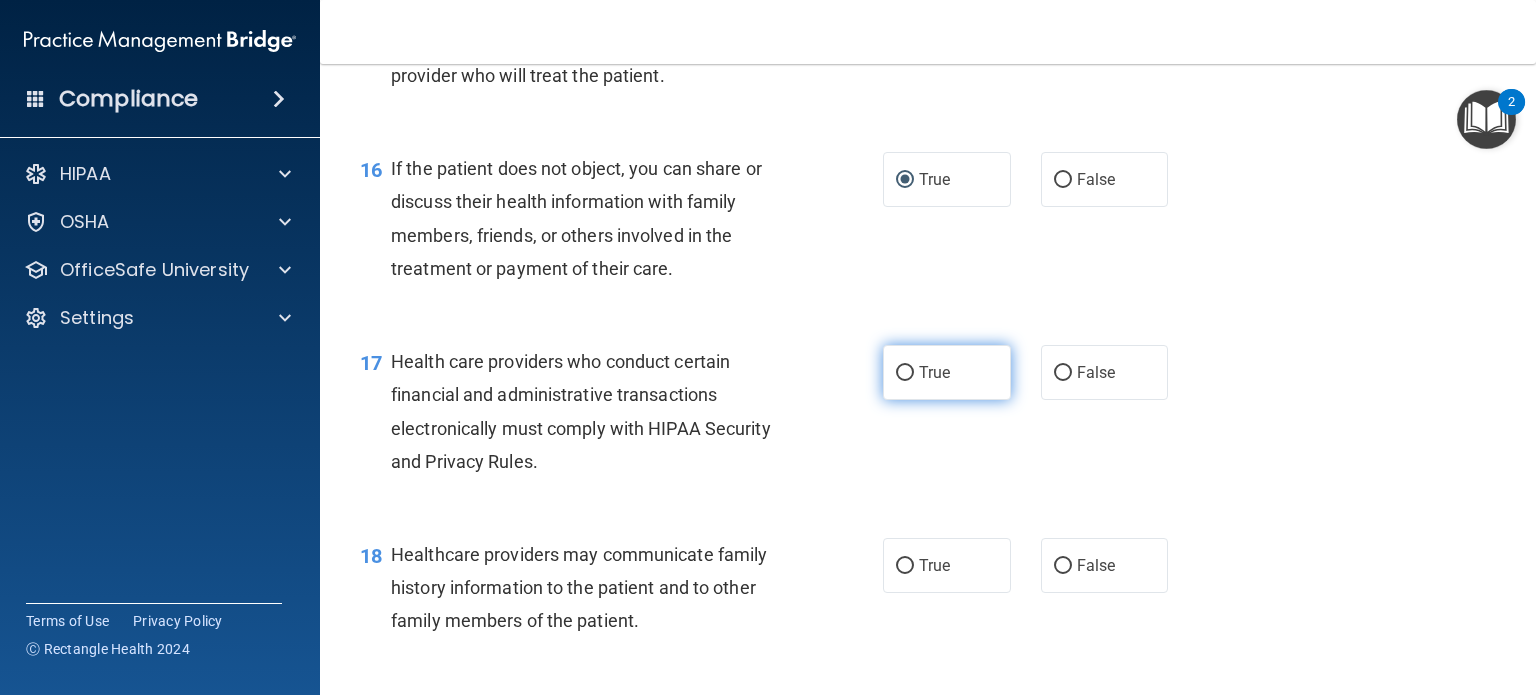 click on "True" at bounding box center (947, 372) 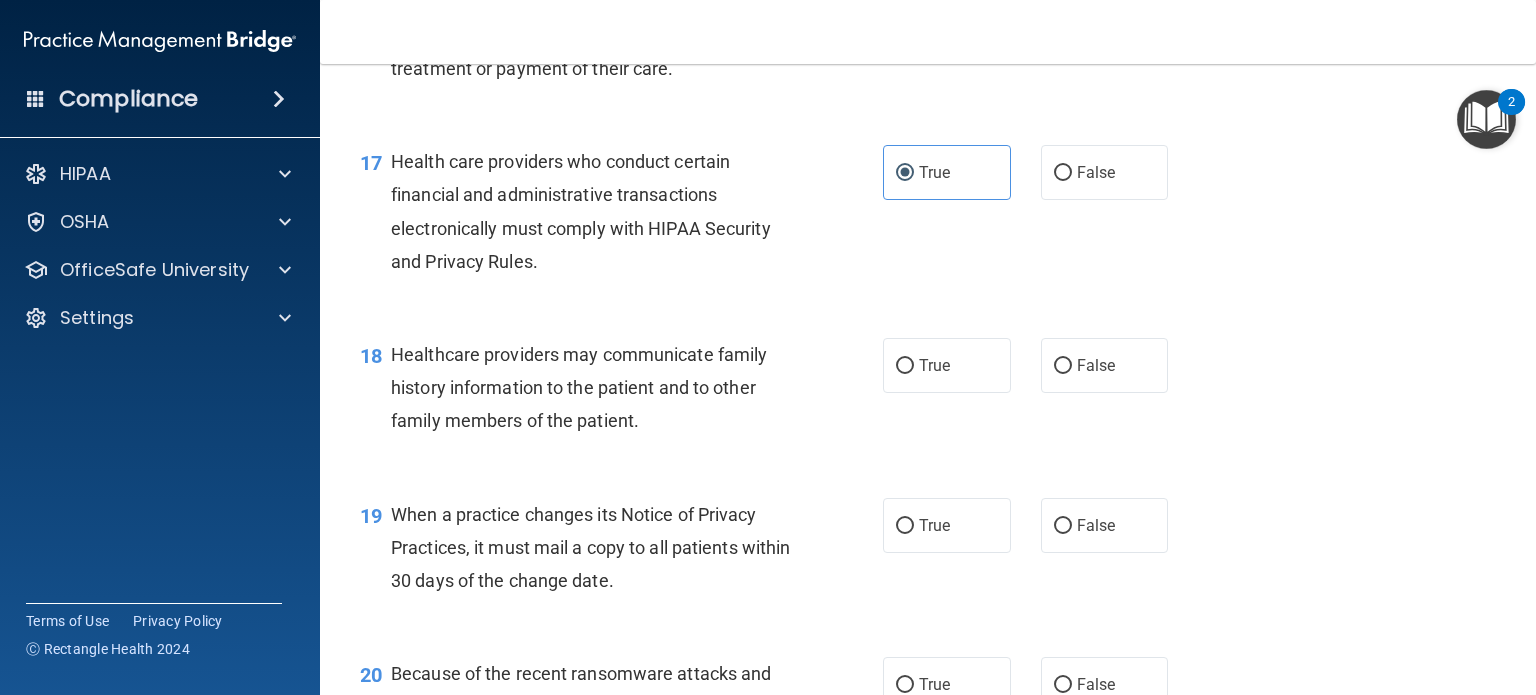 scroll, scrollTop: 3000, scrollLeft: 0, axis: vertical 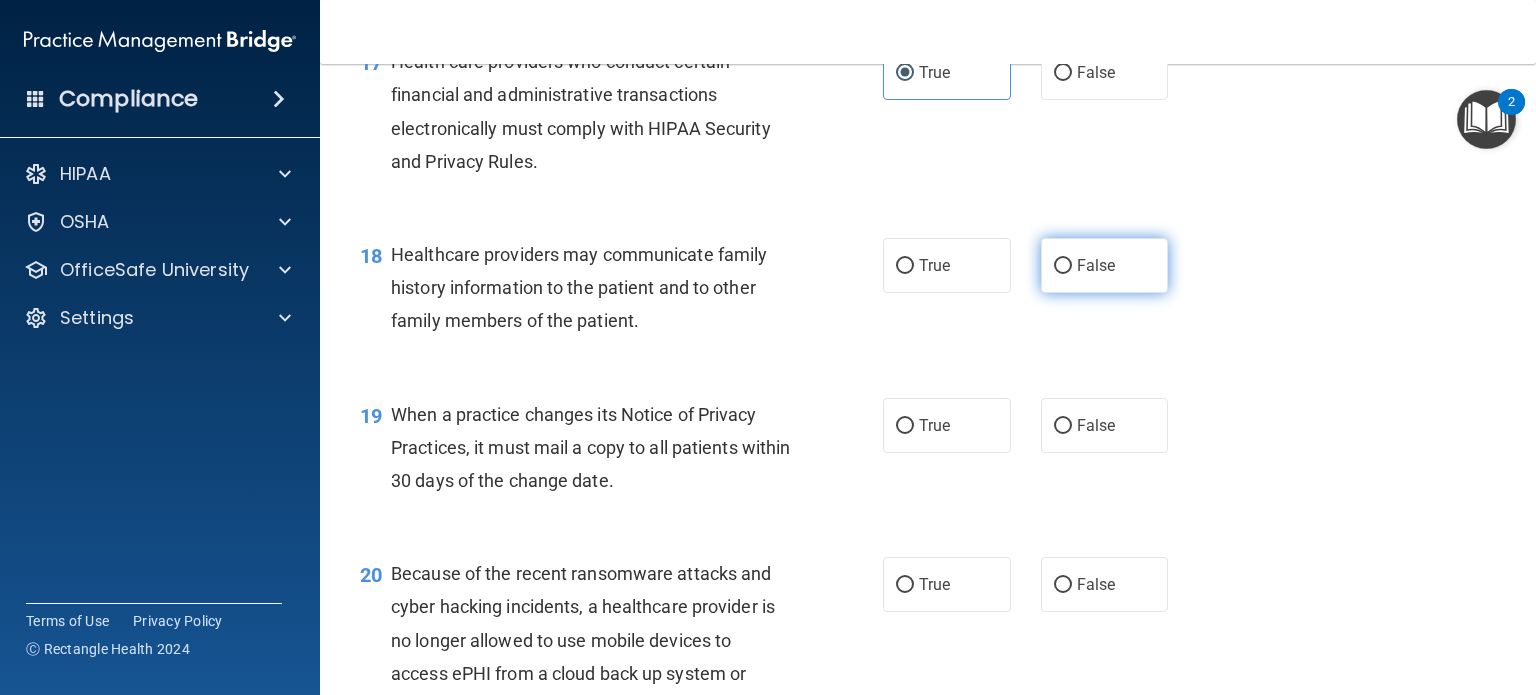 click on "False" at bounding box center (1096, 265) 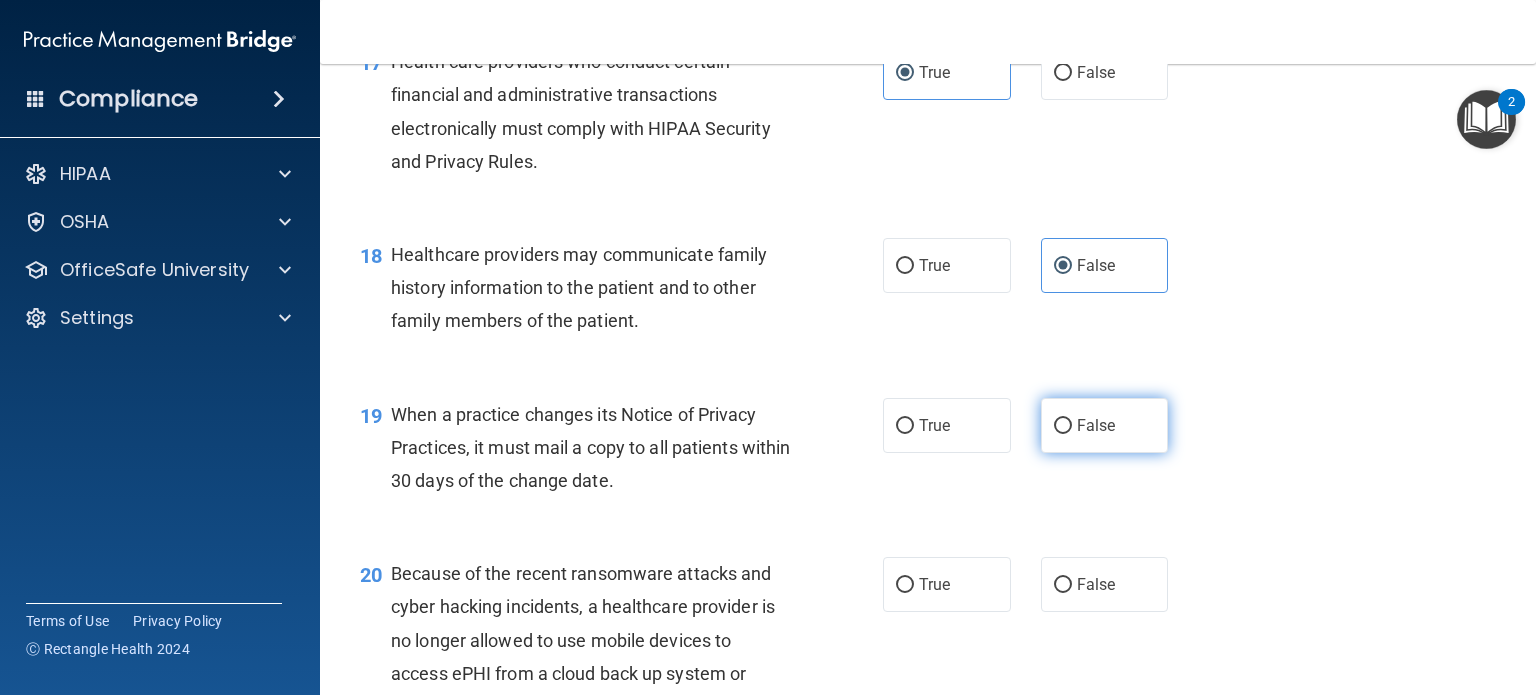click on "False" at bounding box center (1105, 425) 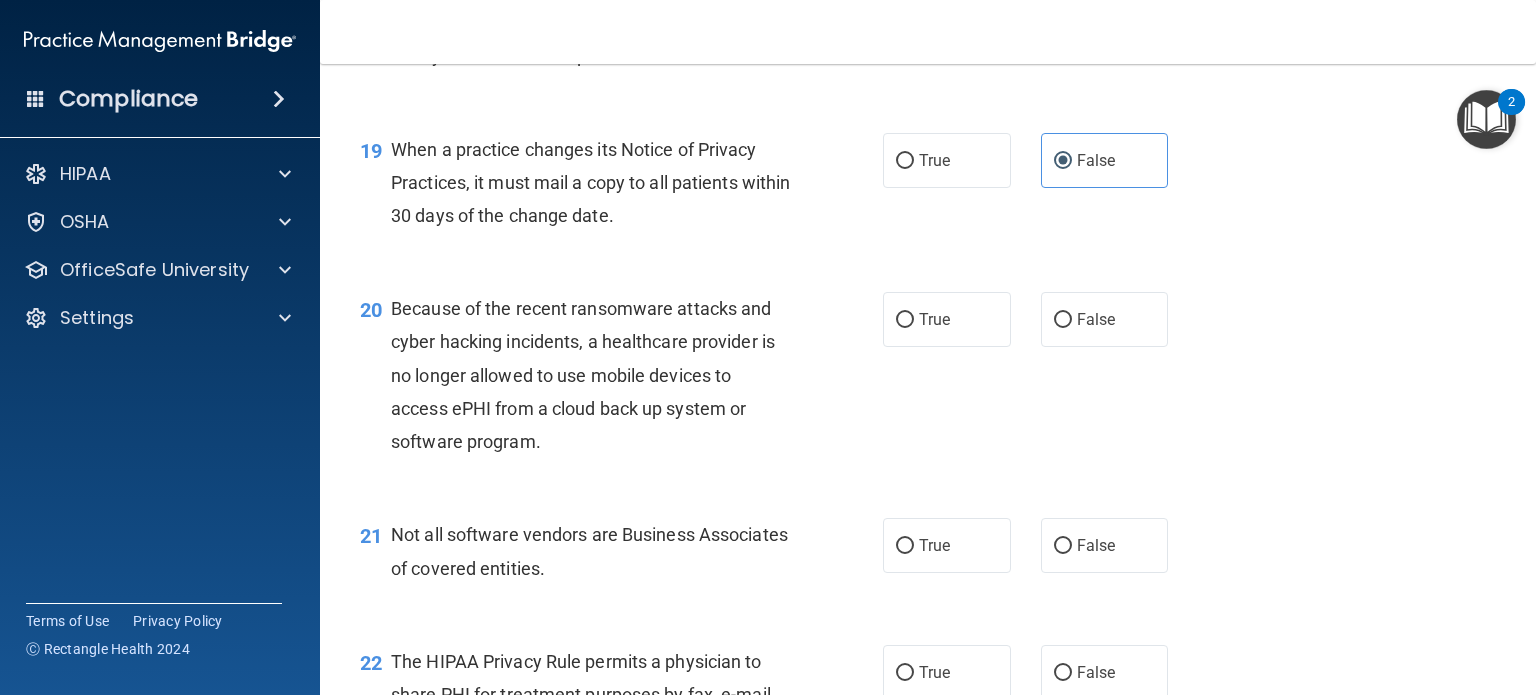 scroll, scrollTop: 3300, scrollLeft: 0, axis: vertical 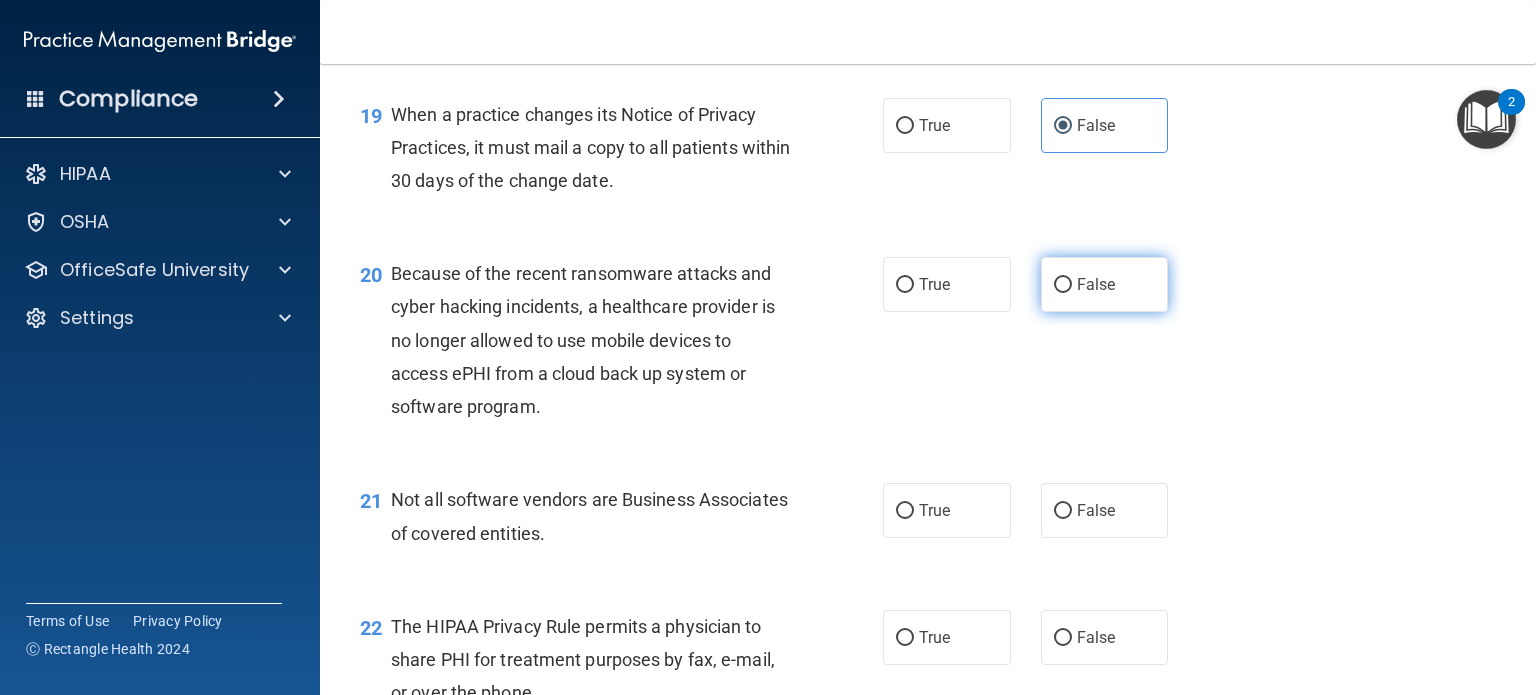 click on "False" at bounding box center [1063, 285] 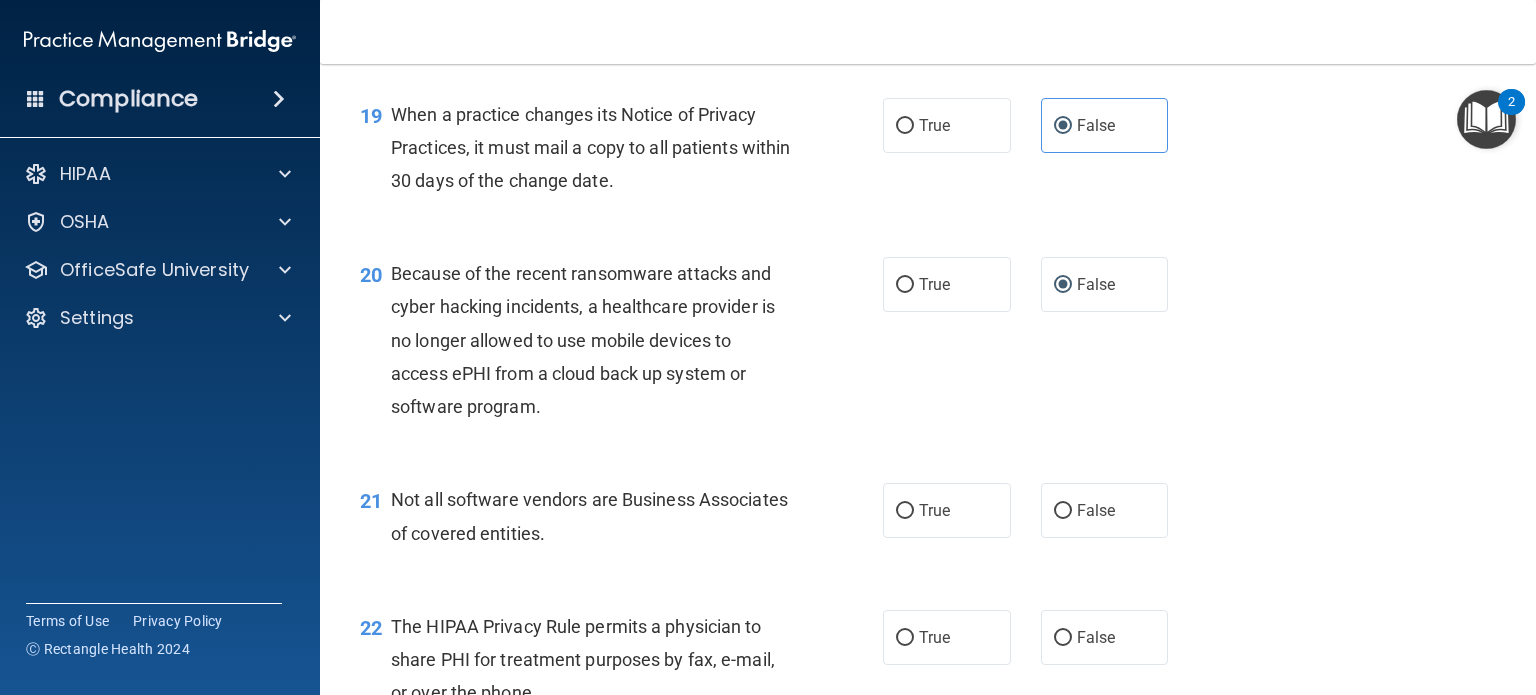 scroll, scrollTop: 3400, scrollLeft: 0, axis: vertical 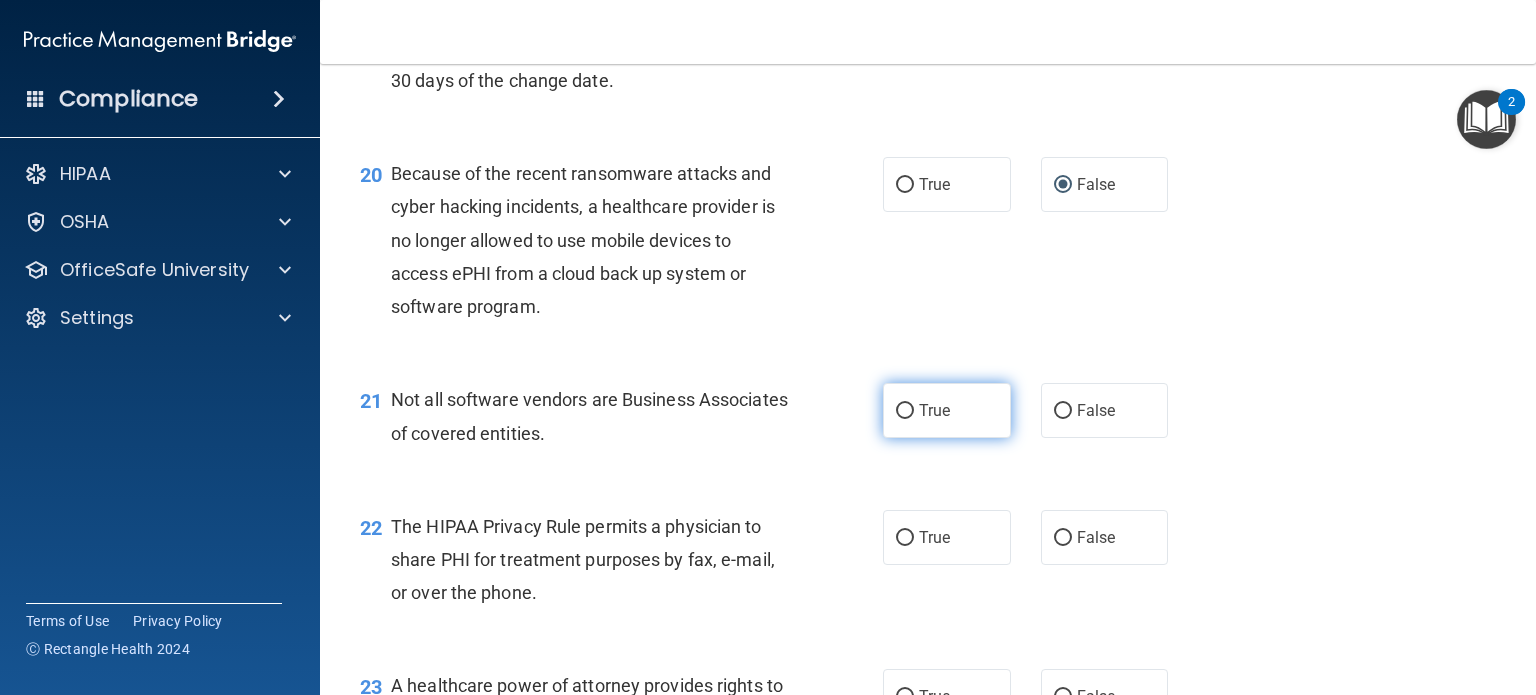 click on "True" at bounding box center [905, 411] 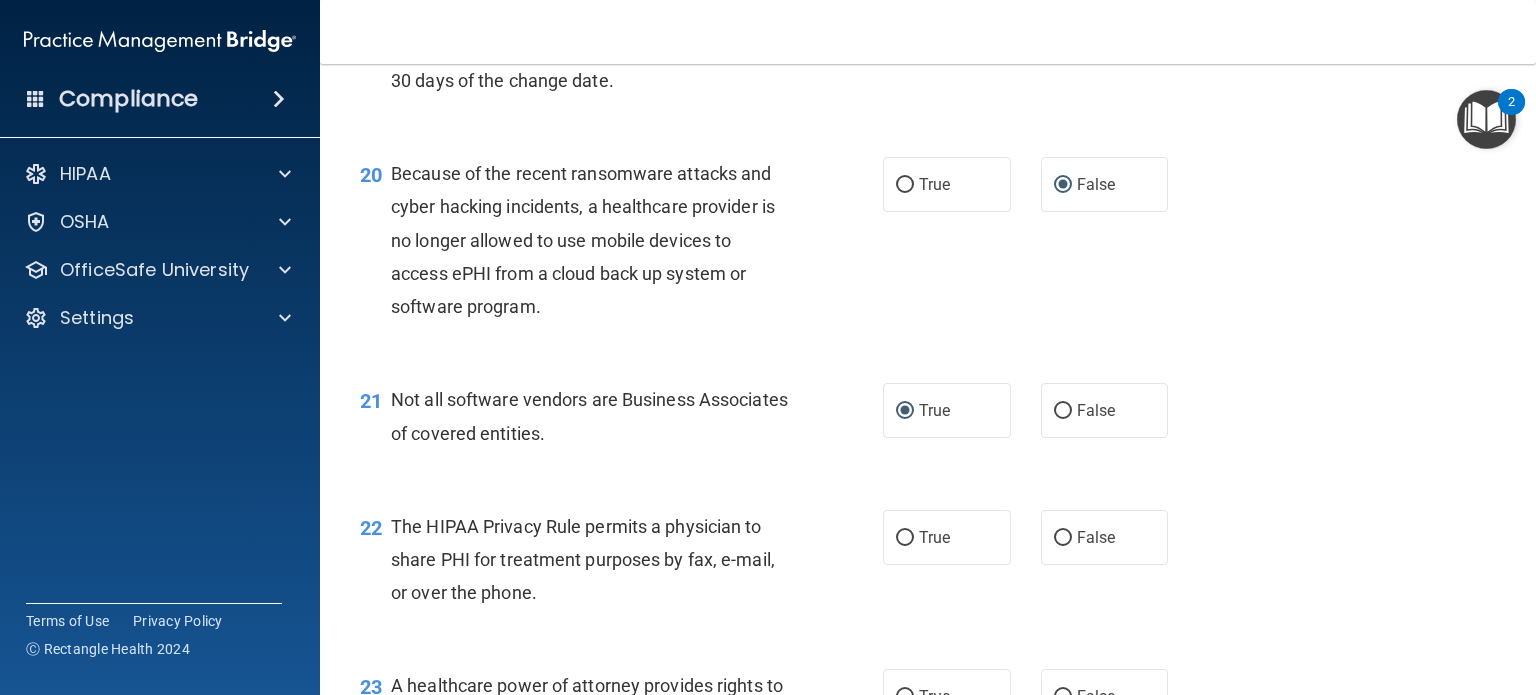 scroll, scrollTop: 3500, scrollLeft: 0, axis: vertical 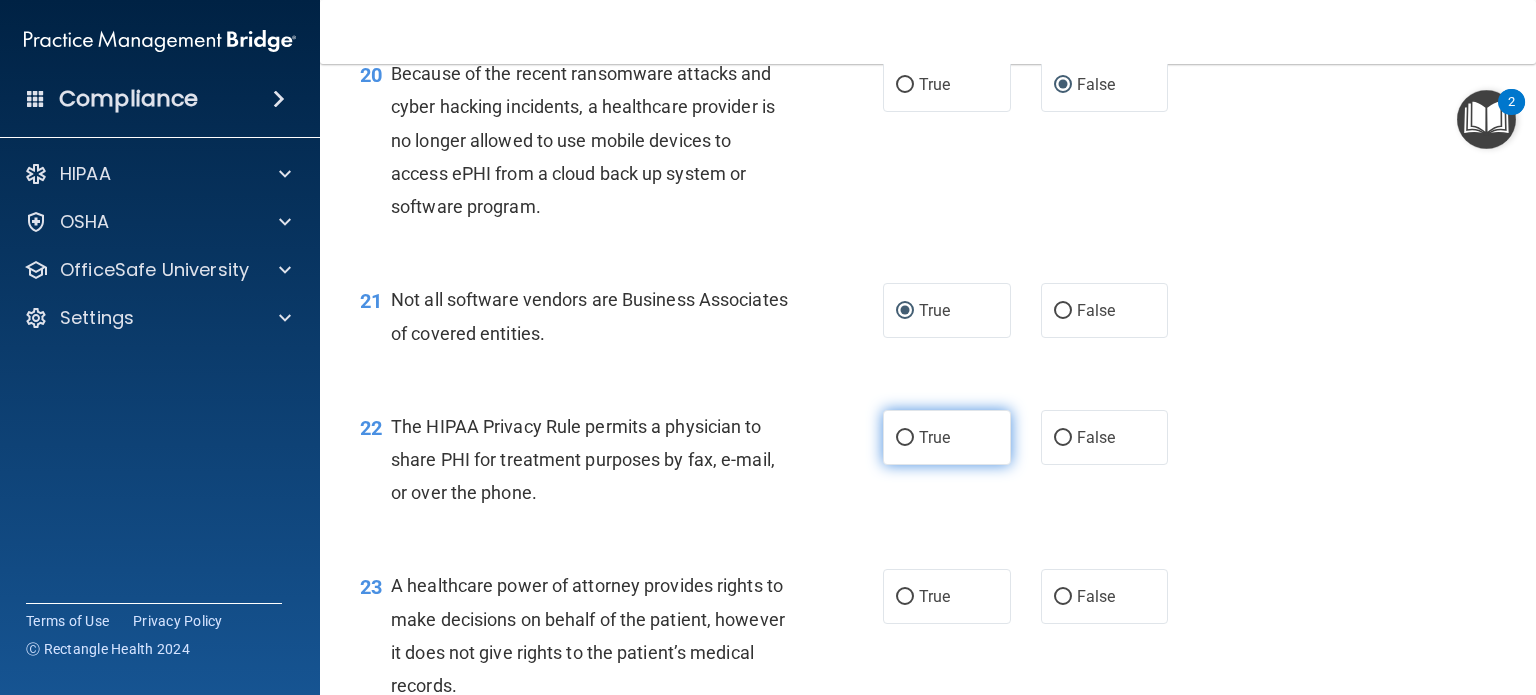 click on "True" at bounding box center [905, 438] 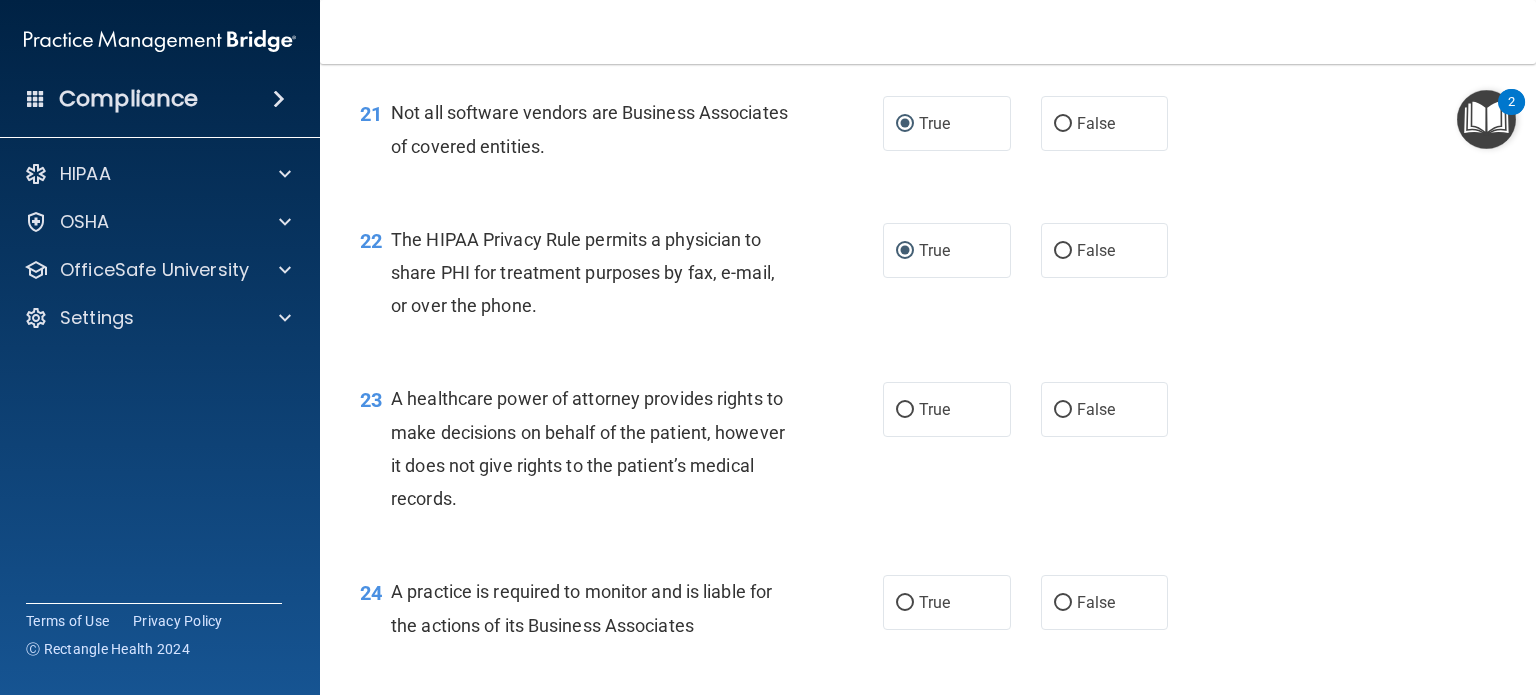 scroll, scrollTop: 3700, scrollLeft: 0, axis: vertical 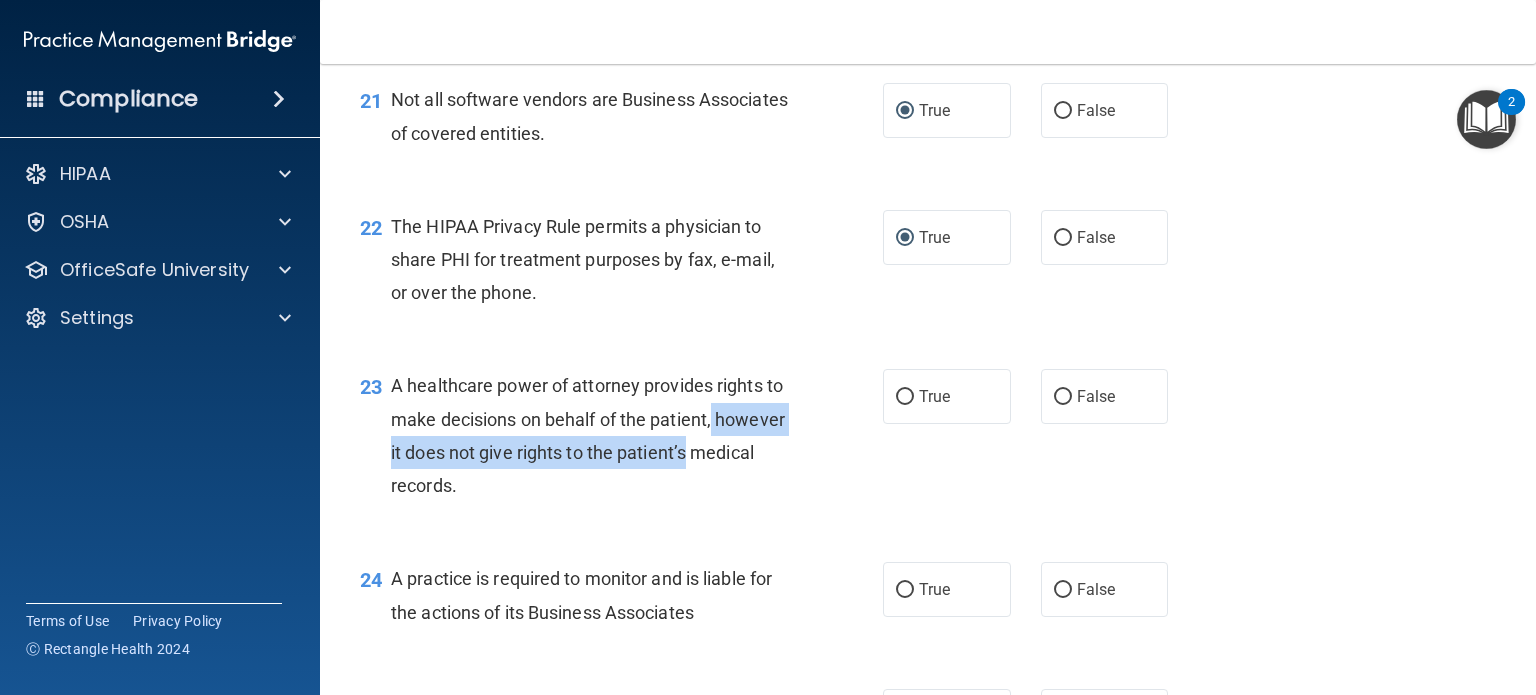 drag, startPoint x: 792, startPoint y: 511, endPoint x: 780, endPoint y: 496, distance: 19.209373 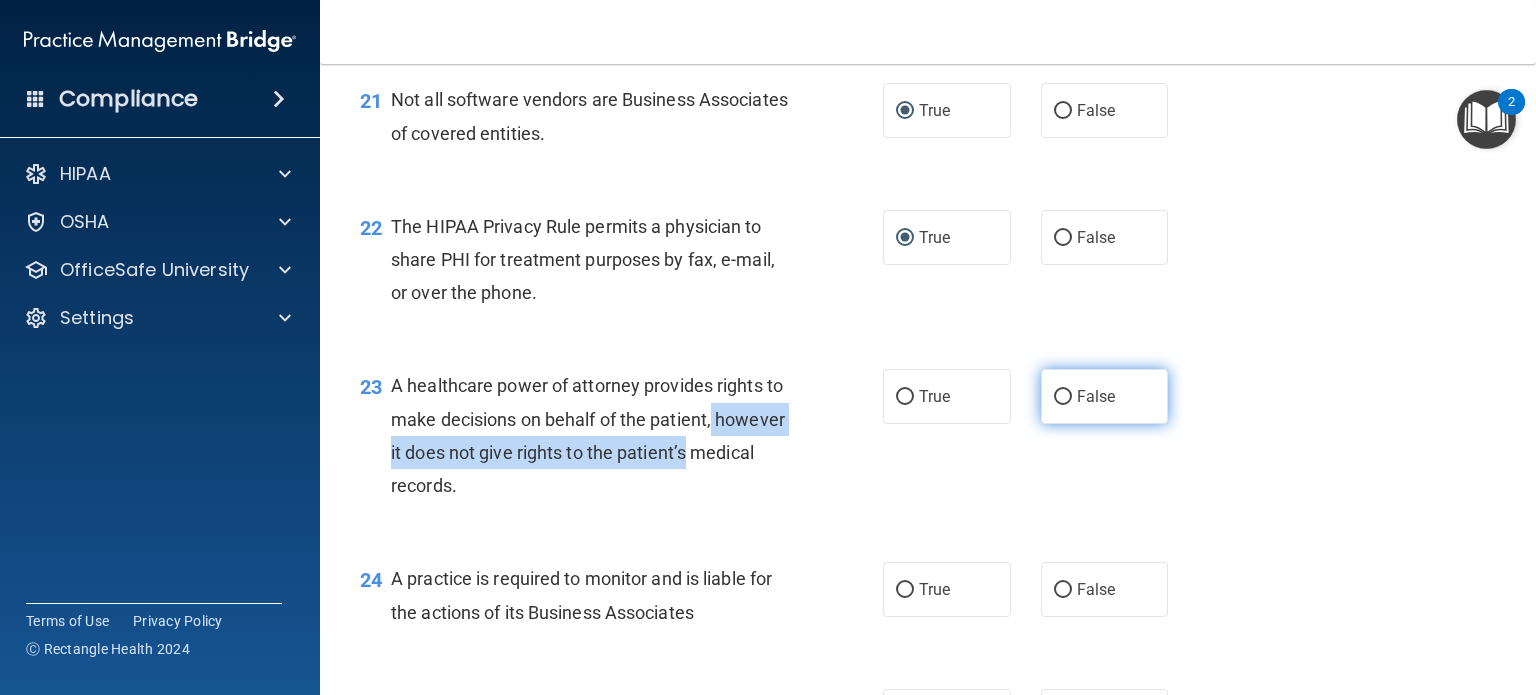 click on "False" at bounding box center (1063, 397) 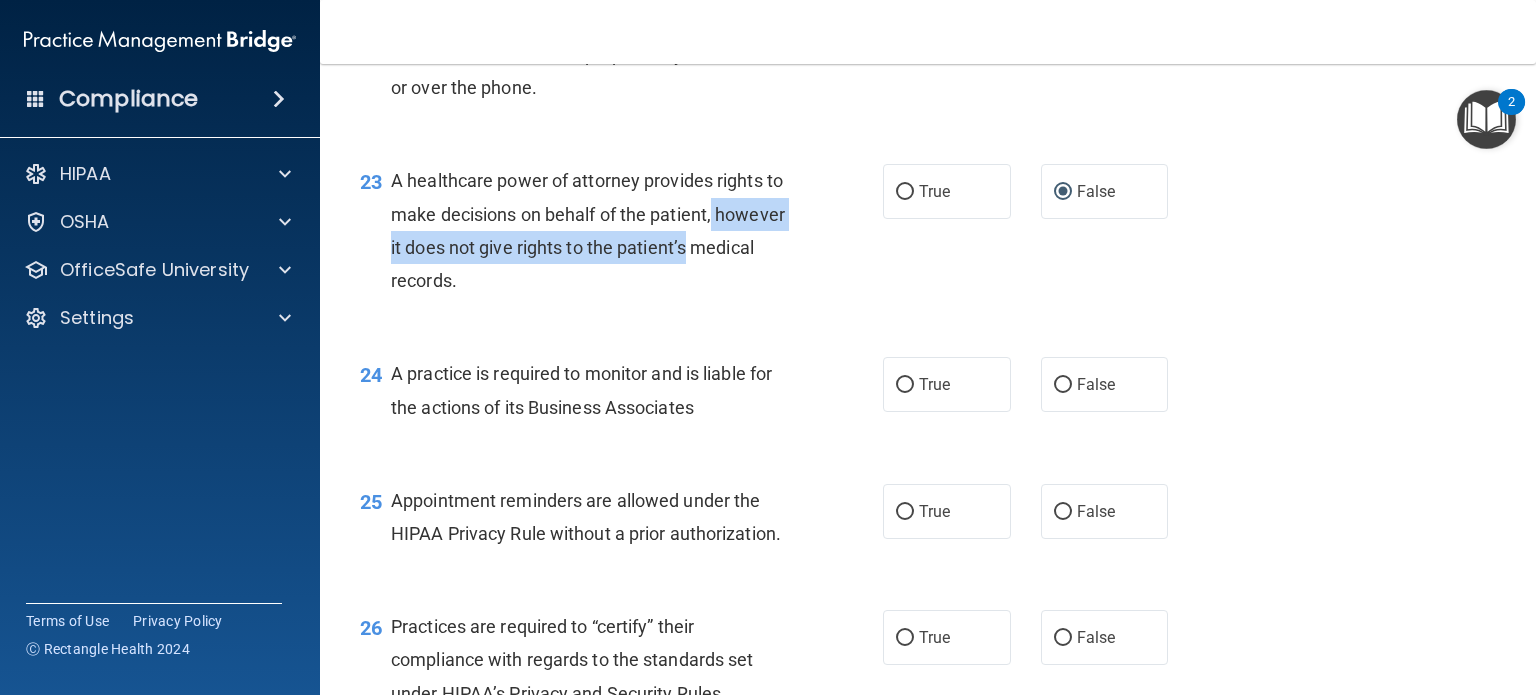 scroll, scrollTop: 4000, scrollLeft: 0, axis: vertical 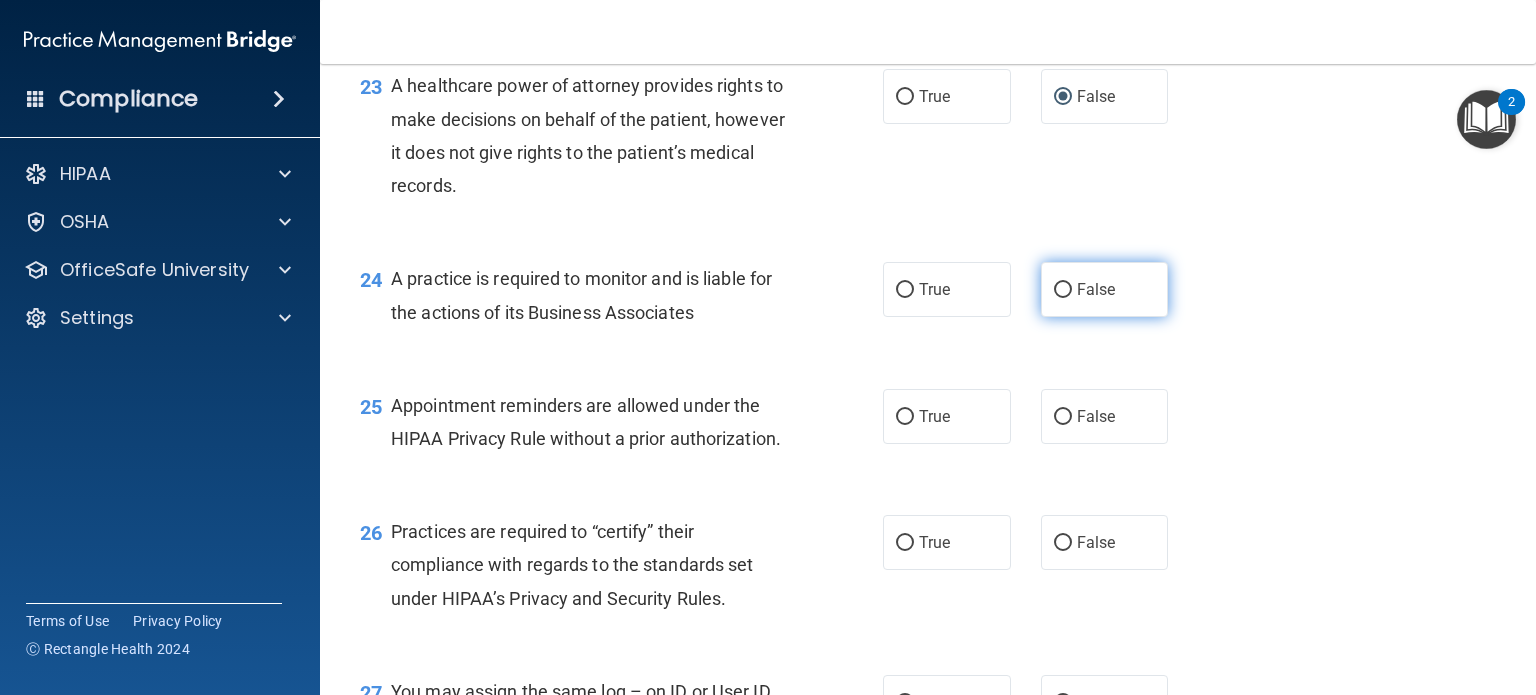 click on "False" at bounding box center [1105, 289] 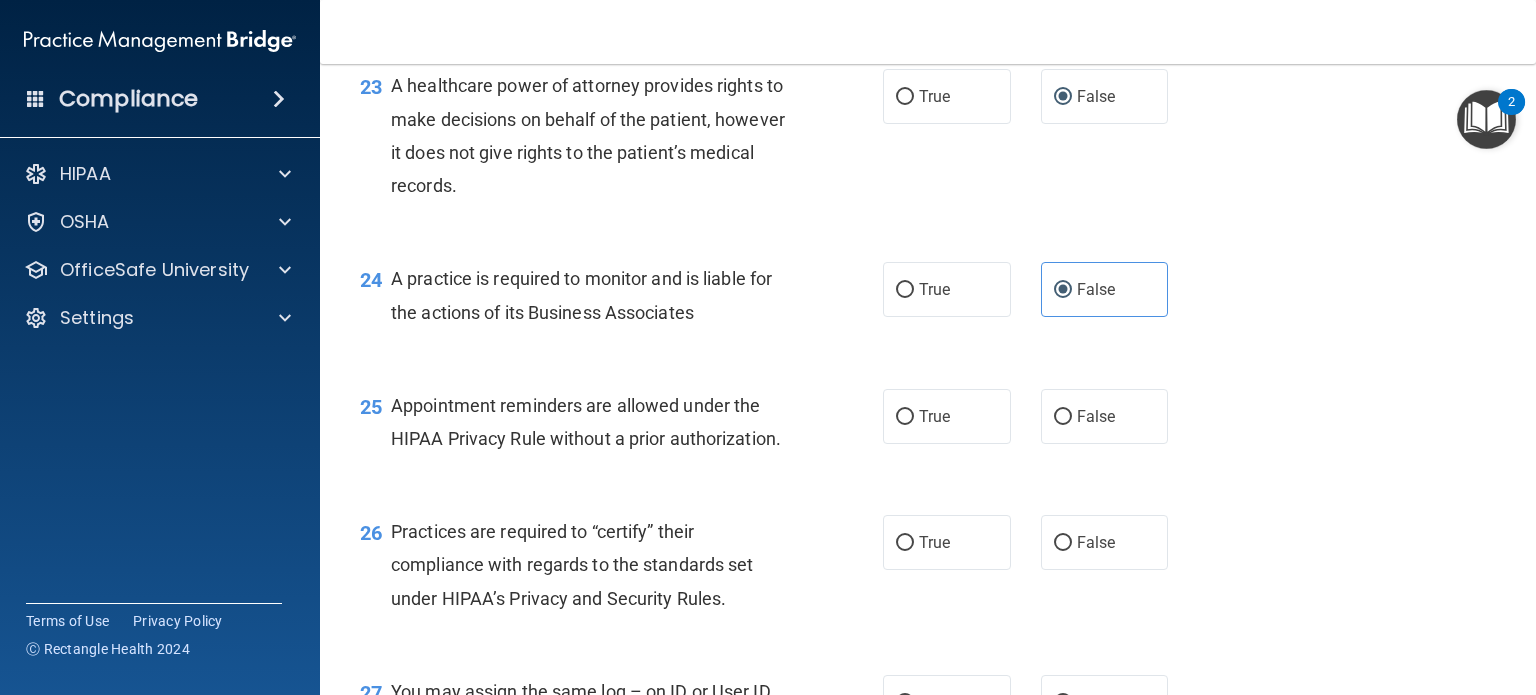 scroll, scrollTop: 4100, scrollLeft: 0, axis: vertical 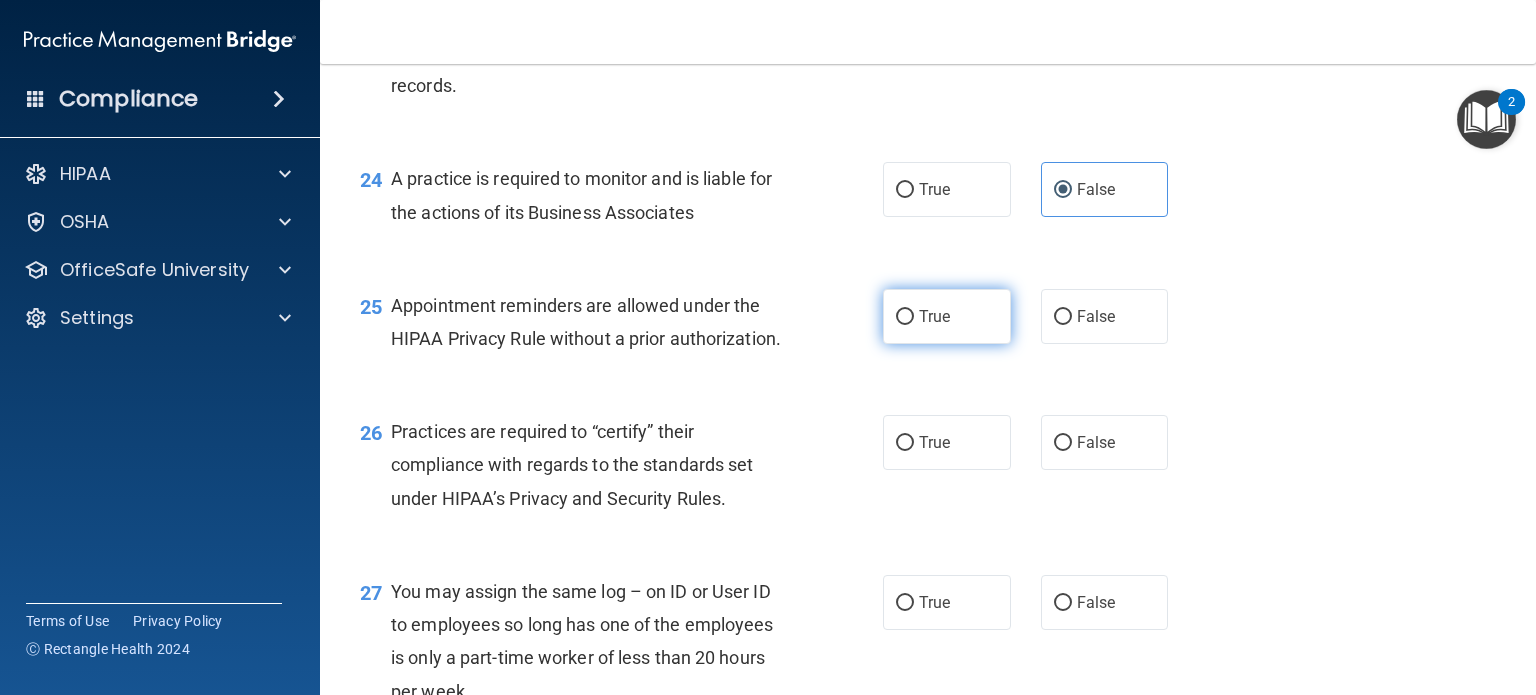 click on "True" at bounding box center [905, 317] 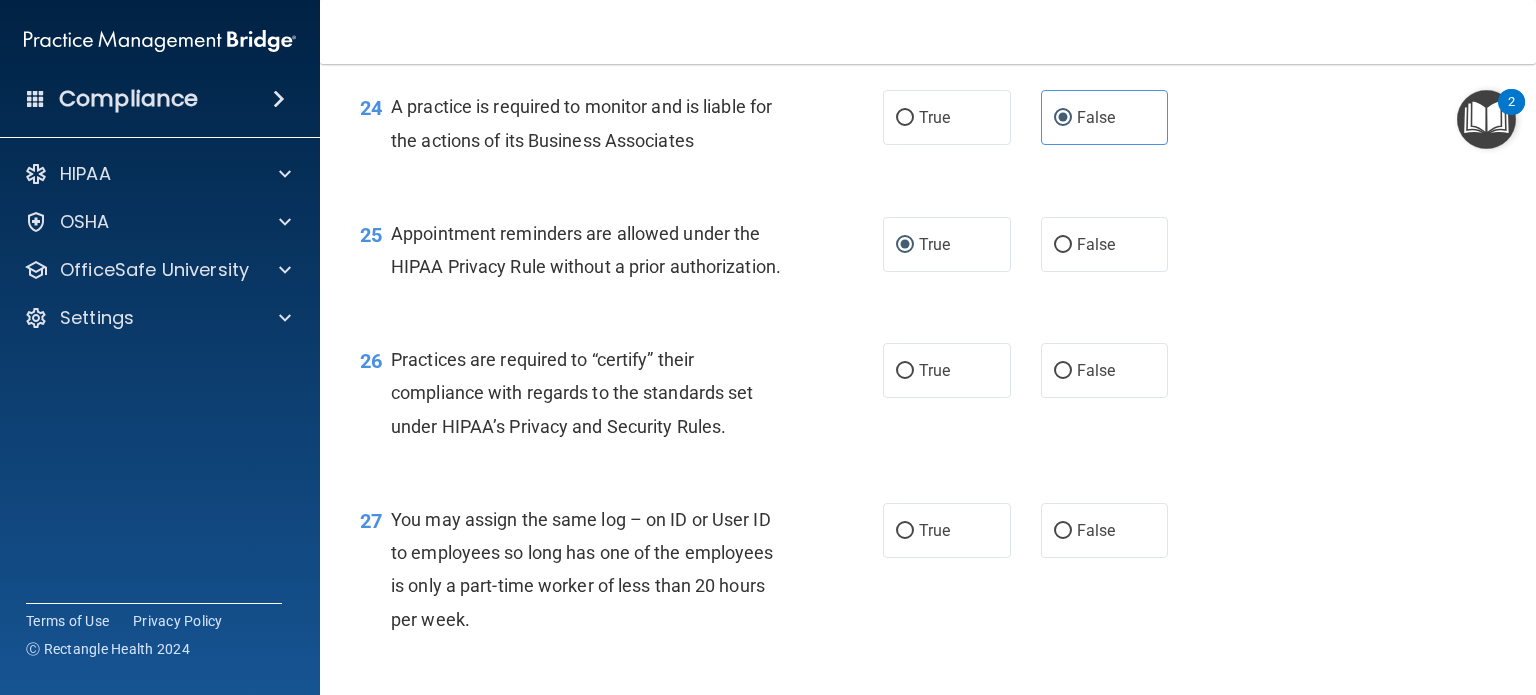 scroll, scrollTop: 4200, scrollLeft: 0, axis: vertical 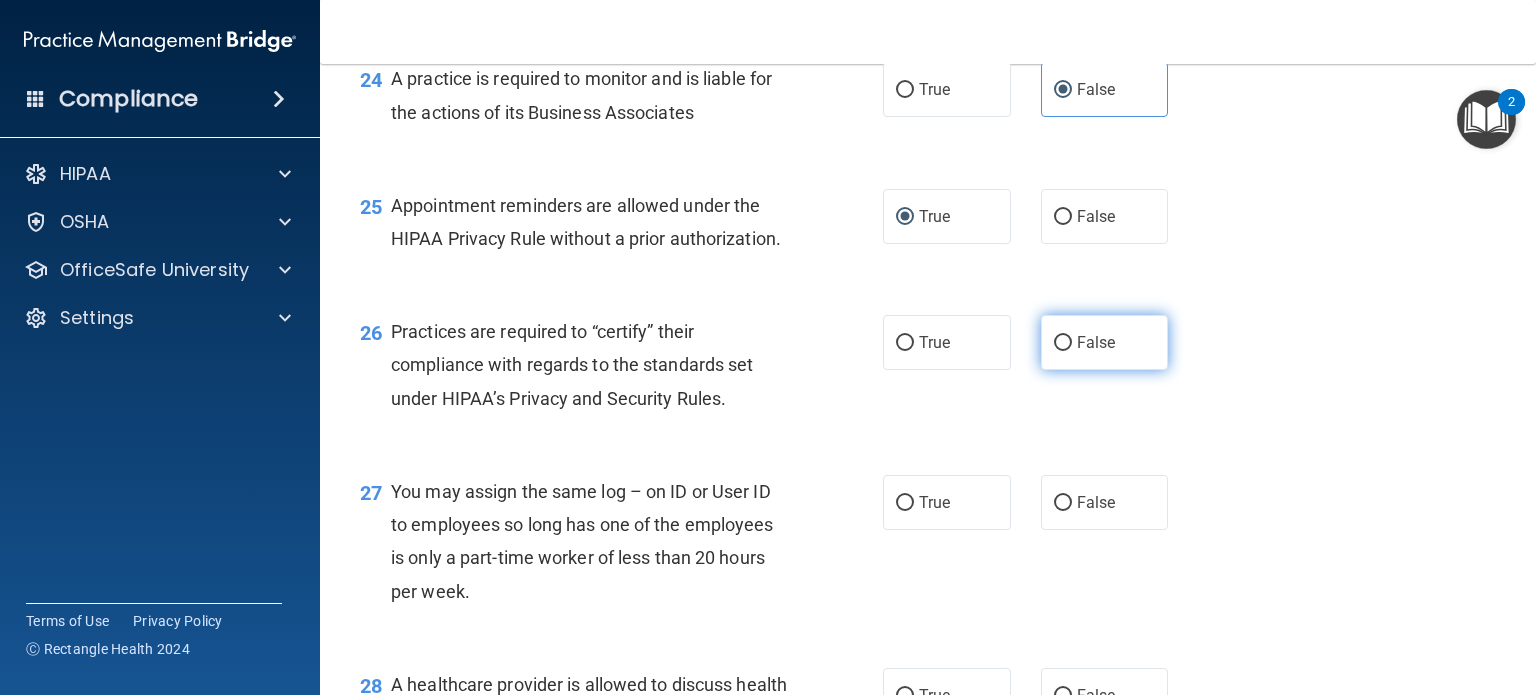click on "False" at bounding box center (1063, 343) 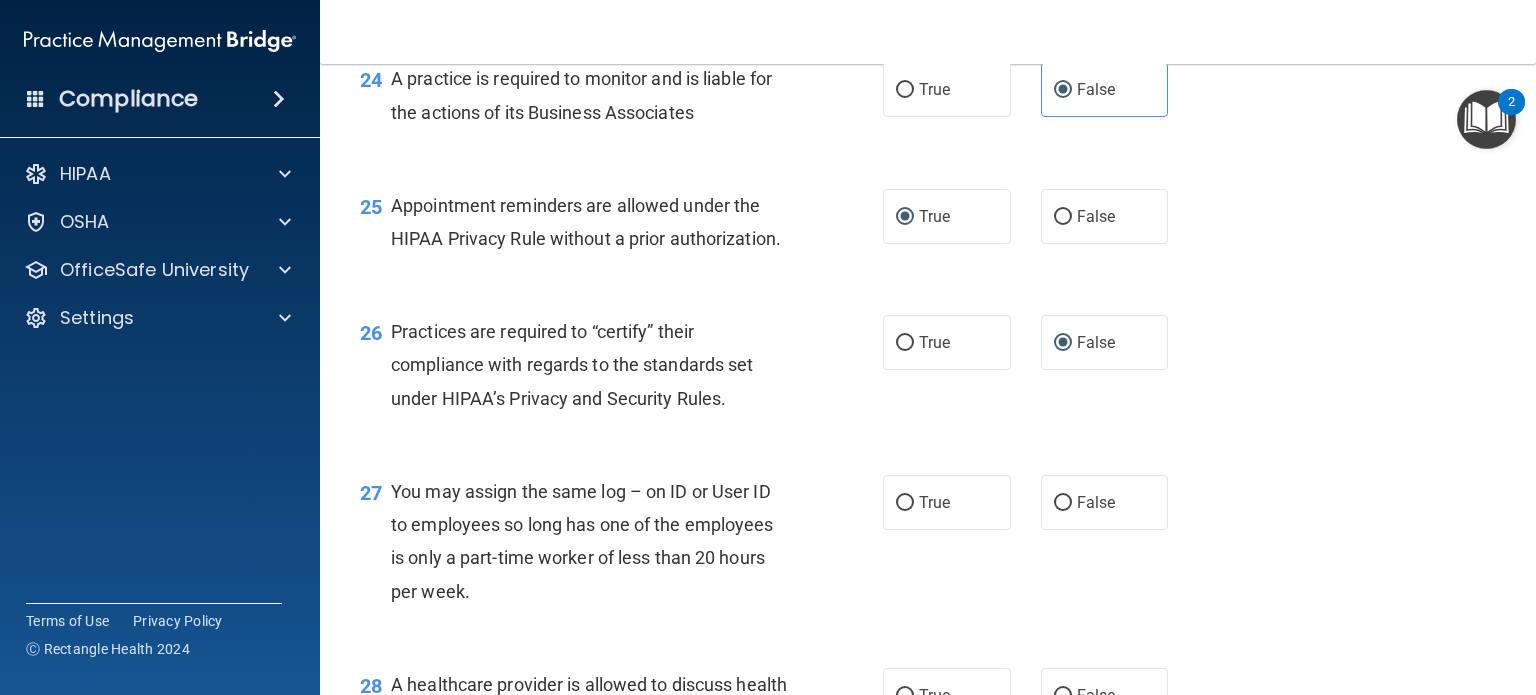 click on "26       Practices are required to “certify” their compliance with regards to the standards set under HIPAA’s Privacy and Security Rules." at bounding box center (621, 370) 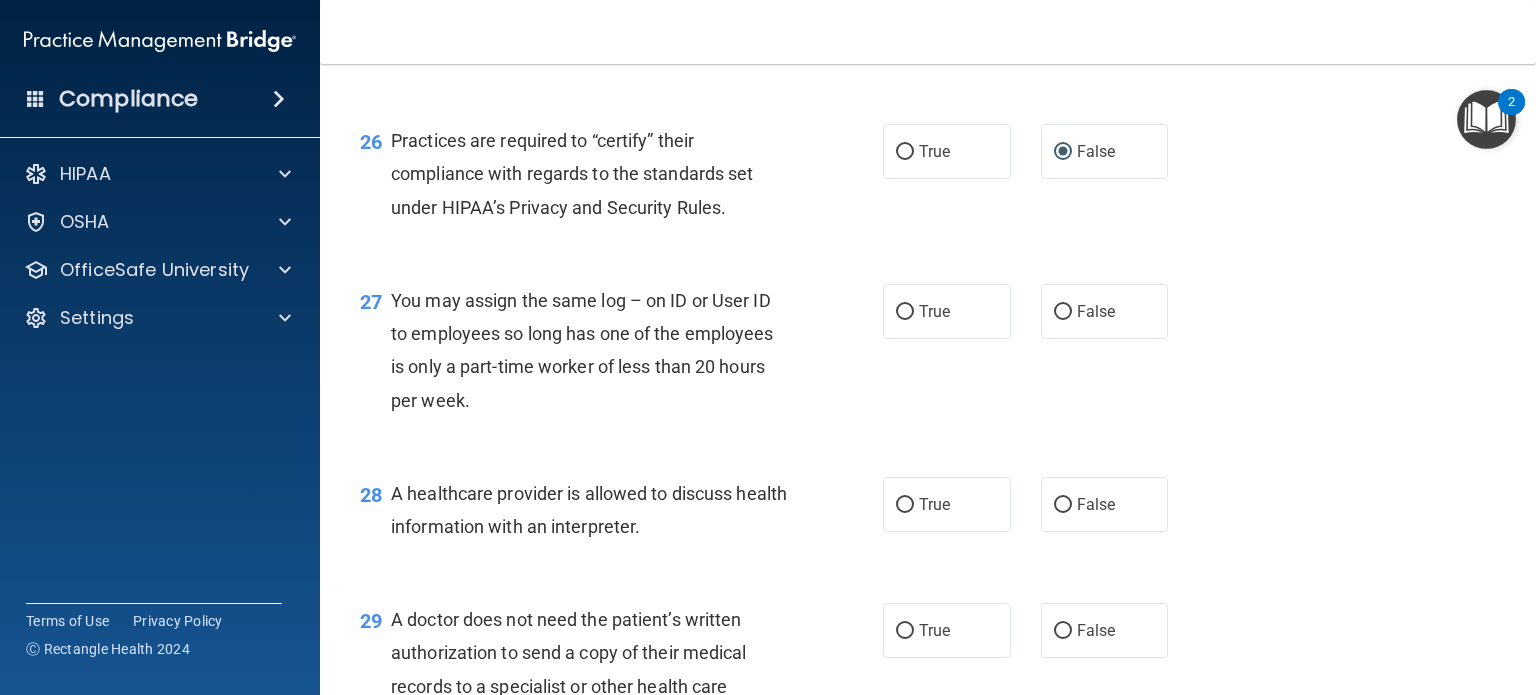 scroll, scrollTop: 4500, scrollLeft: 0, axis: vertical 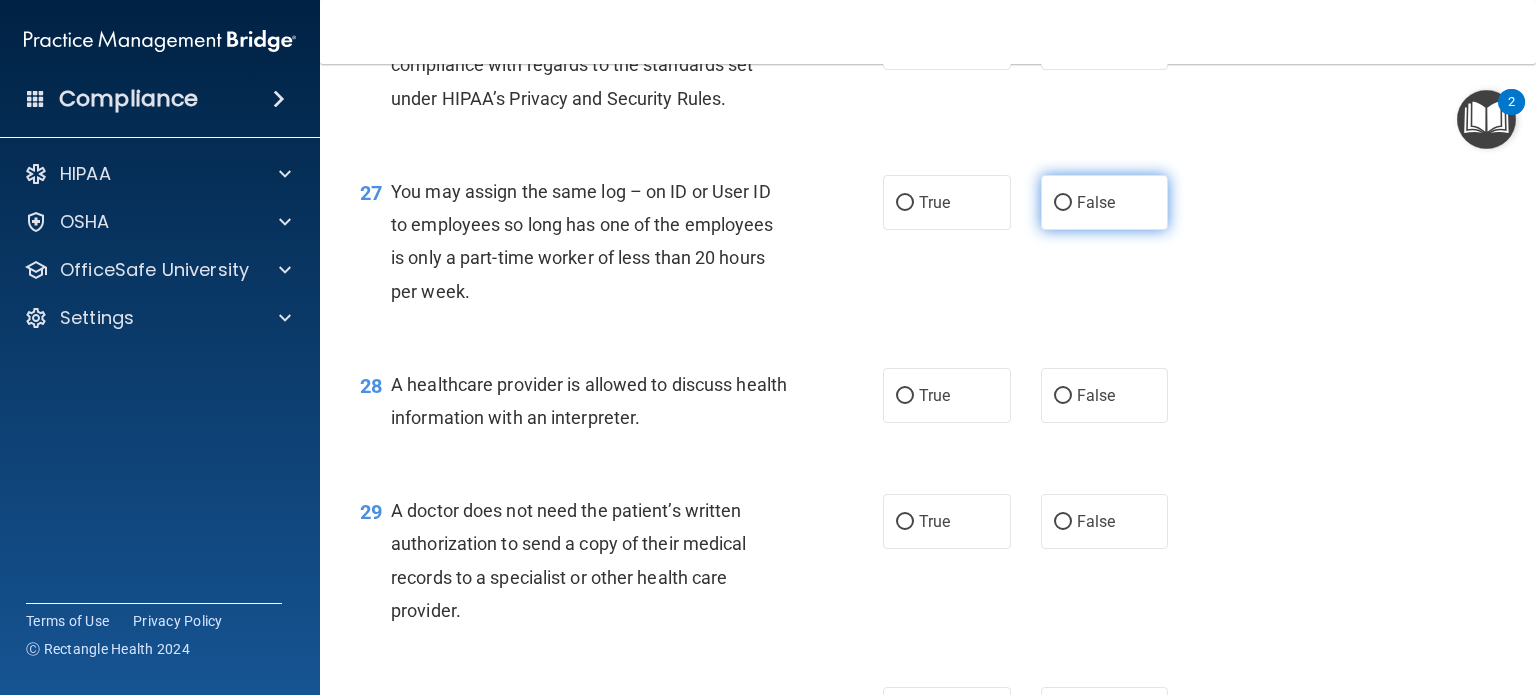 click on "False" at bounding box center (1063, 203) 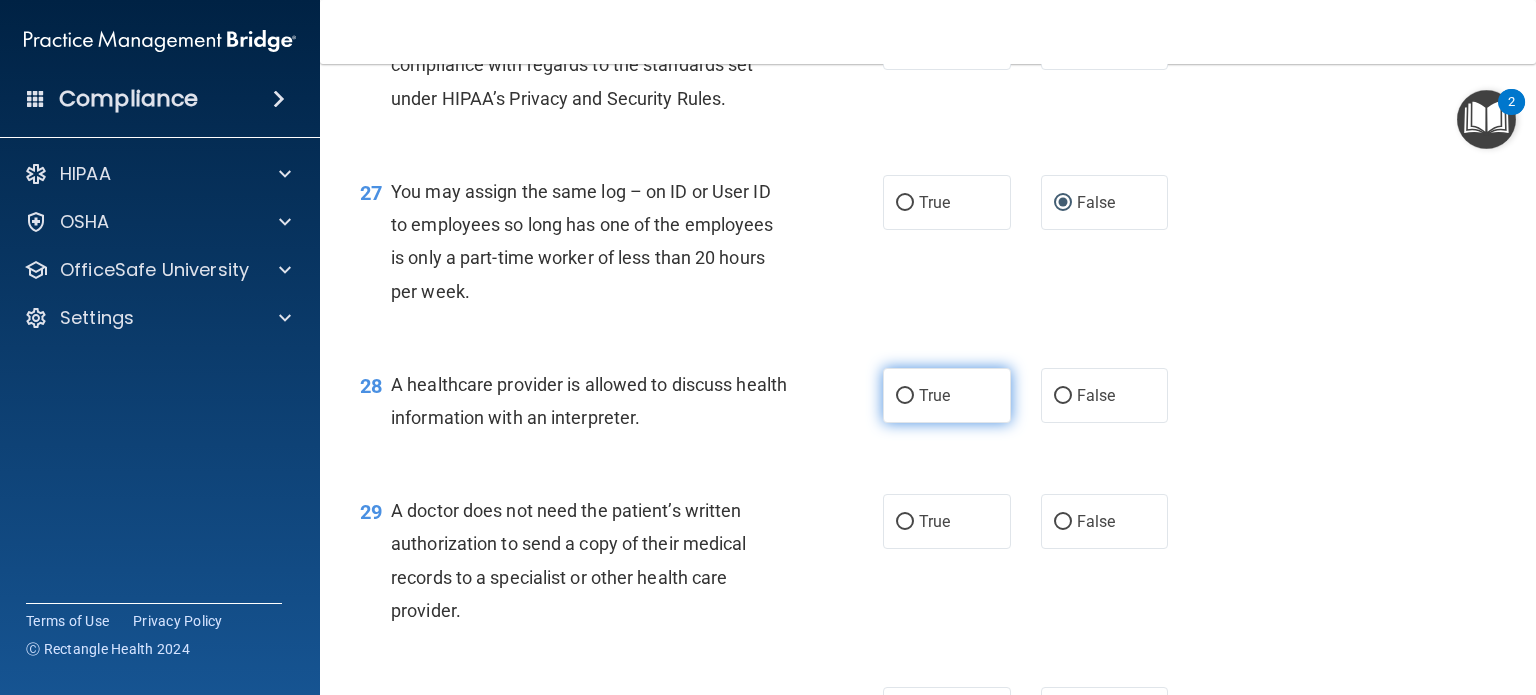 click on "True" at bounding box center (905, 396) 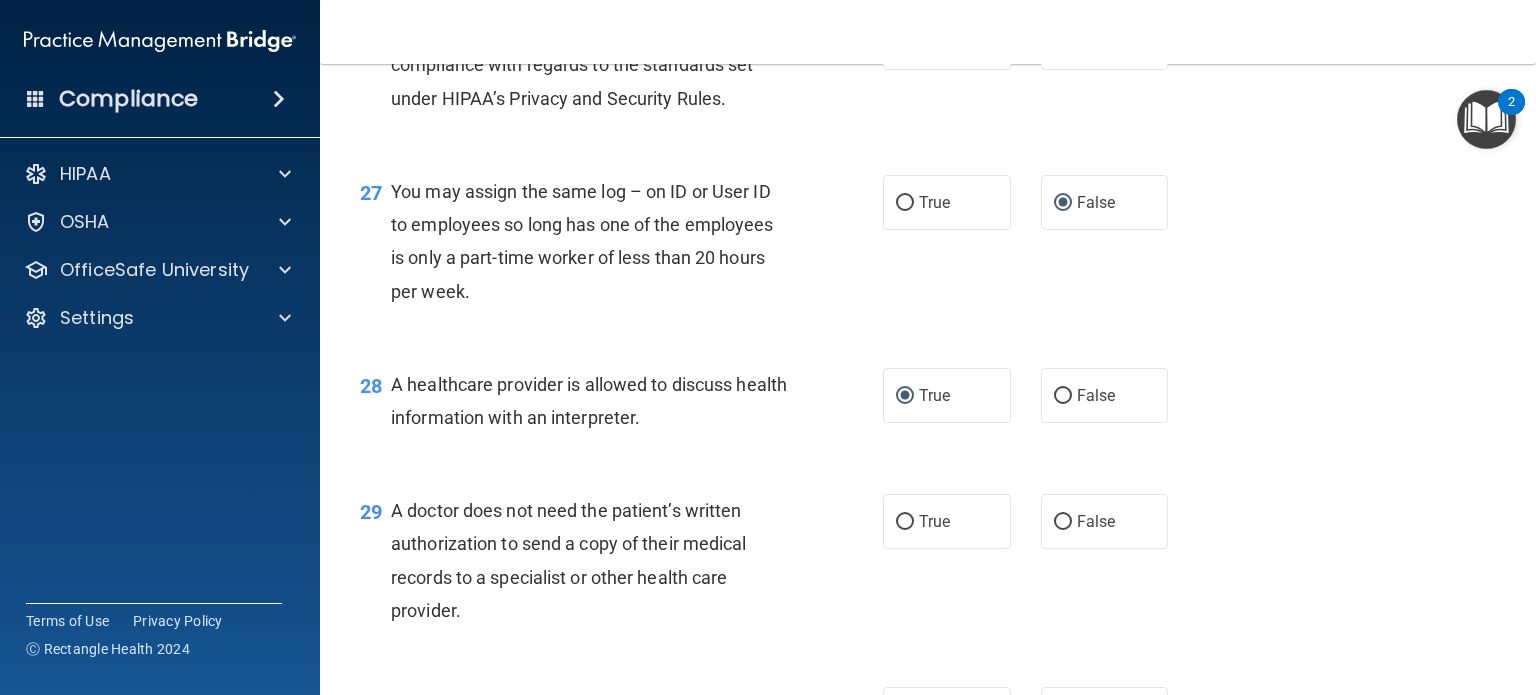 scroll, scrollTop: 4700, scrollLeft: 0, axis: vertical 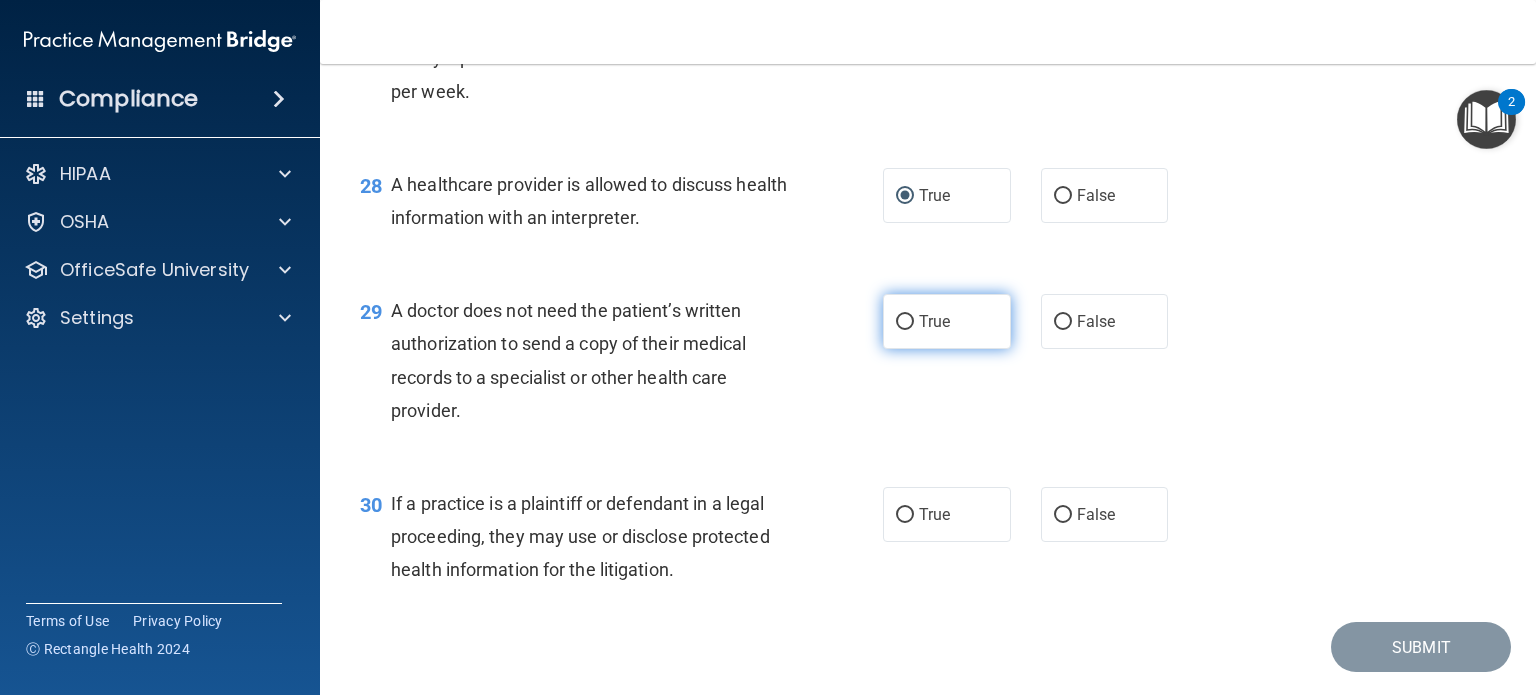 click on "True" at bounding box center [905, 322] 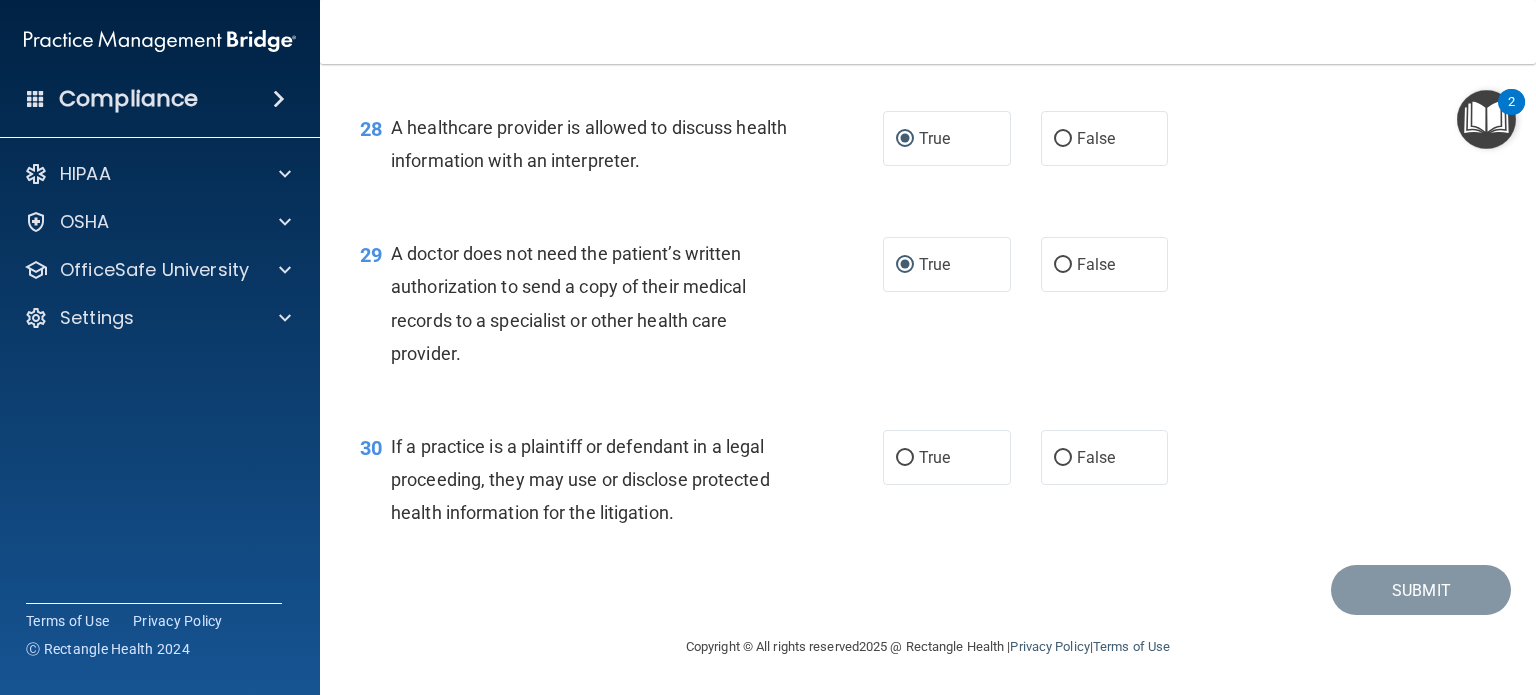scroll, scrollTop: 4824, scrollLeft: 0, axis: vertical 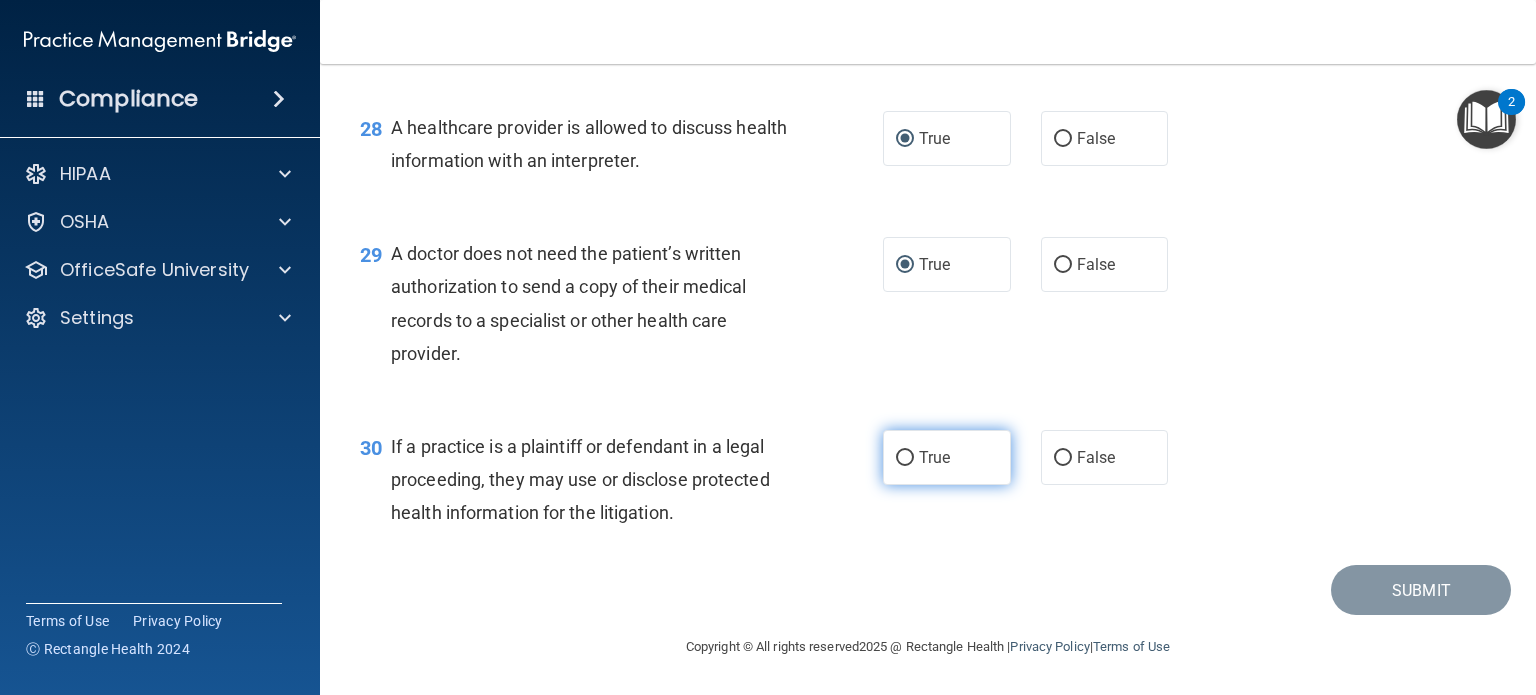 click on "True" at bounding box center (905, 458) 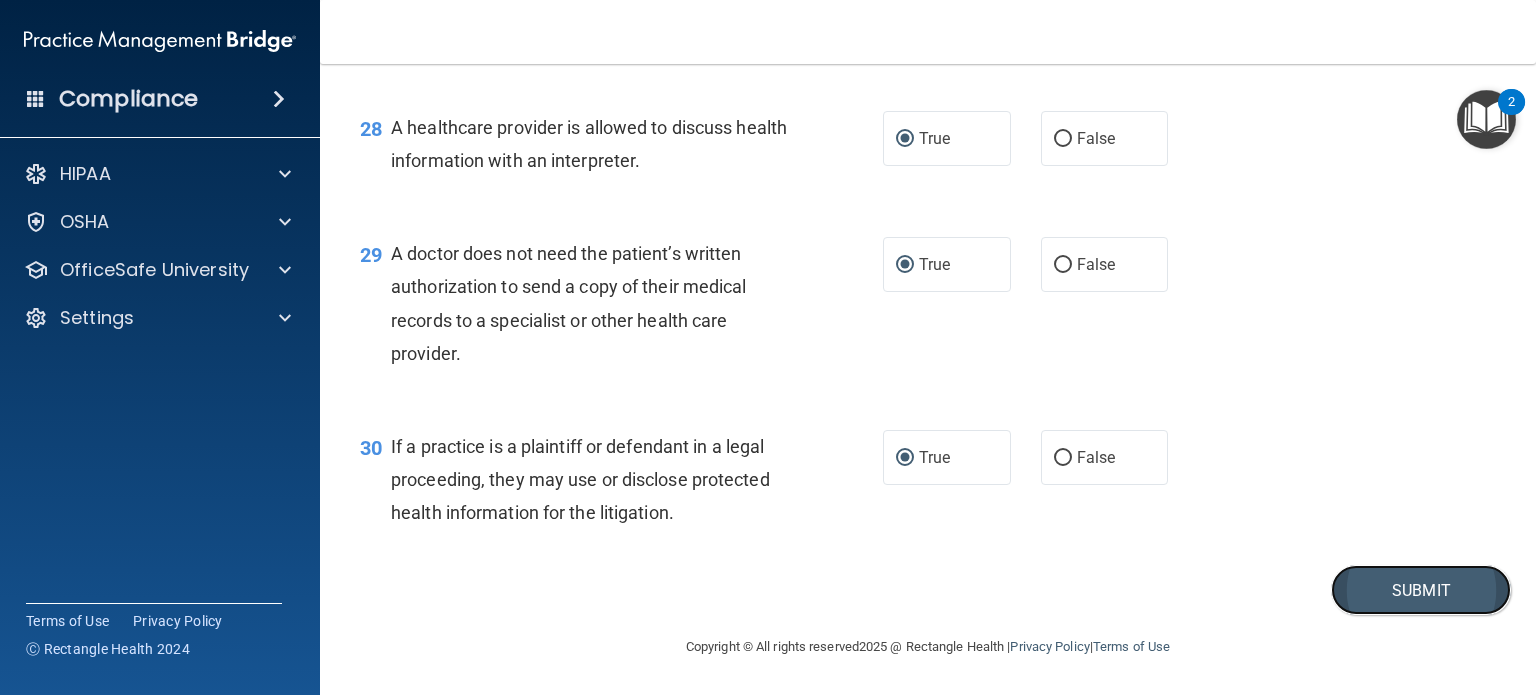 click on "Submit" at bounding box center [1421, 590] 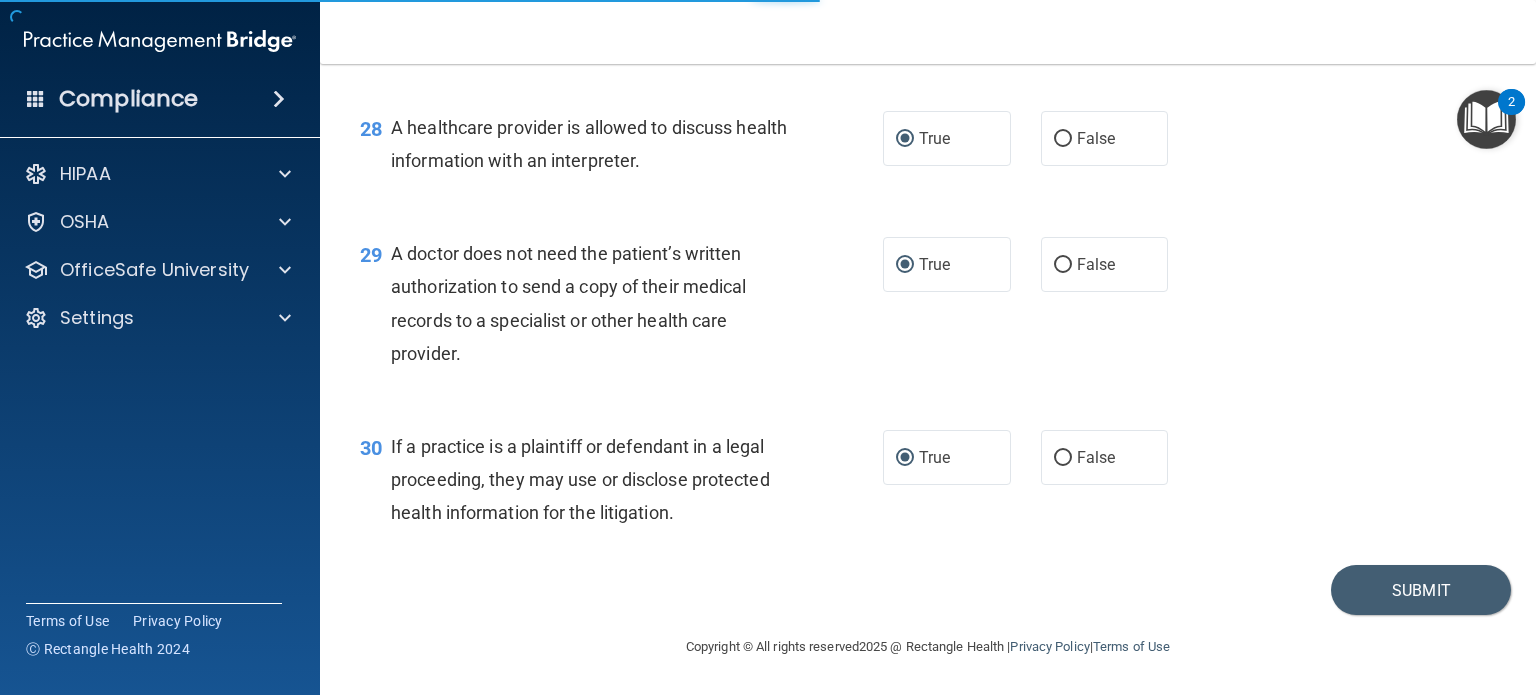 scroll, scrollTop: 0, scrollLeft: 0, axis: both 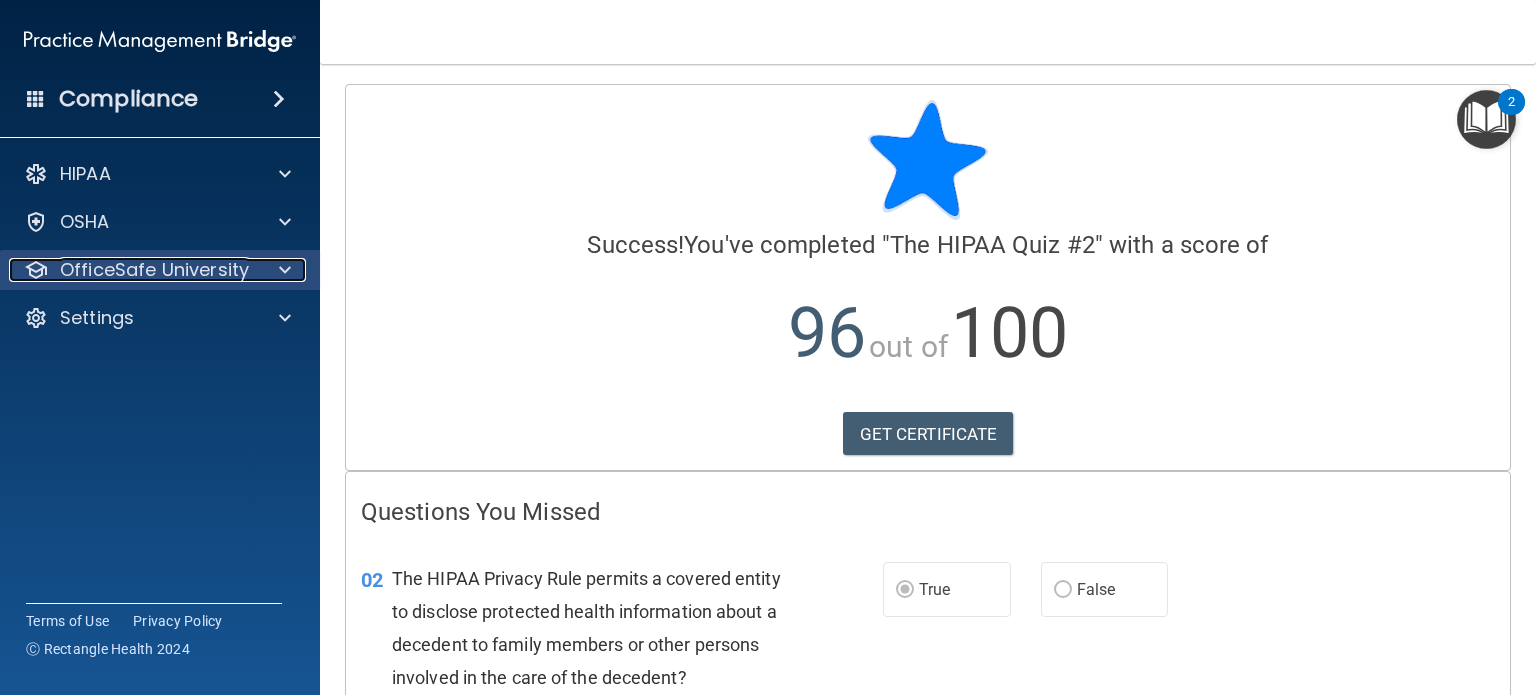 click on "OfficeSafe University" at bounding box center [154, 270] 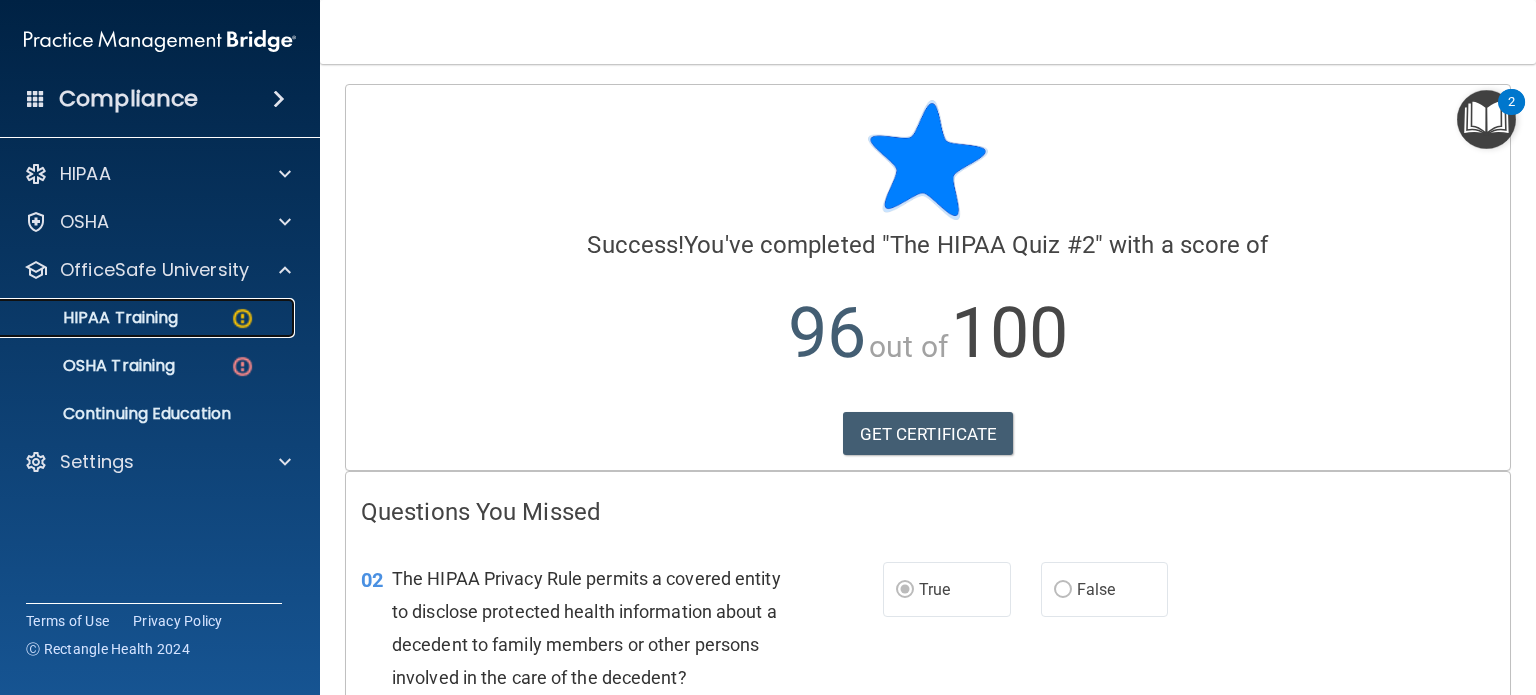 click on "HIPAA Training" at bounding box center (149, 318) 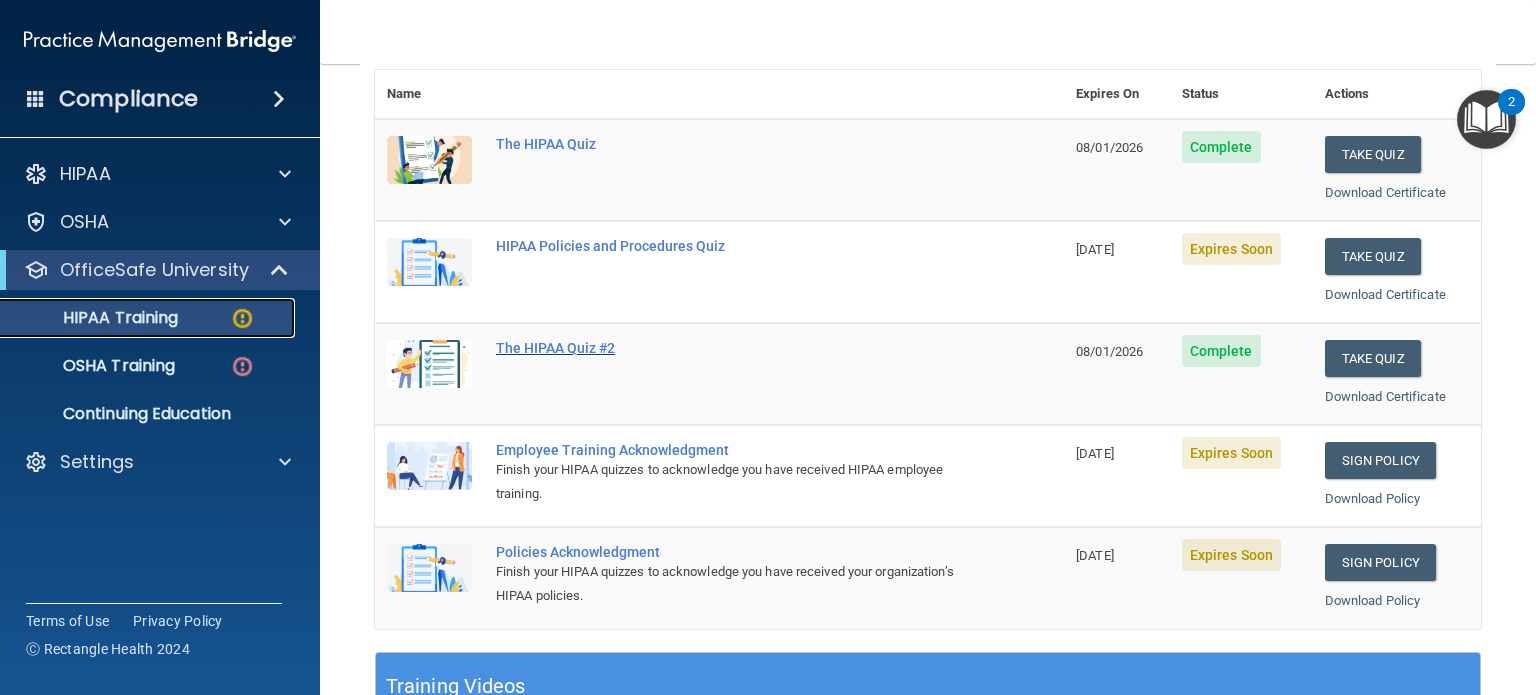 scroll, scrollTop: 200, scrollLeft: 0, axis: vertical 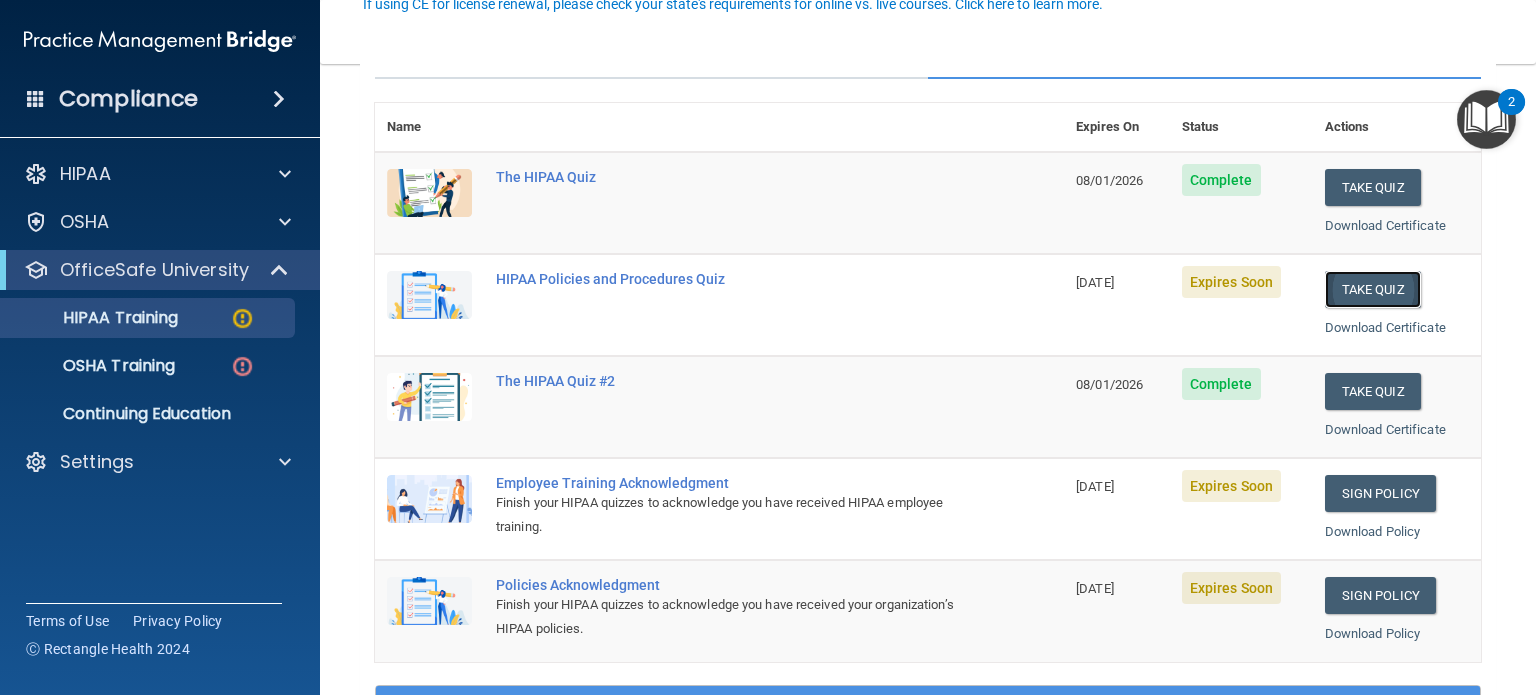 click on "Take Quiz" at bounding box center (1373, 289) 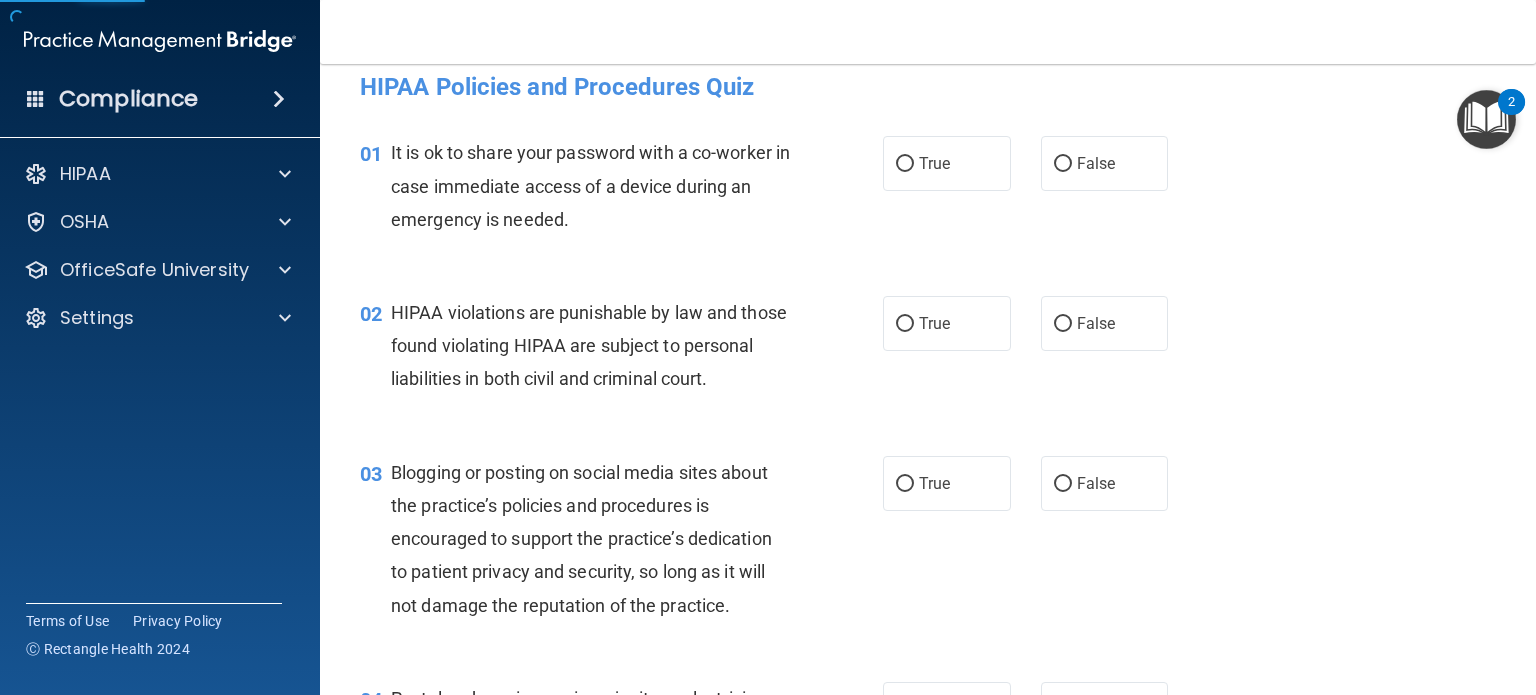 scroll, scrollTop: 0, scrollLeft: 0, axis: both 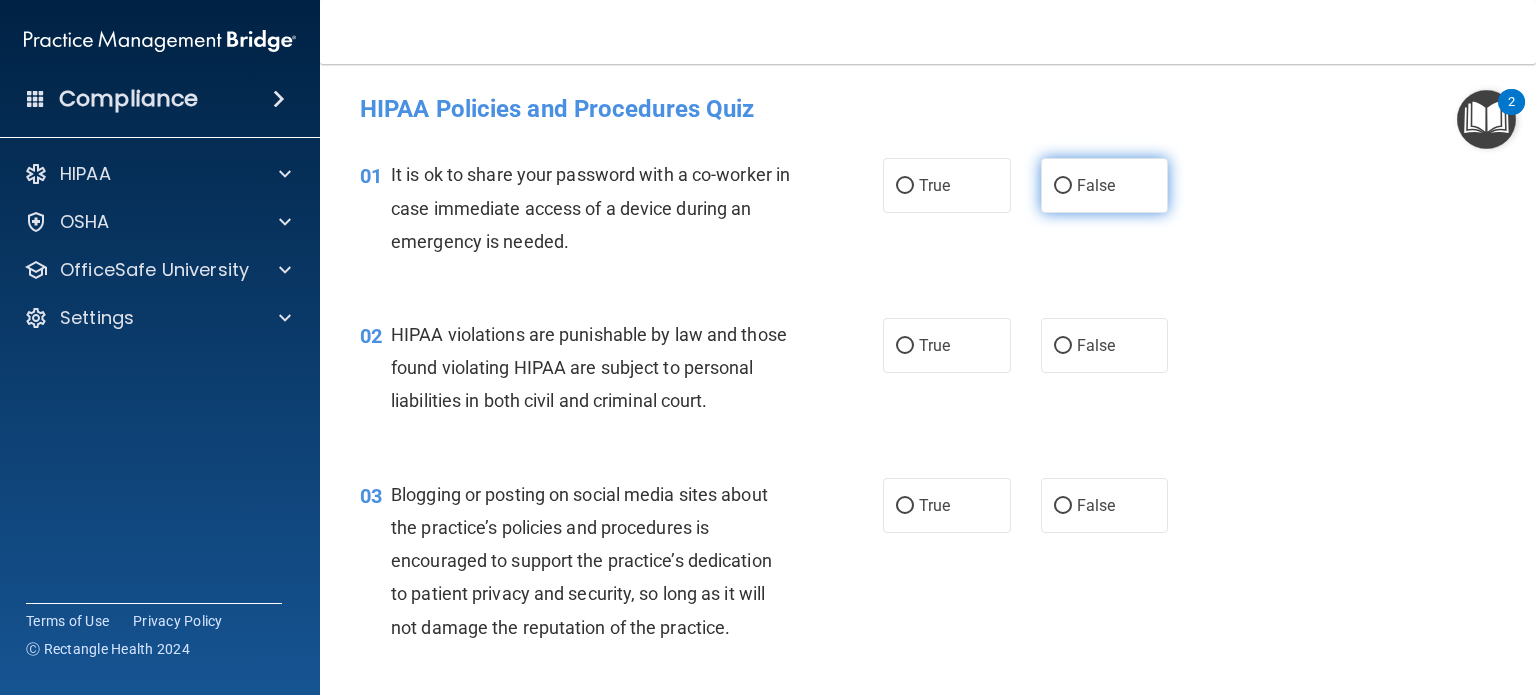 click on "False" at bounding box center (1063, 186) 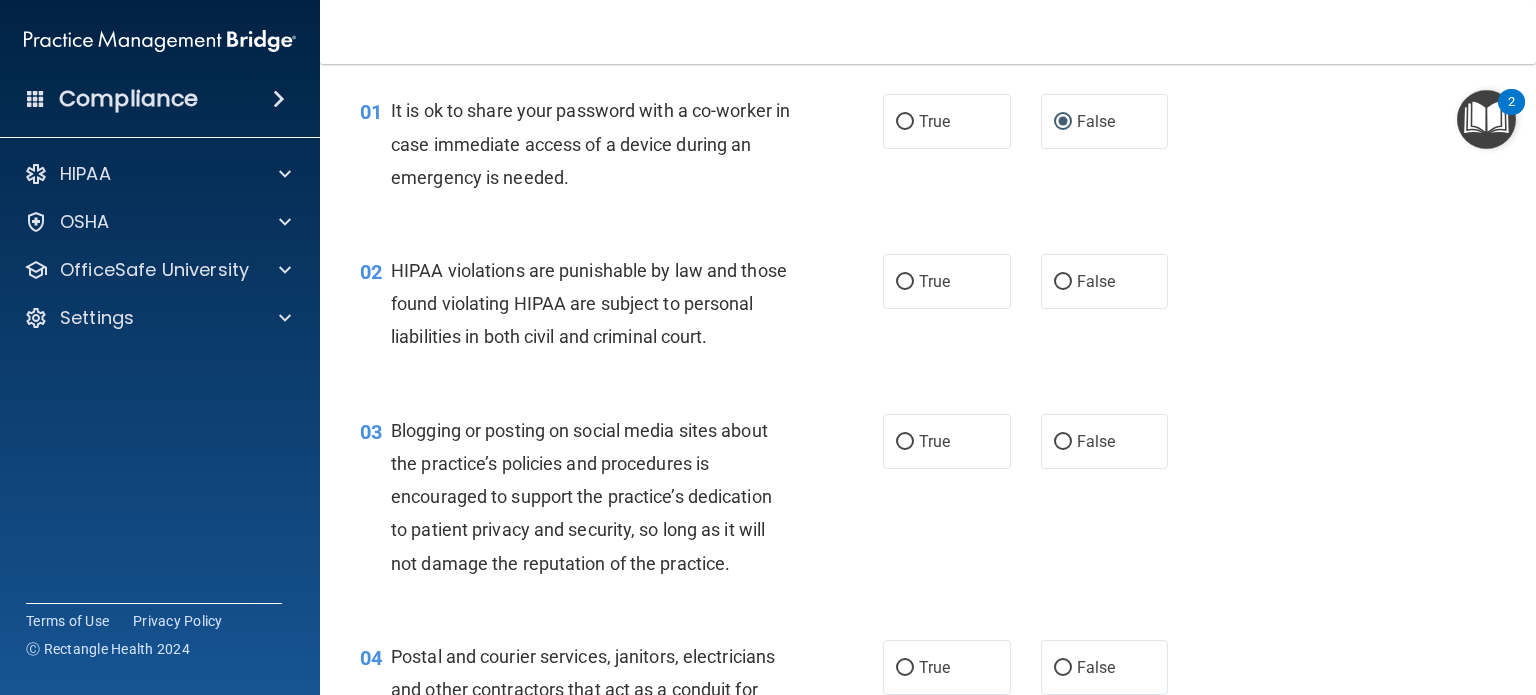 scroll, scrollTop: 100, scrollLeft: 0, axis: vertical 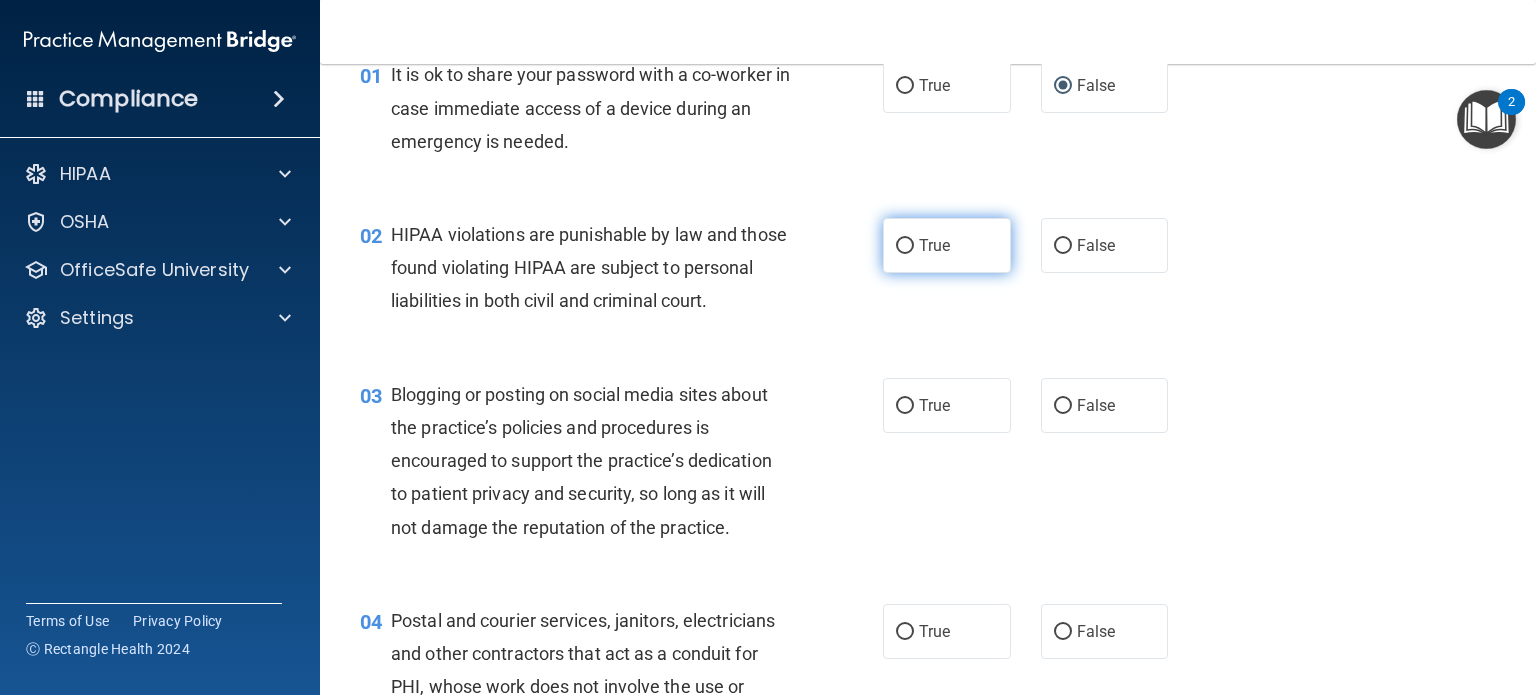 click on "True" at bounding box center [905, 246] 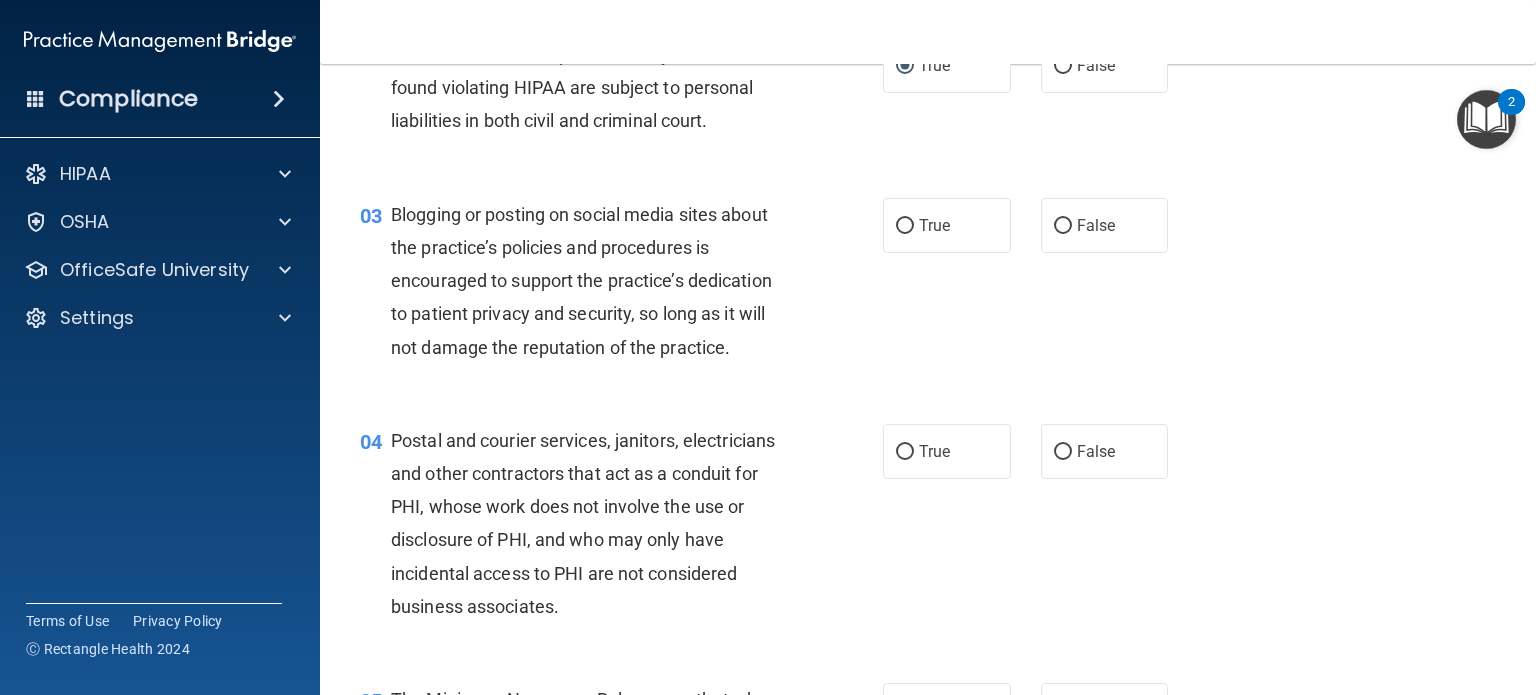 scroll, scrollTop: 300, scrollLeft: 0, axis: vertical 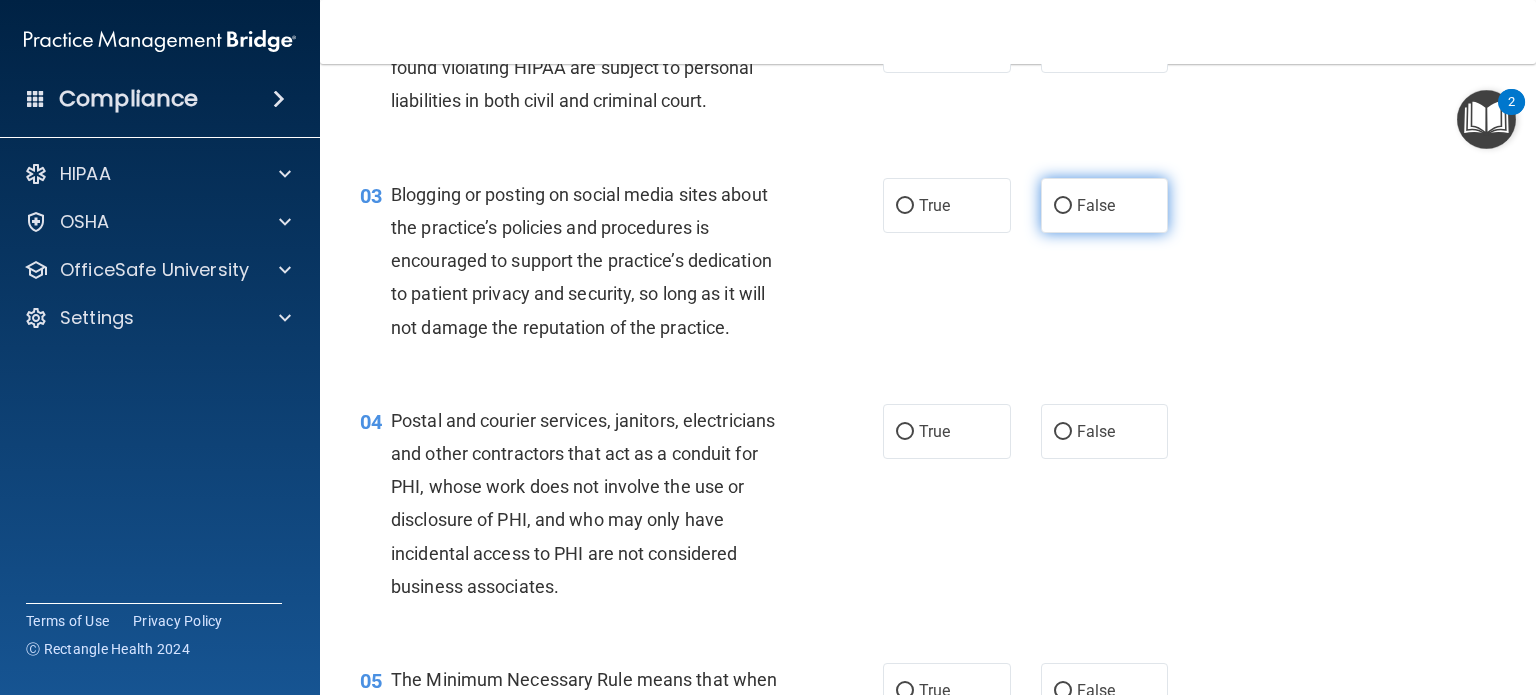 click on "False" at bounding box center (1063, 206) 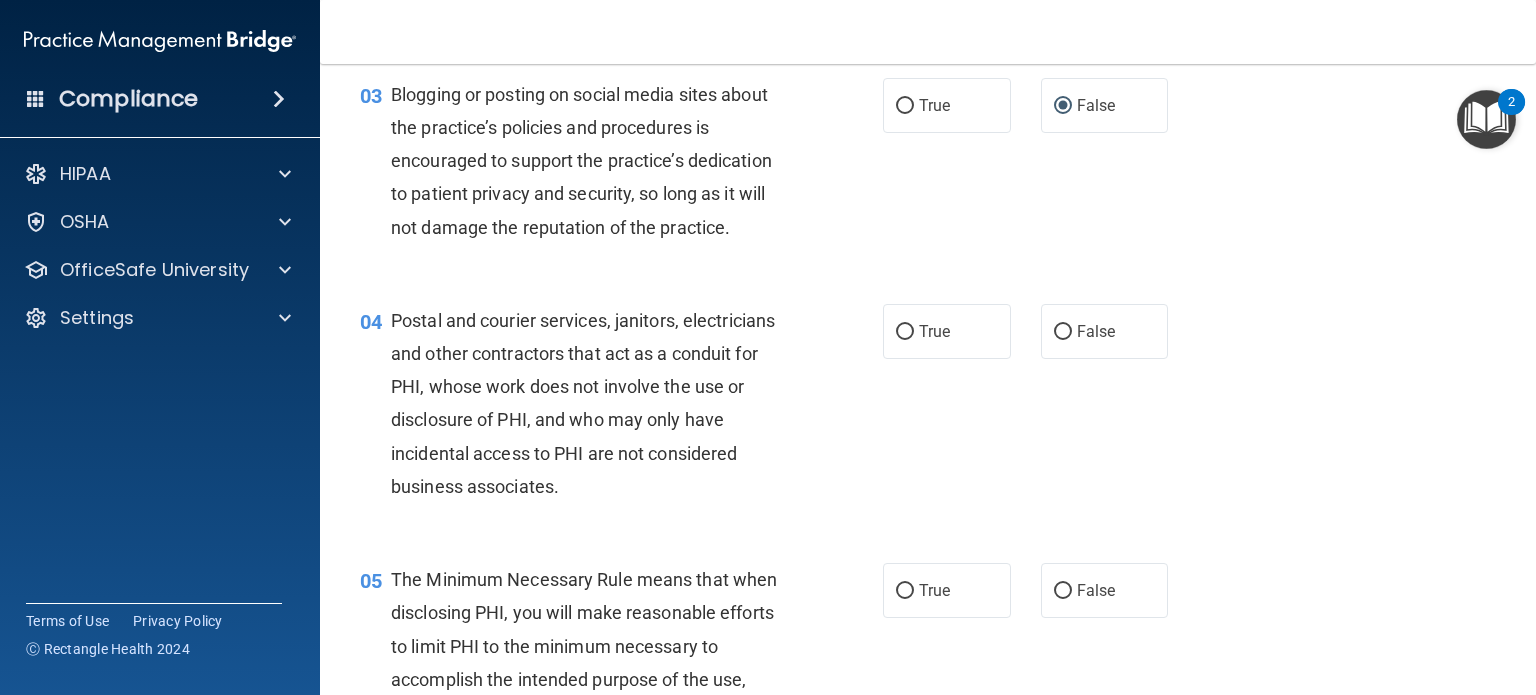 scroll, scrollTop: 500, scrollLeft: 0, axis: vertical 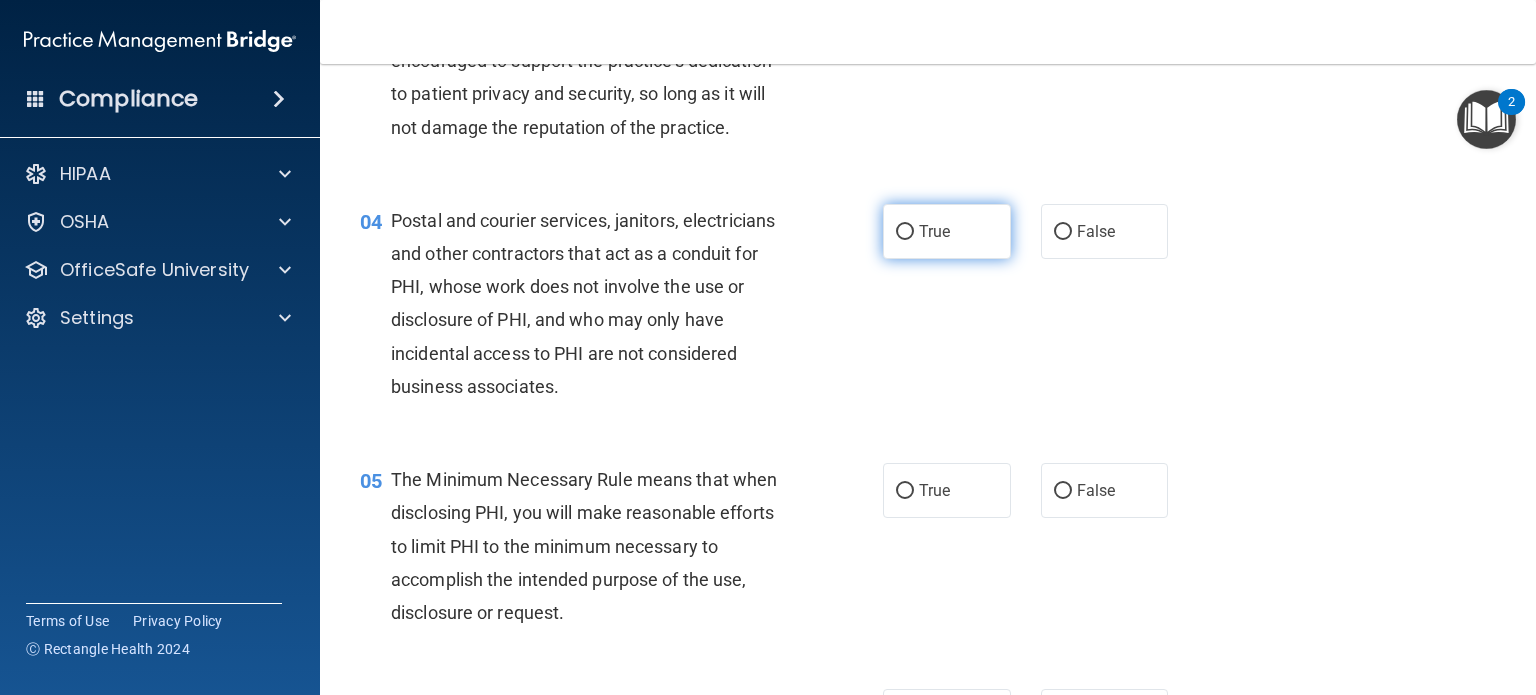 click on "True" at bounding box center (947, 231) 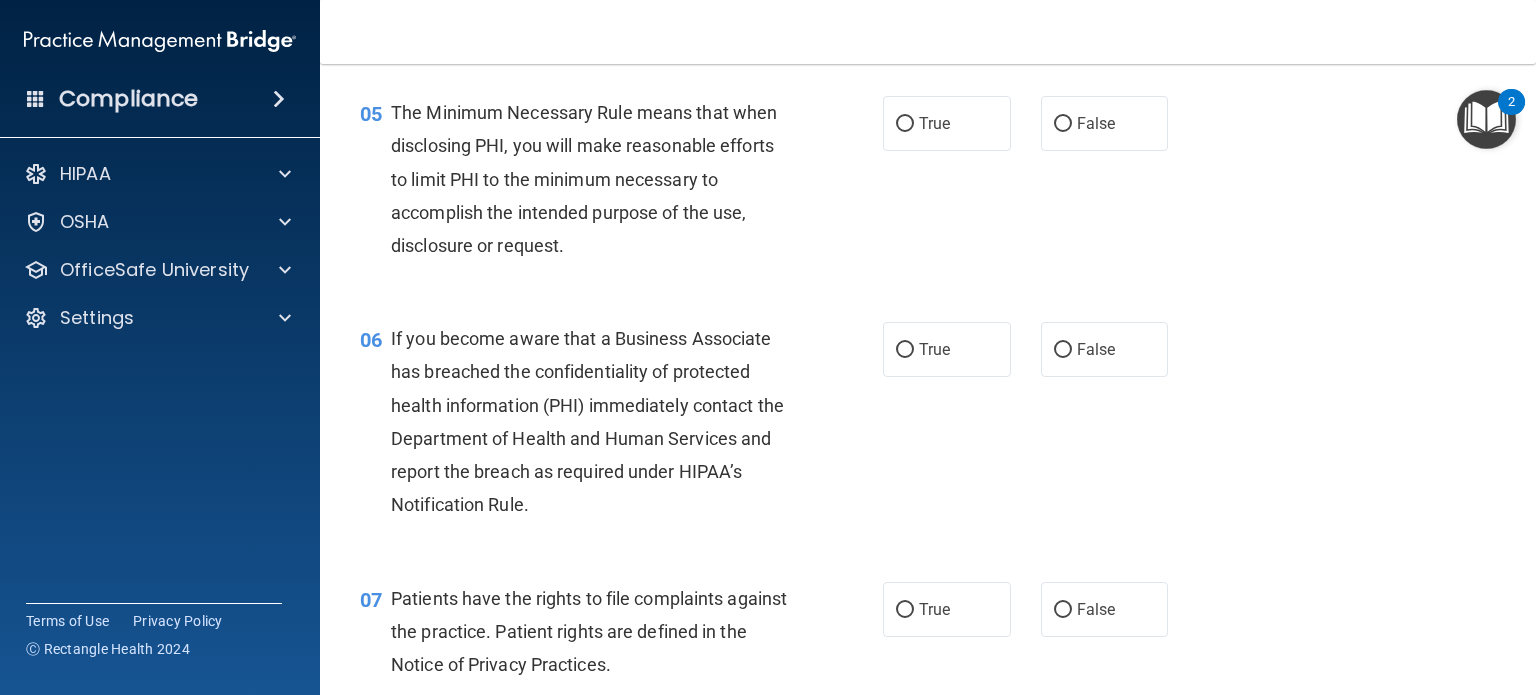 scroll, scrollTop: 900, scrollLeft: 0, axis: vertical 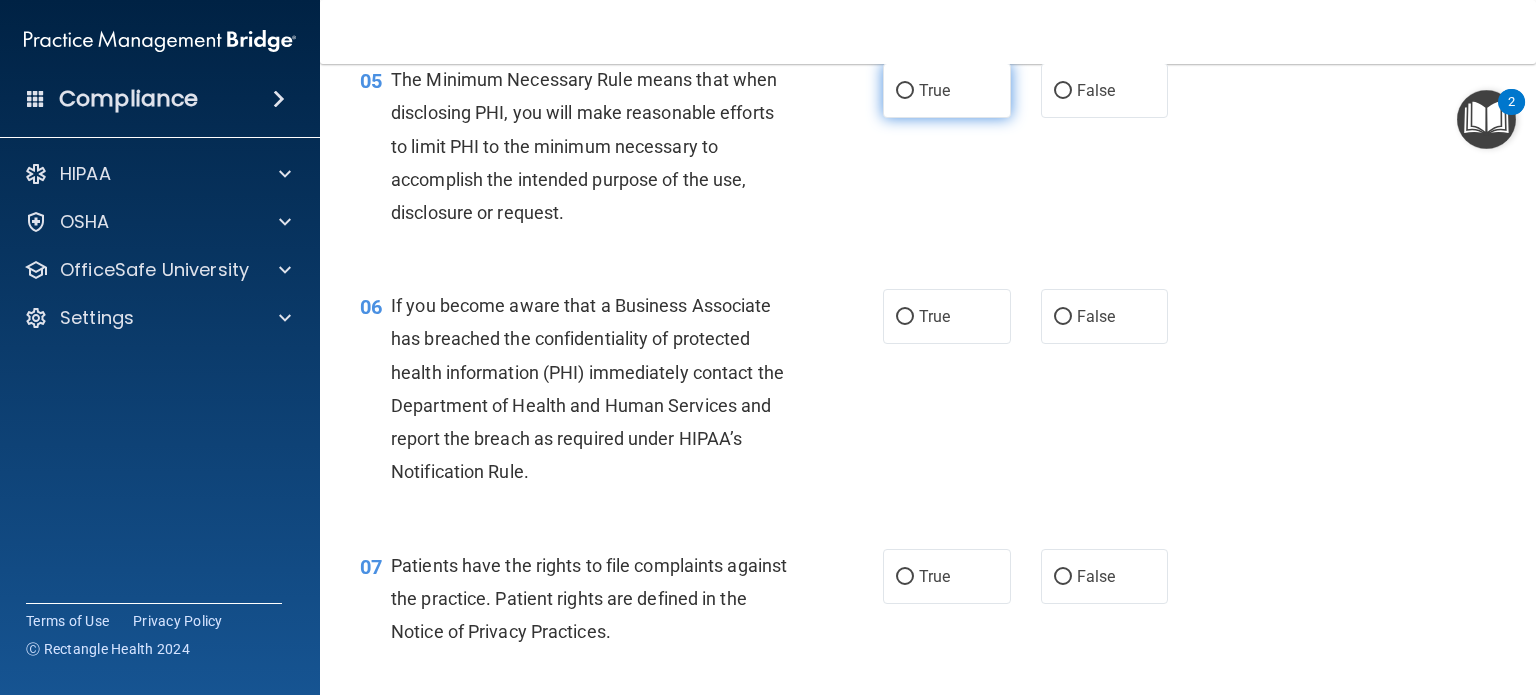 click on "True" at bounding box center (947, 90) 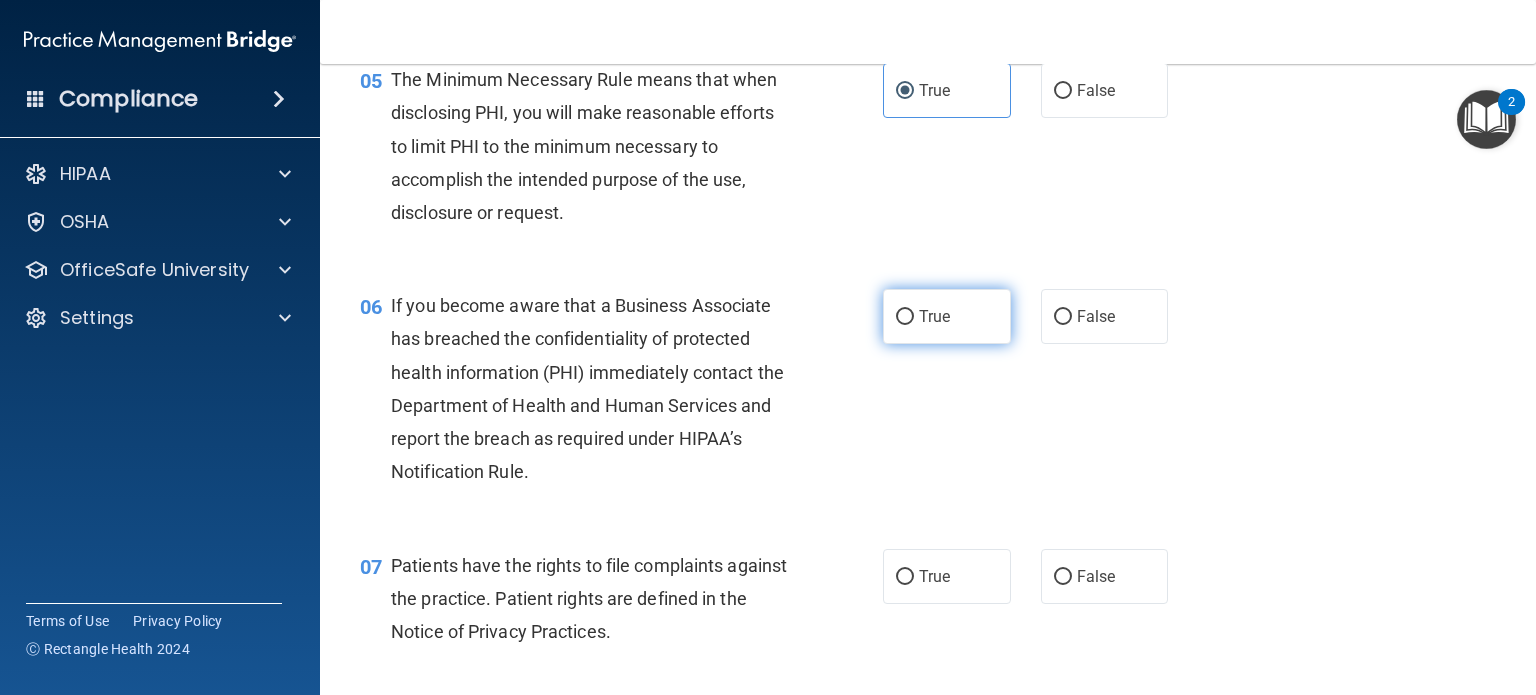 click on "True" at bounding box center (934, 316) 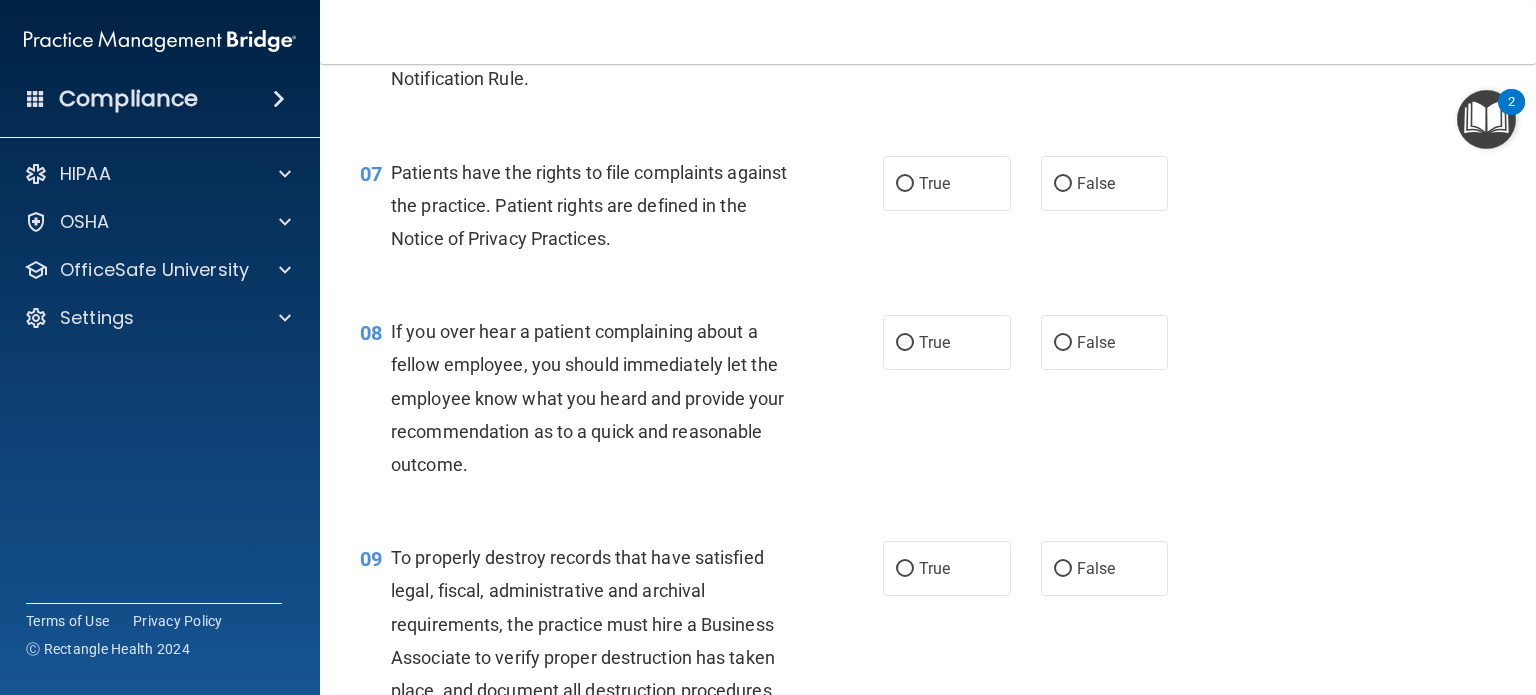 scroll, scrollTop: 1300, scrollLeft: 0, axis: vertical 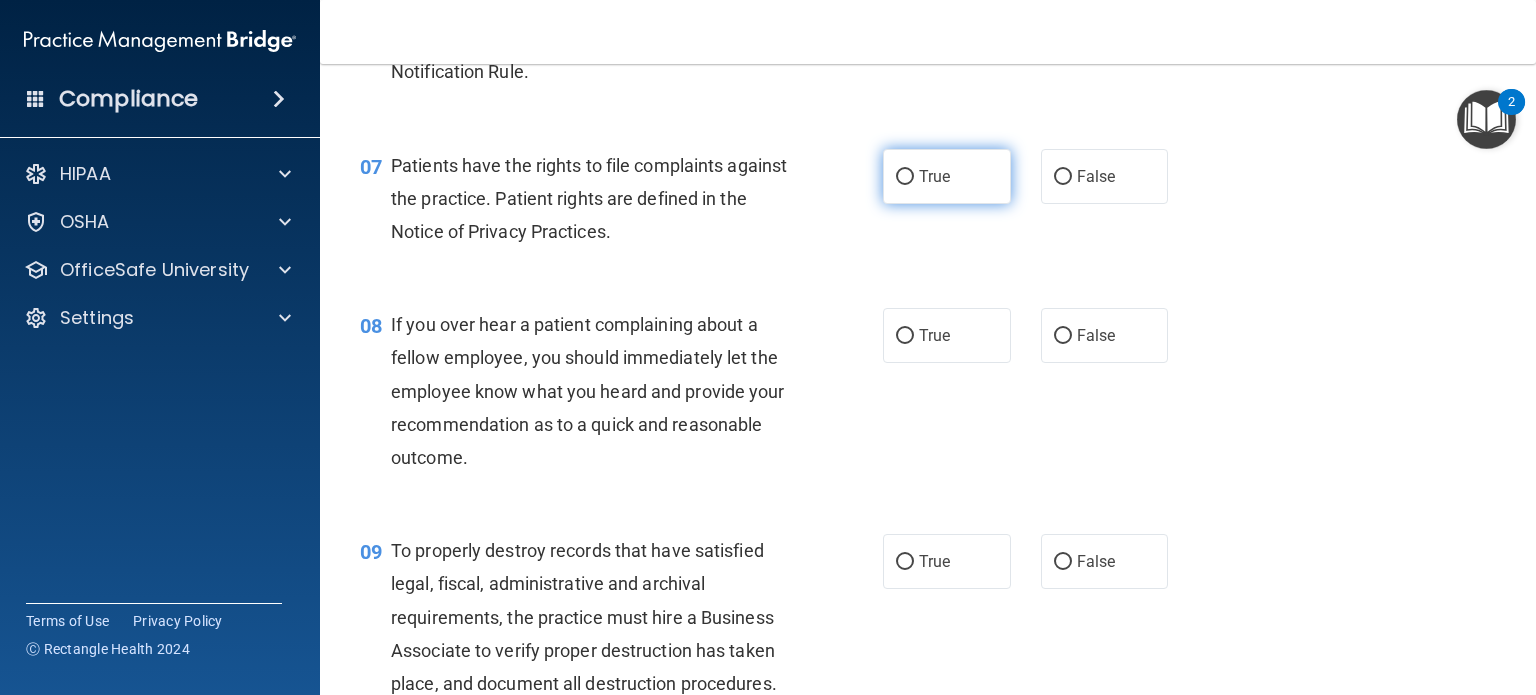 click on "True" at bounding box center [947, 176] 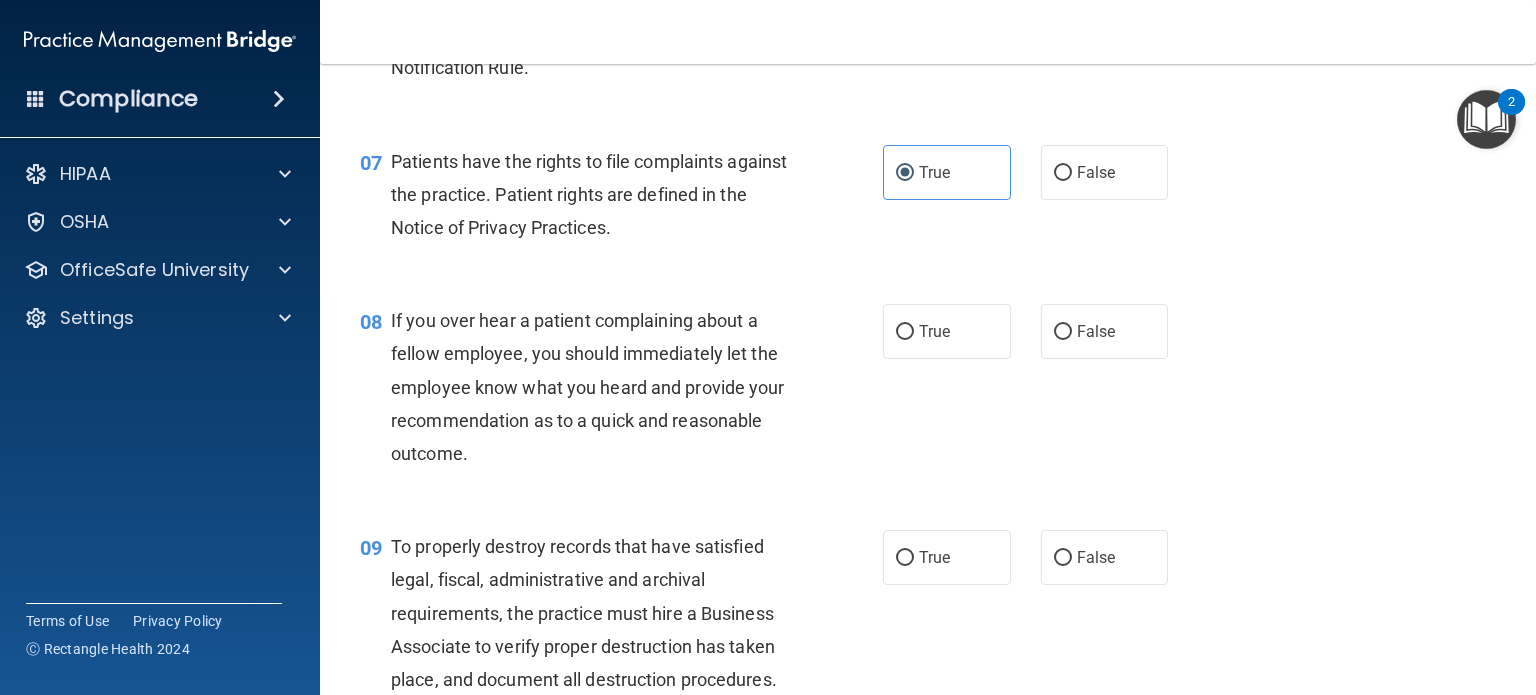 scroll, scrollTop: 1400, scrollLeft: 0, axis: vertical 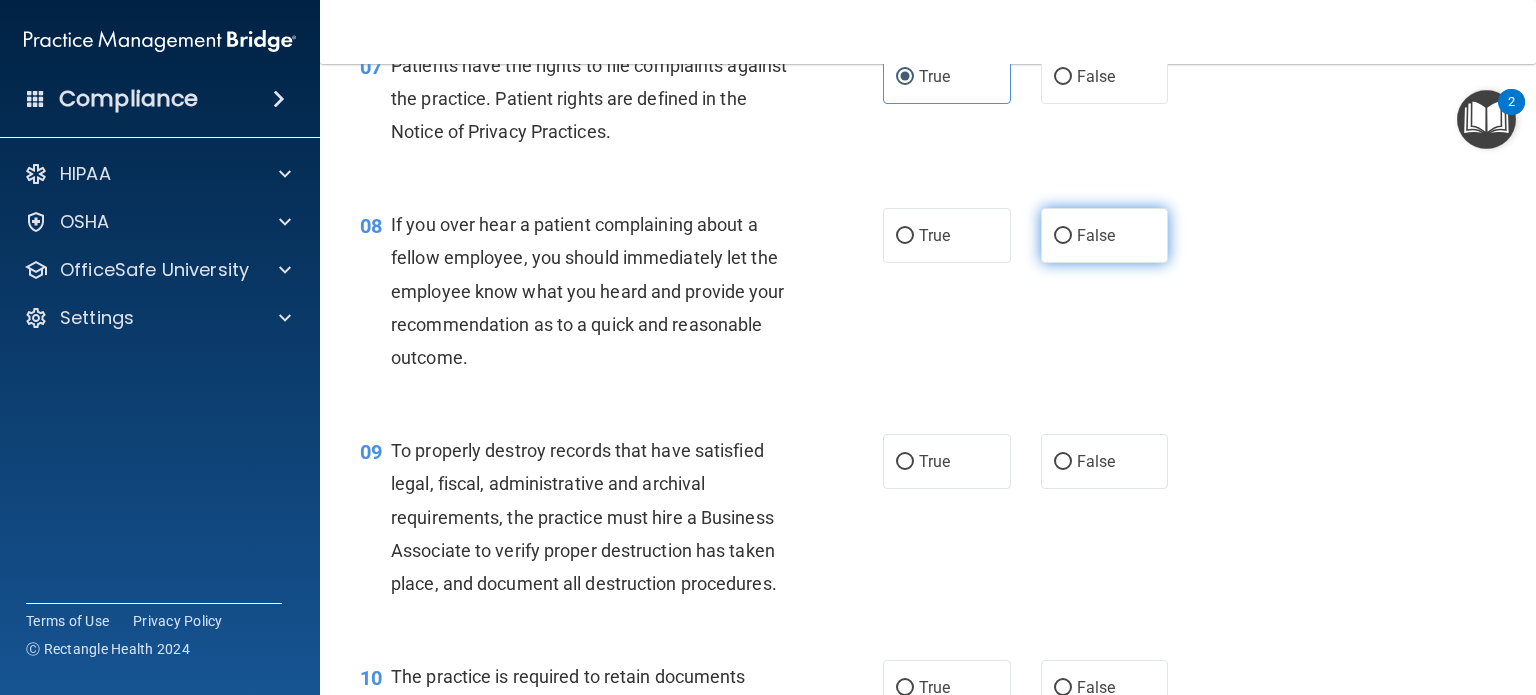 click on "False" at bounding box center [1105, 235] 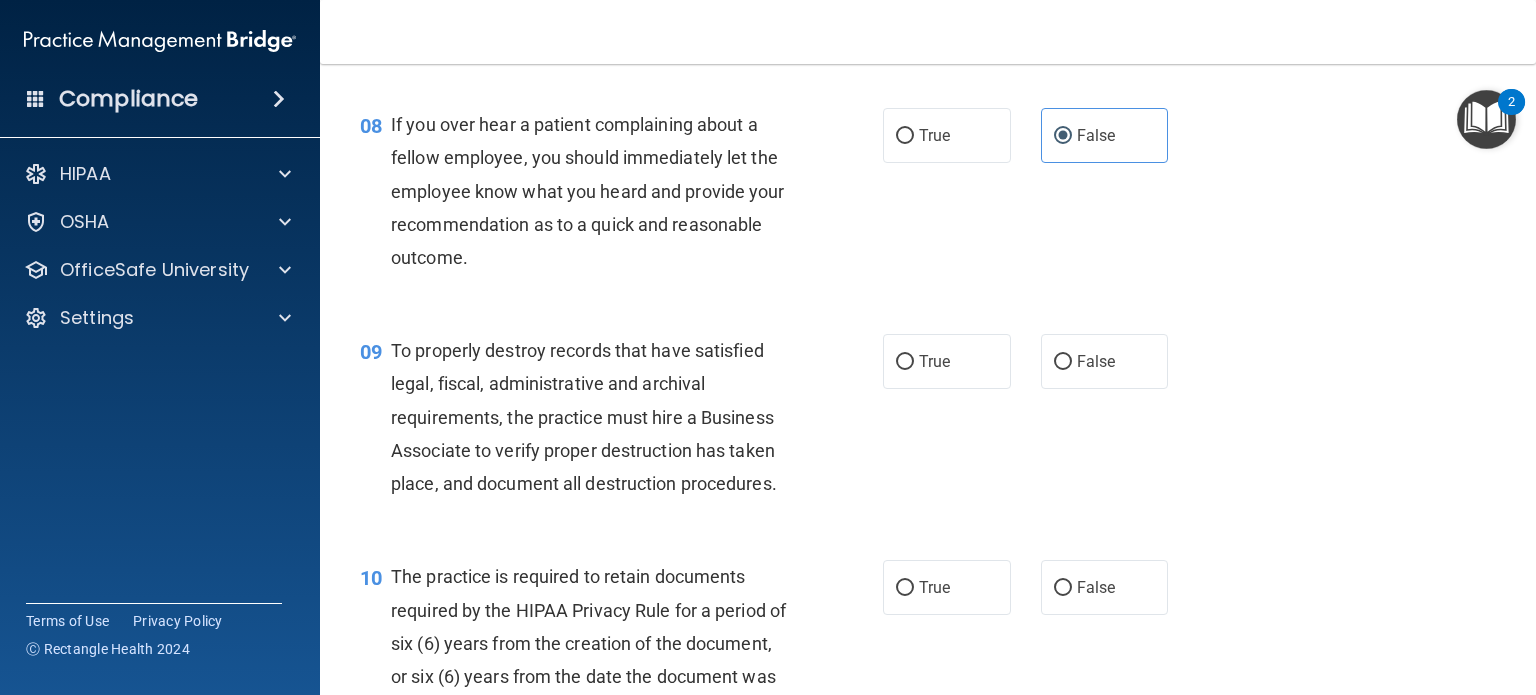 scroll, scrollTop: 1600, scrollLeft: 0, axis: vertical 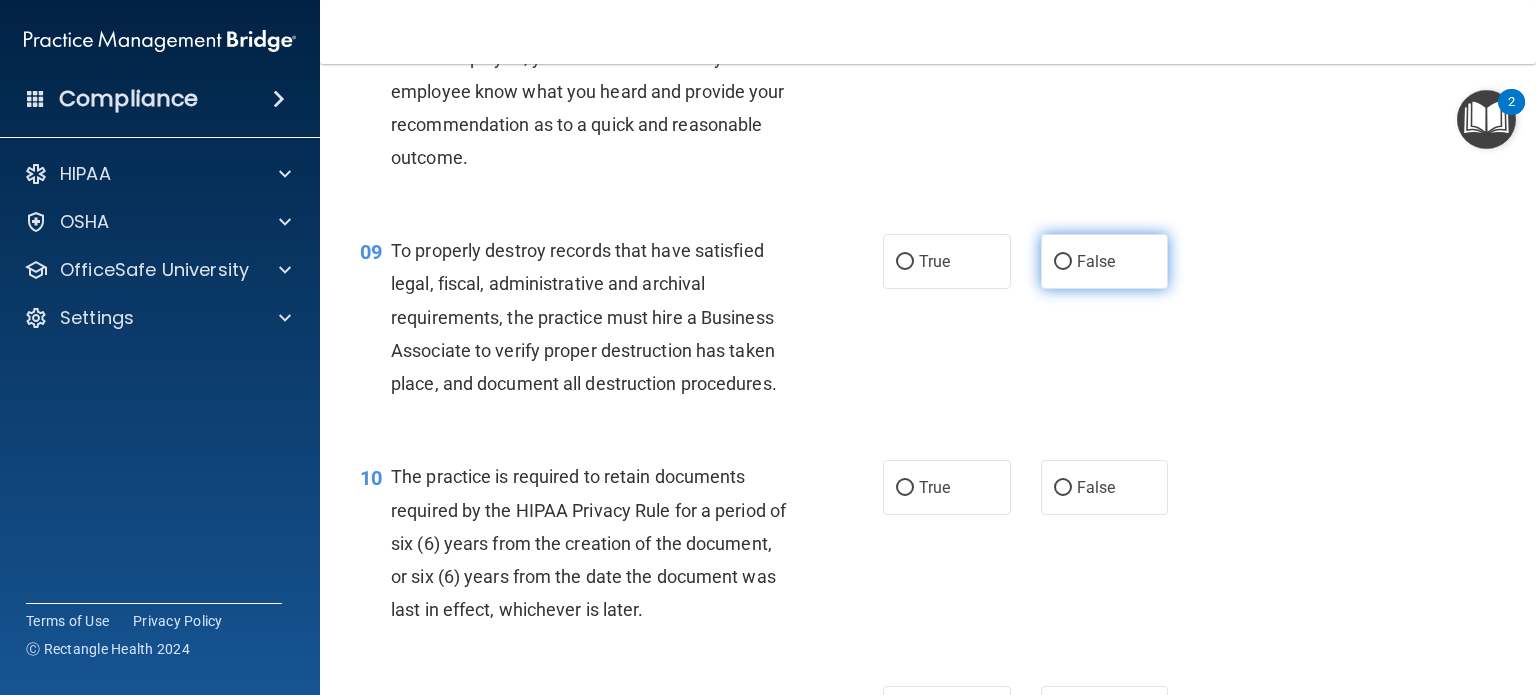 click on "False" at bounding box center [1096, 261] 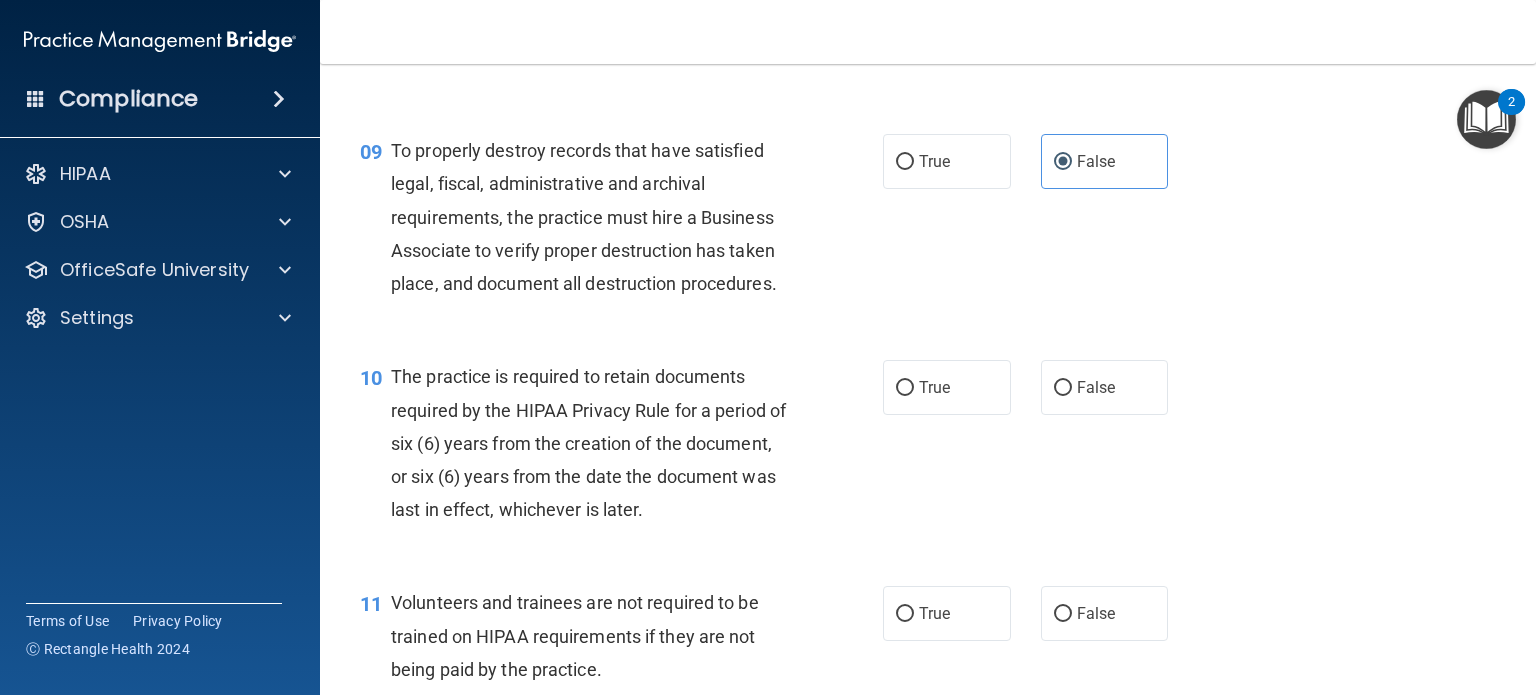 scroll, scrollTop: 1800, scrollLeft: 0, axis: vertical 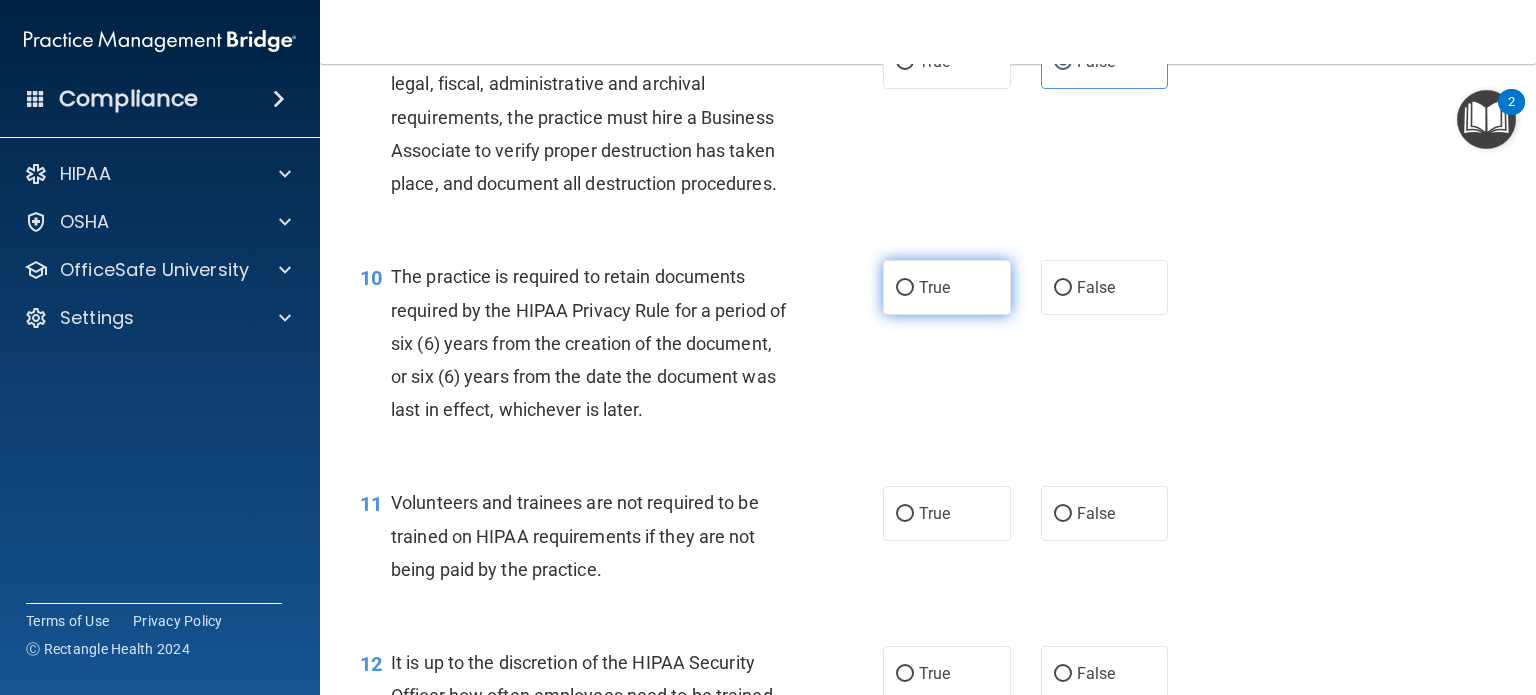 click on "True" at bounding box center (905, 288) 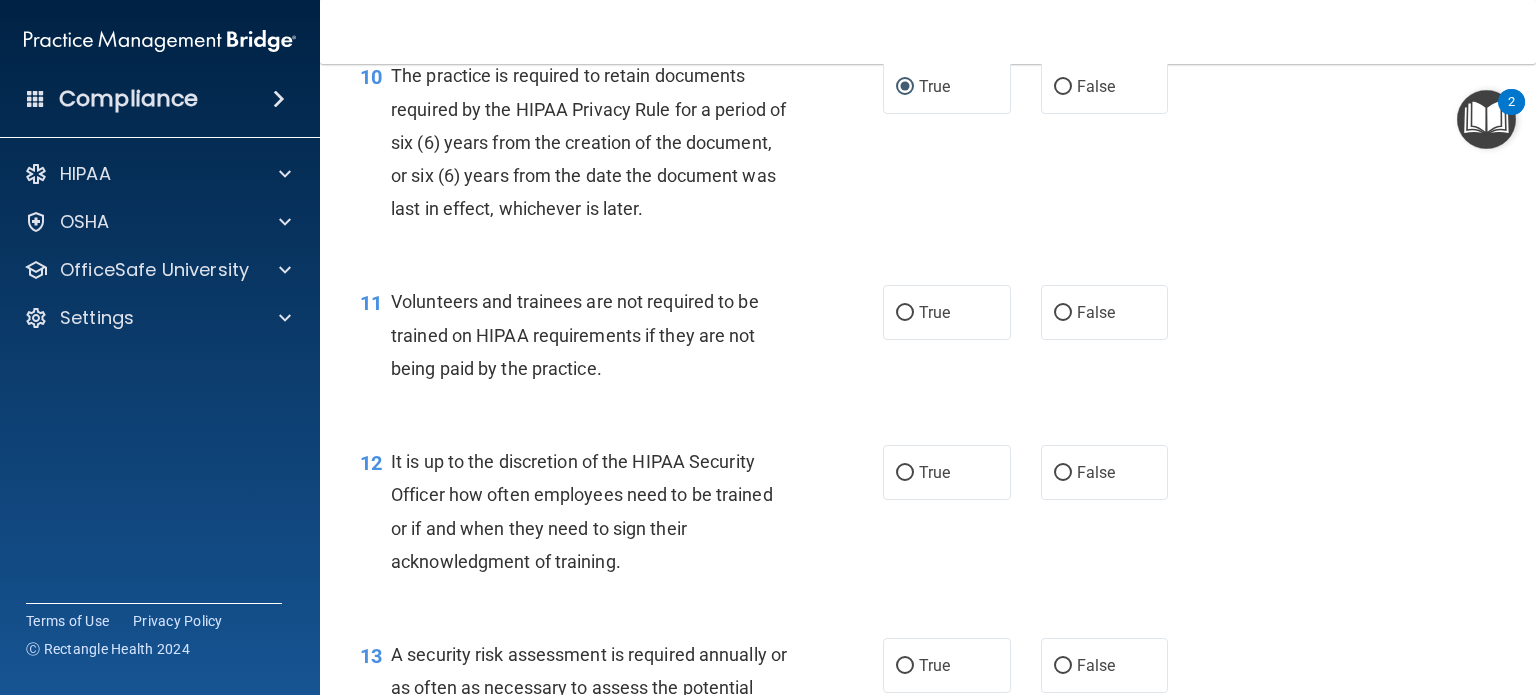 scroll, scrollTop: 2100, scrollLeft: 0, axis: vertical 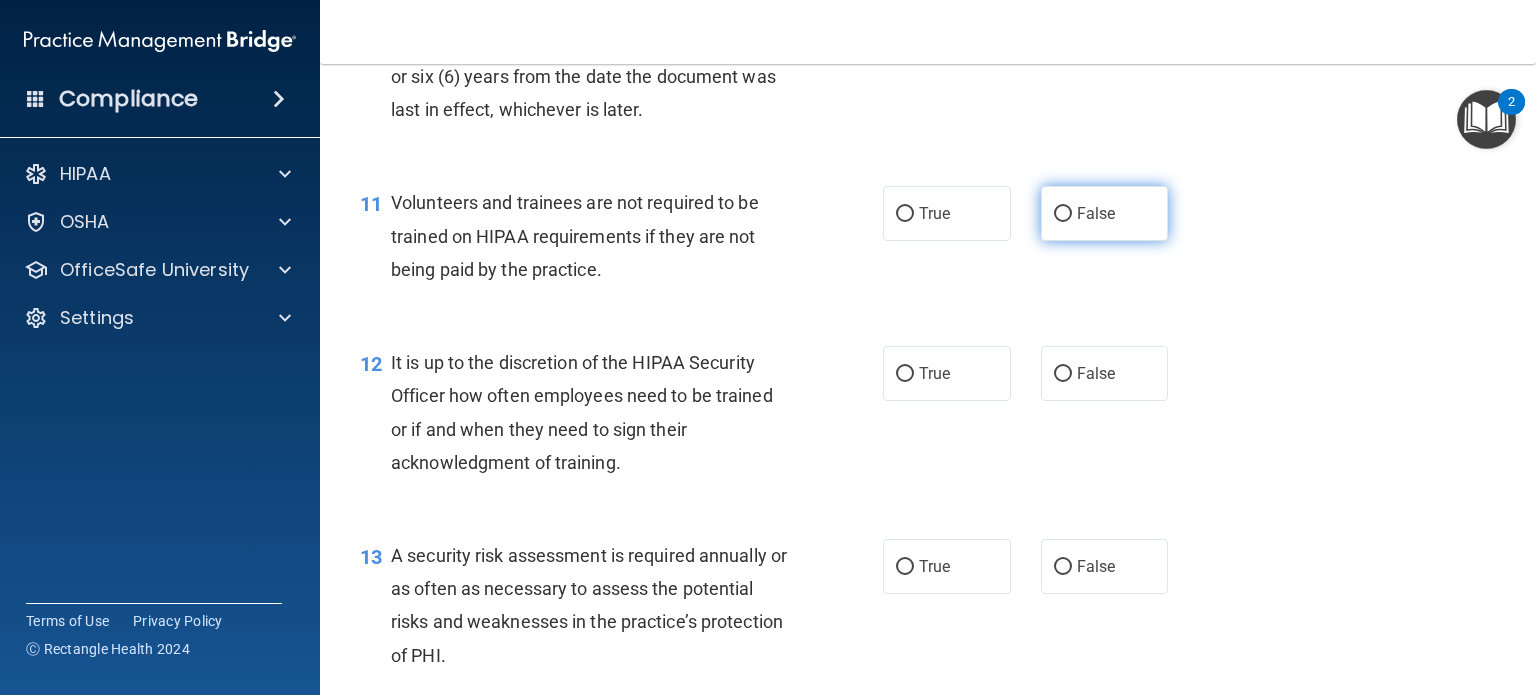 click on "False" at bounding box center [1063, 214] 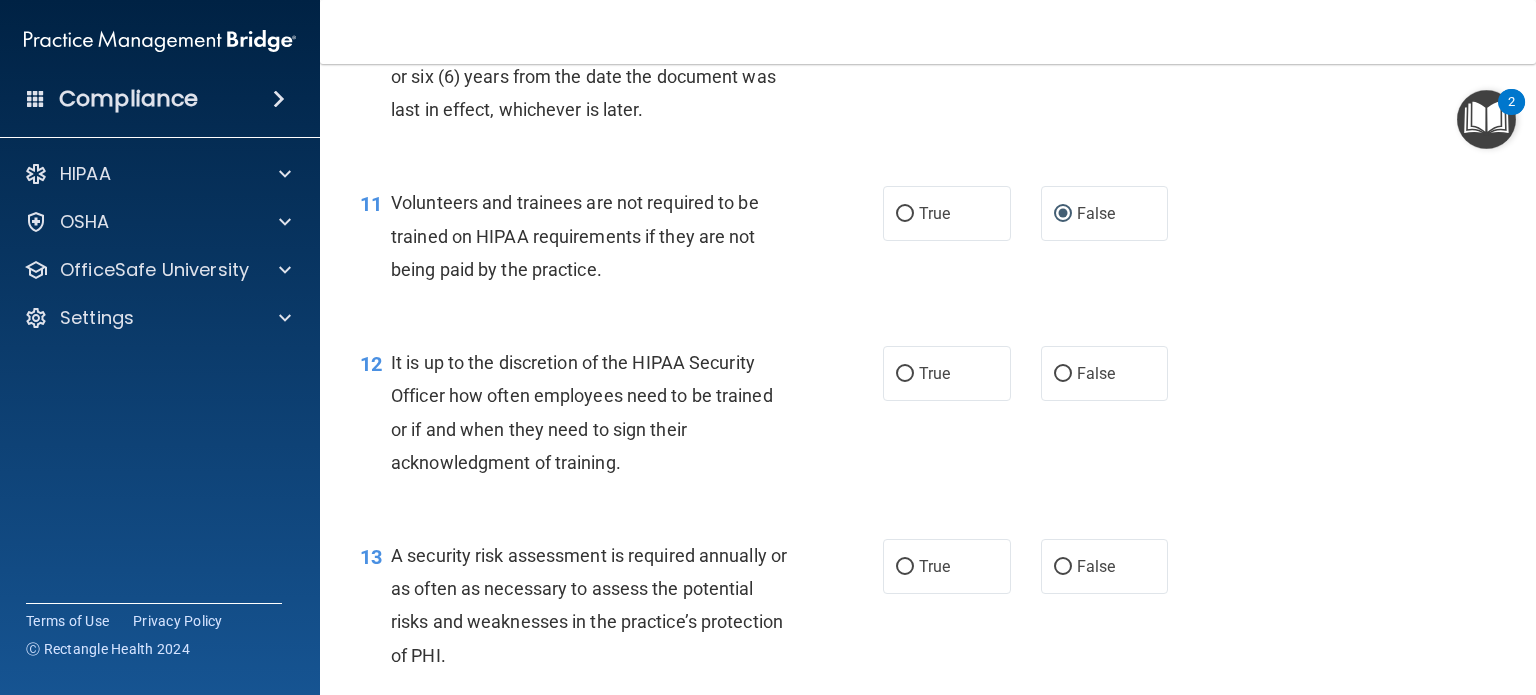 scroll, scrollTop: 2200, scrollLeft: 0, axis: vertical 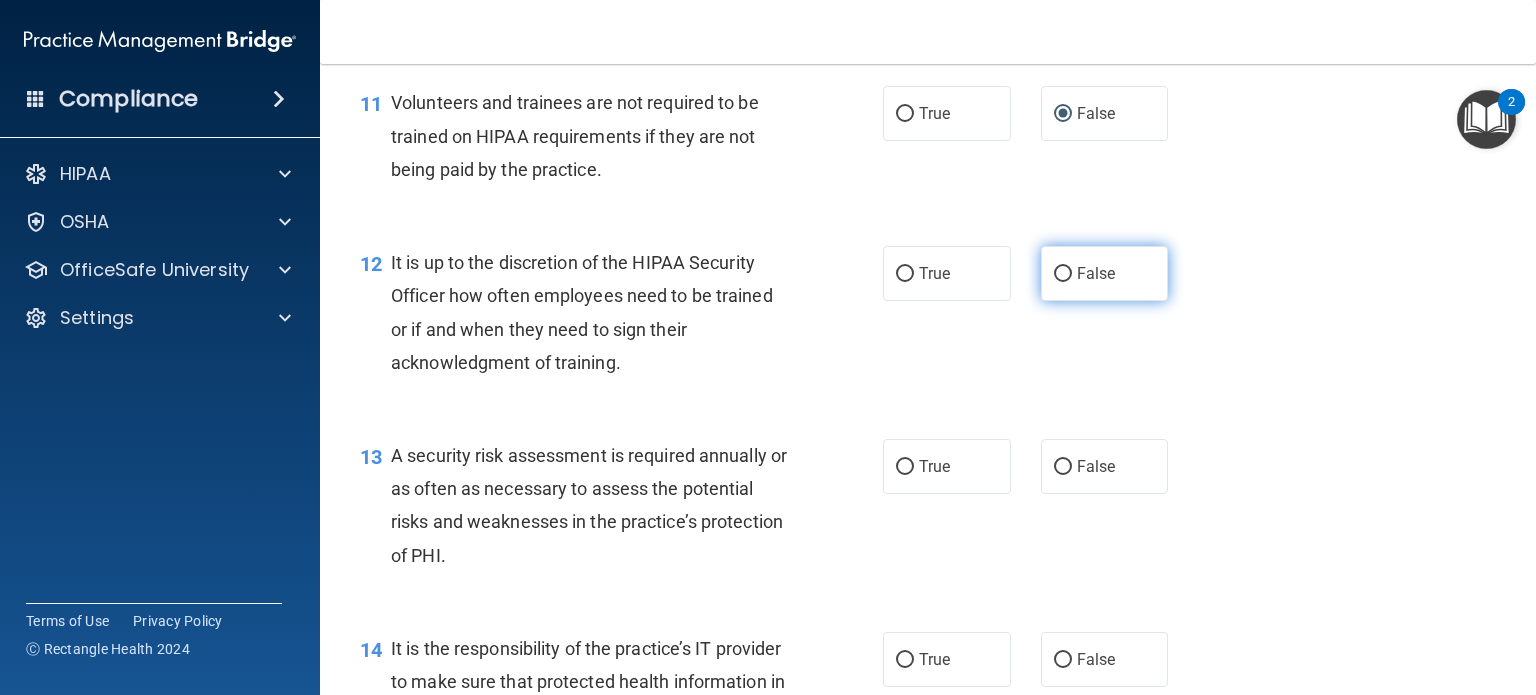 click on "False" at bounding box center (1063, 274) 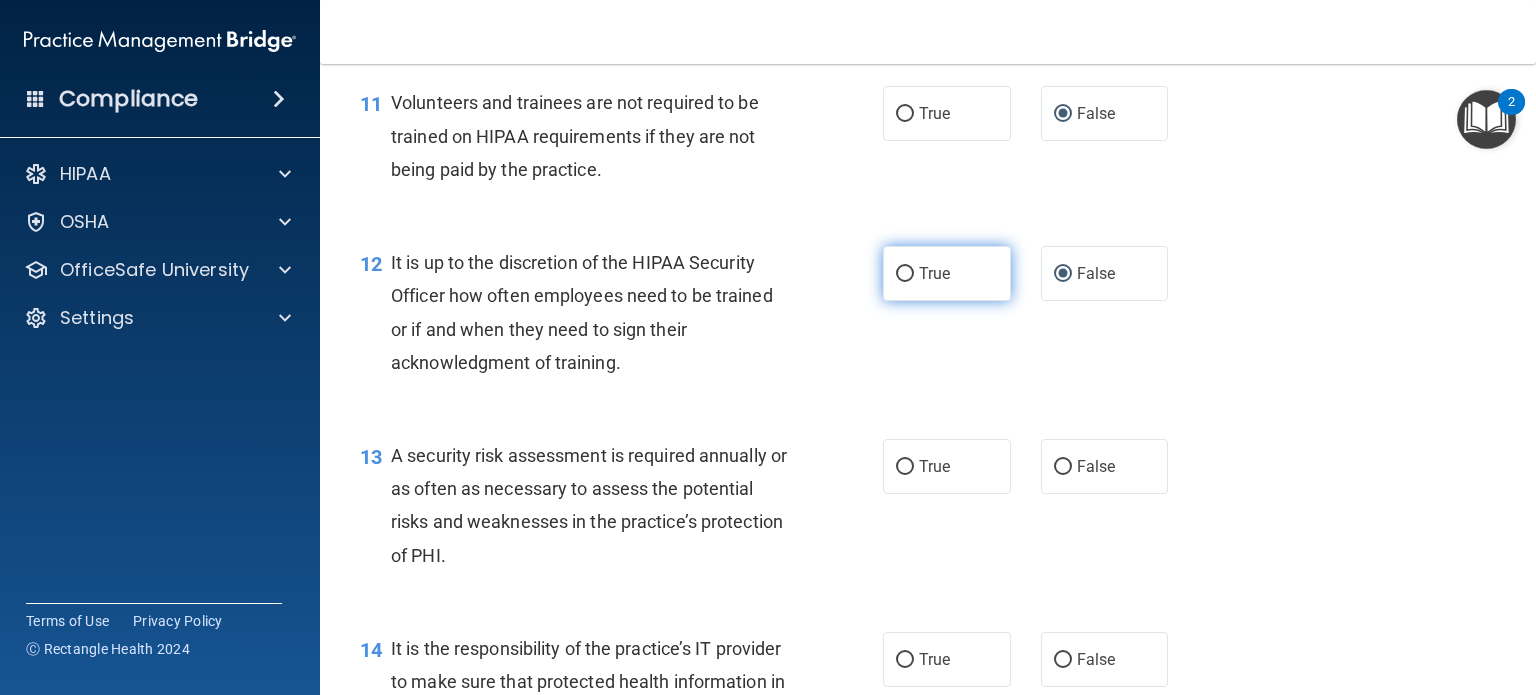 click on "True" at bounding box center [947, 273] 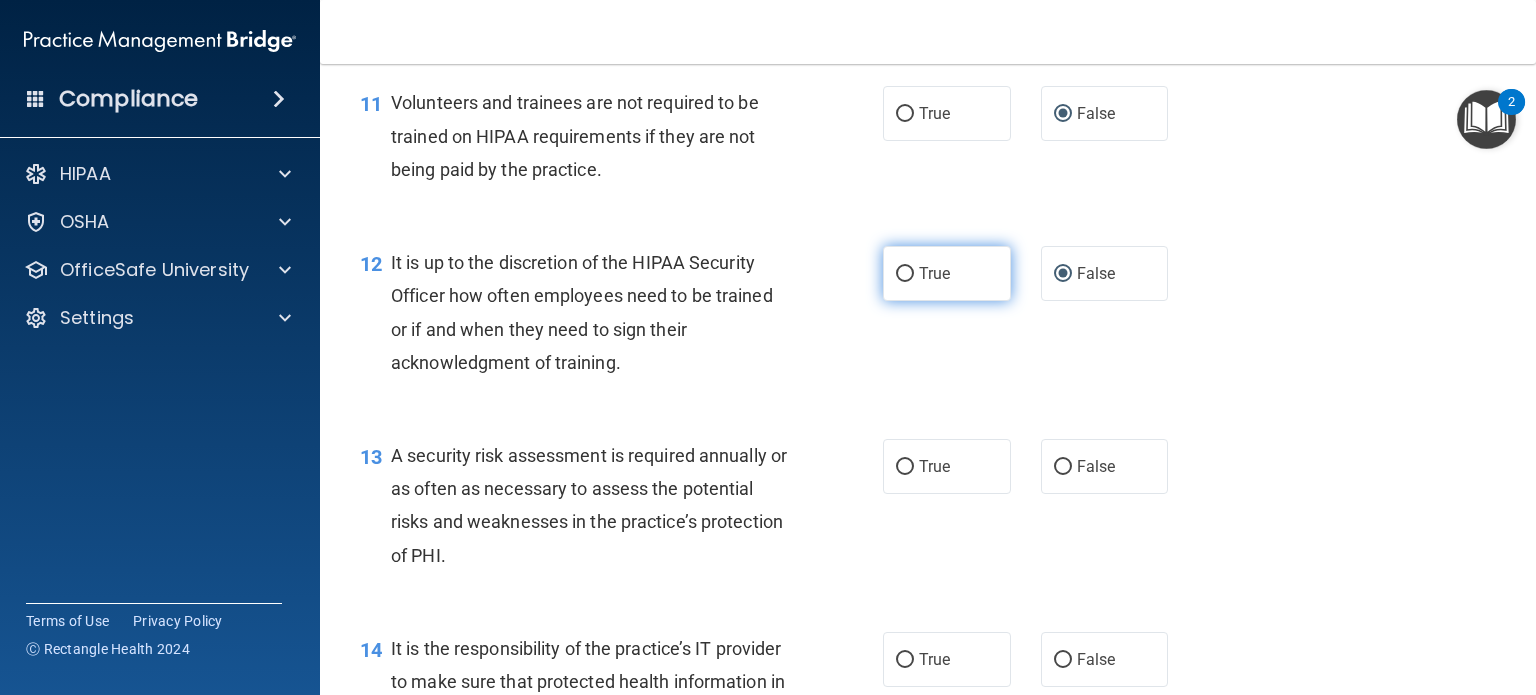 radio on "true" 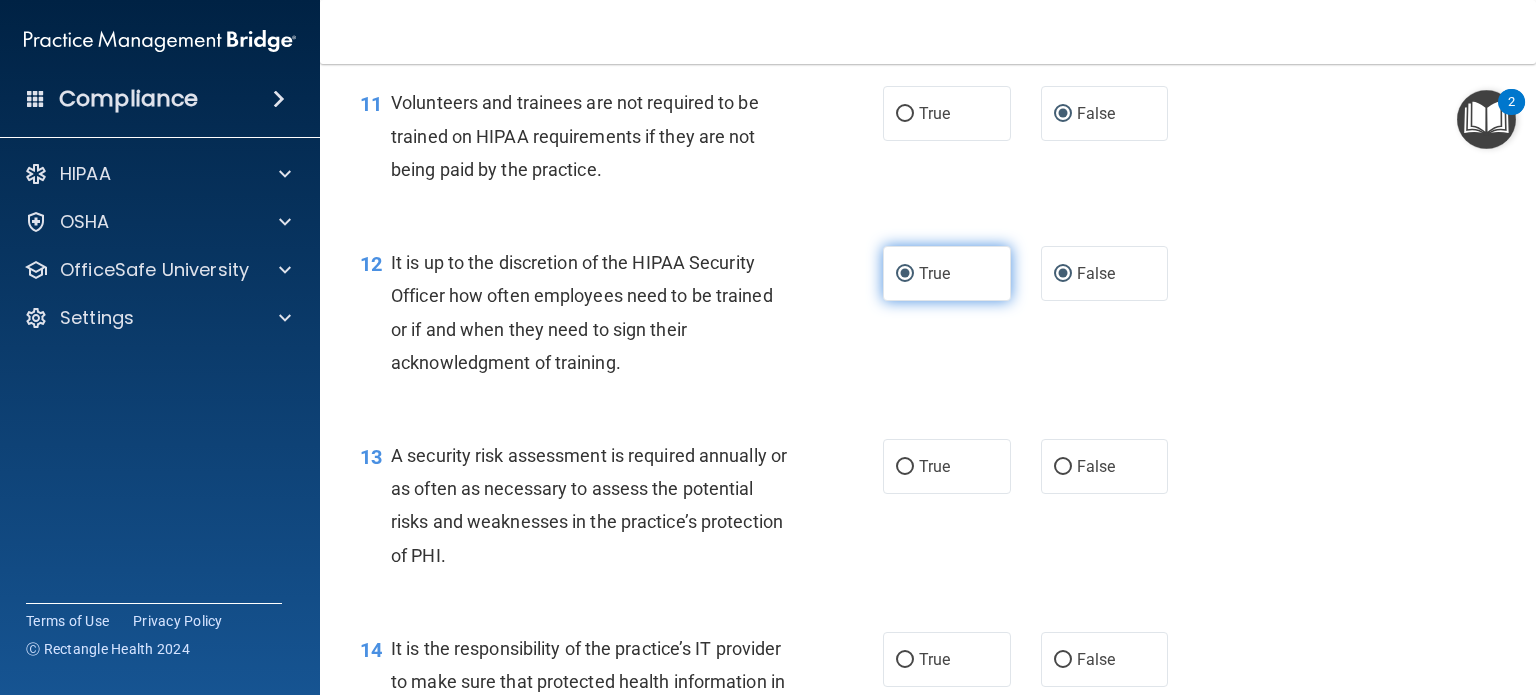 radio on "false" 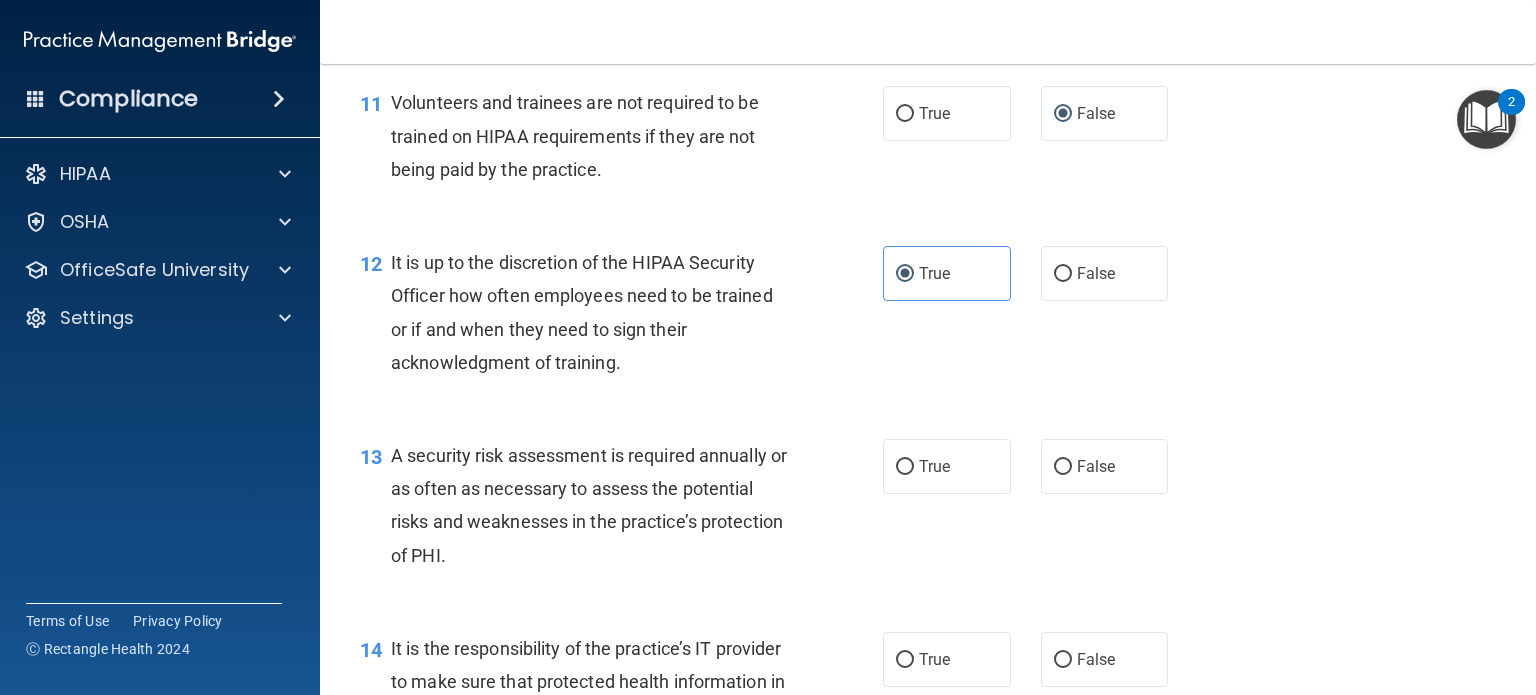 scroll, scrollTop: 2400, scrollLeft: 0, axis: vertical 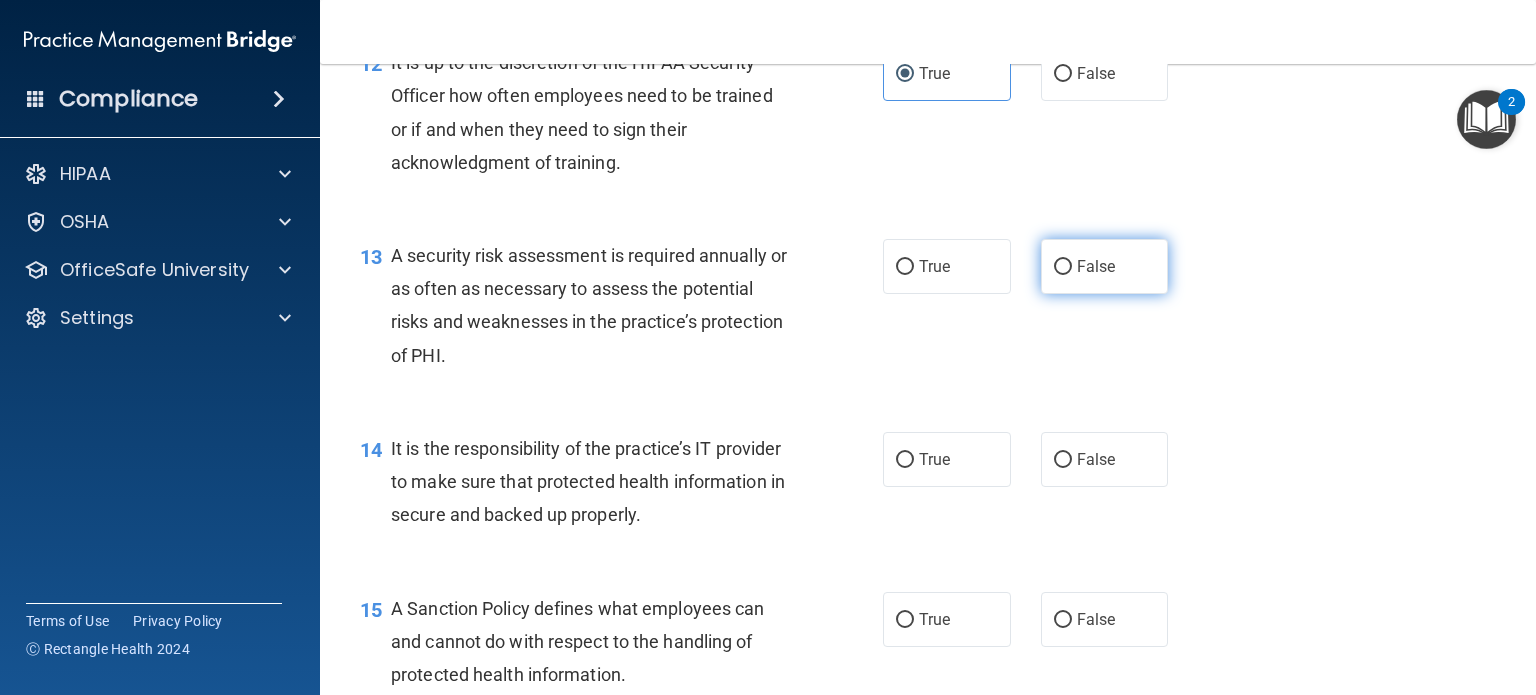 click on "False" at bounding box center [1063, 267] 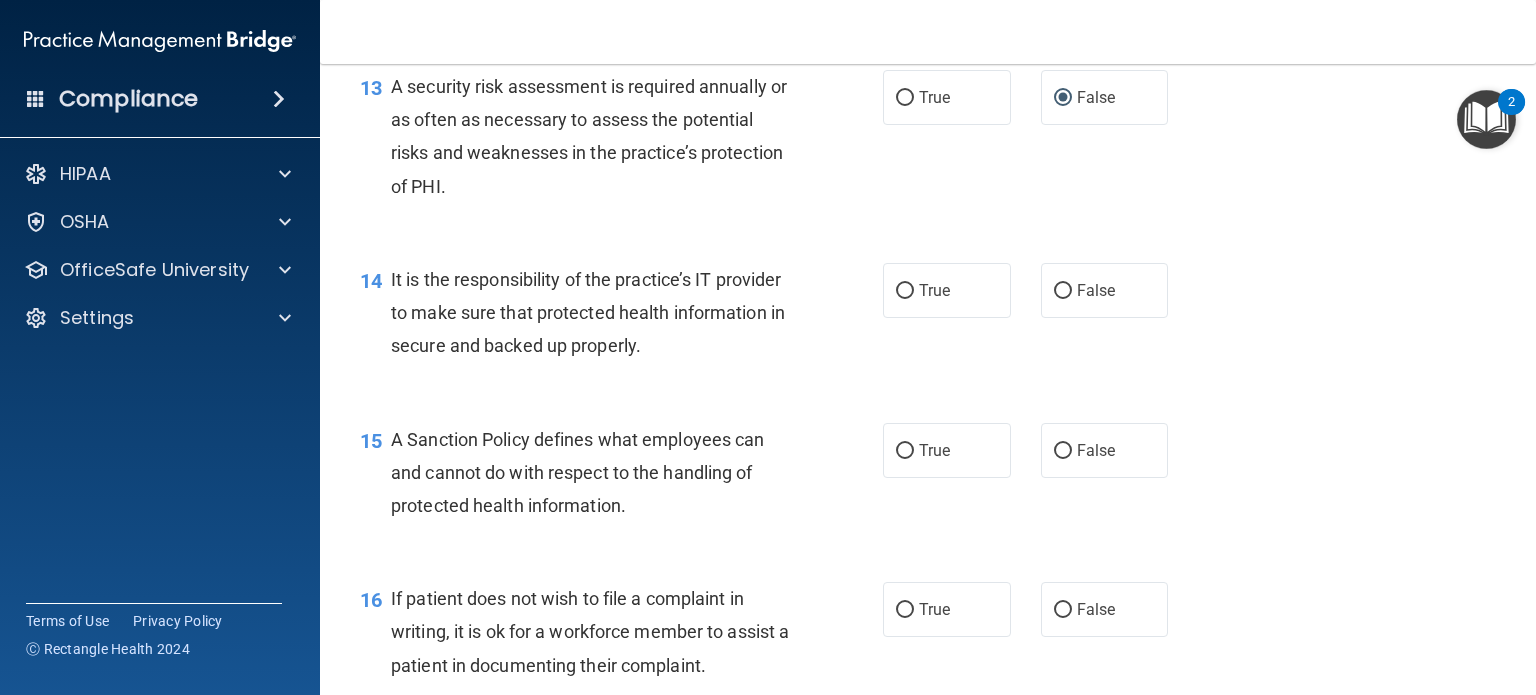 scroll, scrollTop: 2600, scrollLeft: 0, axis: vertical 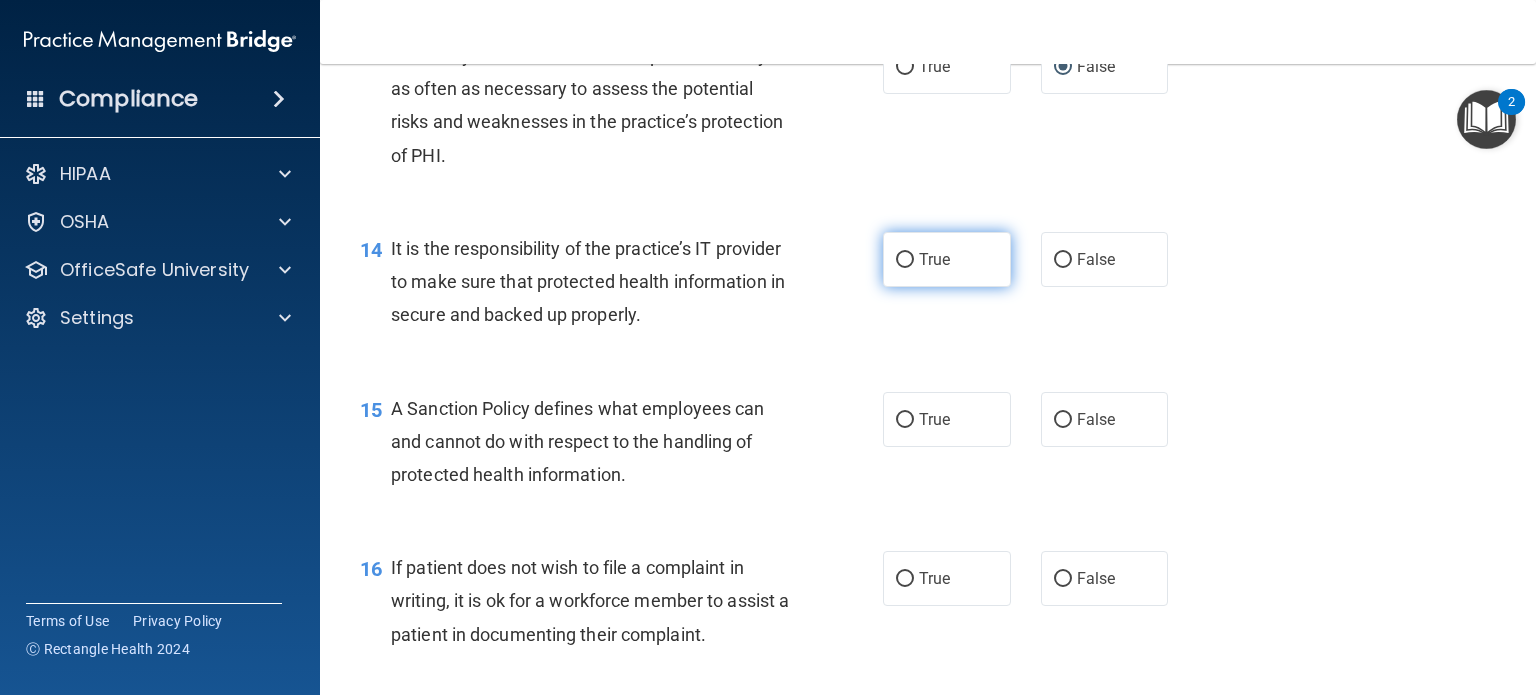 click on "True" at bounding box center (905, 260) 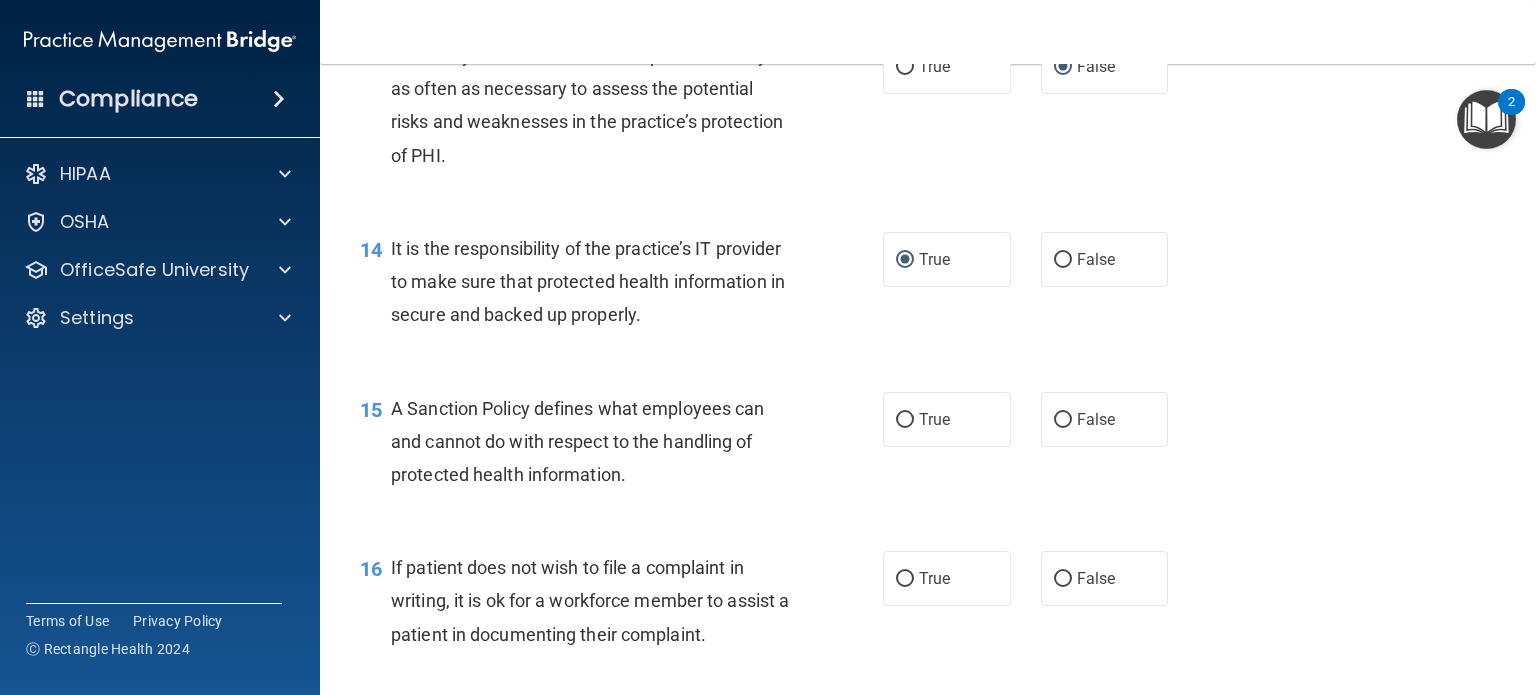scroll, scrollTop: 2700, scrollLeft: 0, axis: vertical 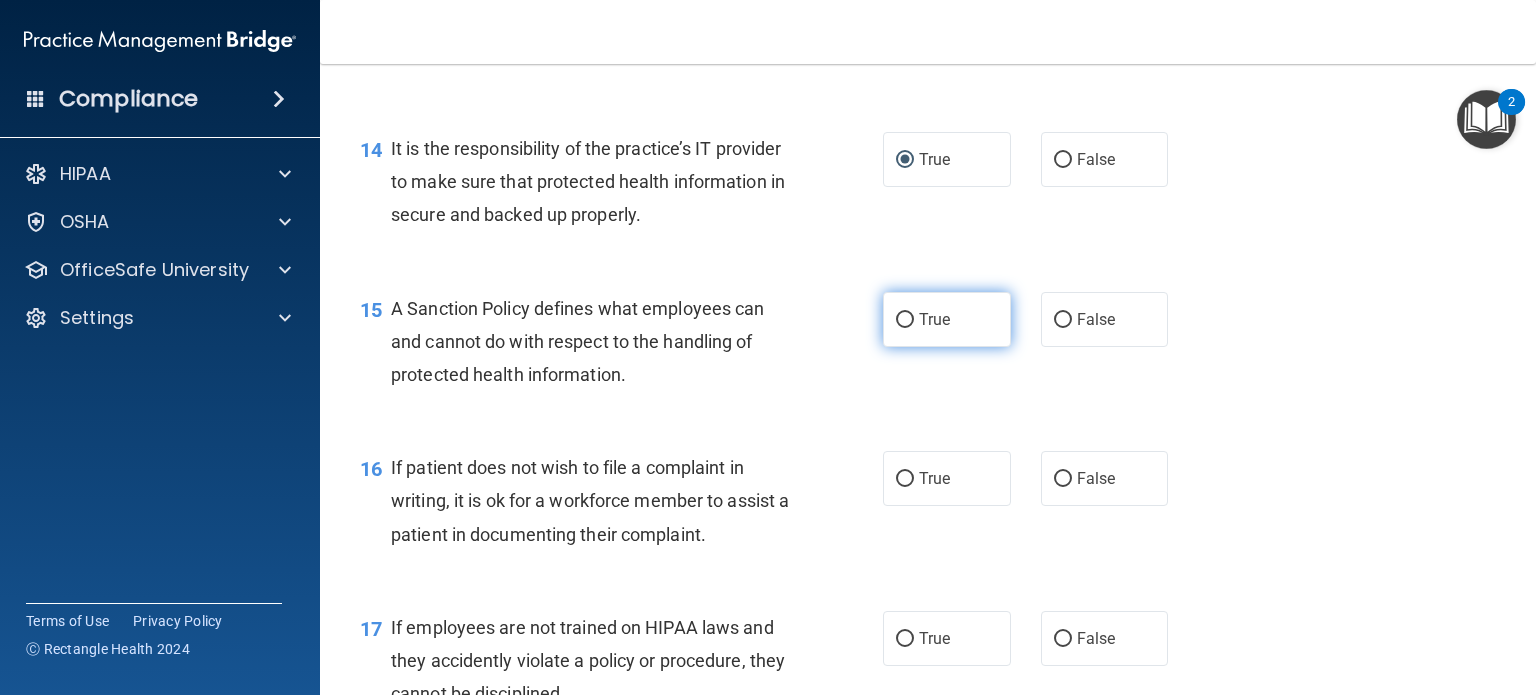 click on "True" at bounding box center (905, 320) 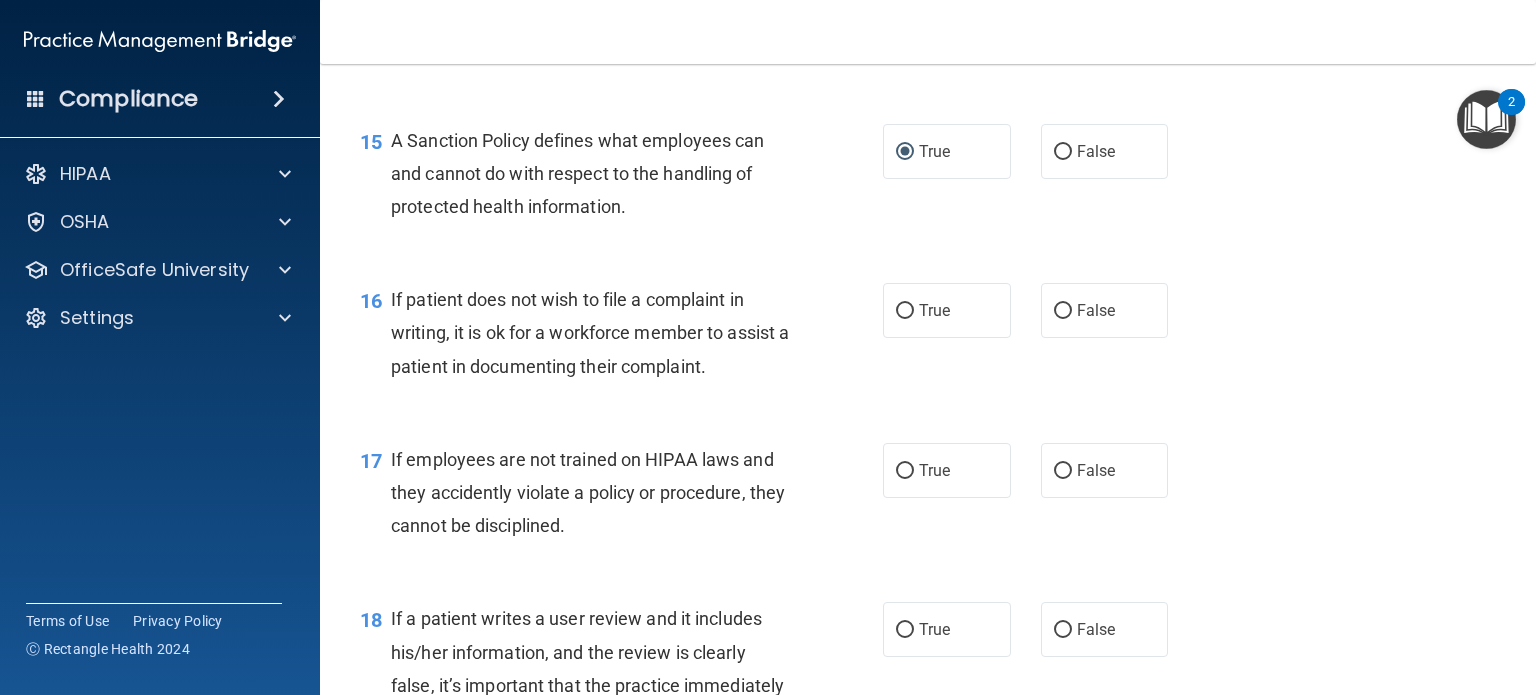 scroll, scrollTop: 2900, scrollLeft: 0, axis: vertical 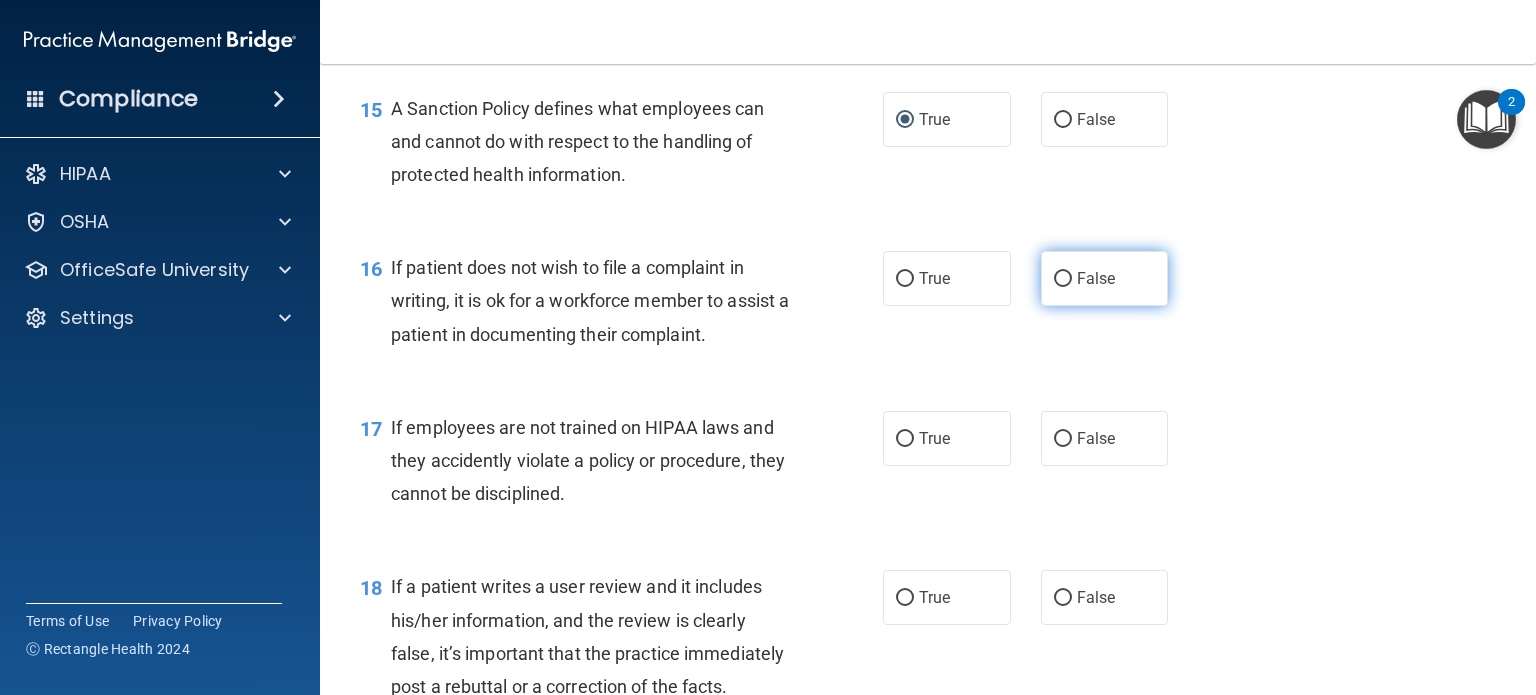 click on "False" at bounding box center [1096, 278] 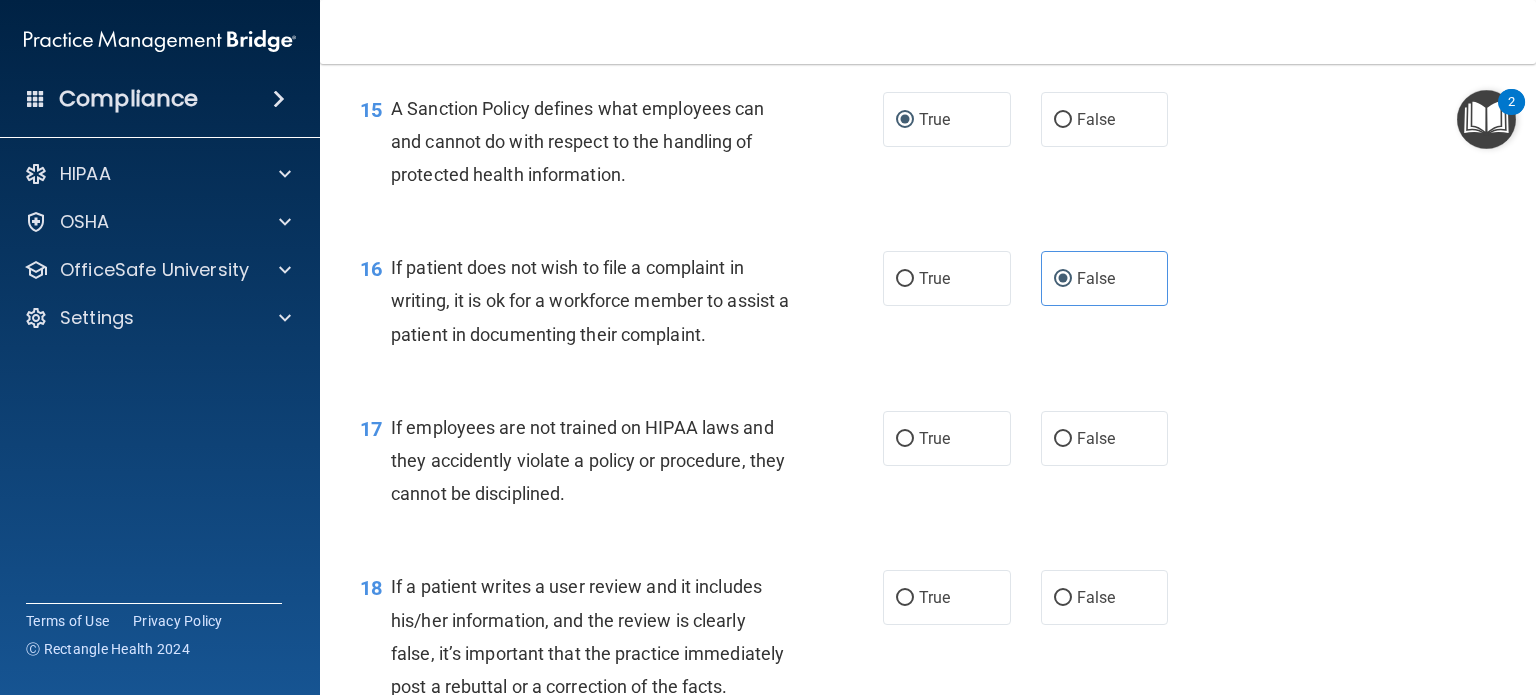 scroll, scrollTop: 3000, scrollLeft: 0, axis: vertical 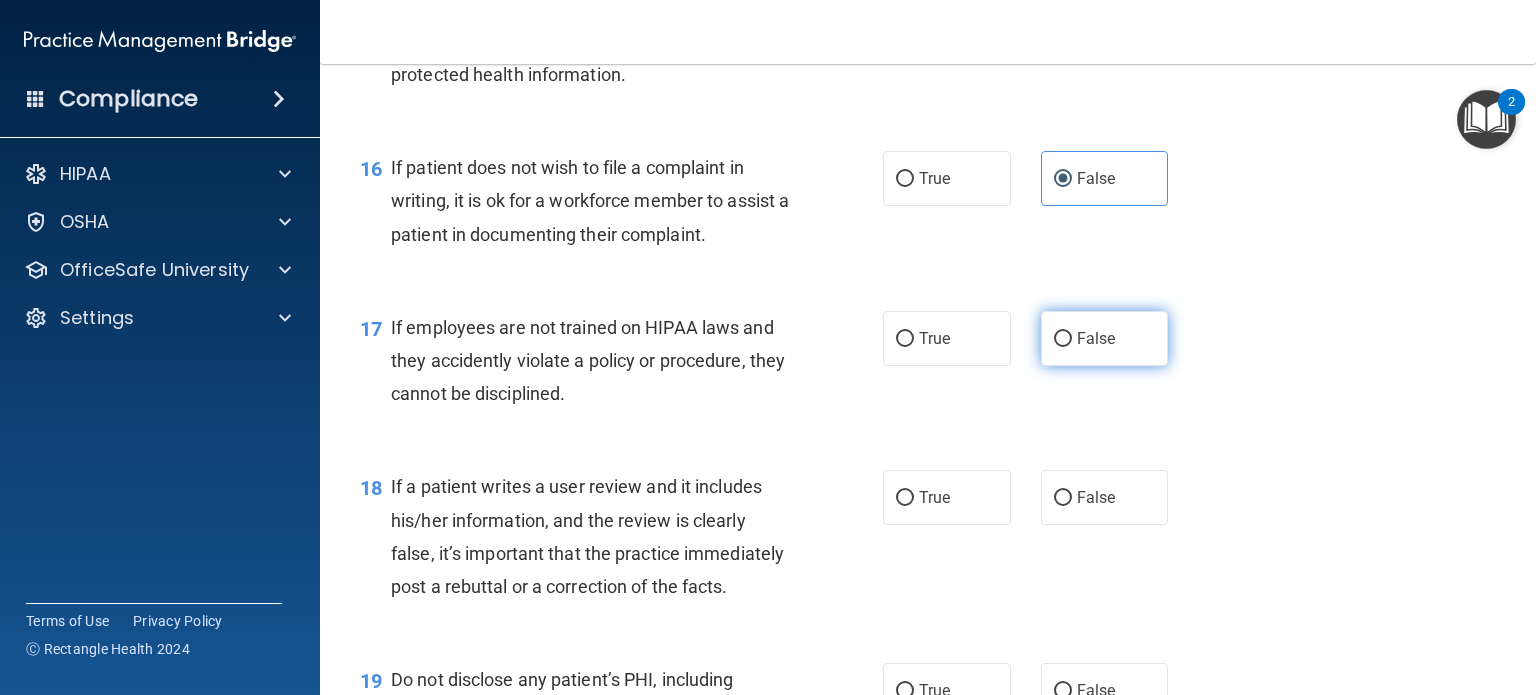 click on "False" at bounding box center (1063, 339) 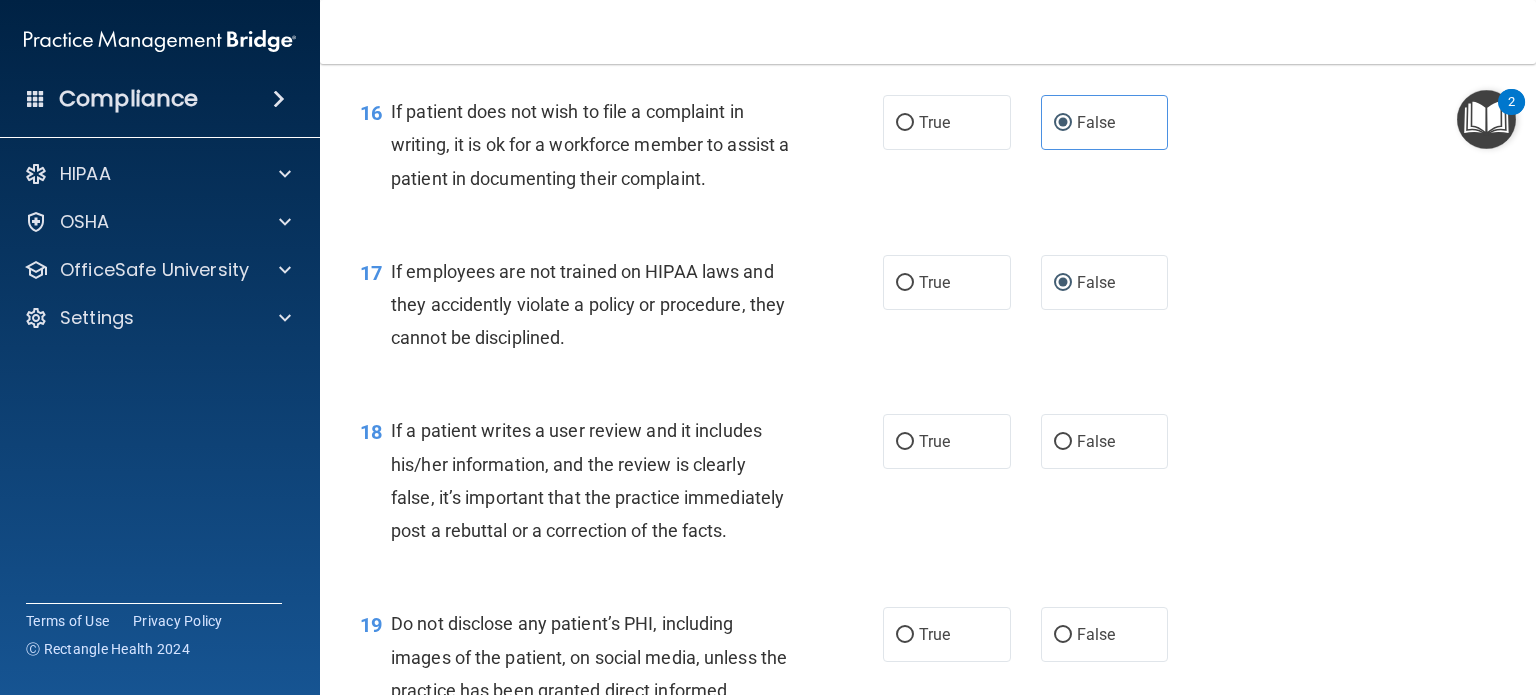 scroll, scrollTop: 3300, scrollLeft: 0, axis: vertical 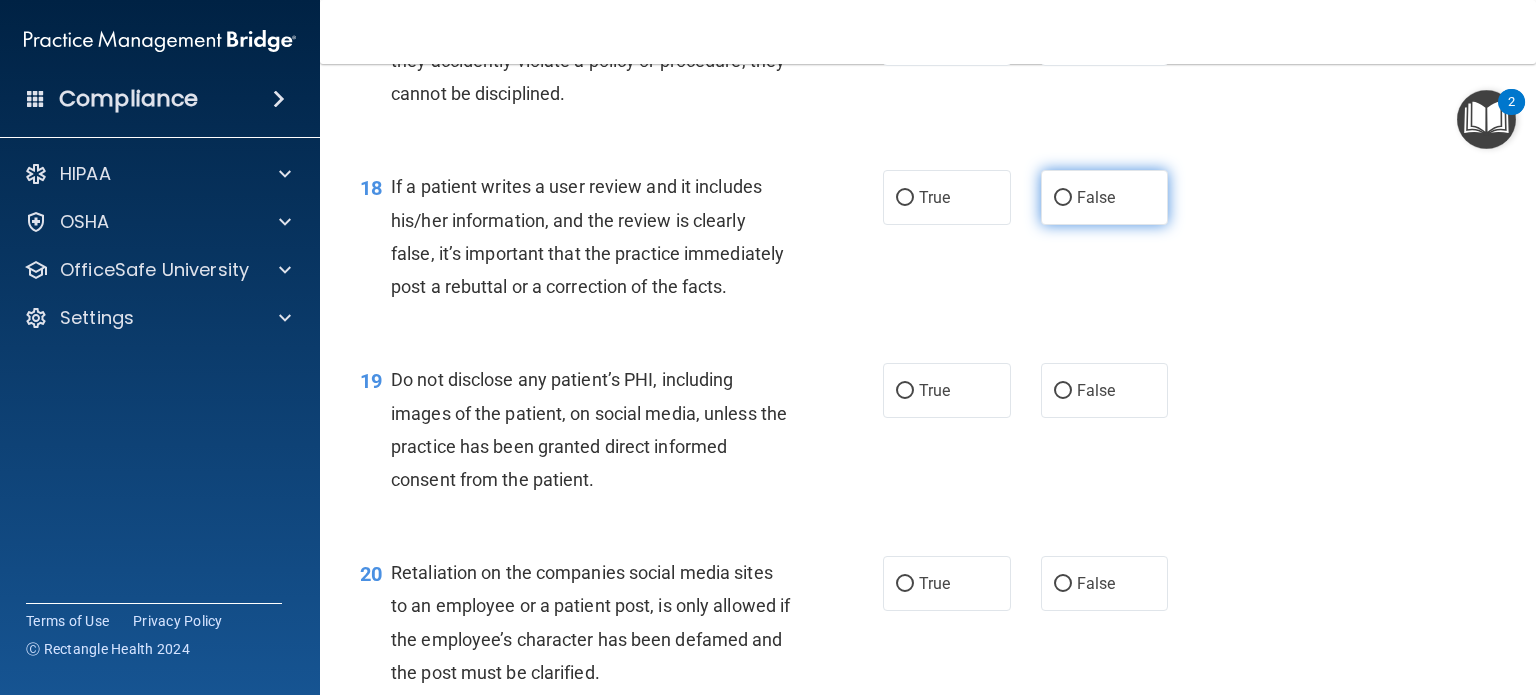 click on "False" at bounding box center [1105, 197] 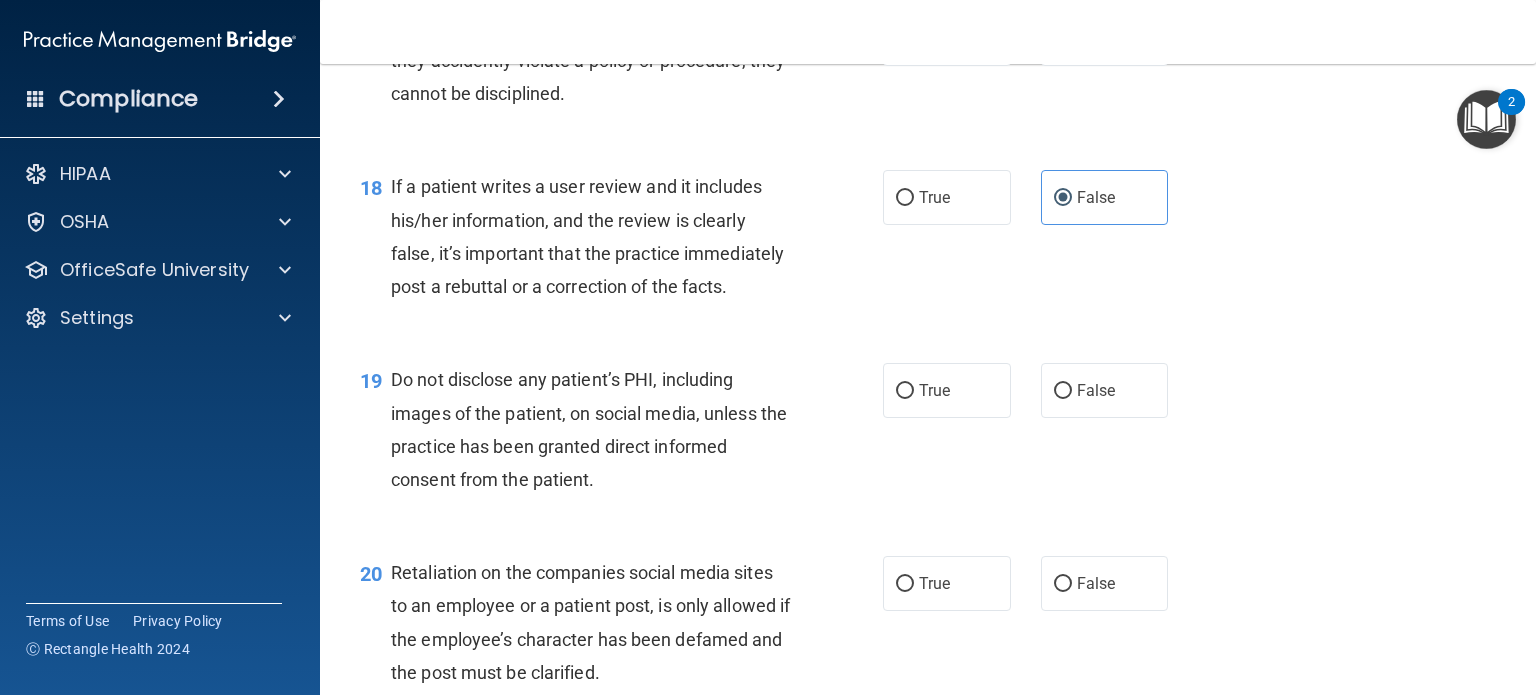scroll, scrollTop: 3400, scrollLeft: 0, axis: vertical 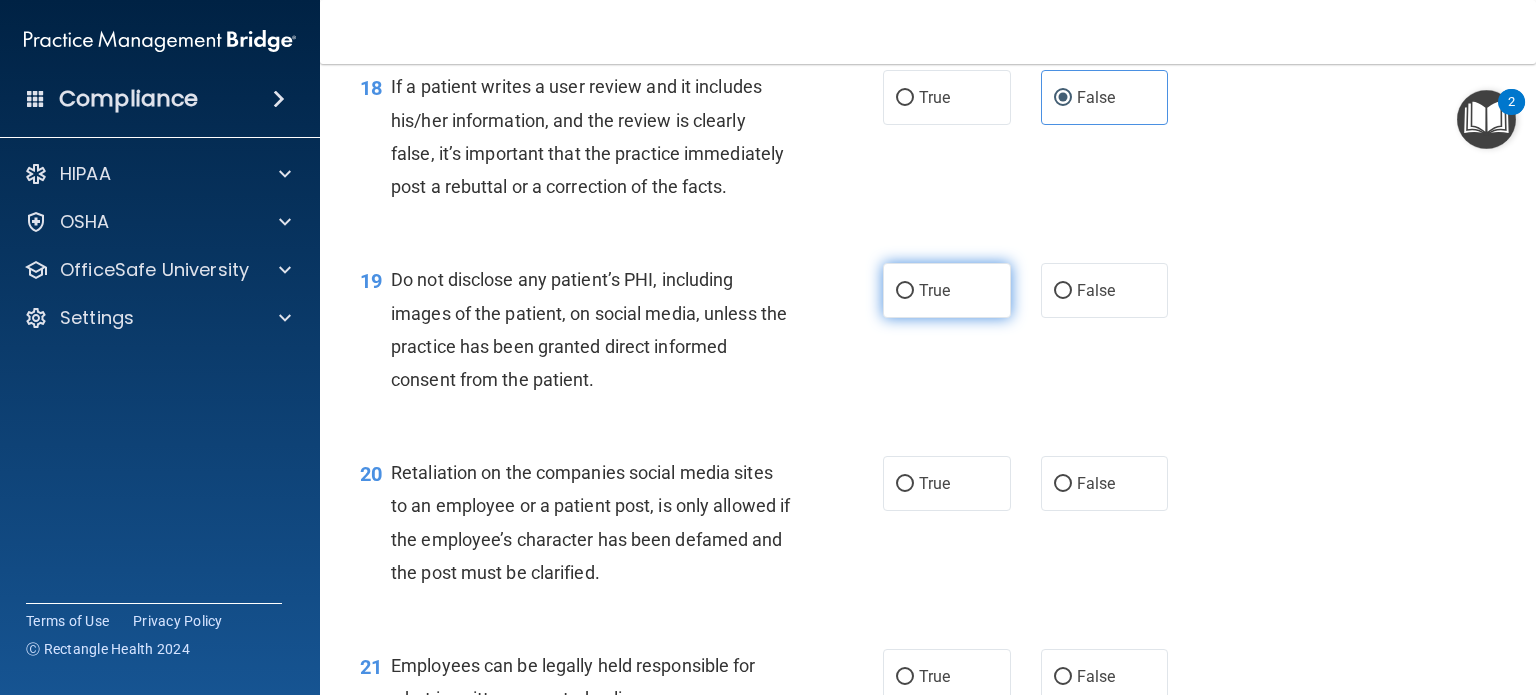 click on "True" at bounding box center (905, 291) 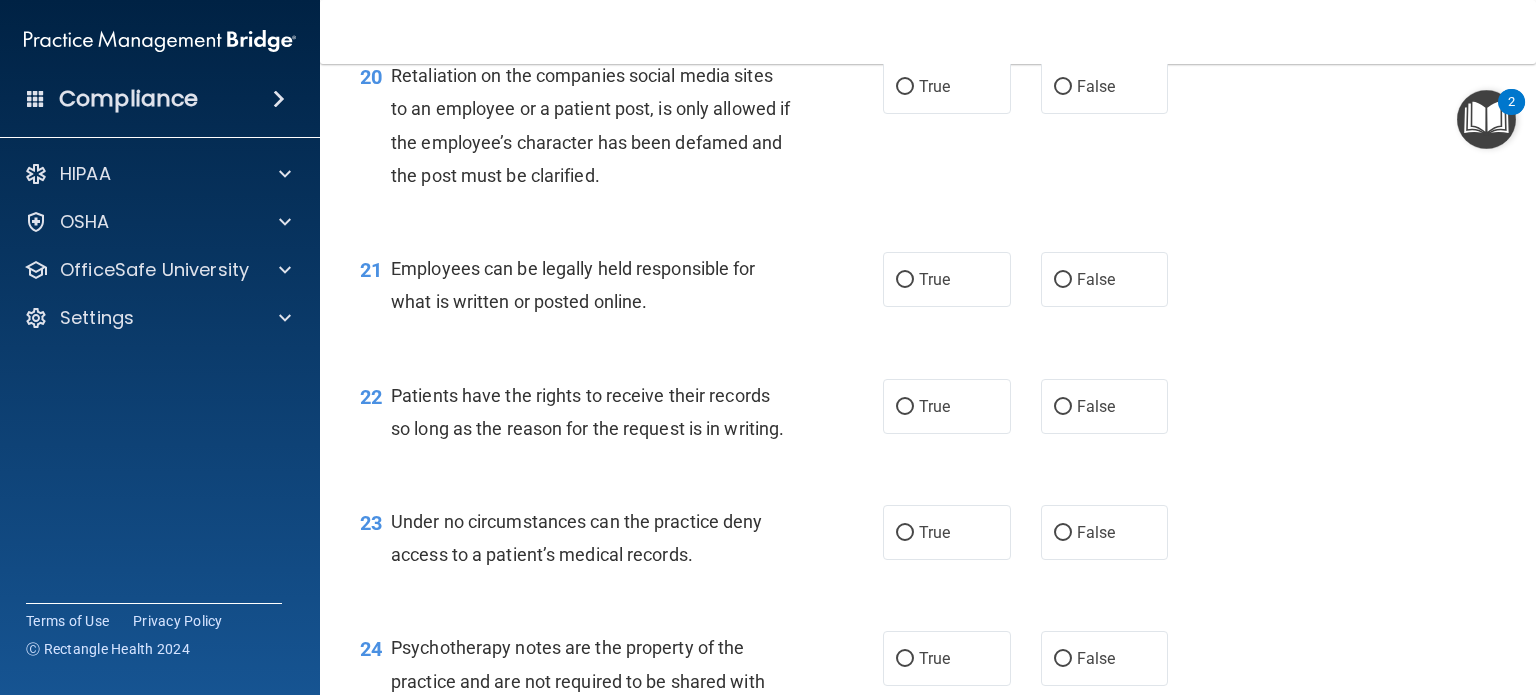 scroll, scrollTop: 3800, scrollLeft: 0, axis: vertical 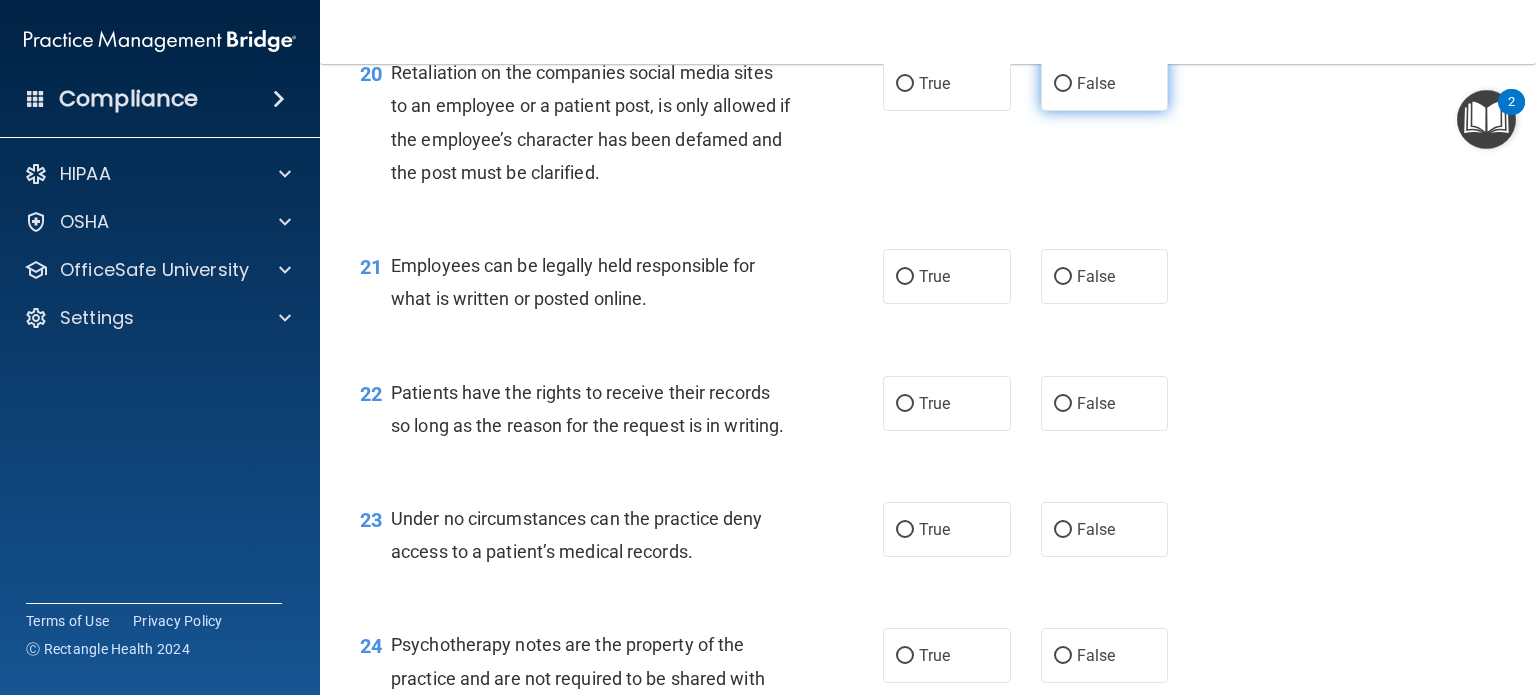 click on "False" at bounding box center [1063, 84] 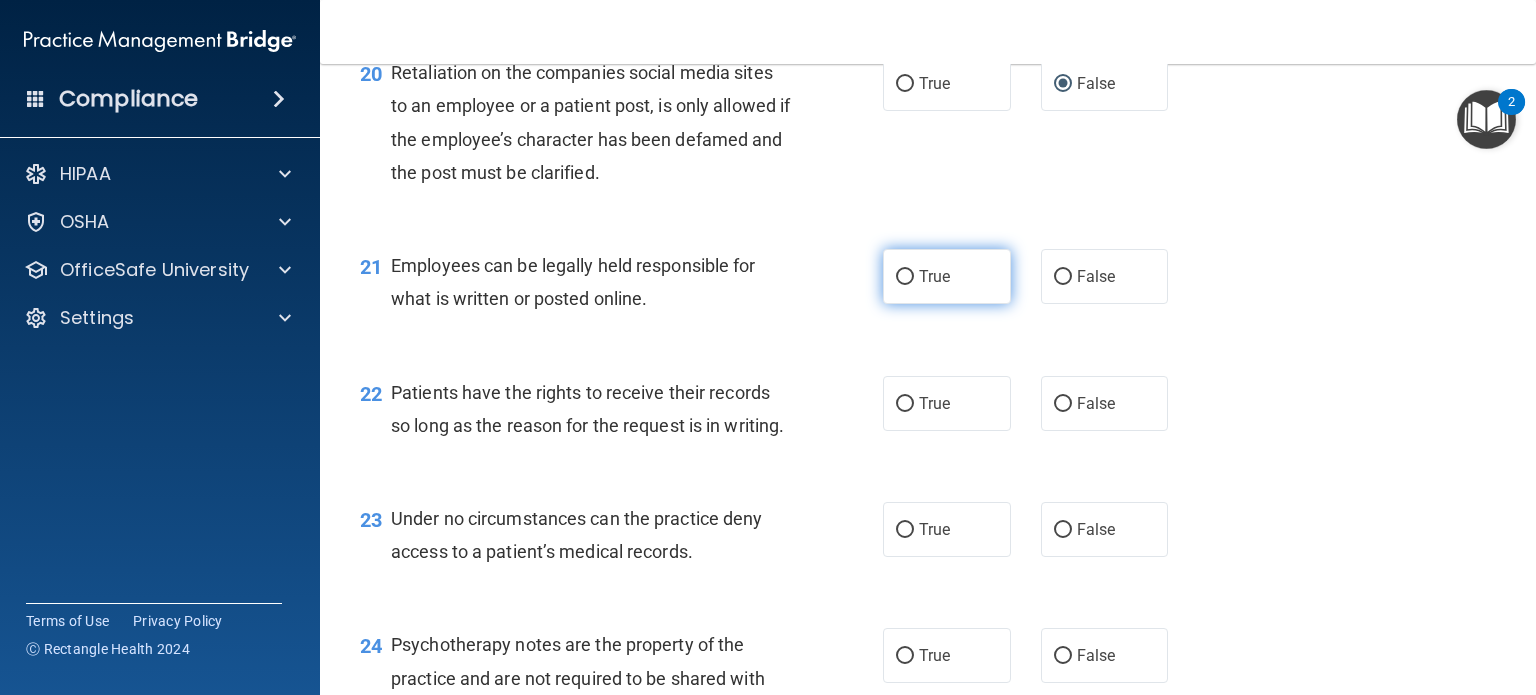 click on "True" at bounding box center [905, 277] 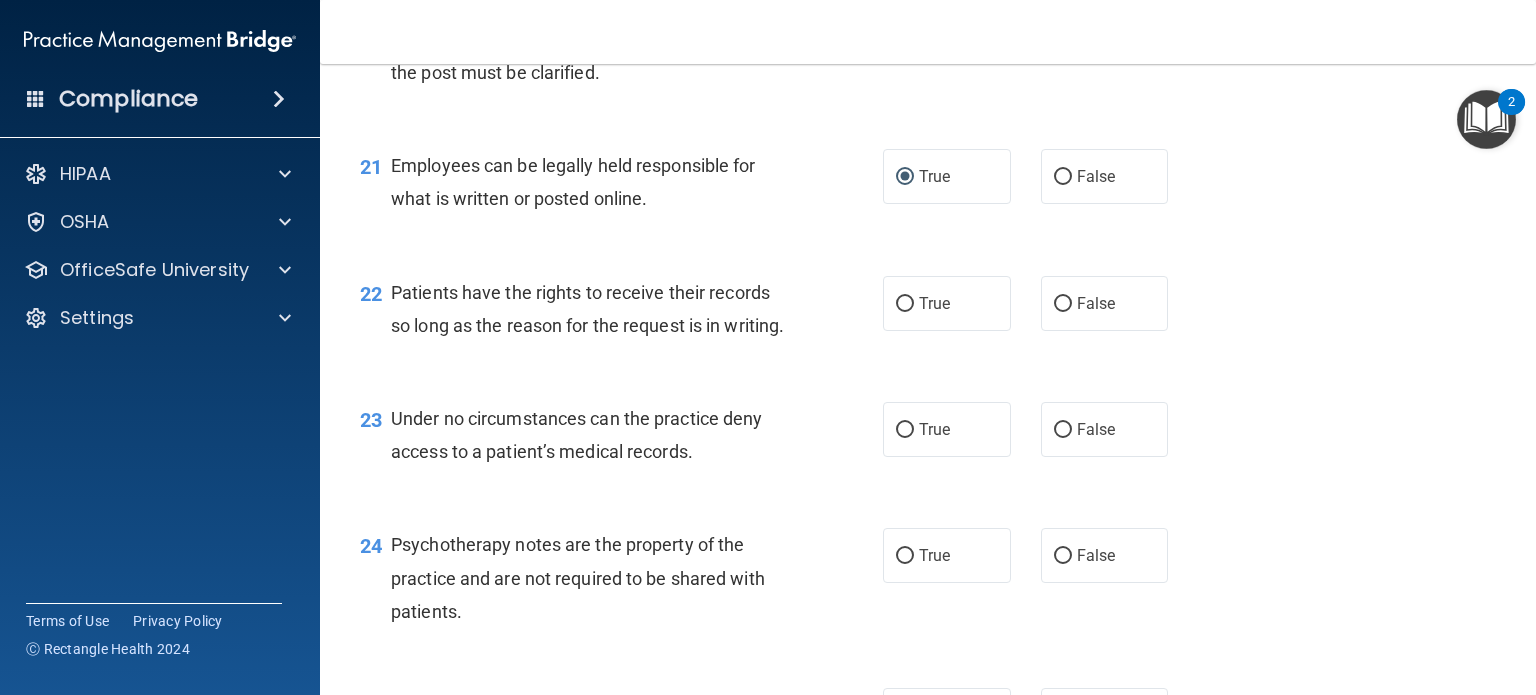 scroll, scrollTop: 4000, scrollLeft: 0, axis: vertical 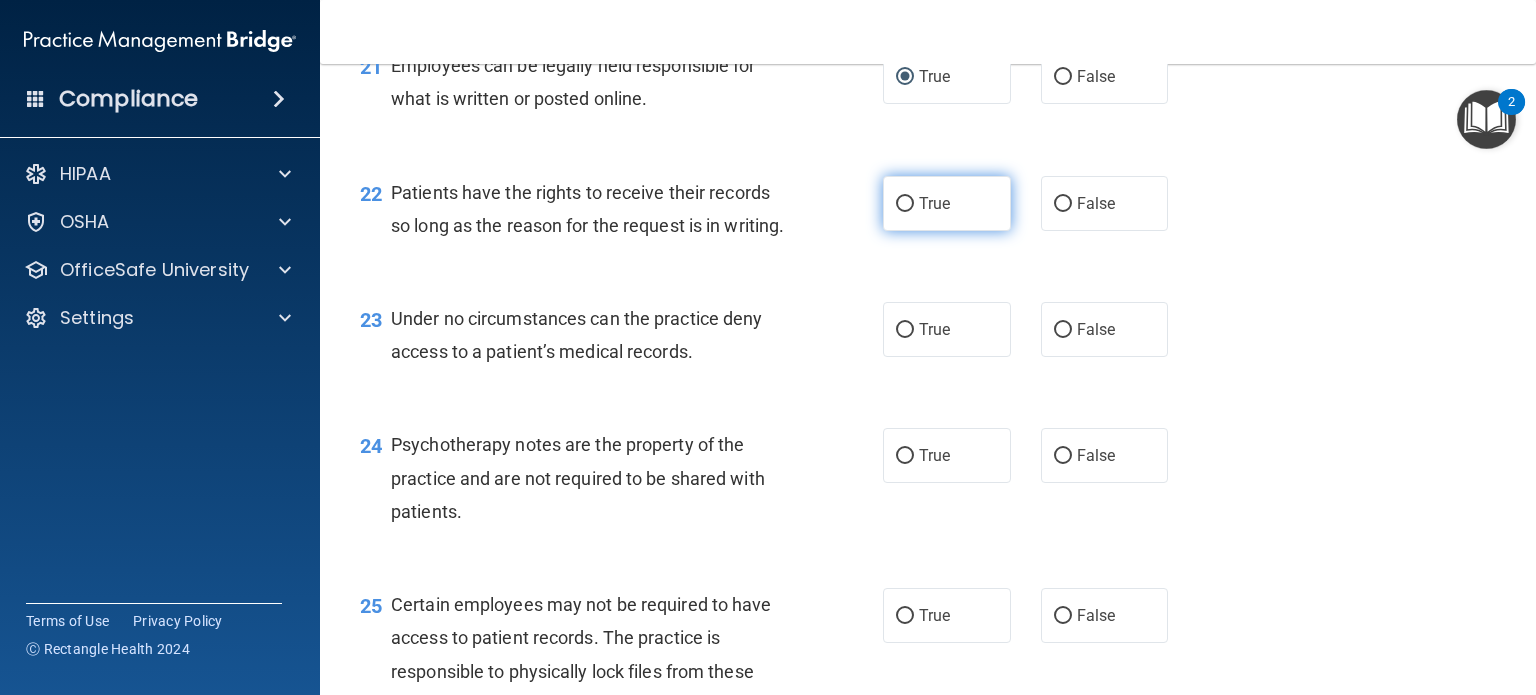 click on "True" at bounding box center (947, 203) 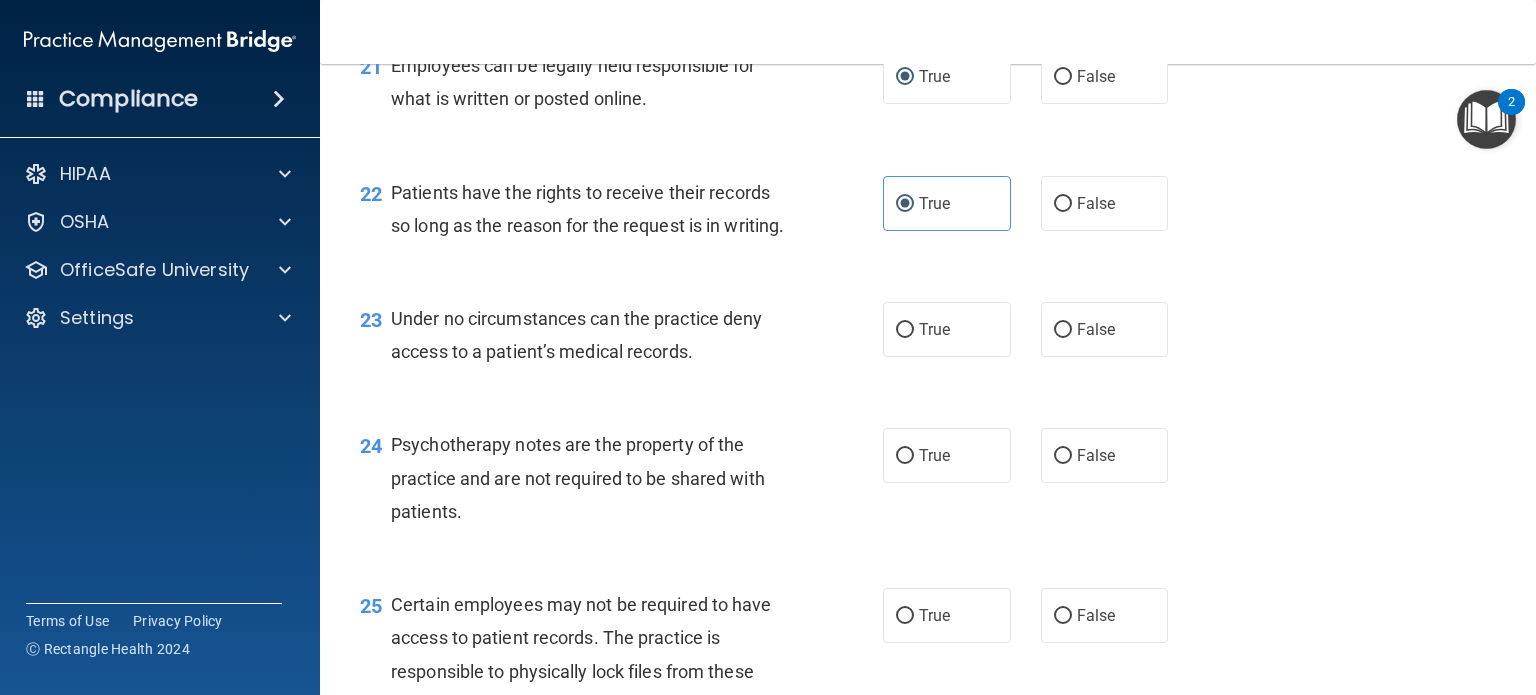 scroll, scrollTop: 4100, scrollLeft: 0, axis: vertical 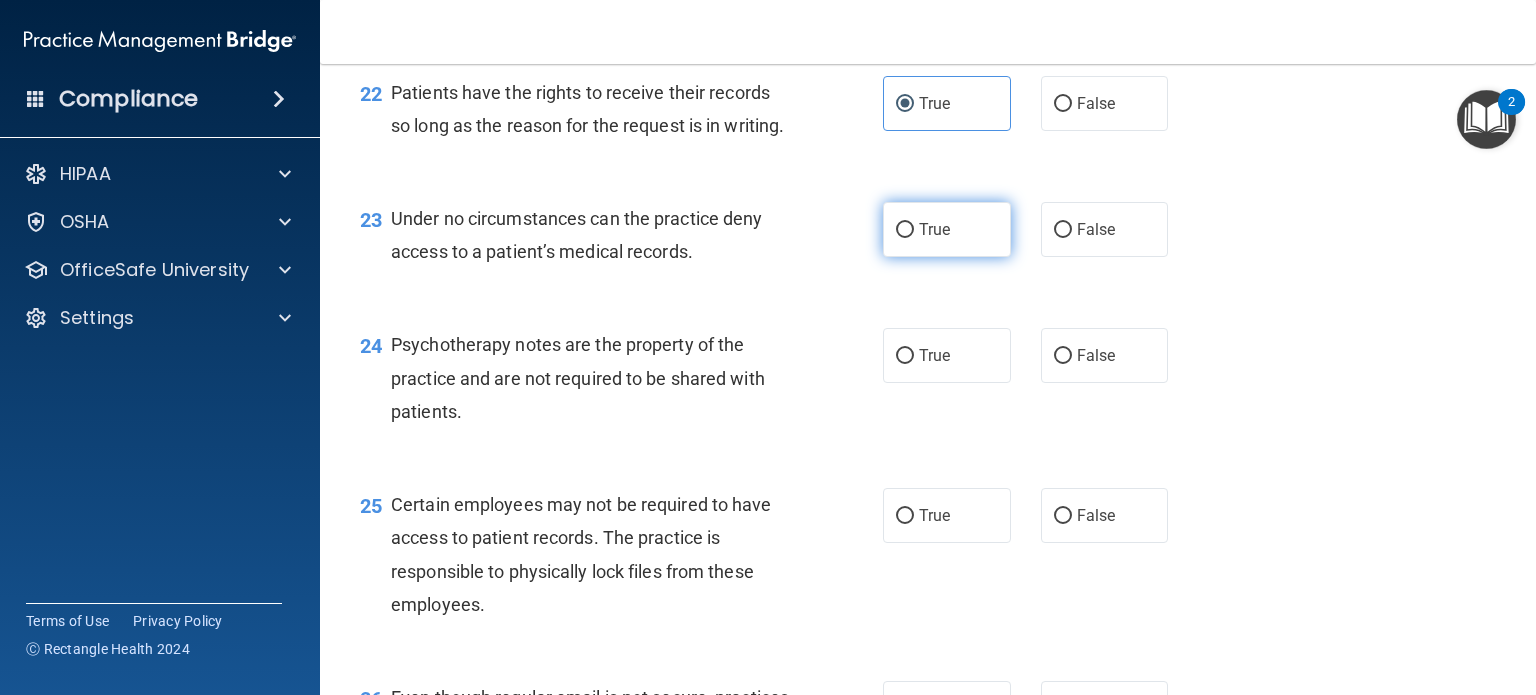 click on "True" at bounding box center [934, 229] 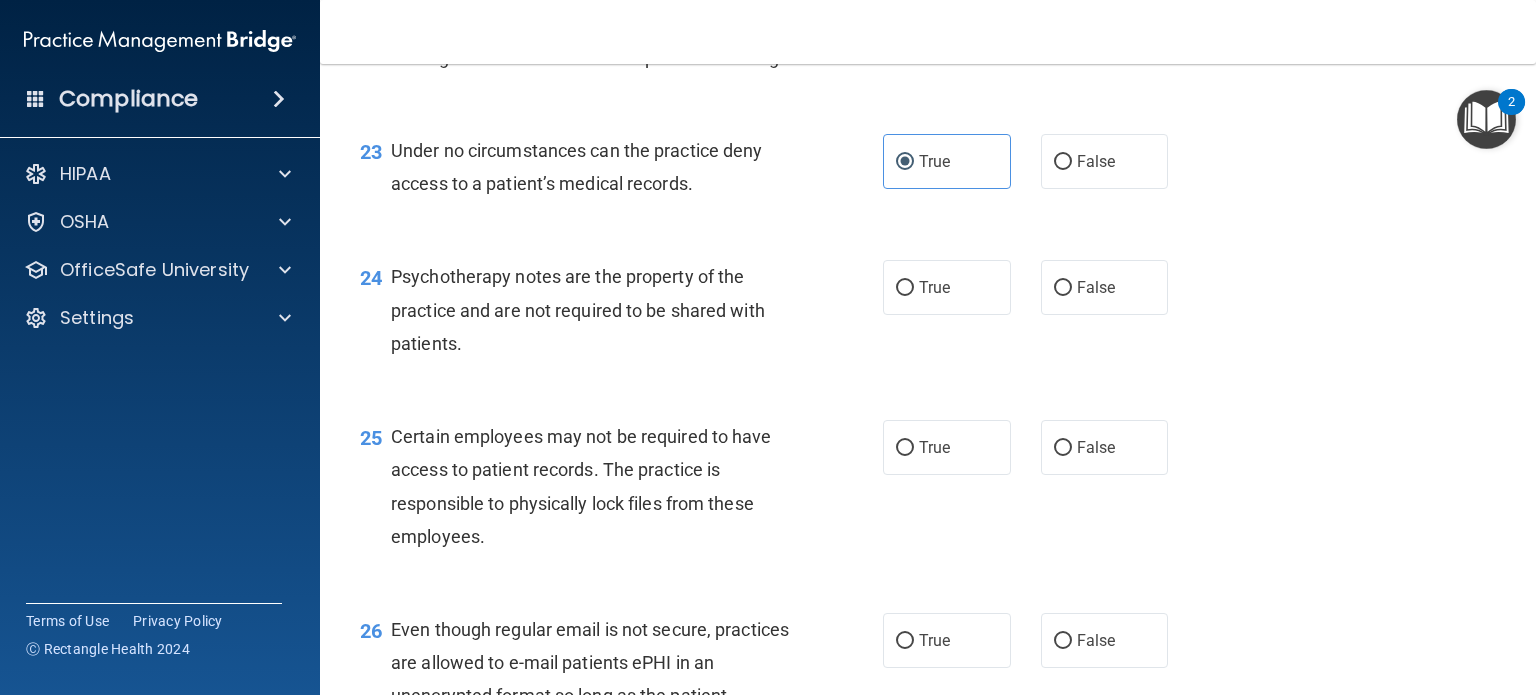 scroll, scrollTop: 4300, scrollLeft: 0, axis: vertical 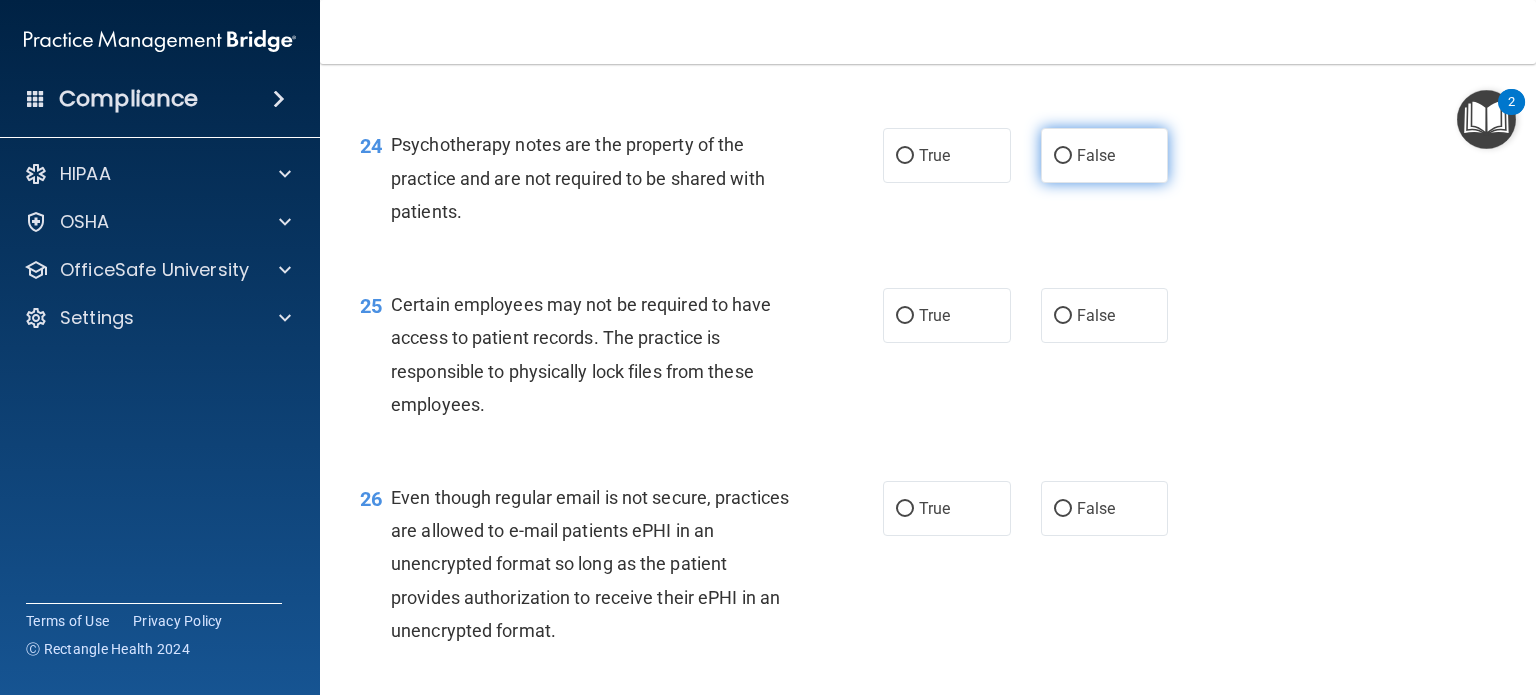 click on "False" at bounding box center (1096, 155) 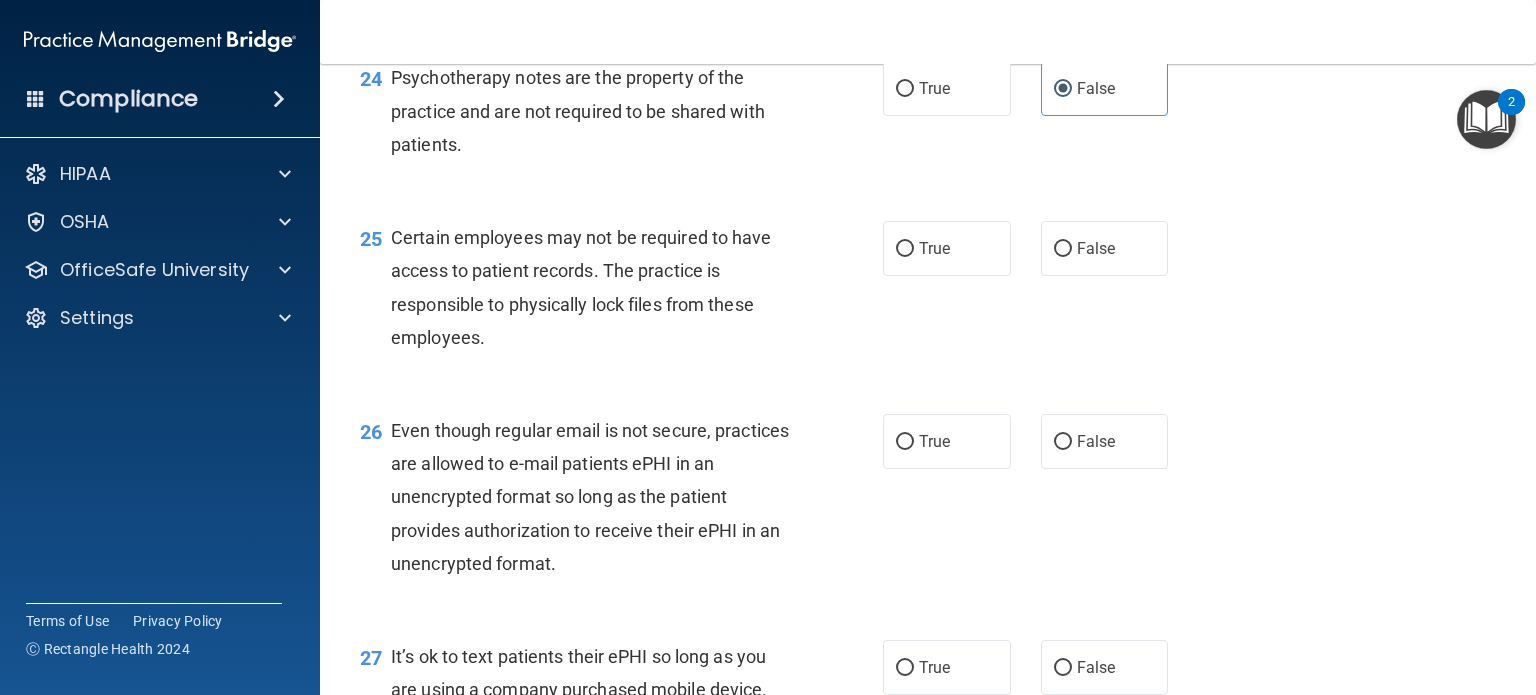 scroll, scrollTop: 4400, scrollLeft: 0, axis: vertical 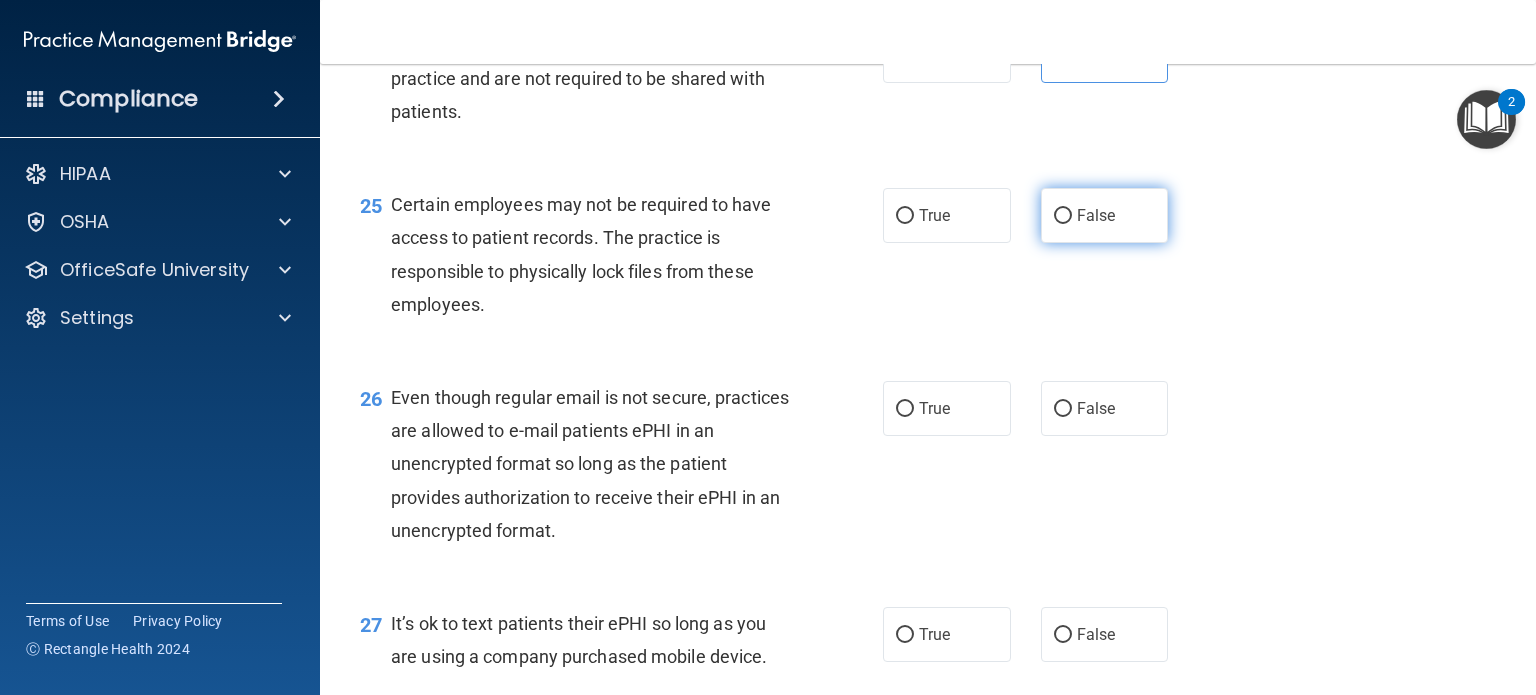 click on "False" at bounding box center [1096, 215] 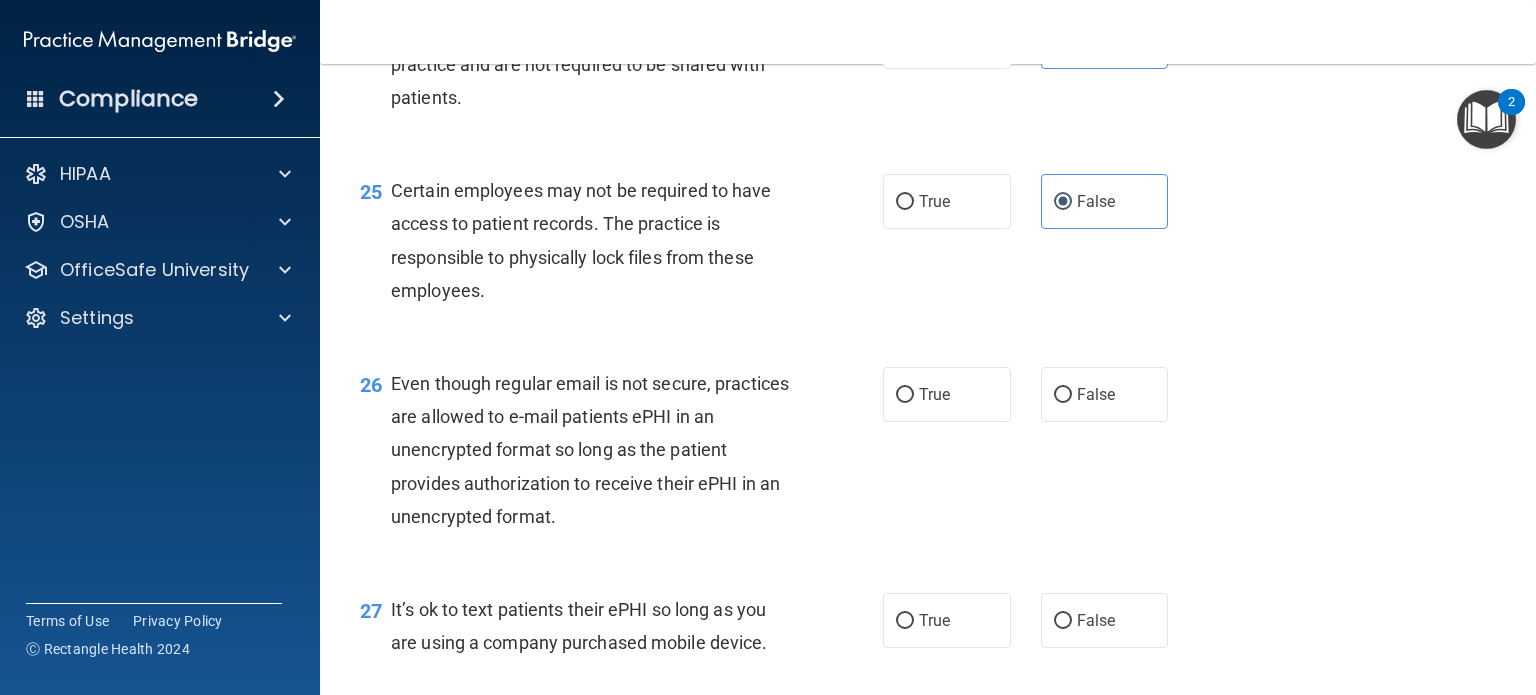 scroll, scrollTop: 4500, scrollLeft: 0, axis: vertical 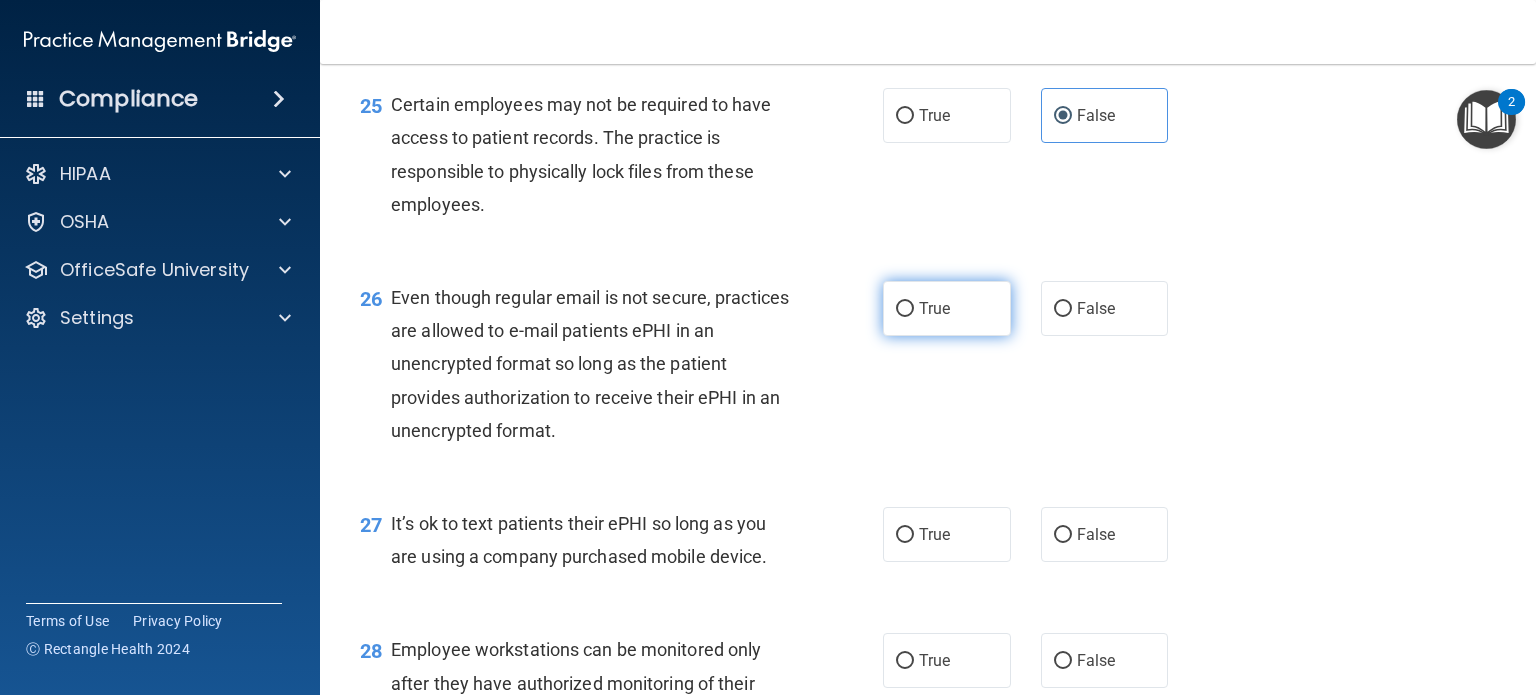 click on "True" at bounding box center (905, 309) 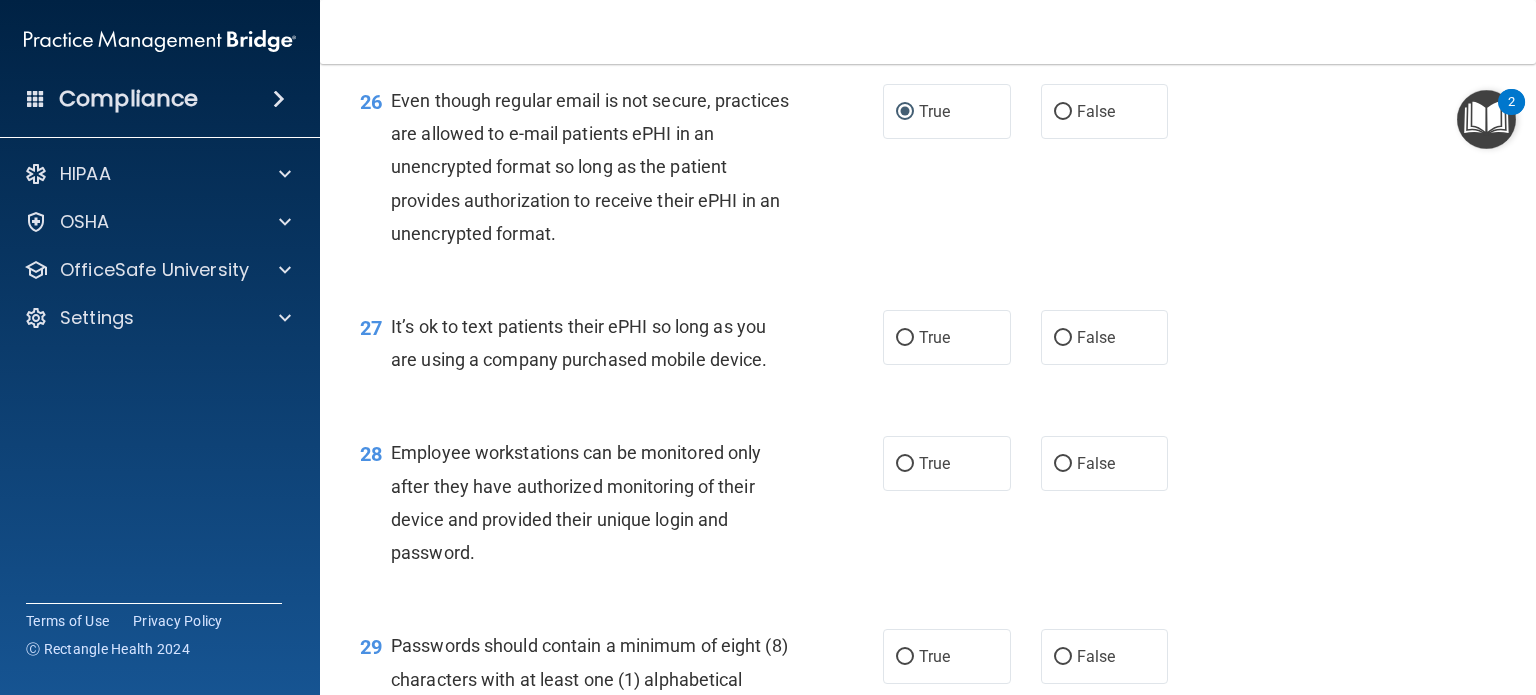 scroll, scrollTop: 4700, scrollLeft: 0, axis: vertical 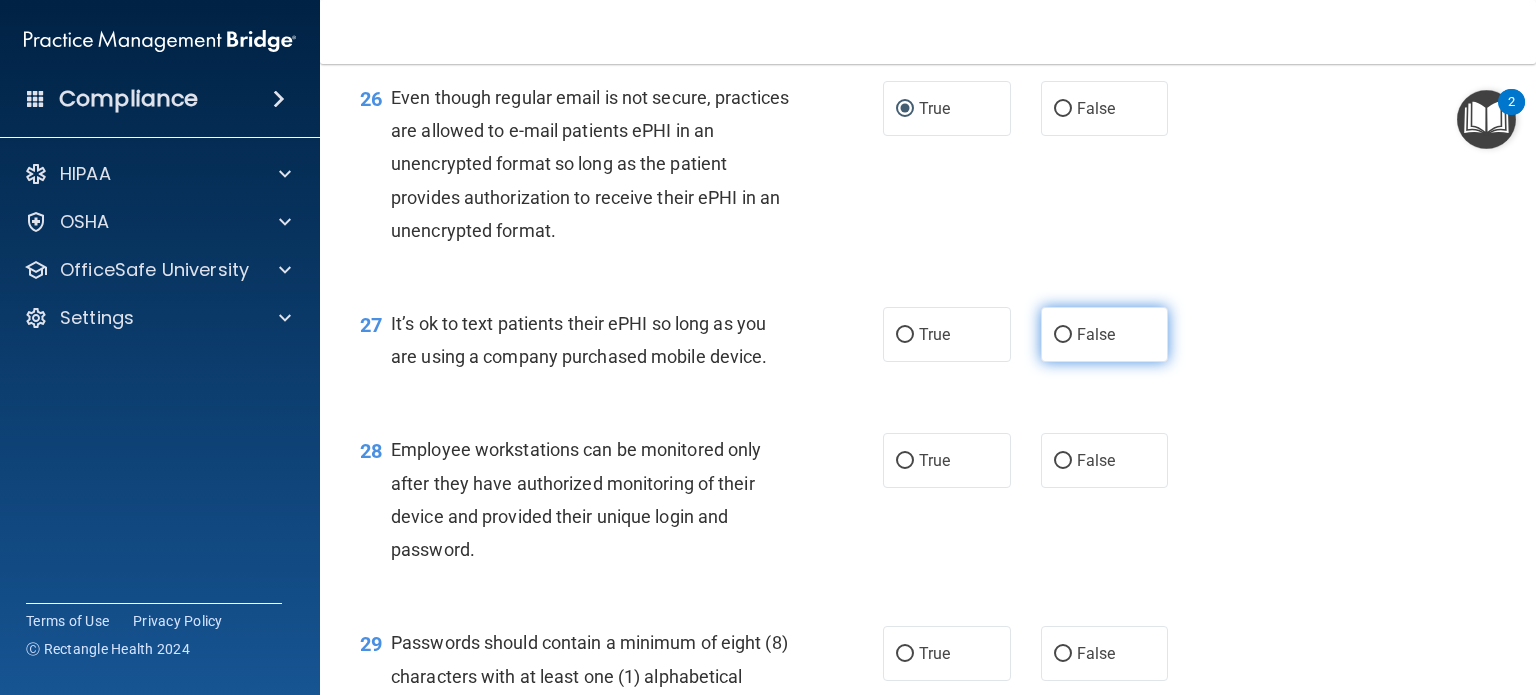 click on "False" at bounding box center (1105, 334) 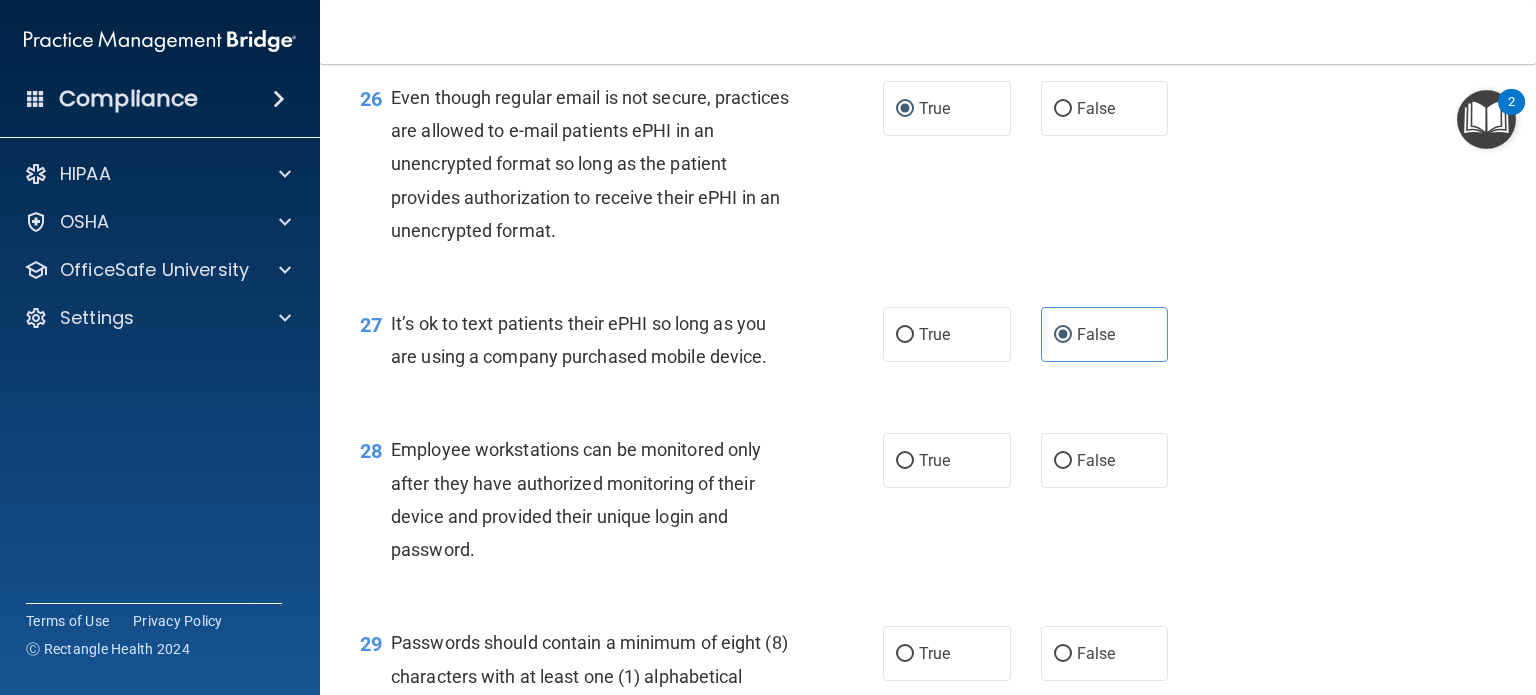 scroll, scrollTop: 4800, scrollLeft: 0, axis: vertical 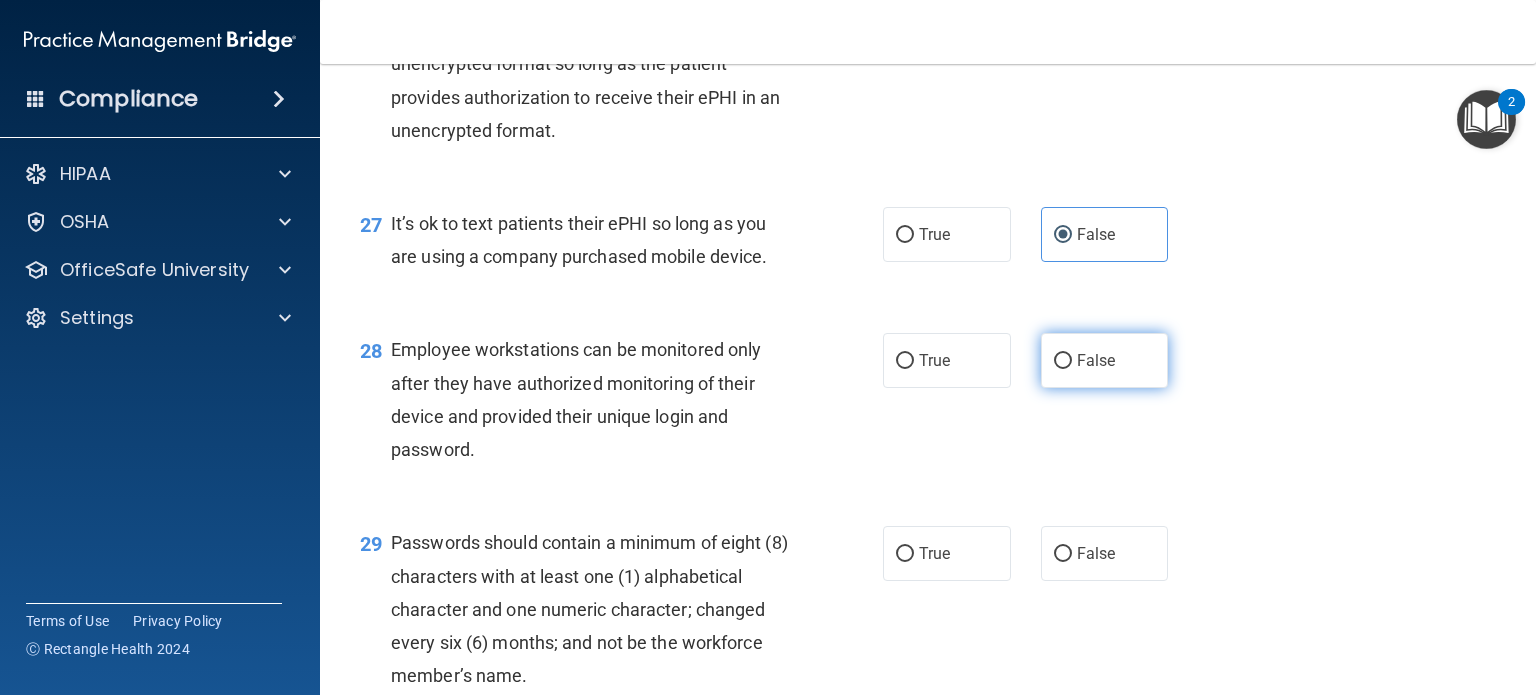 click on "False" at bounding box center [1105, 360] 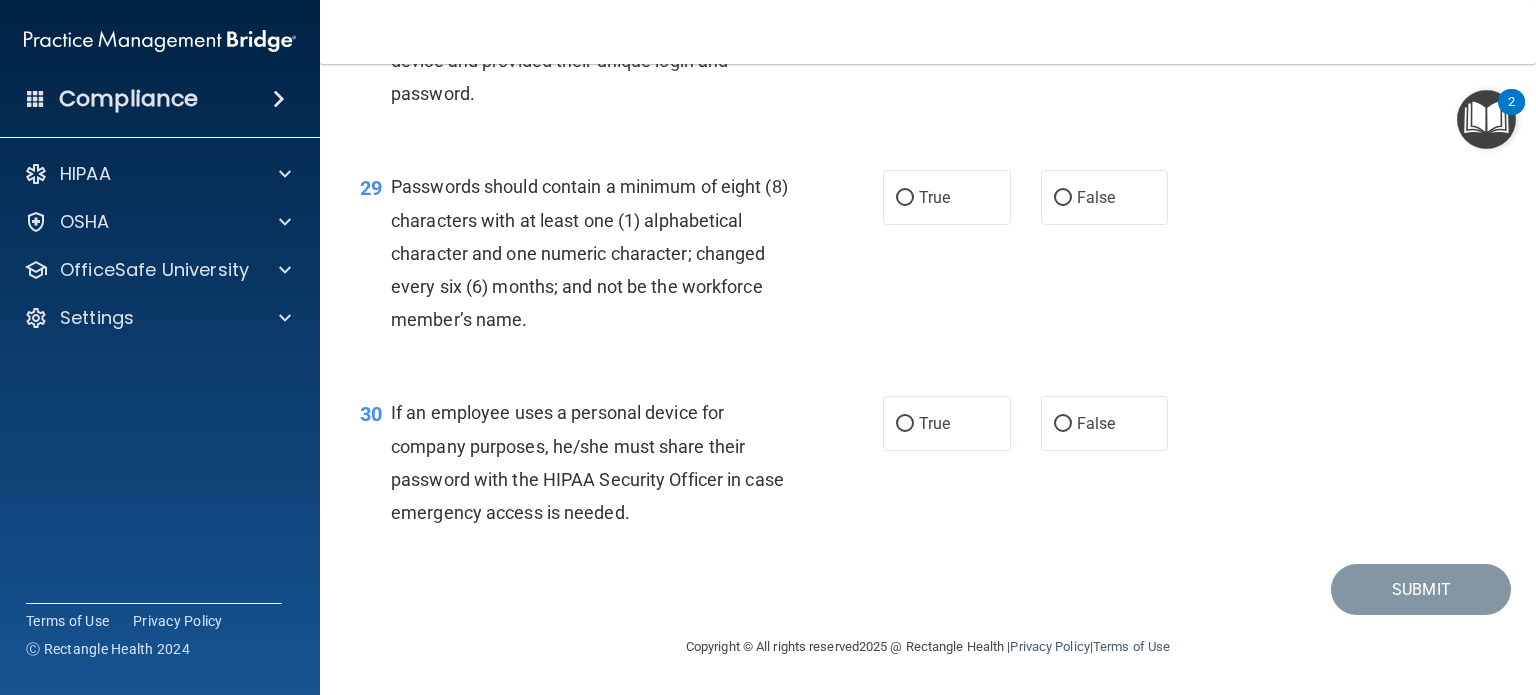 scroll, scrollTop: 5200, scrollLeft: 0, axis: vertical 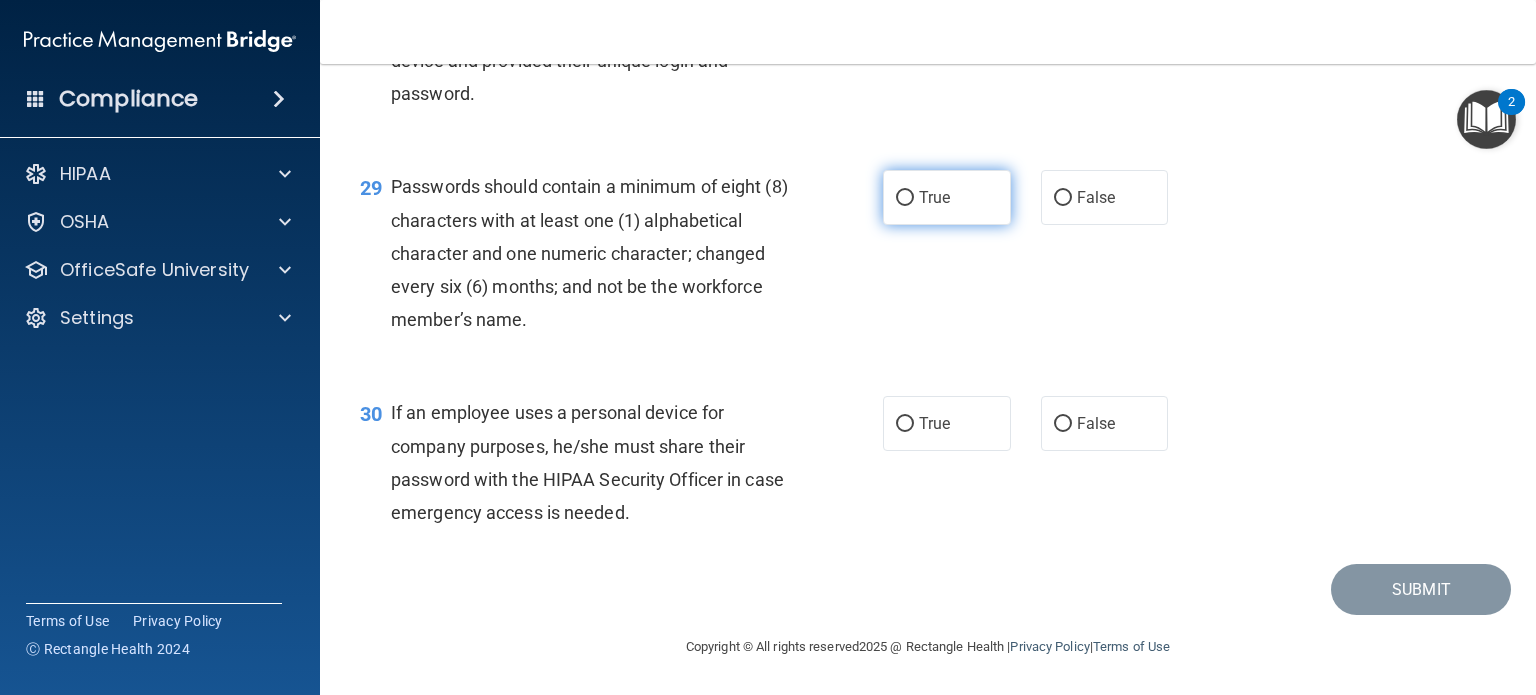 click on "True" at bounding box center (905, 198) 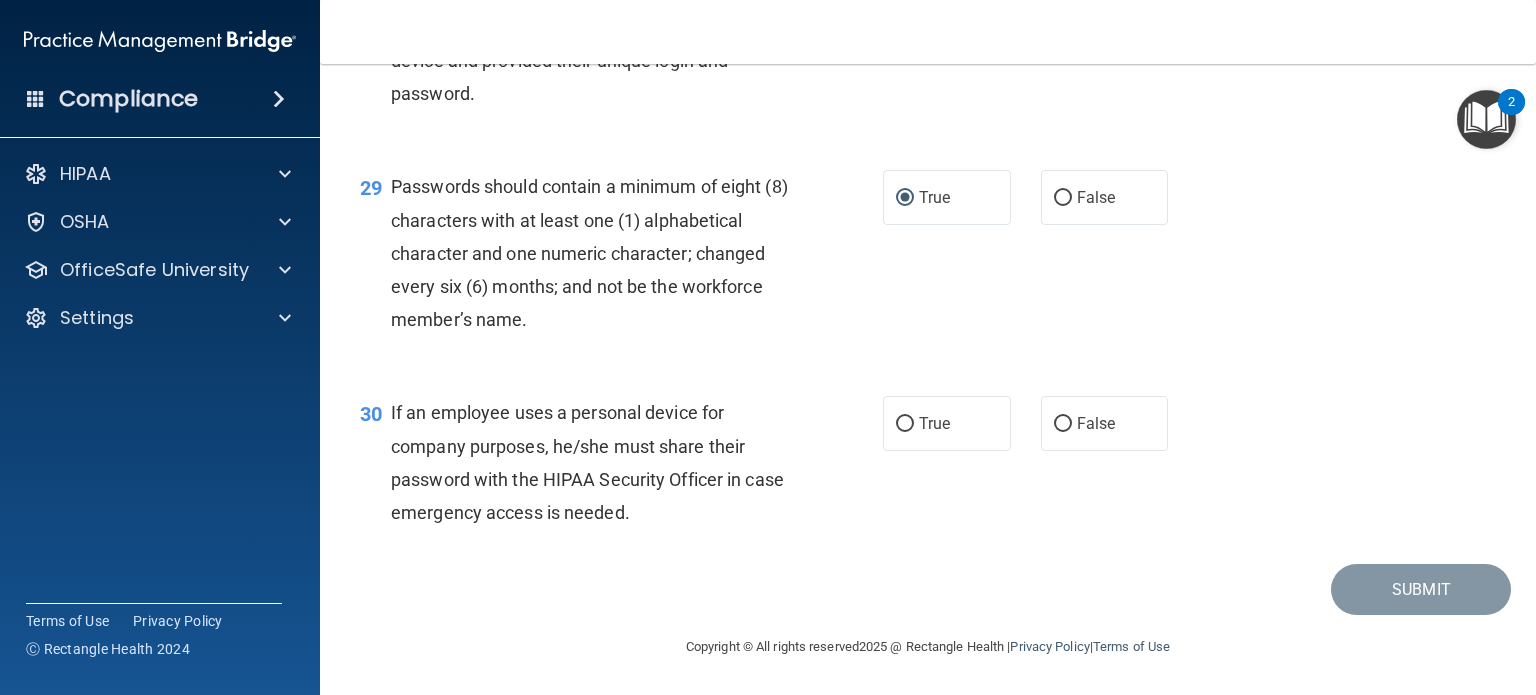 scroll, scrollTop: 5256, scrollLeft: 0, axis: vertical 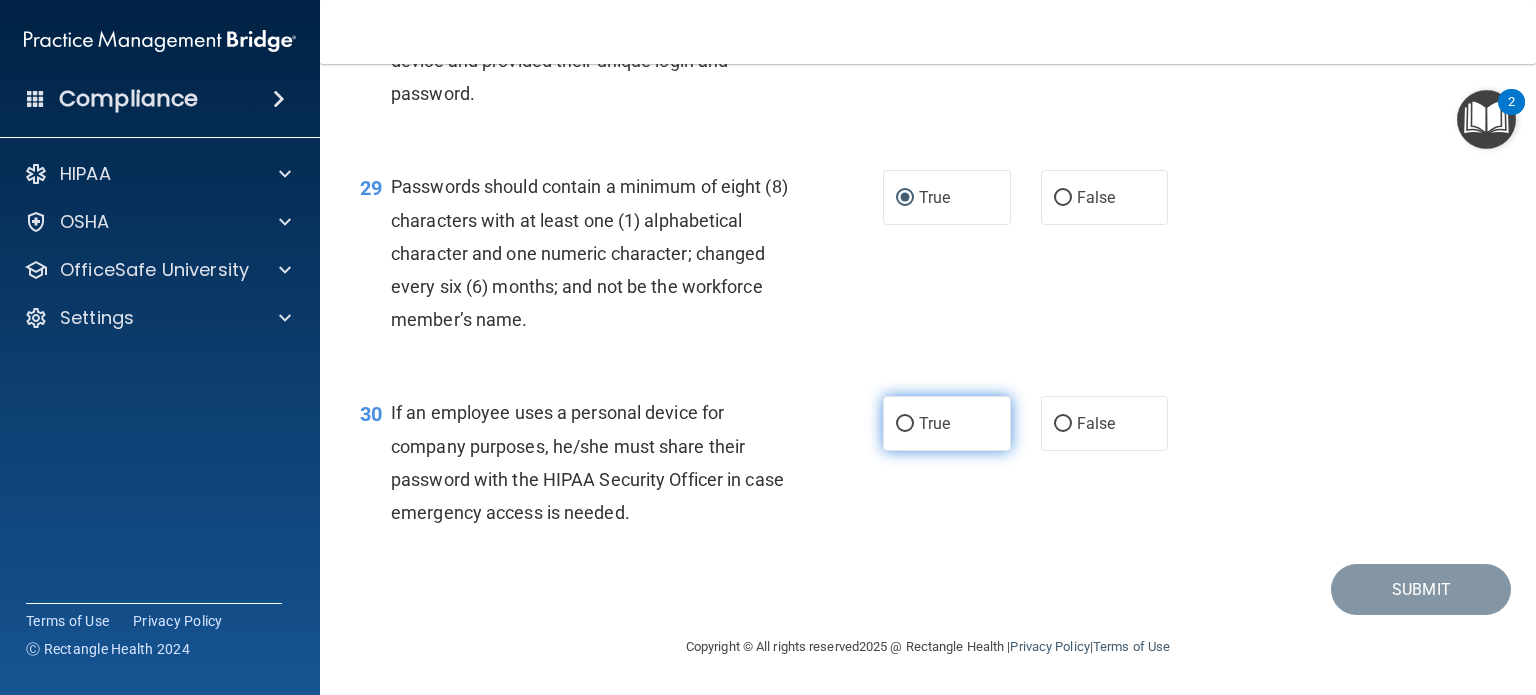 click on "True" at bounding box center (905, 424) 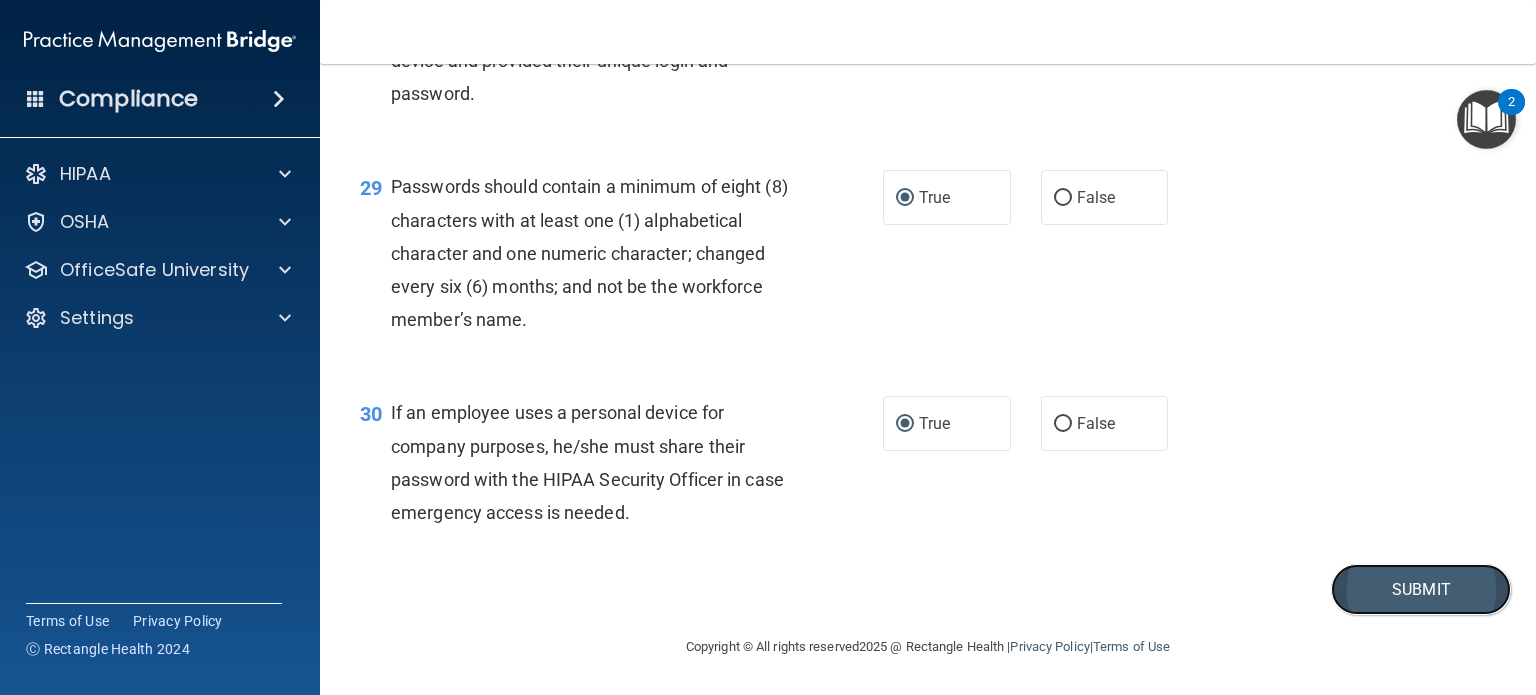 click on "Submit" at bounding box center [1421, 589] 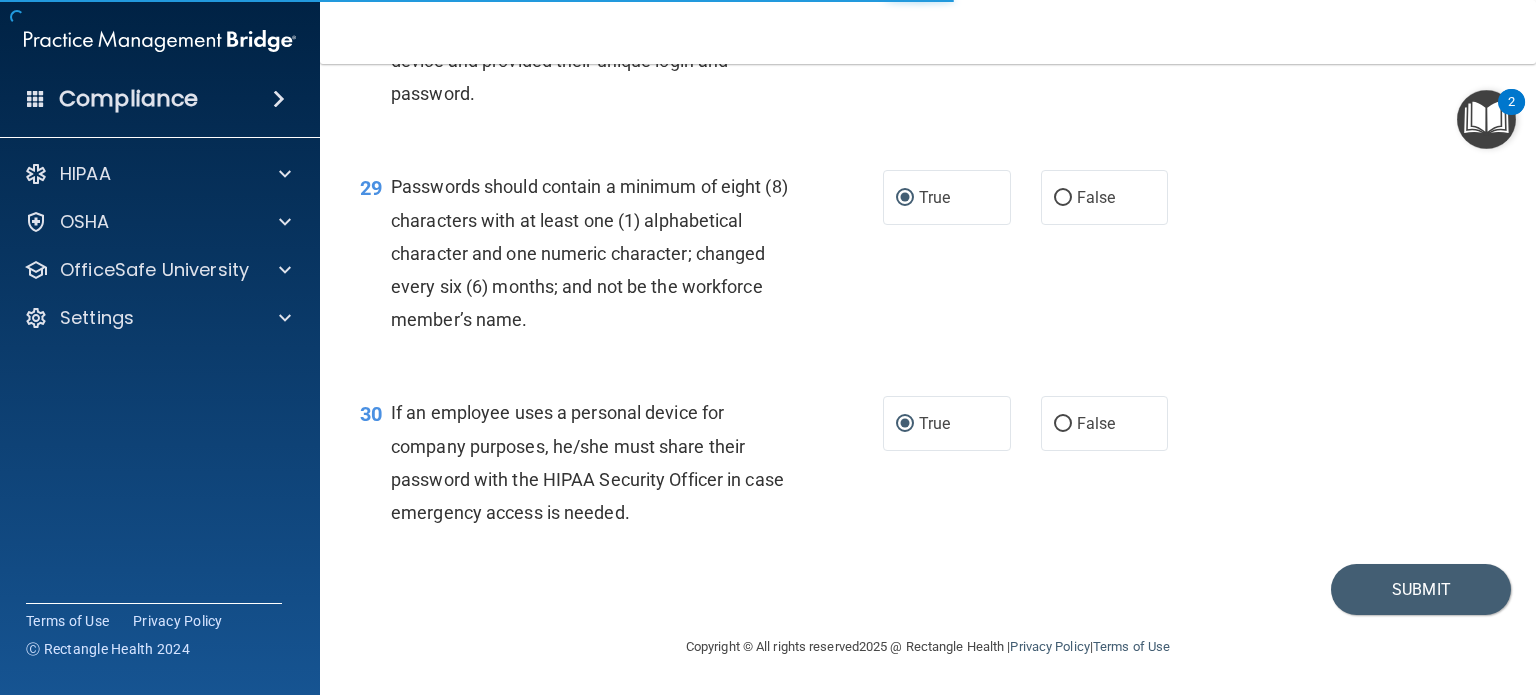 scroll, scrollTop: 0, scrollLeft: 0, axis: both 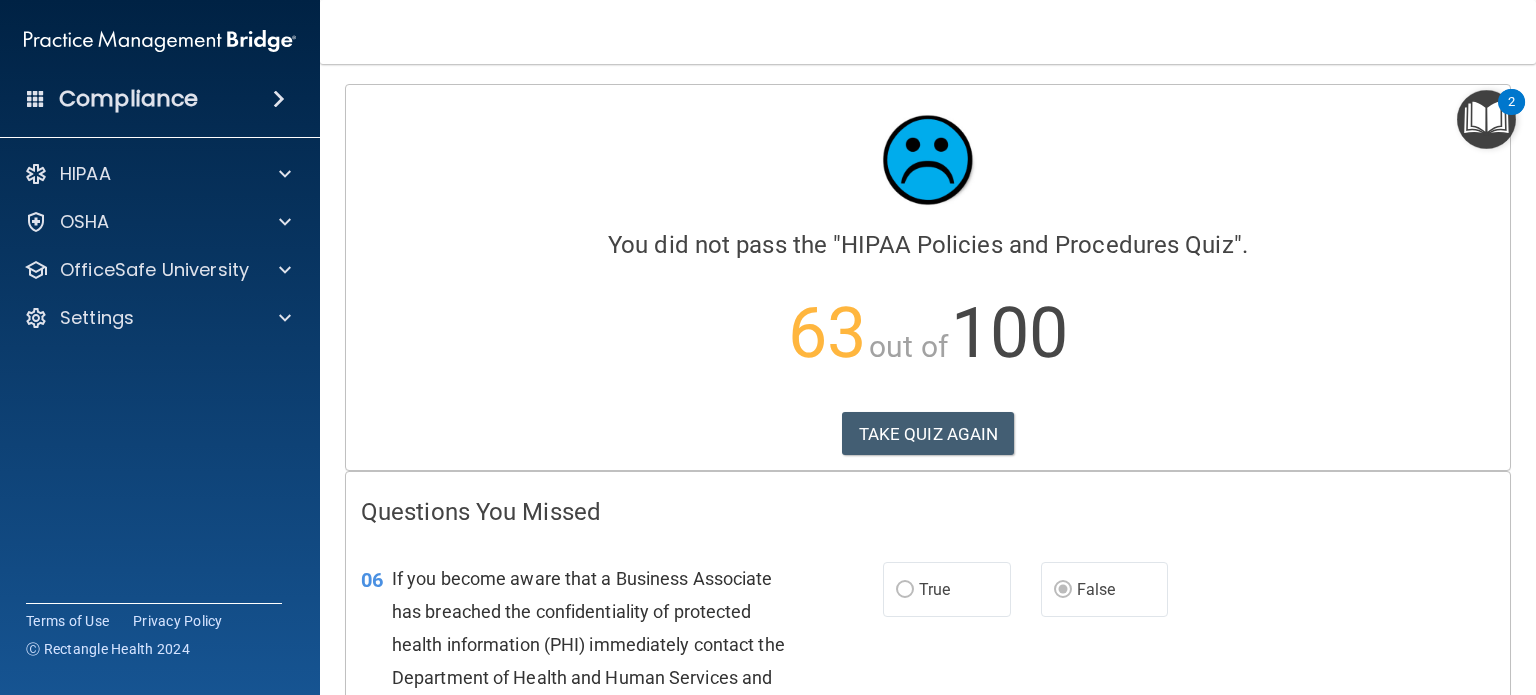 click on "06       If you become aware that a Business Associate has breached the confidentiality of protected health information (PHI) immediately contact the Department of Health and Human Services and report the breach as required under HIPAA’s Notification Rule.                  True           False" at bounding box center (928, 666) 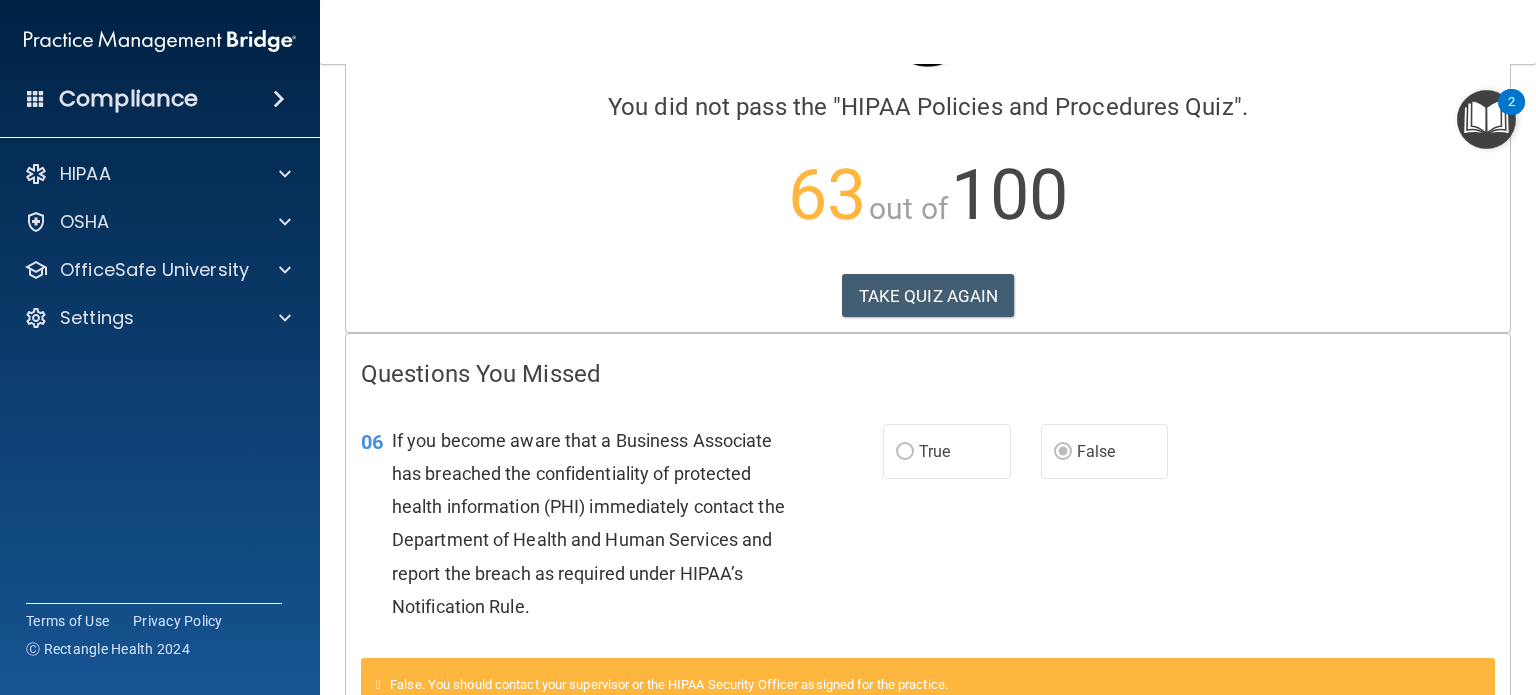scroll, scrollTop: 200, scrollLeft: 0, axis: vertical 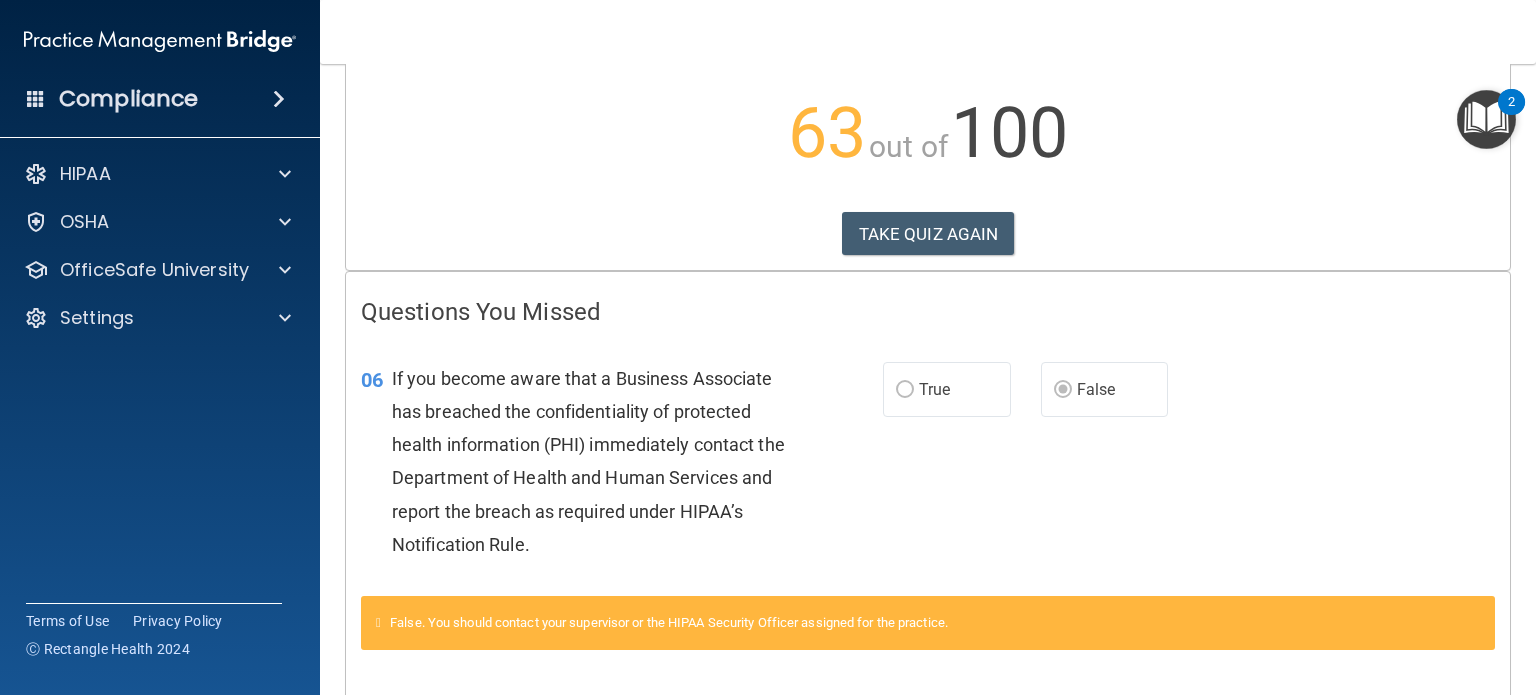 click on "06       If you become aware that a Business Associate has breached the confidentiality of protected health information (PHI) immediately contact the Department of Health and Human Services and report the breach as required under HIPAA’s Notification Rule.                  True           False" at bounding box center [928, 466] 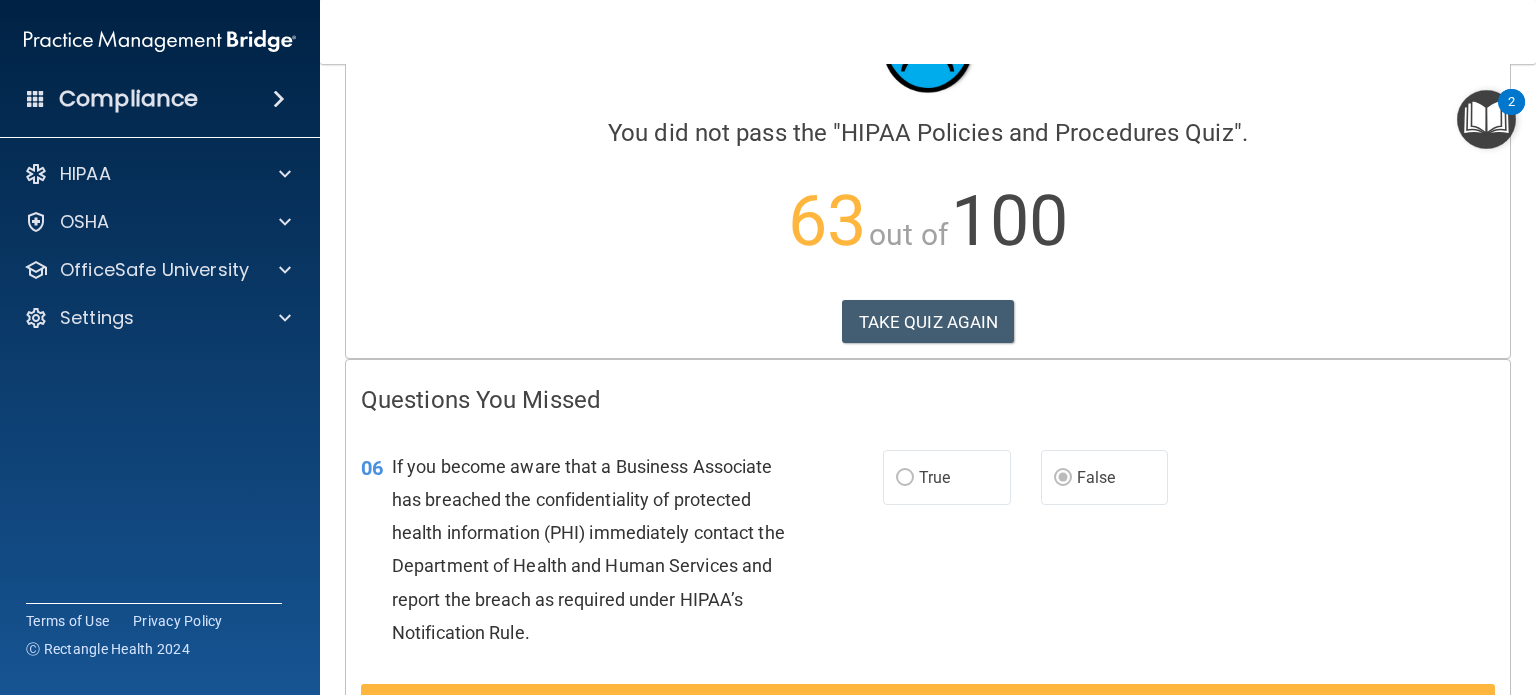 scroll, scrollTop: 0, scrollLeft: 0, axis: both 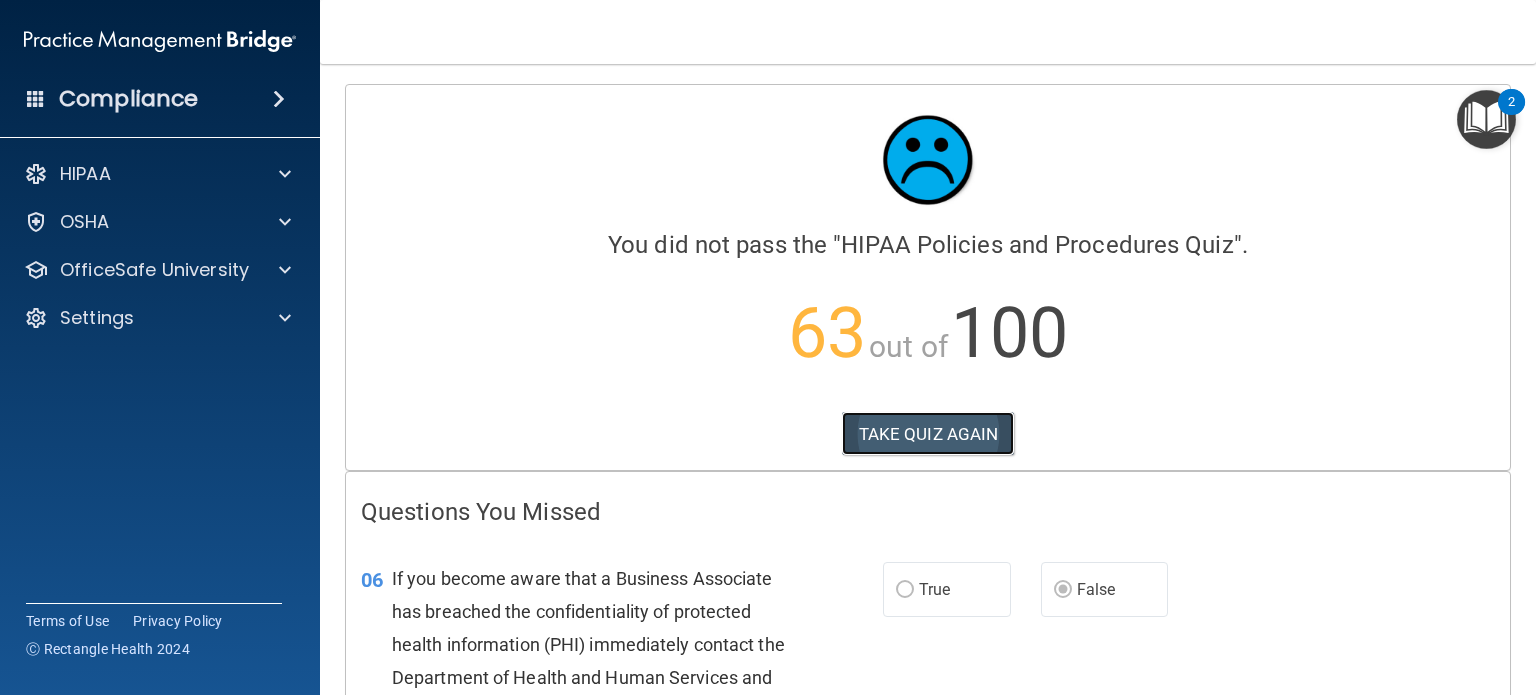click on "TAKE QUIZ AGAIN" at bounding box center [928, 434] 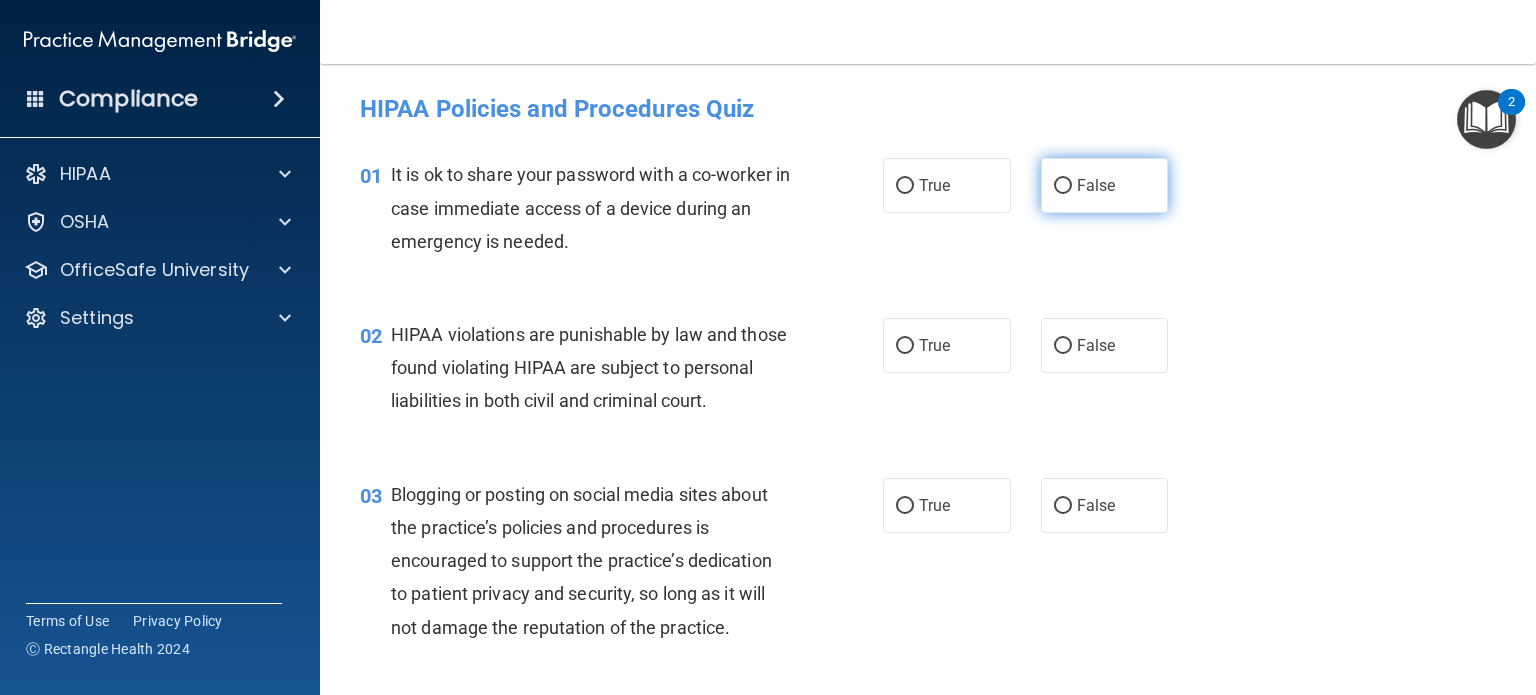 click on "False" at bounding box center [1105, 185] 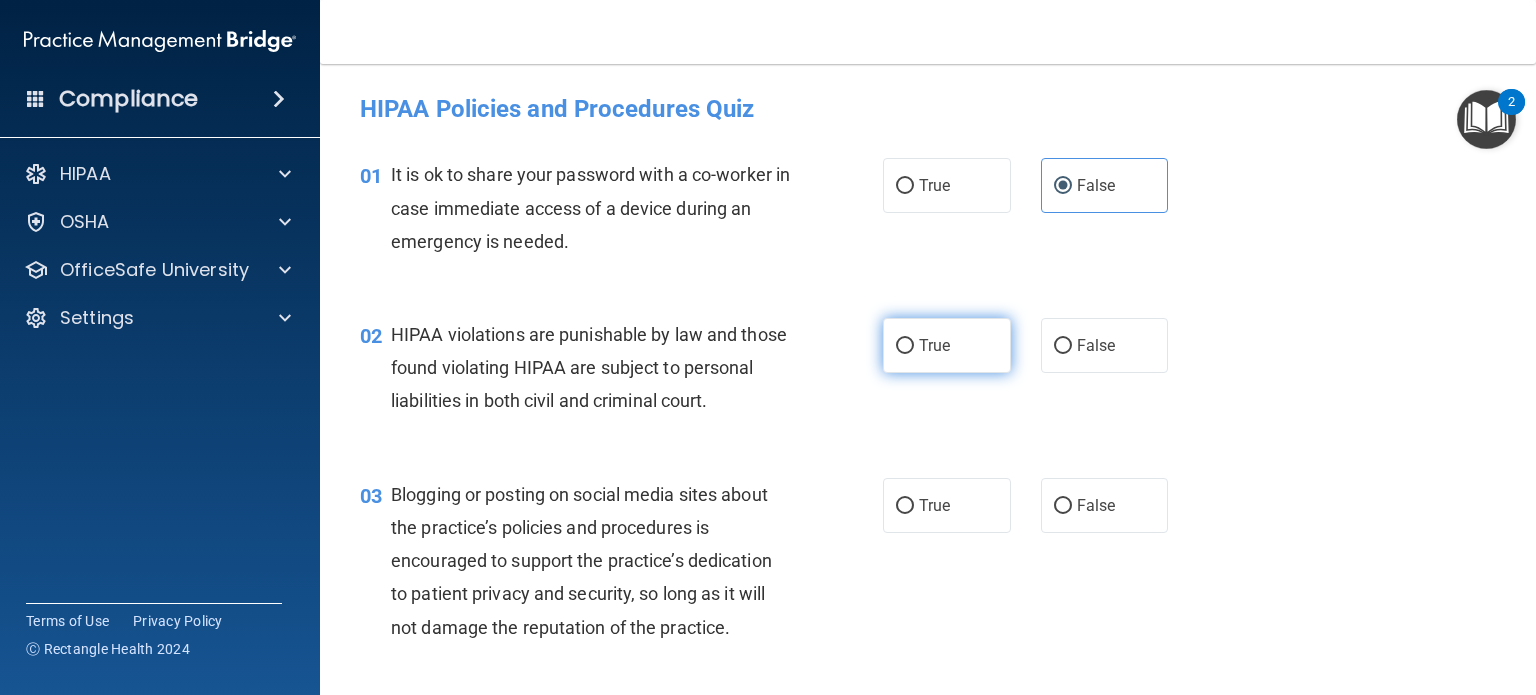 click on "True" at bounding box center (947, 345) 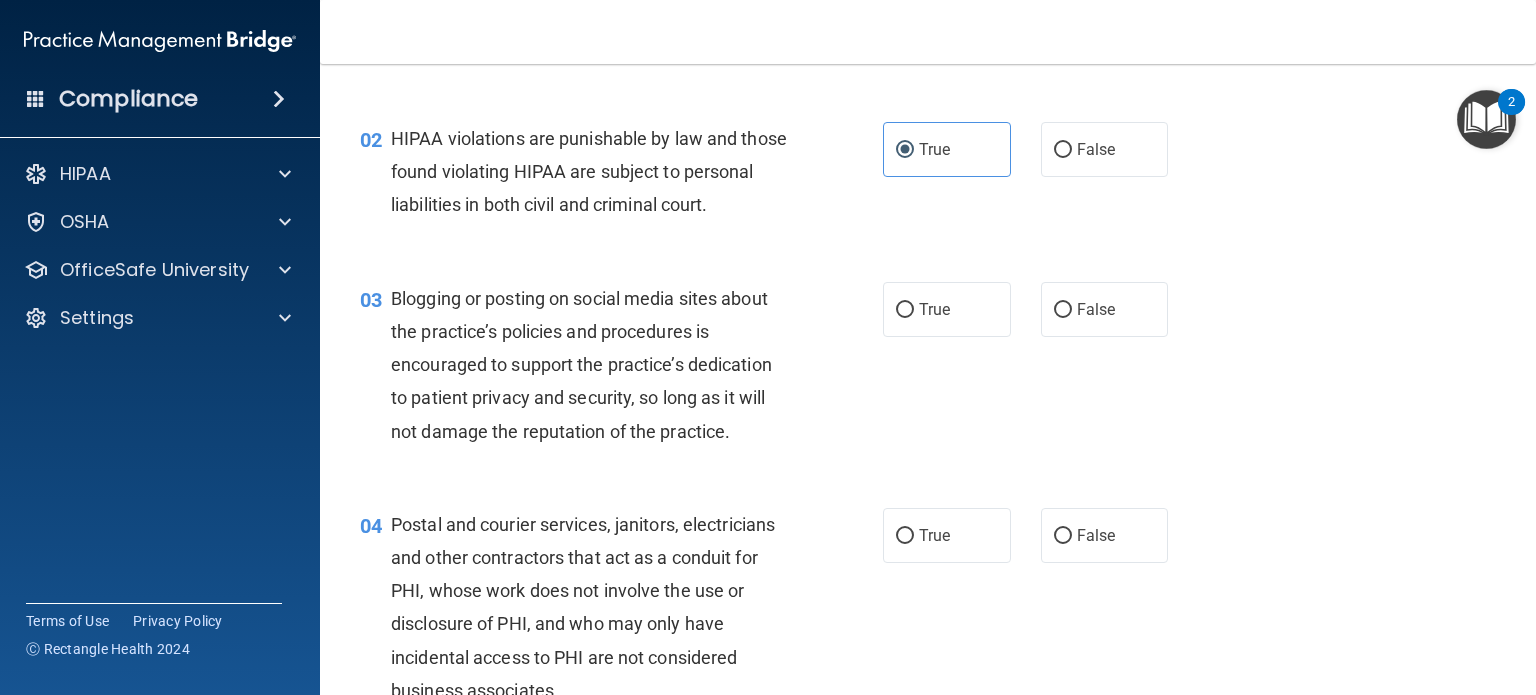scroll, scrollTop: 200, scrollLeft: 0, axis: vertical 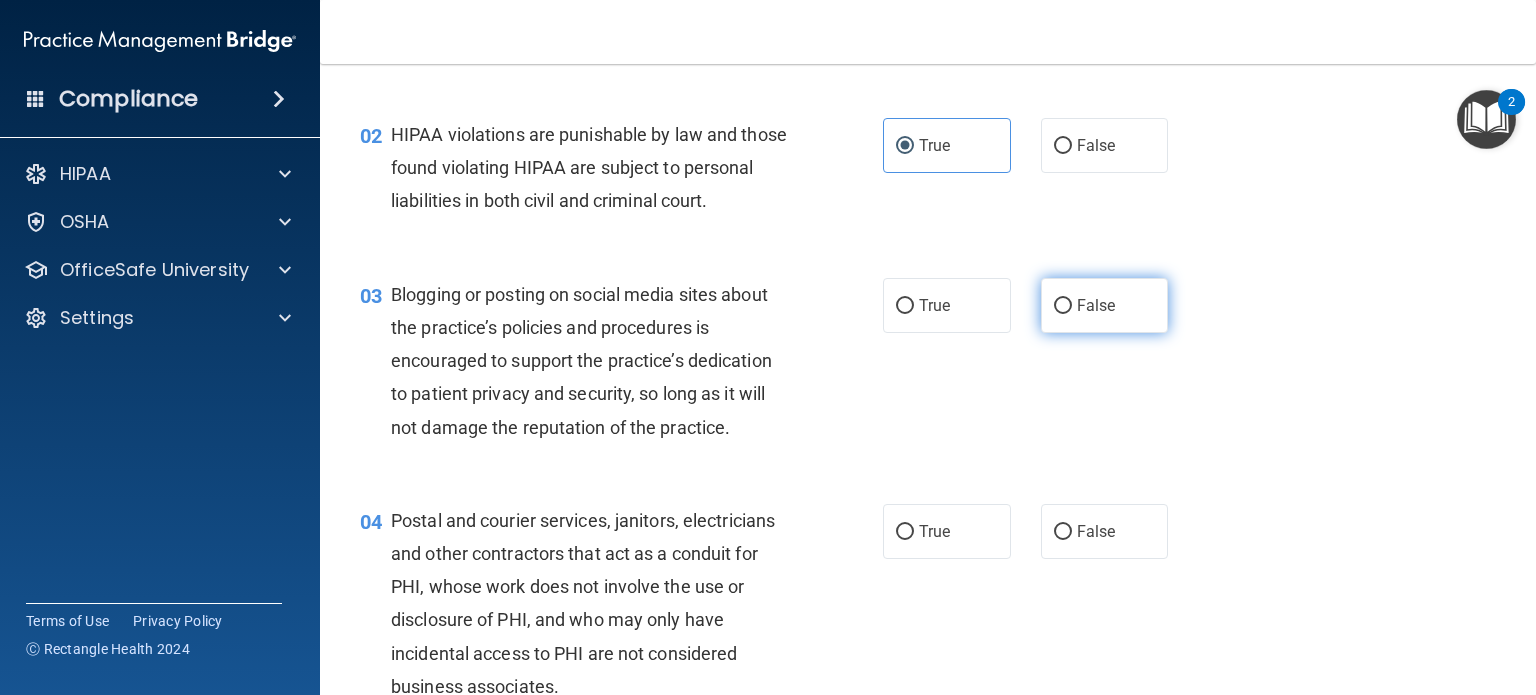 click on "False" at bounding box center (1063, 306) 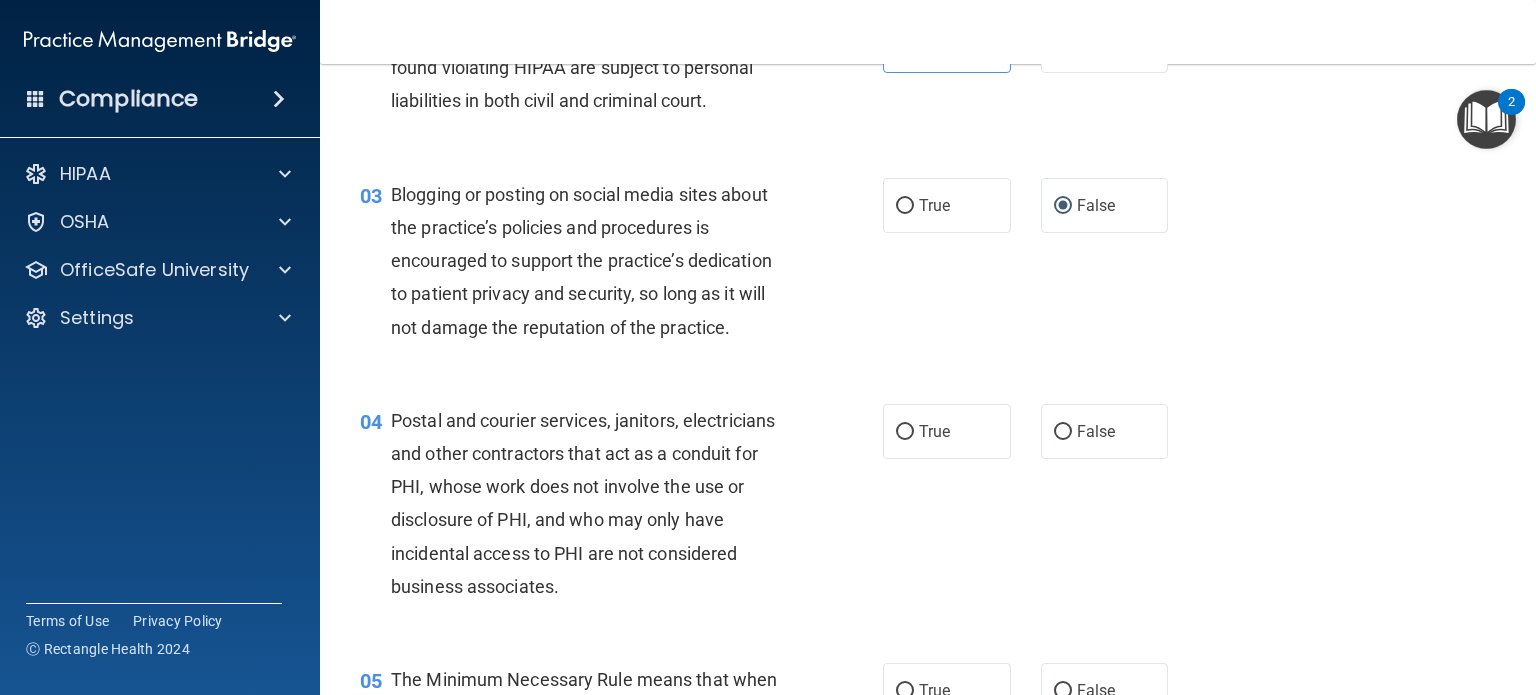 scroll, scrollTop: 400, scrollLeft: 0, axis: vertical 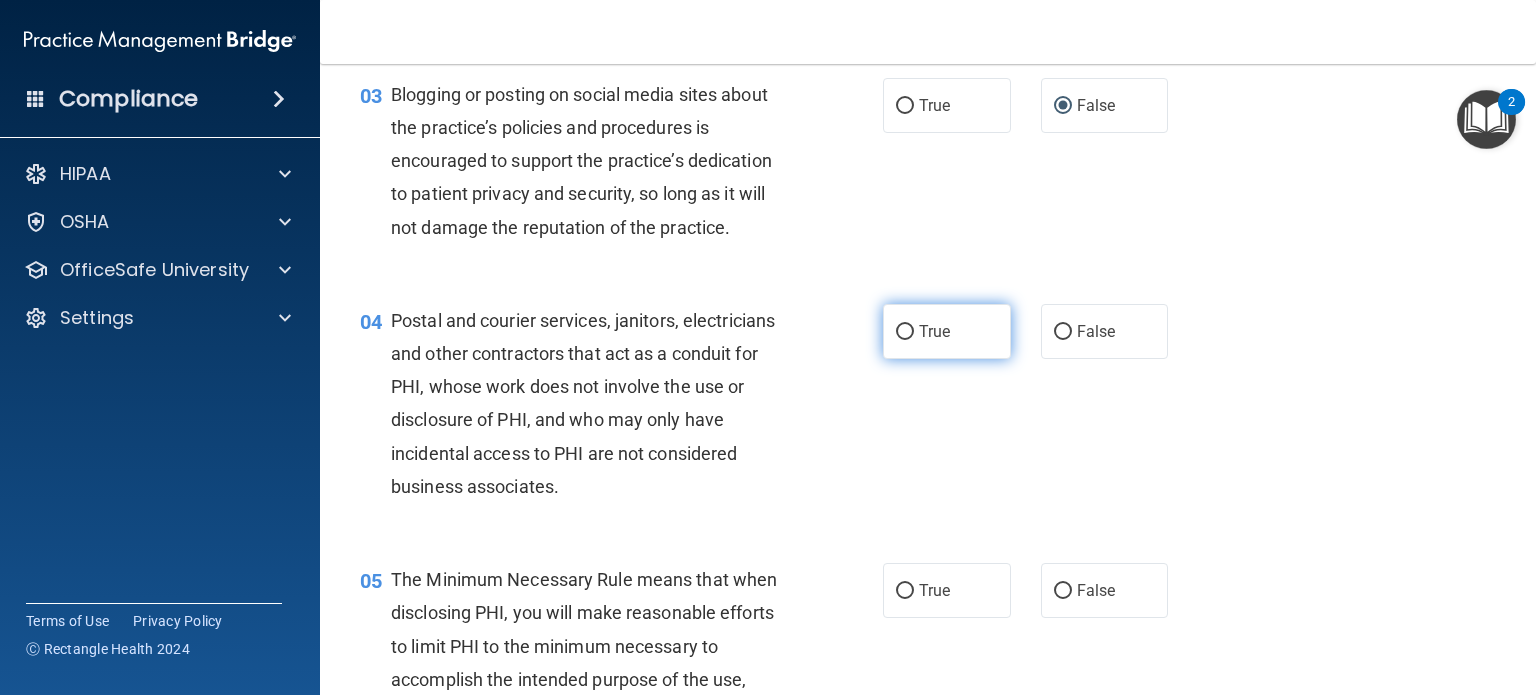 click on "True" at bounding box center (905, 332) 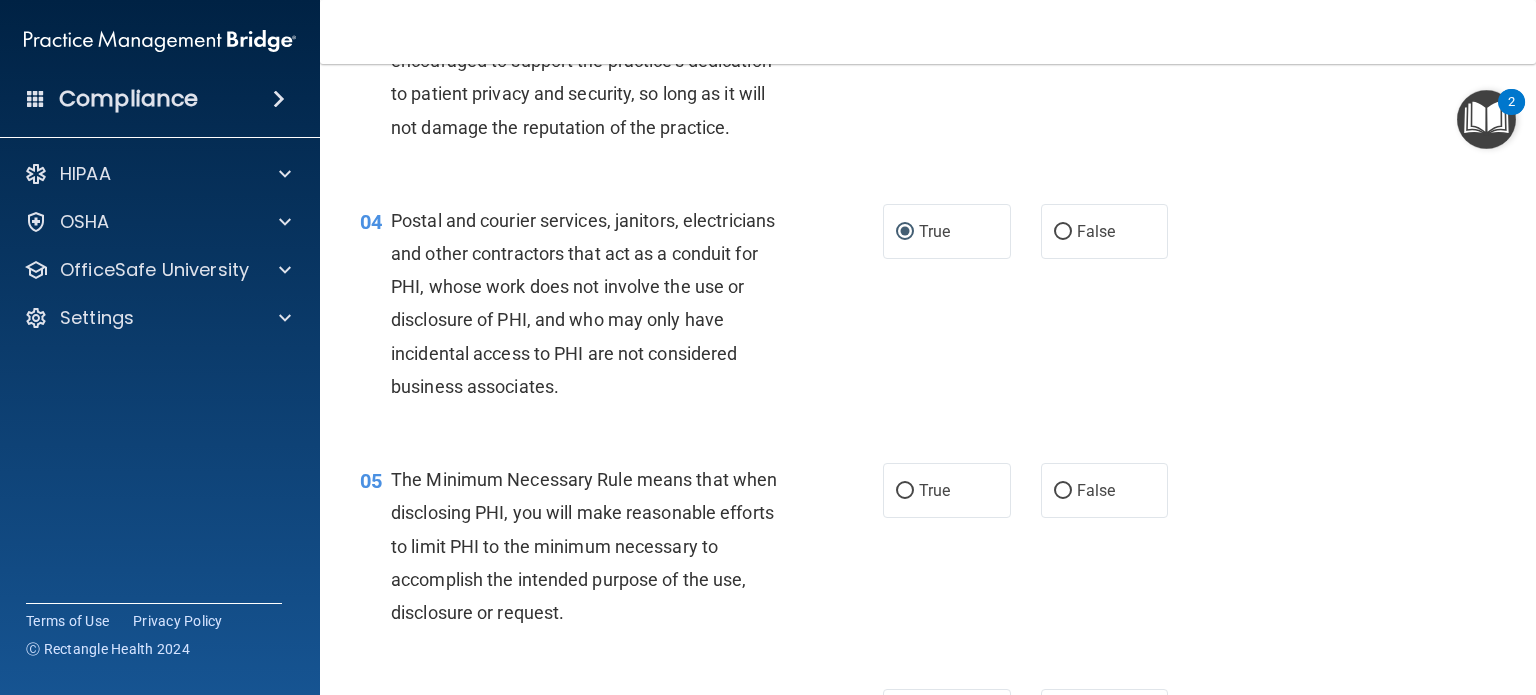 scroll, scrollTop: 700, scrollLeft: 0, axis: vertical 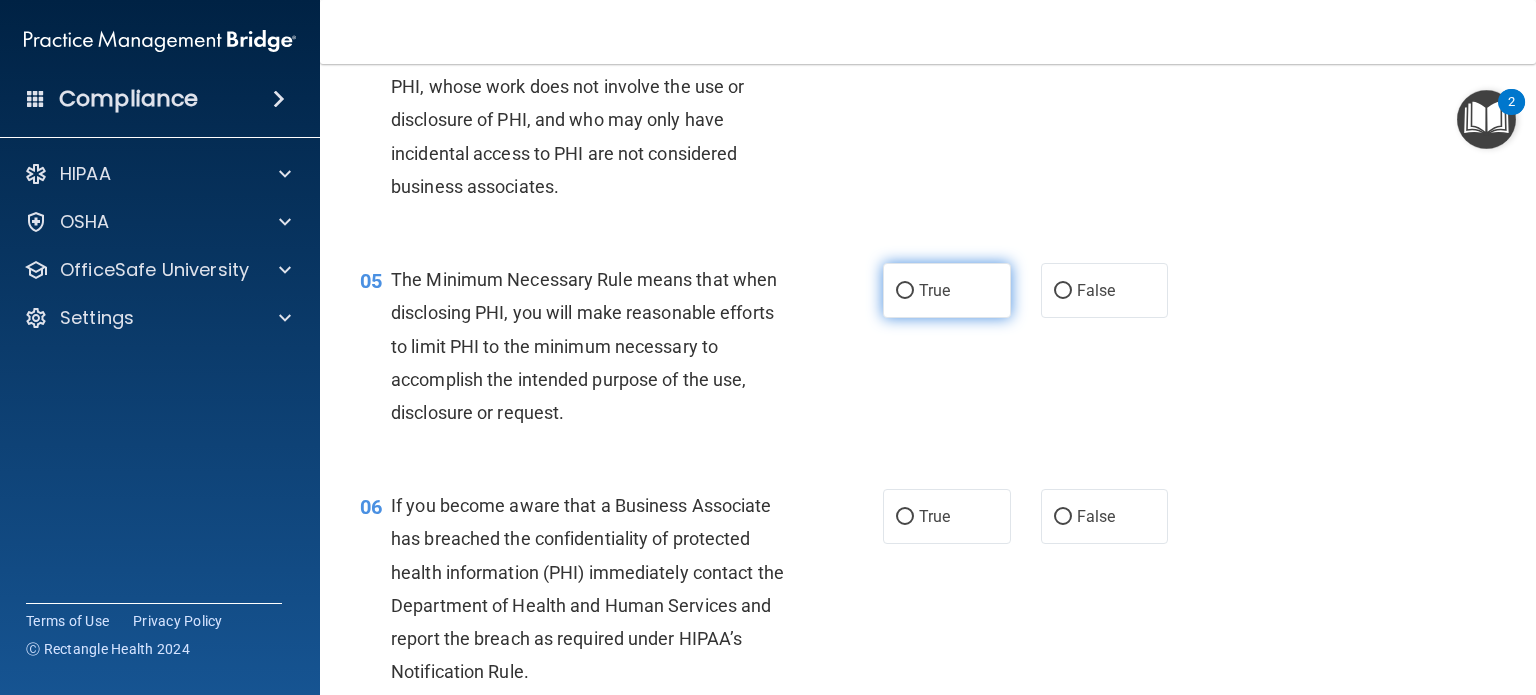 click on "True" at bounding box center (905, 291) 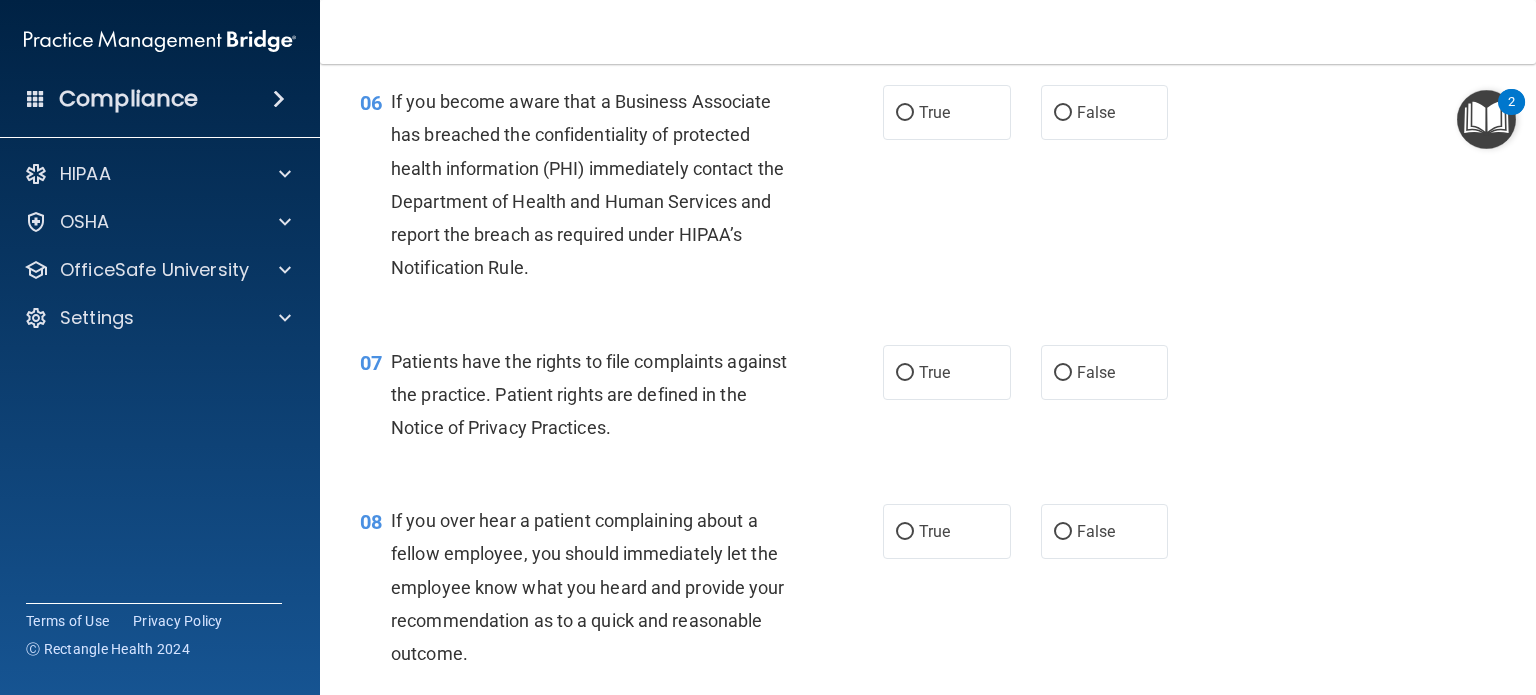 scroll, scrollTop: 1100, scrollLeft: 0, axis: vertical 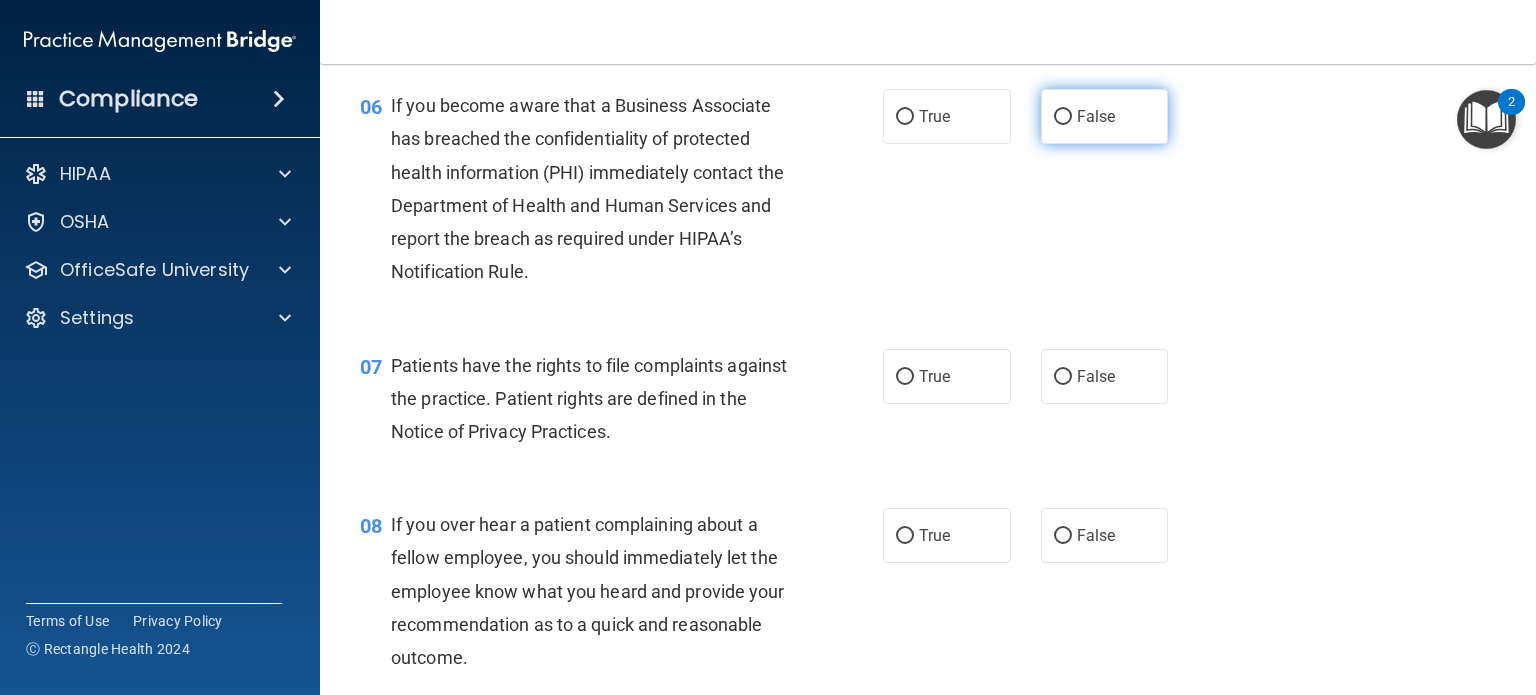 click on "False" at bounding box center (1063, 117) 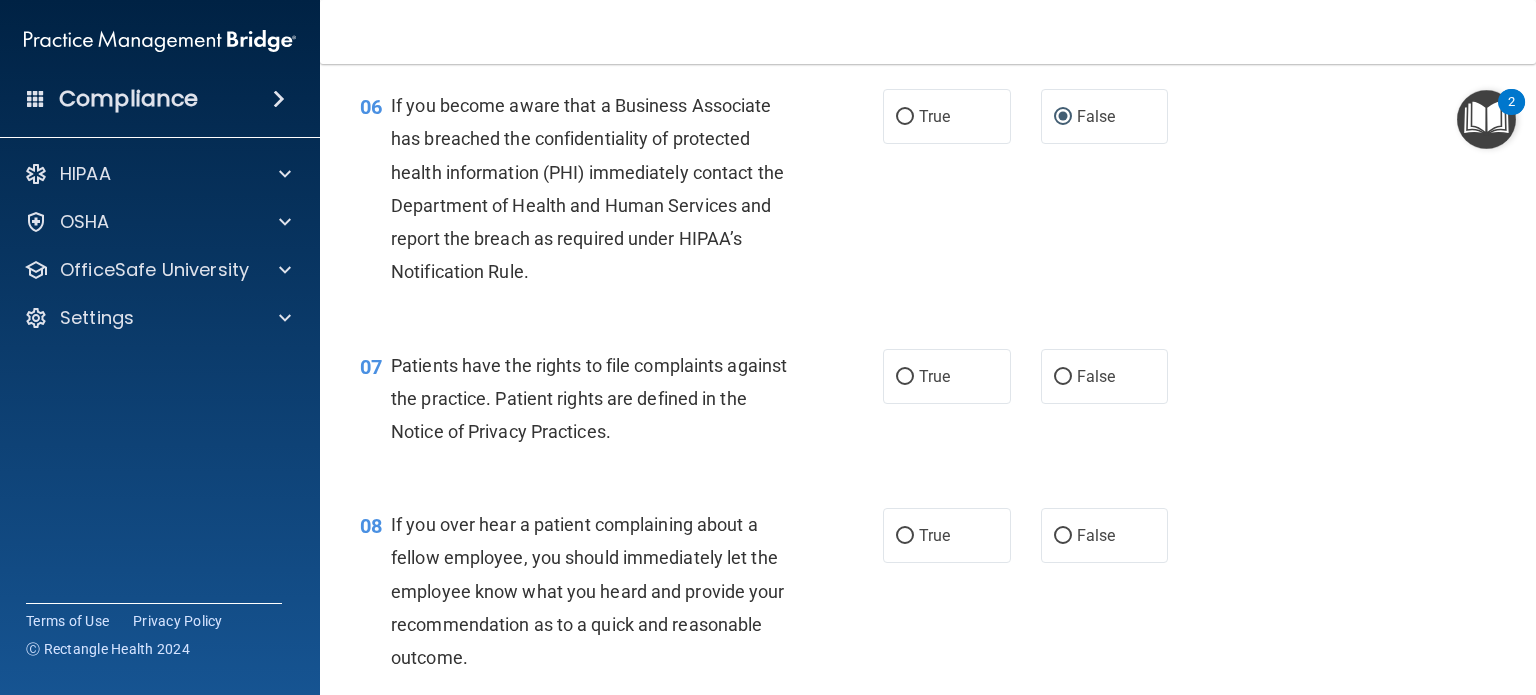 scroll, scrollTop: 1200, scrollLeft: 0, axis: vertical 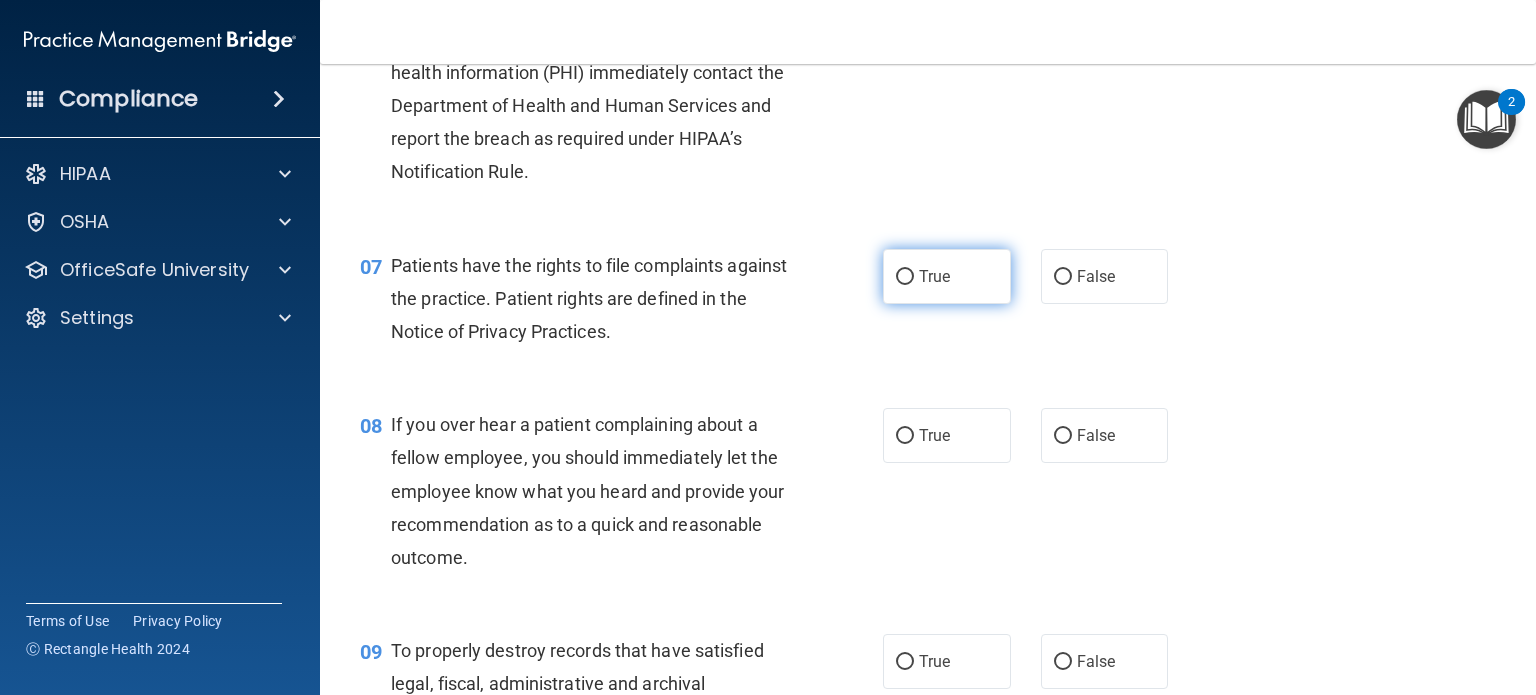 click on "True" at bounding box center [905, 277] 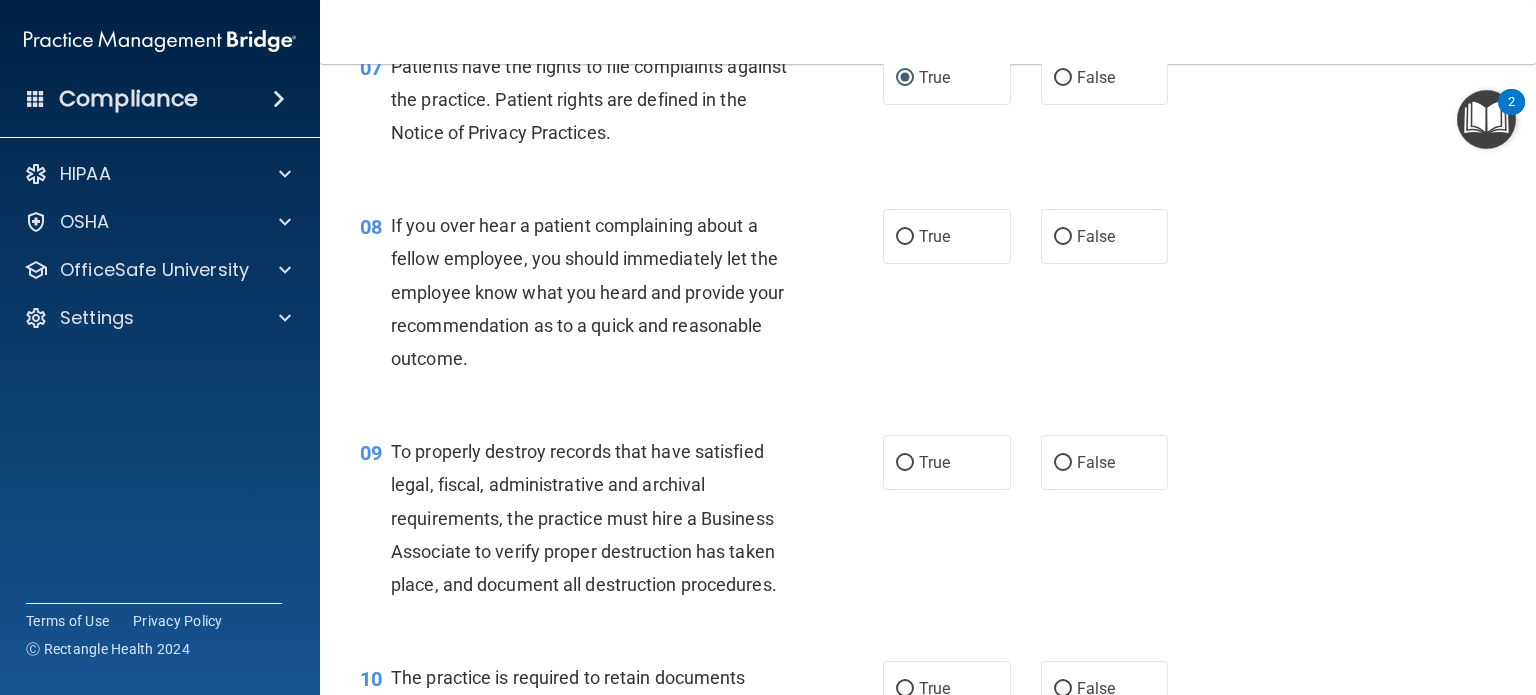 scroll, scrollTop: 1400, scrollLeft: 0, axis: vertical 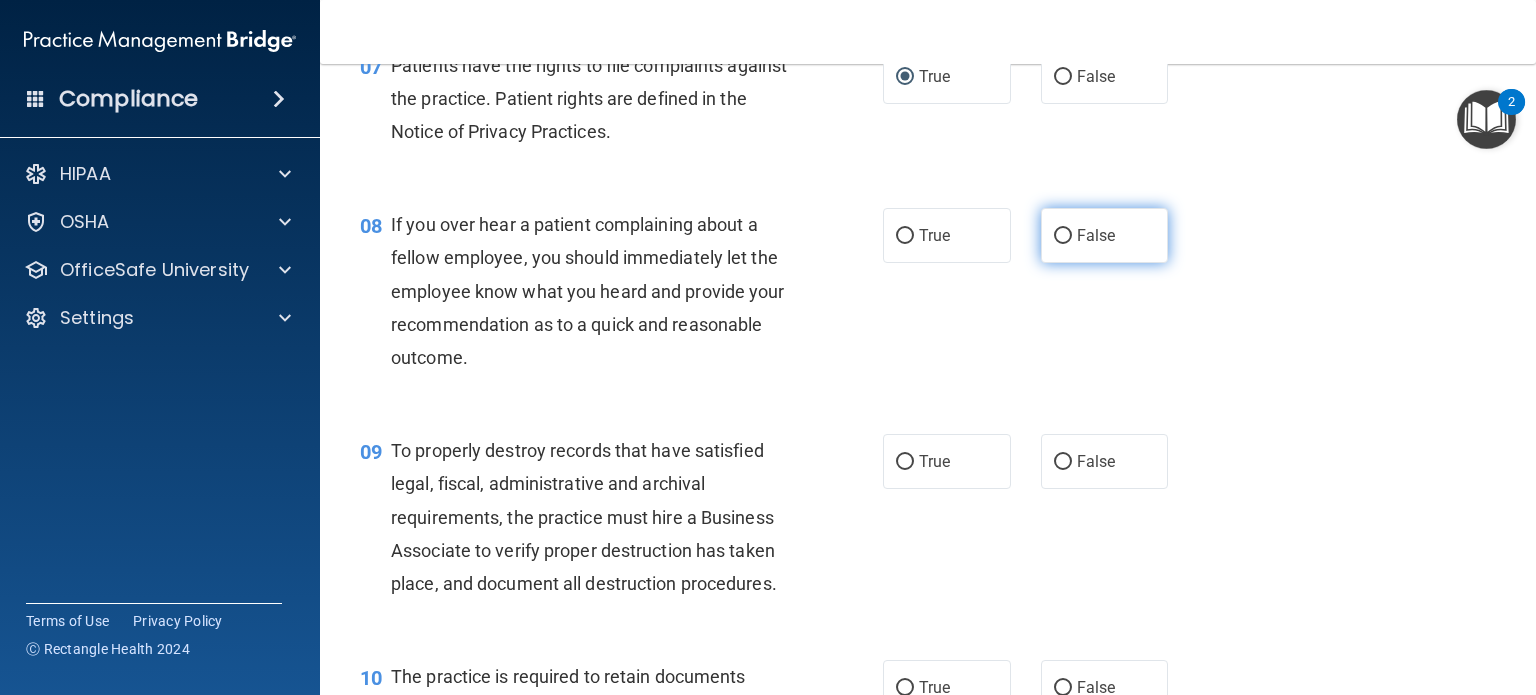 click on "False" at bounding box center [1105, 235] 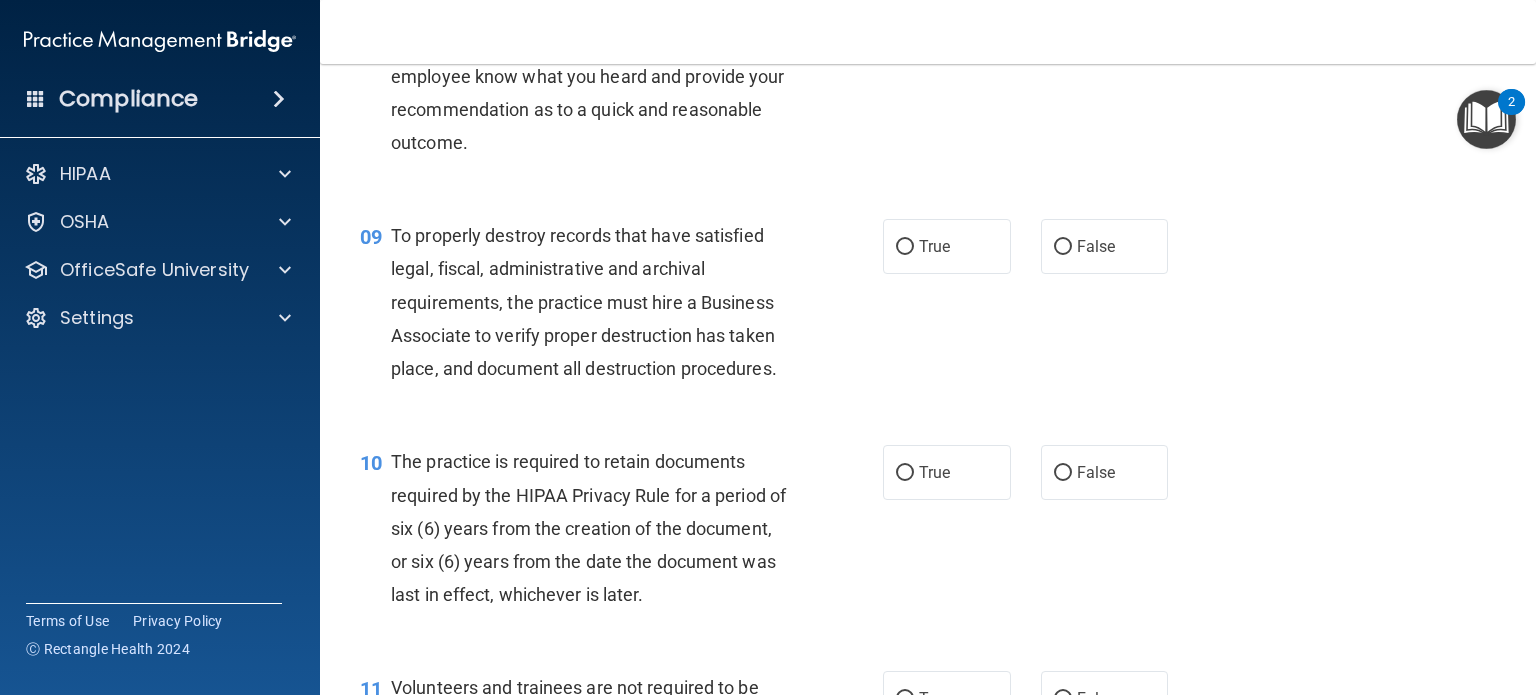 scroll, scrollTop: 1700, scrollLeft: 0, axis: vertical 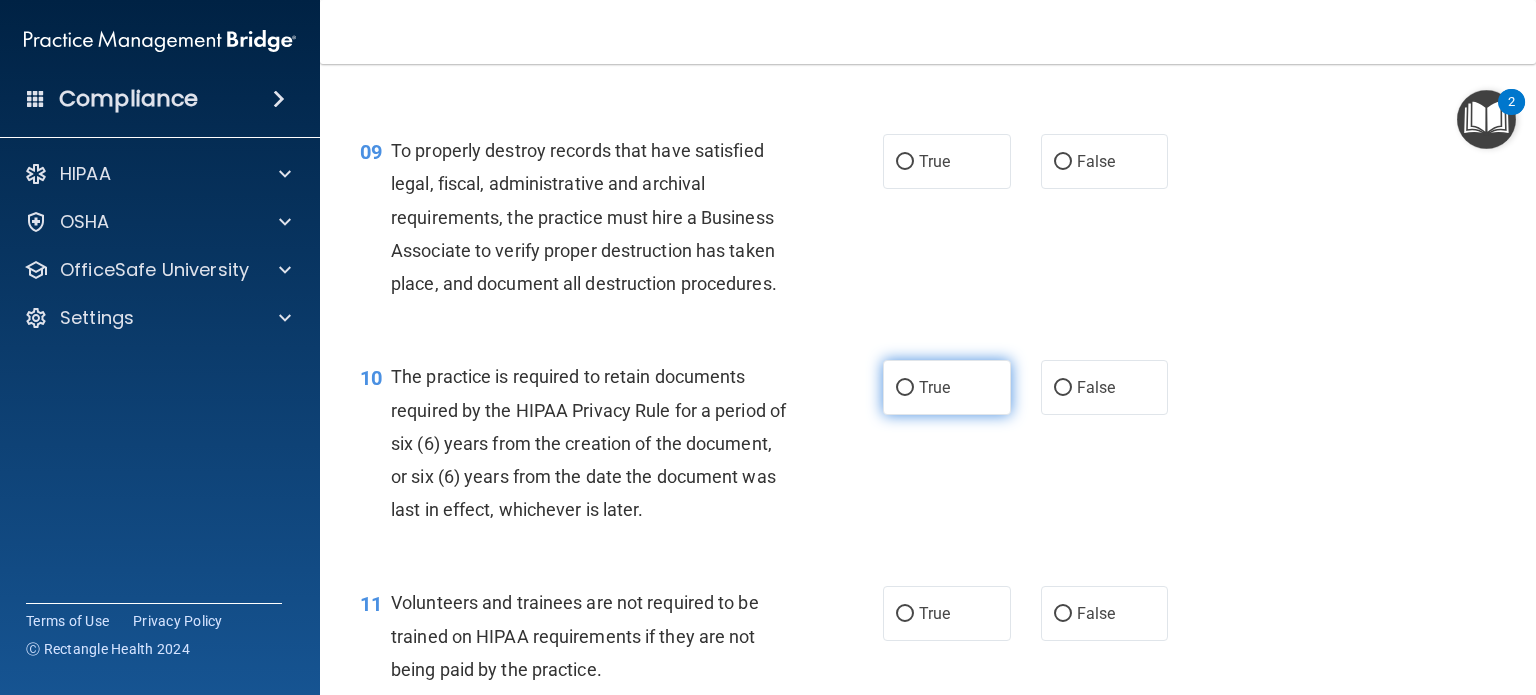 click on "True" at bounding box center (905, 388) 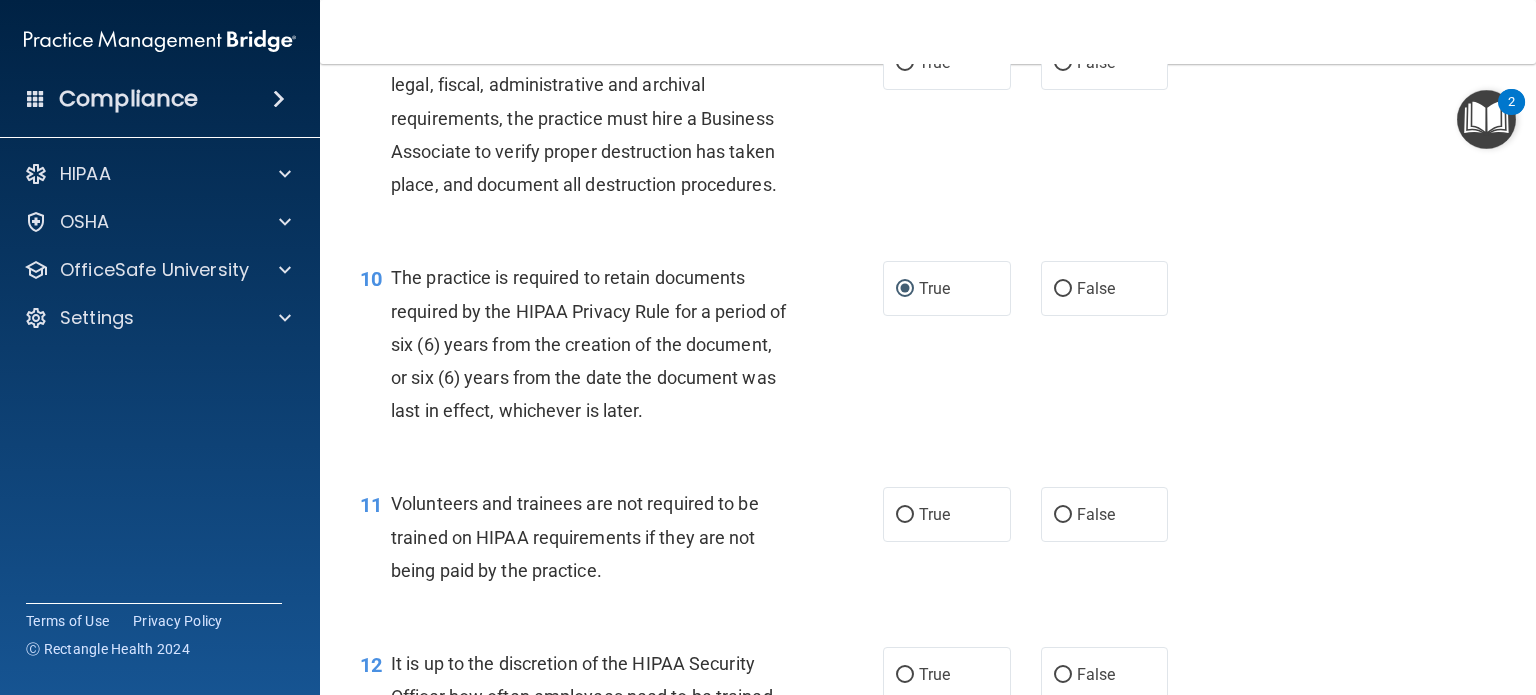 scroll, scrollTop: 1900, scrollLeft: 0, axis: vertical 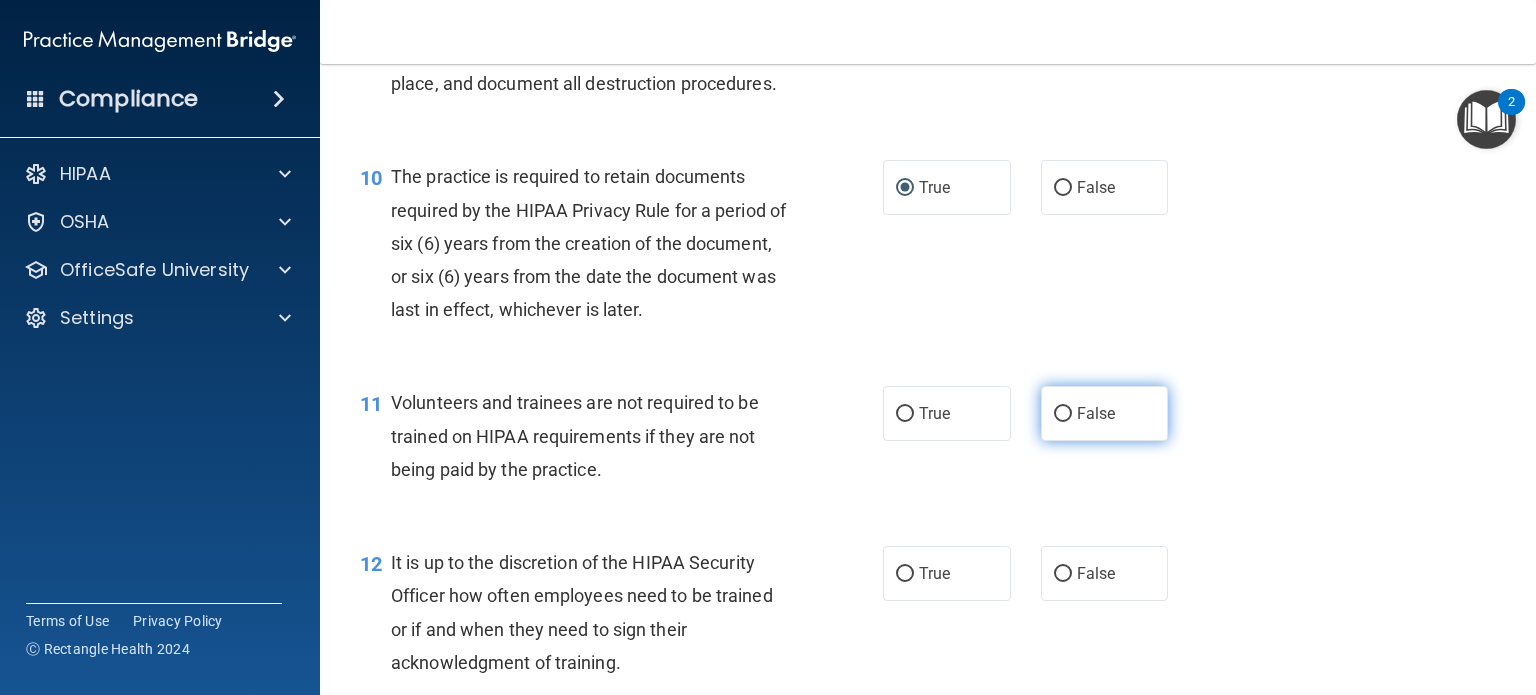 click on "False" at bounding box center [1105, 413] 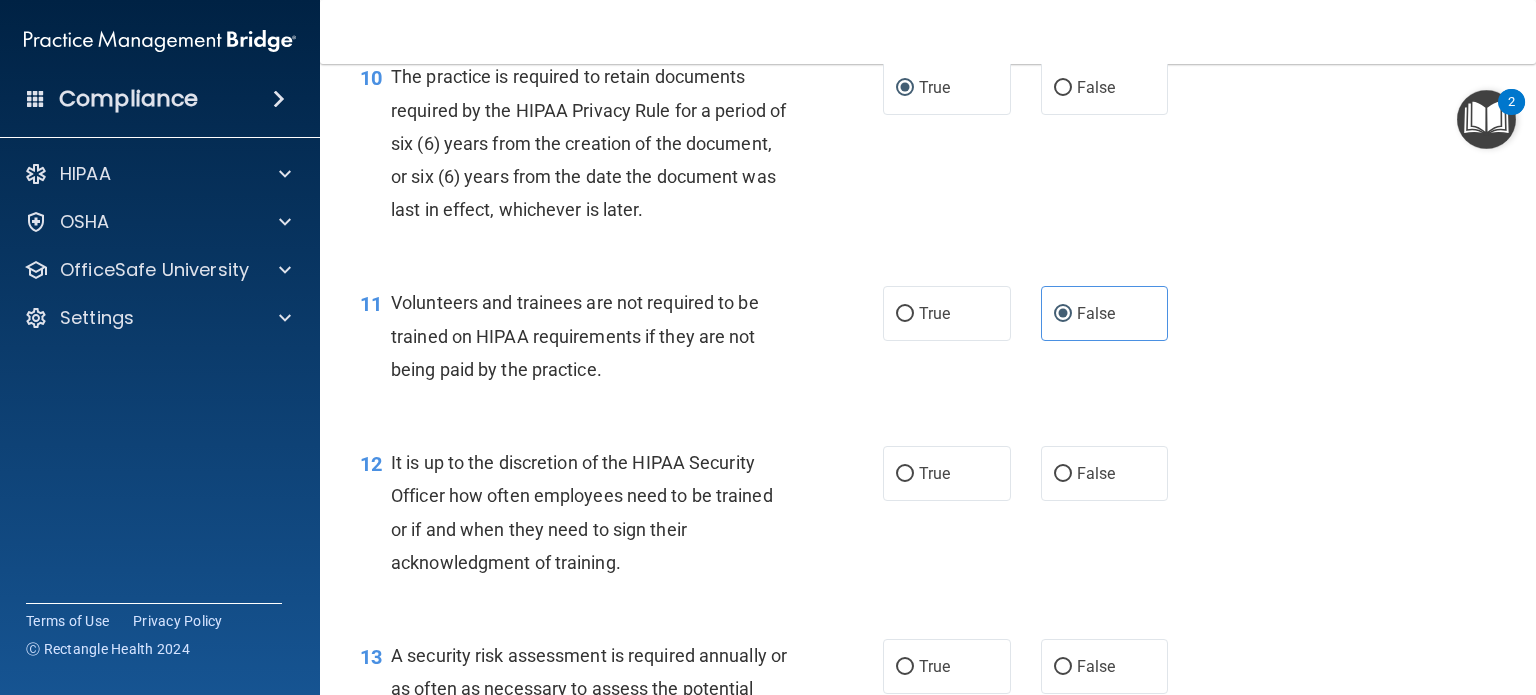 scroll, scrollTop: 2100, scrollLeft: 0, axis: vertical 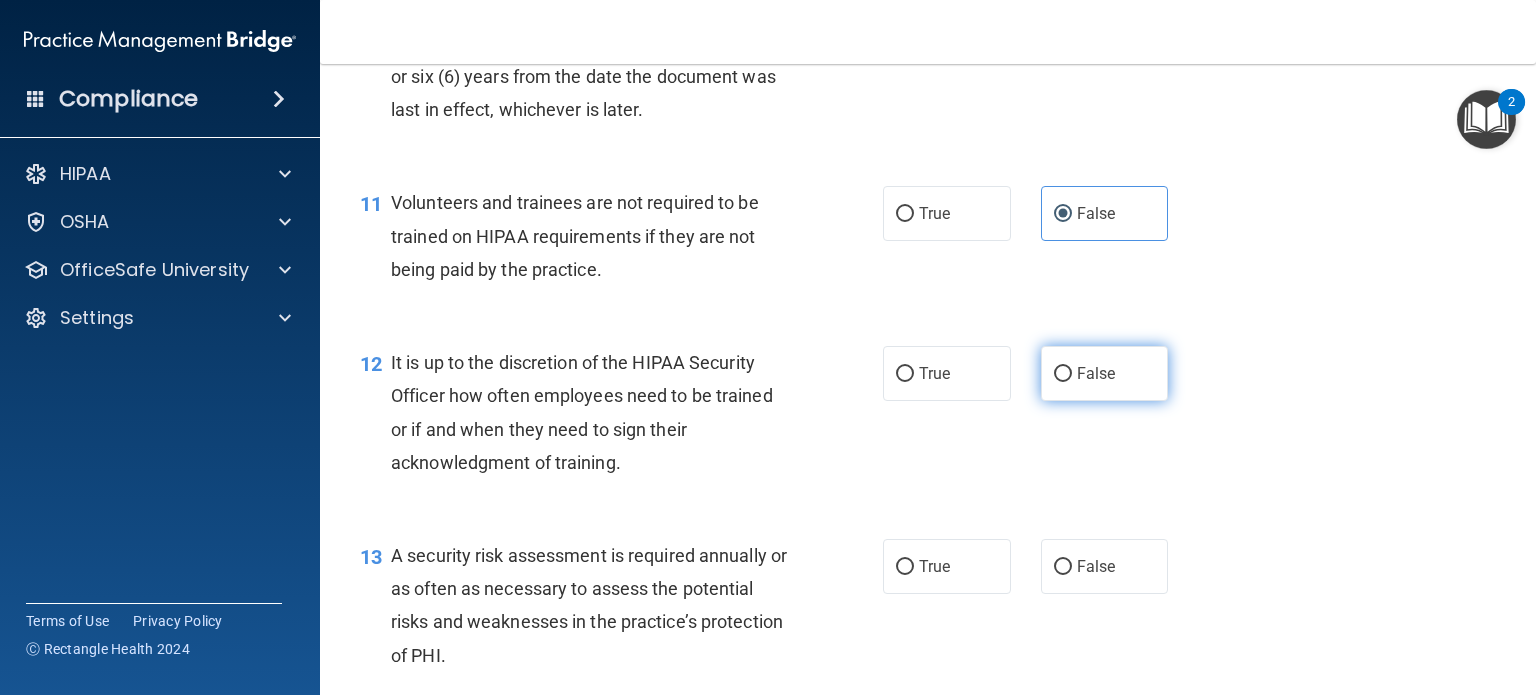 click on "False" at bounding box center [1096, 373] 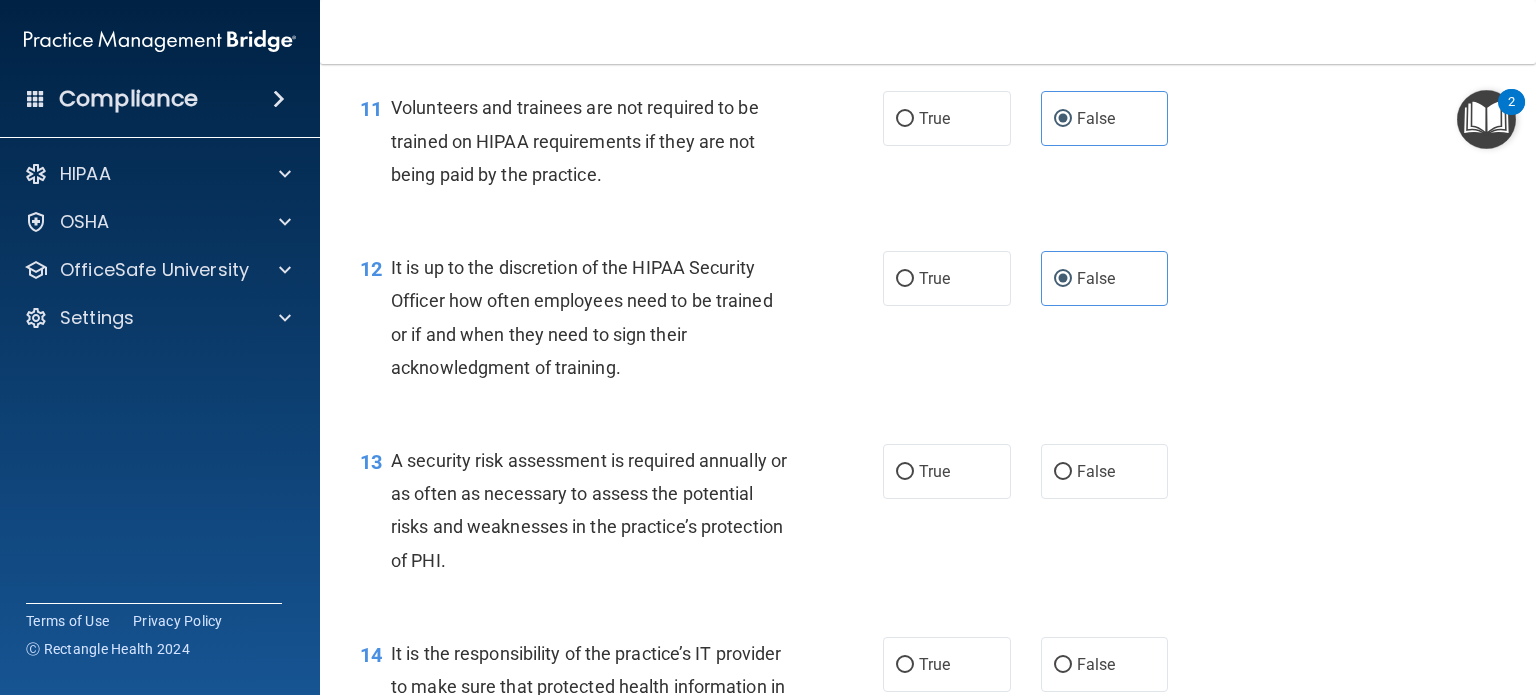 scroll, scrollTop: 2200, scrollLeft: 0, axis: vertical 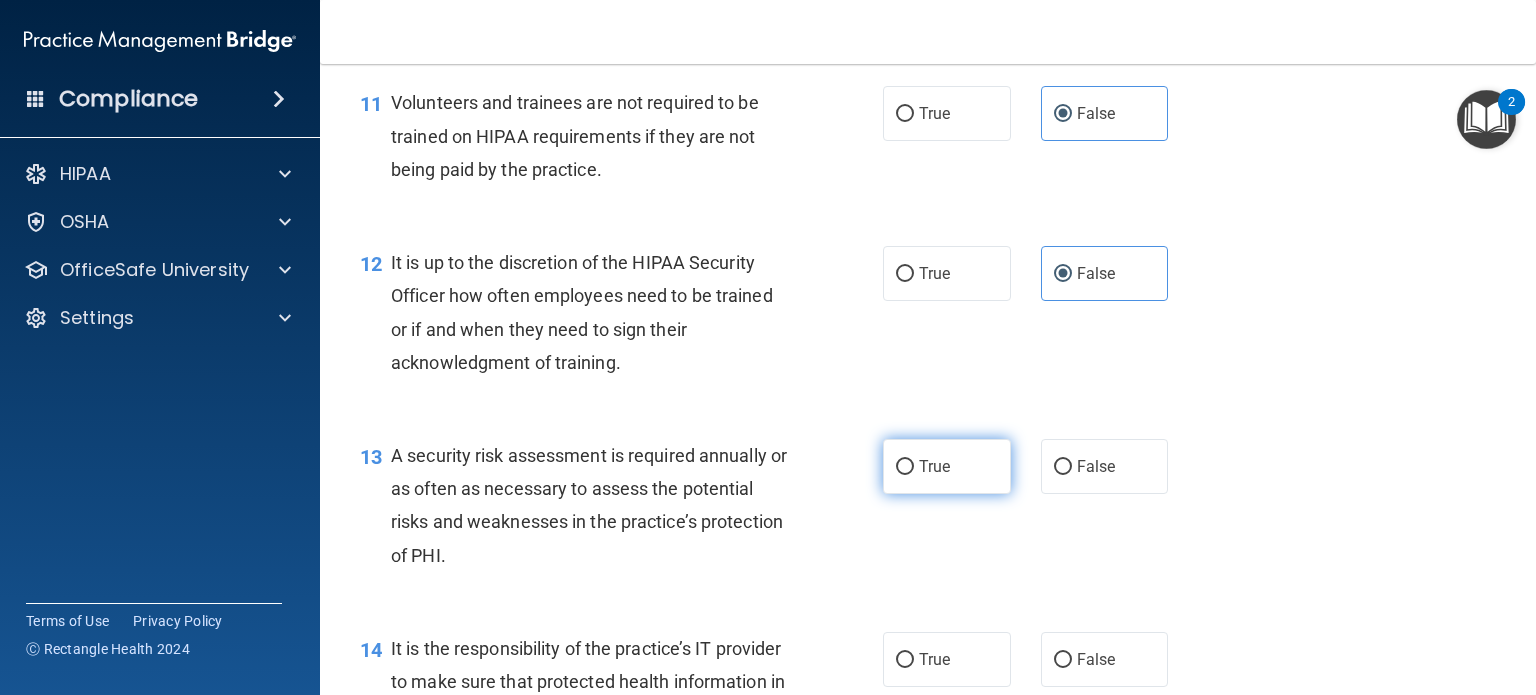 click on "True" at bounding box center [905, 467] 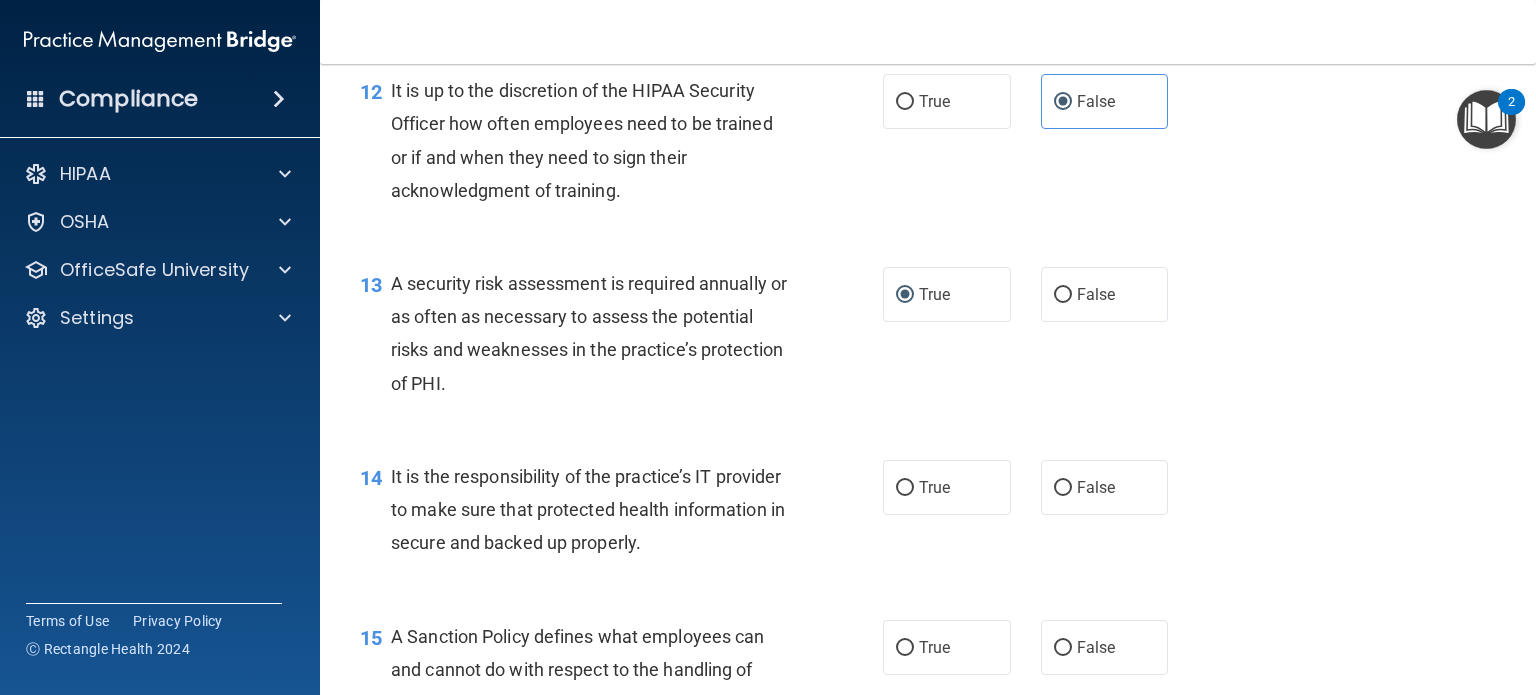 scroll, scrollTop: 2400, scrollLeft: 0, axis: vertical 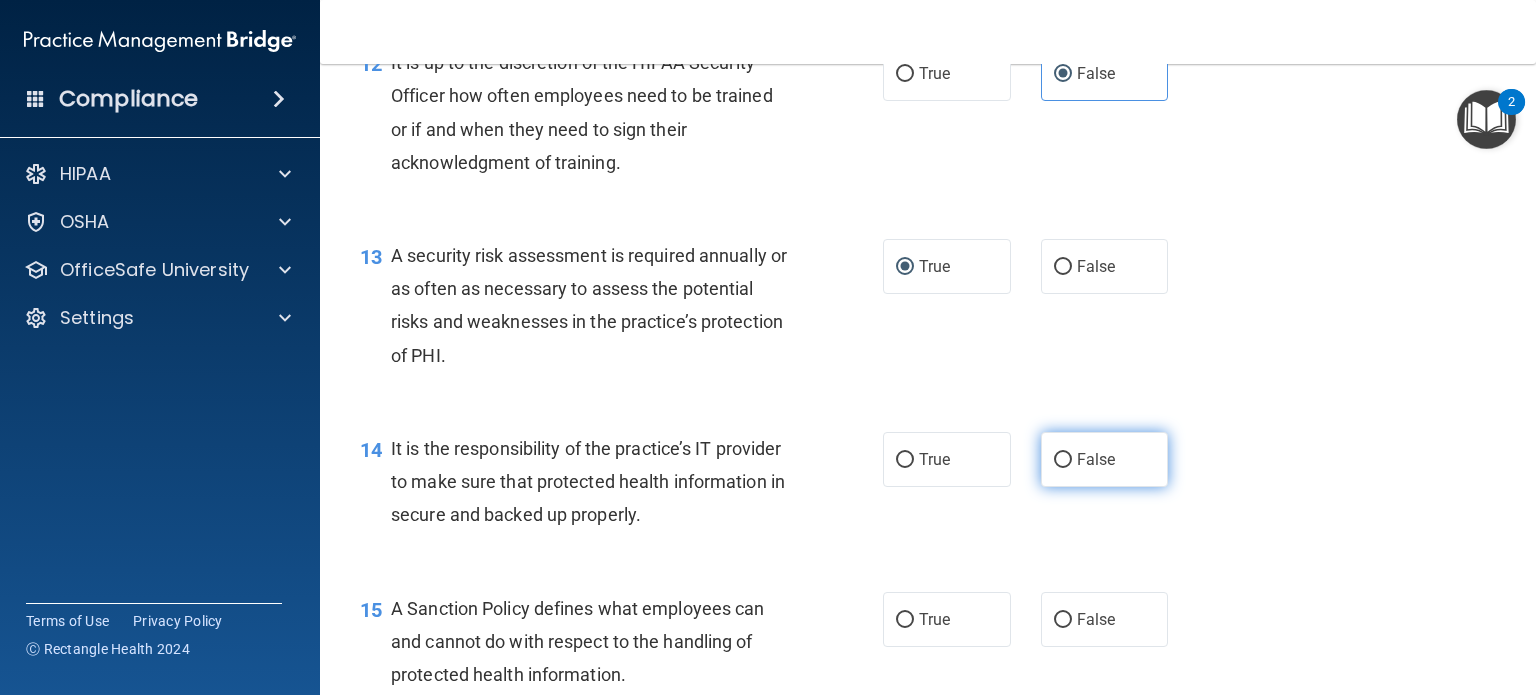 click on "False" at bounding box center (1063, 460) 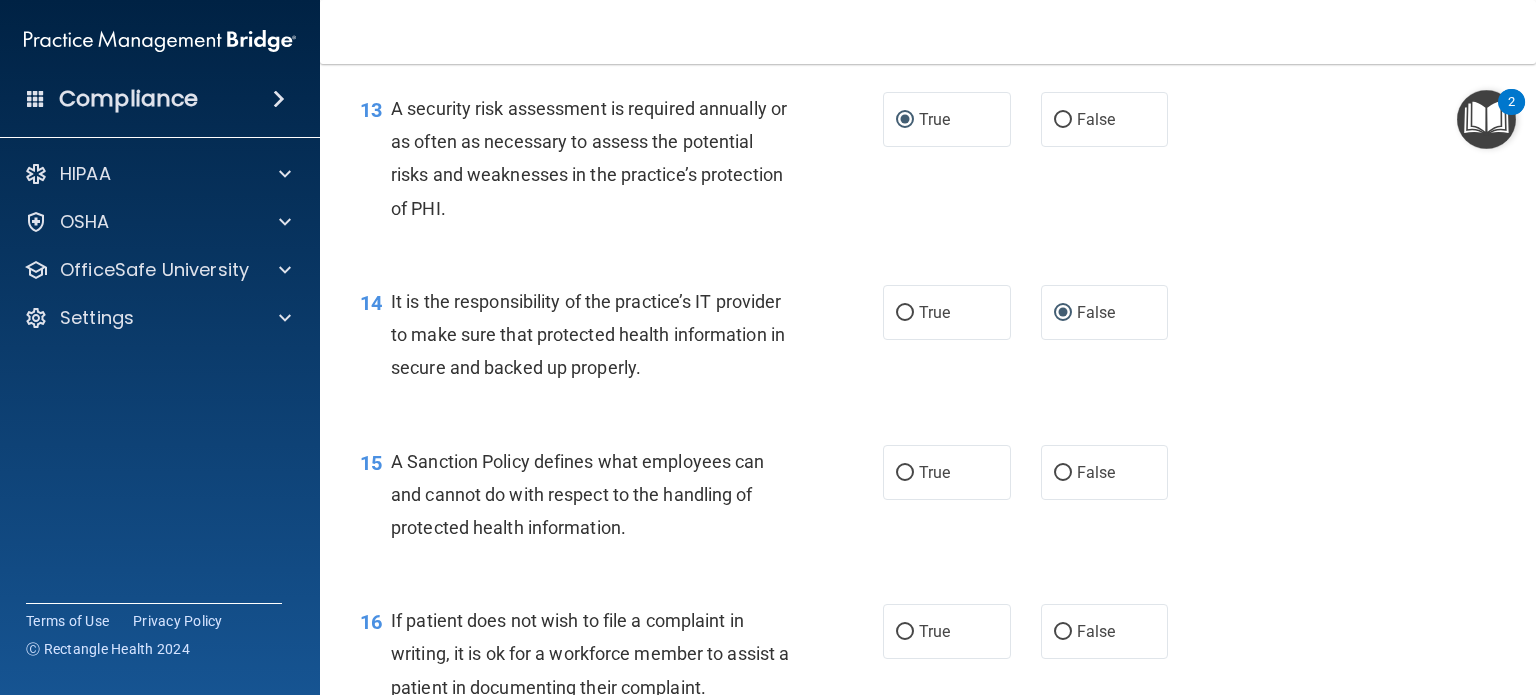 scroll, scrollTop: 2700, scrollLeft: 0, axis: vertical 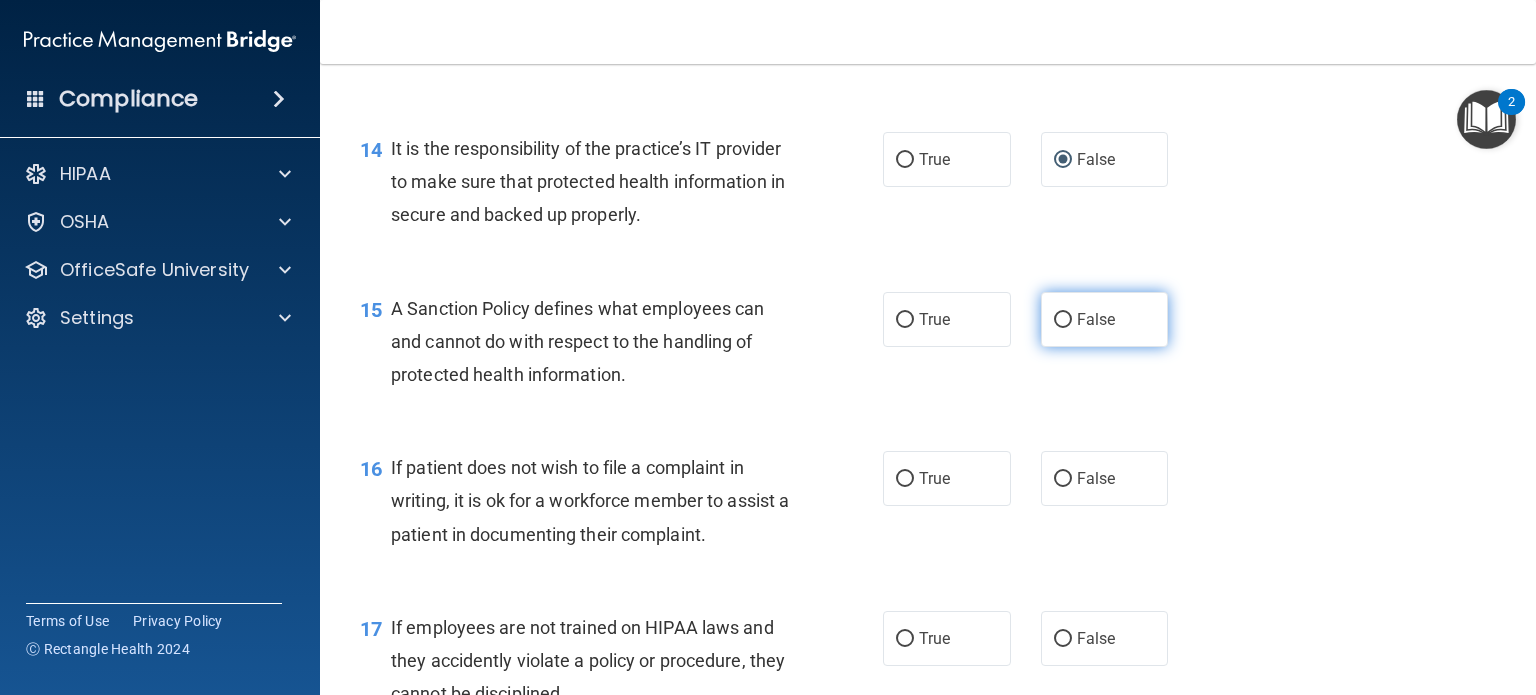 click on "False" at bounding box center [1063, 320] 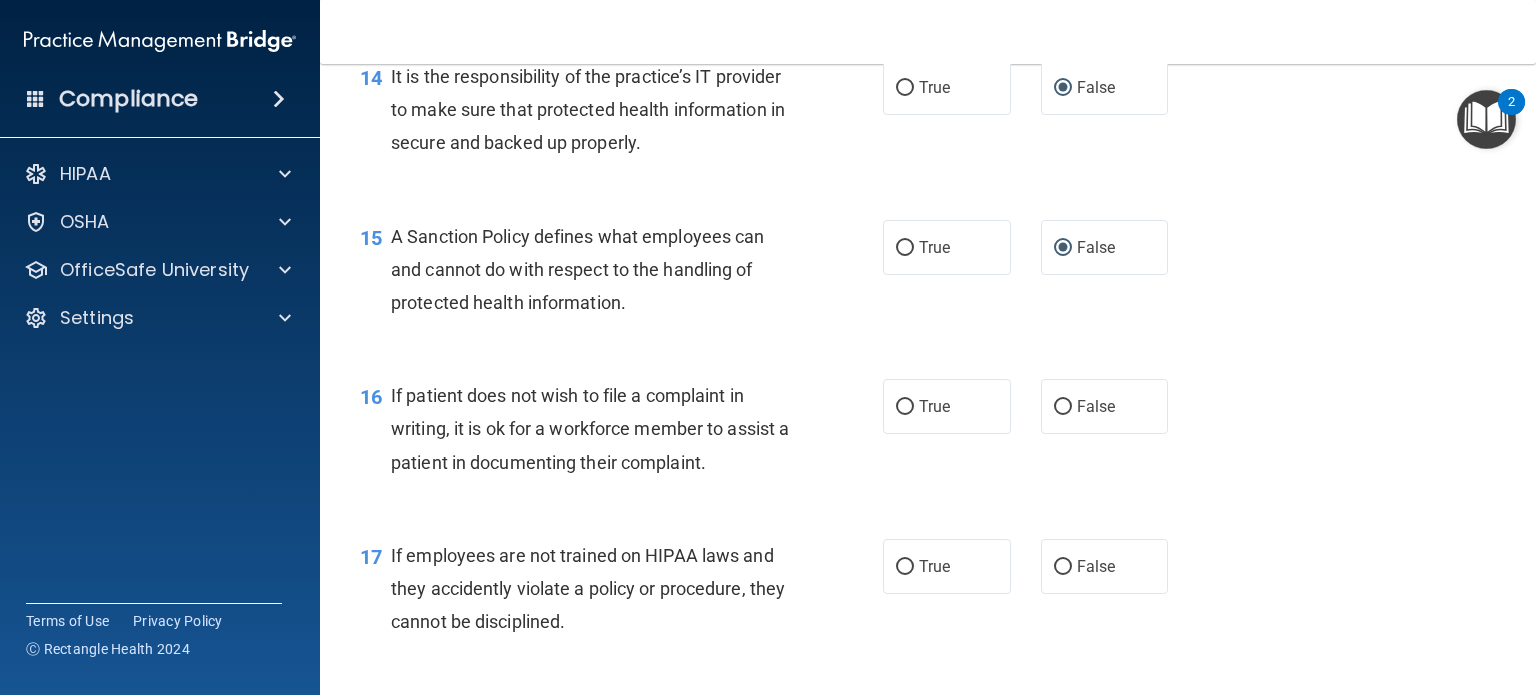 scroll, scrollTop: 2800, scrollLeft: 0, axis: vertical 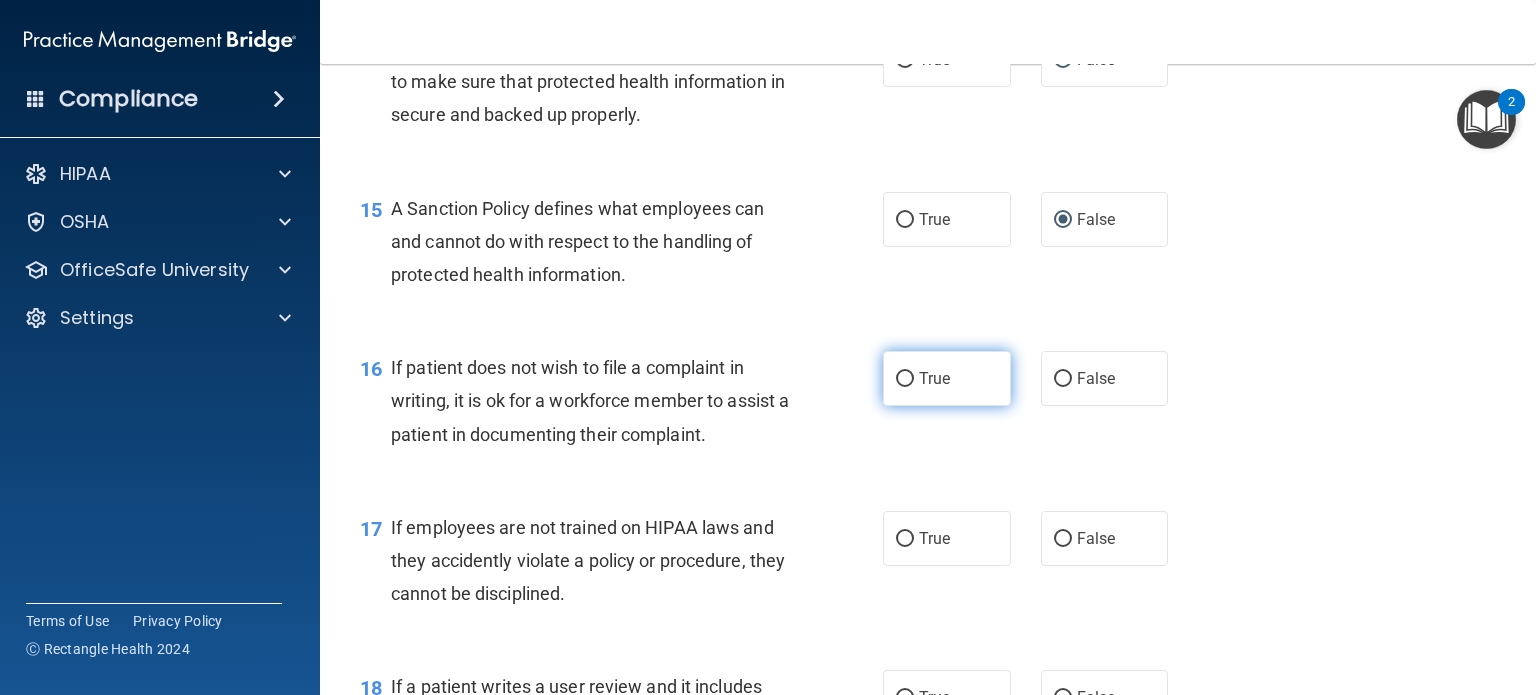 click on "True" at bounding box center [947, 378] 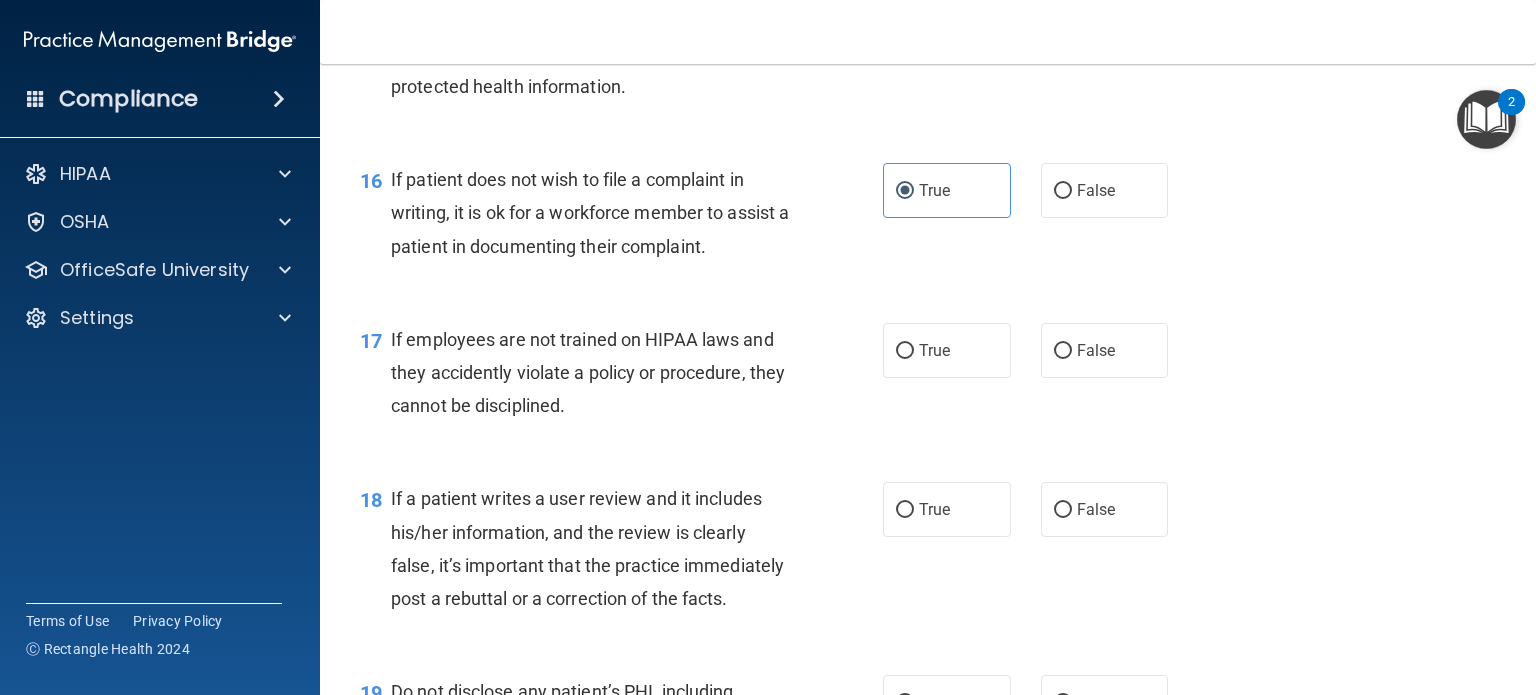 scroll, scrollTop: 3000, scrollLeft: 0, axis: vertical 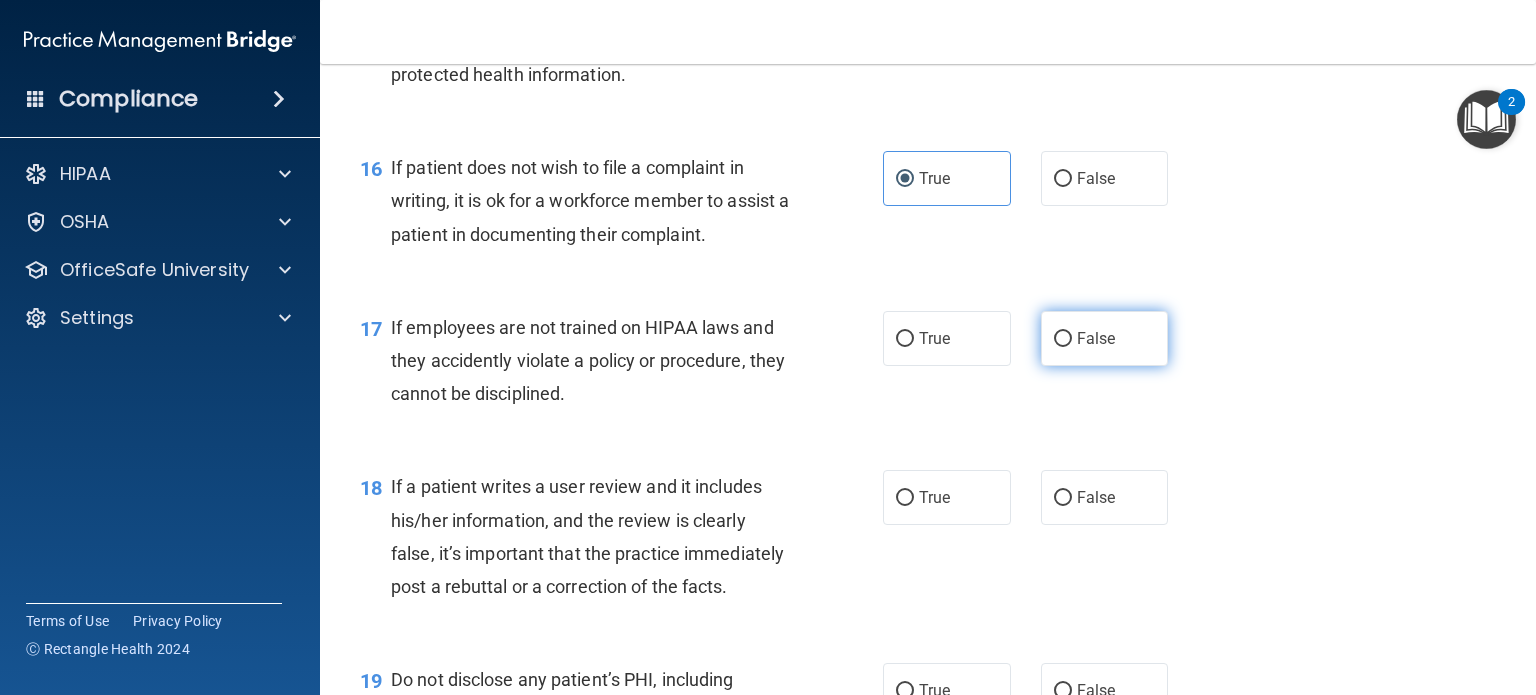 click on "False" at bounding box center [1063, 339] 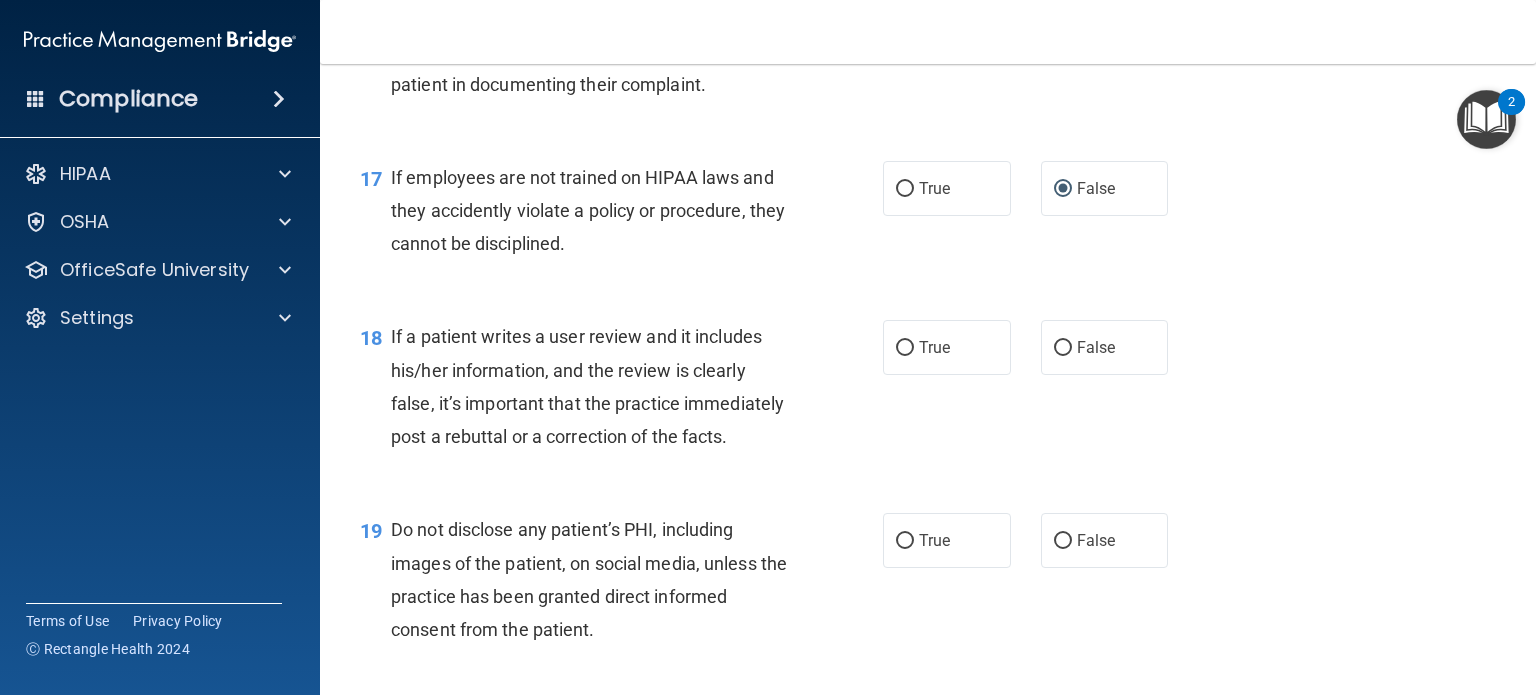 scroll, scrollTop: 3200, scrollLeft: 0, axis: vertical 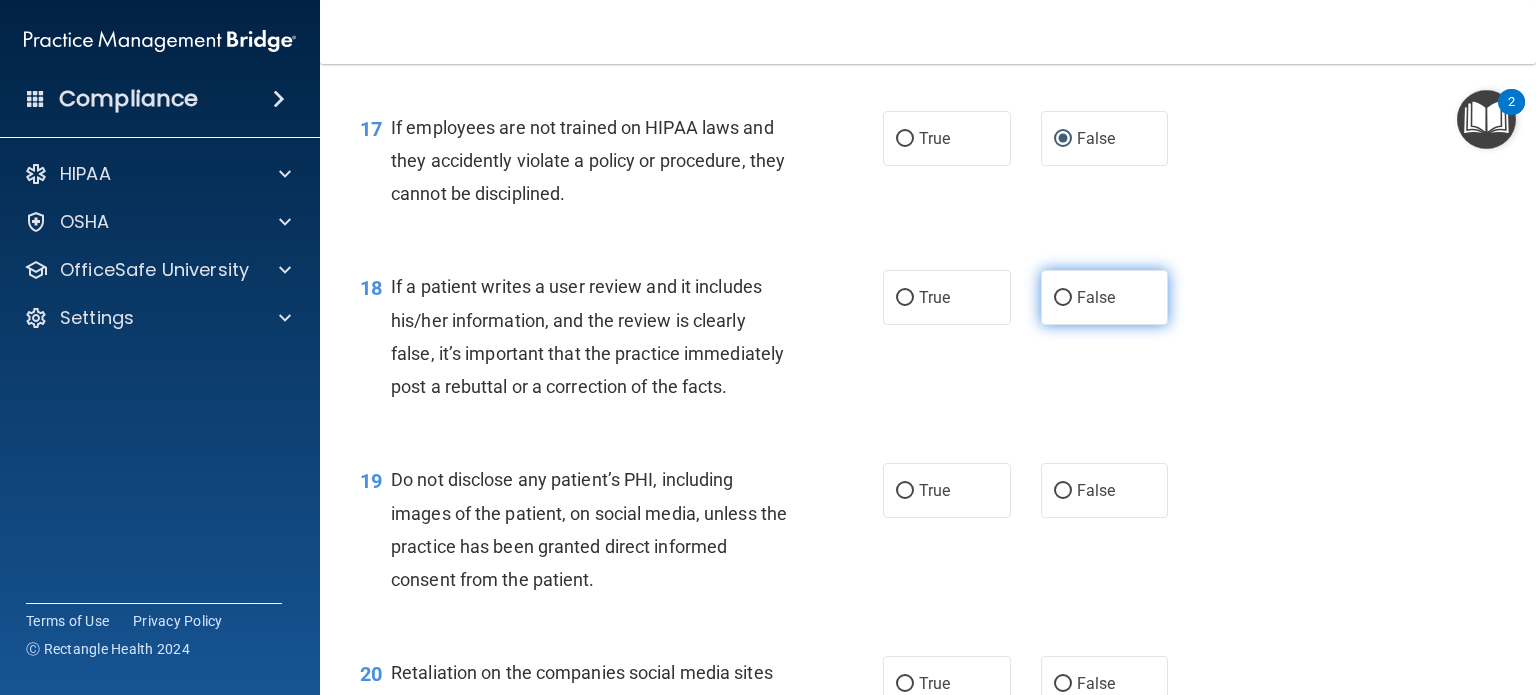 click on "False" at bounding box center (1063, 298) 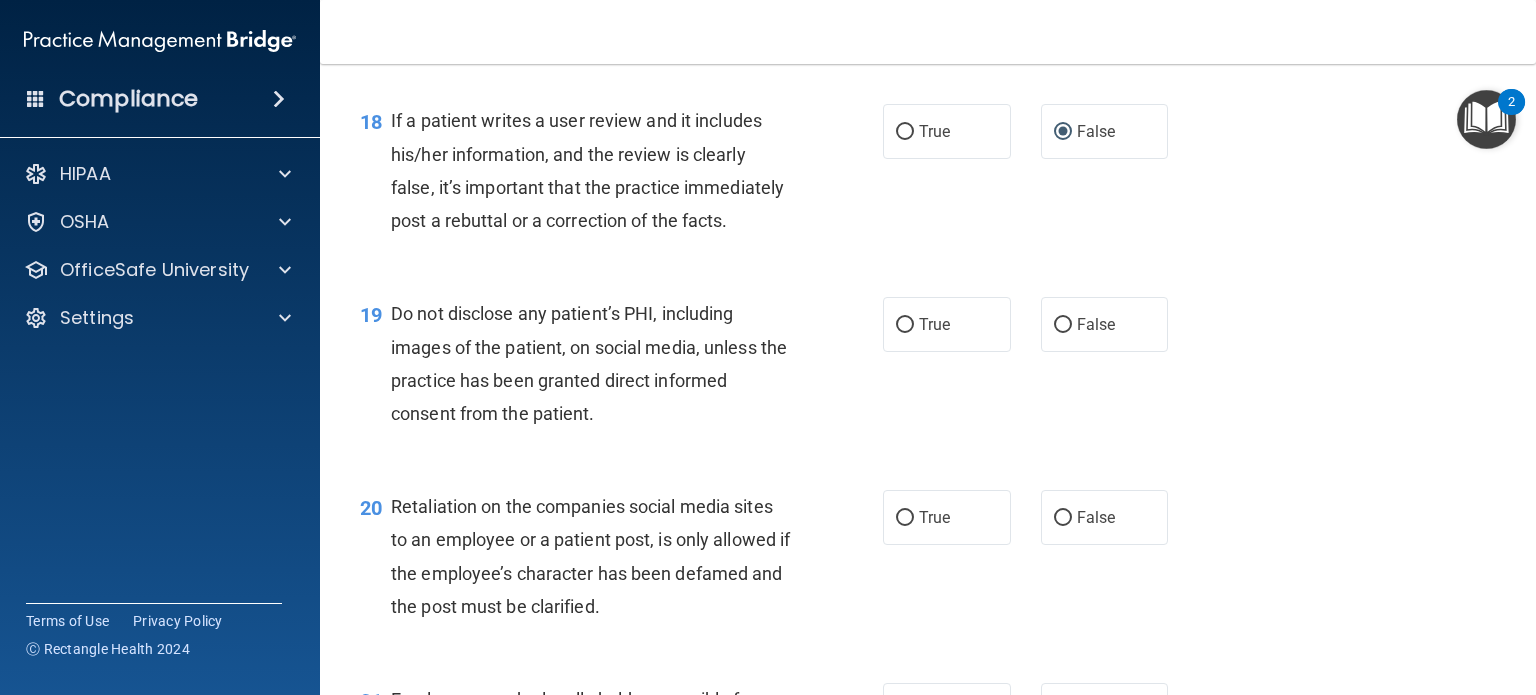 scroll, scrollTop: 3400, scrollLeft: 0, axis: vertical 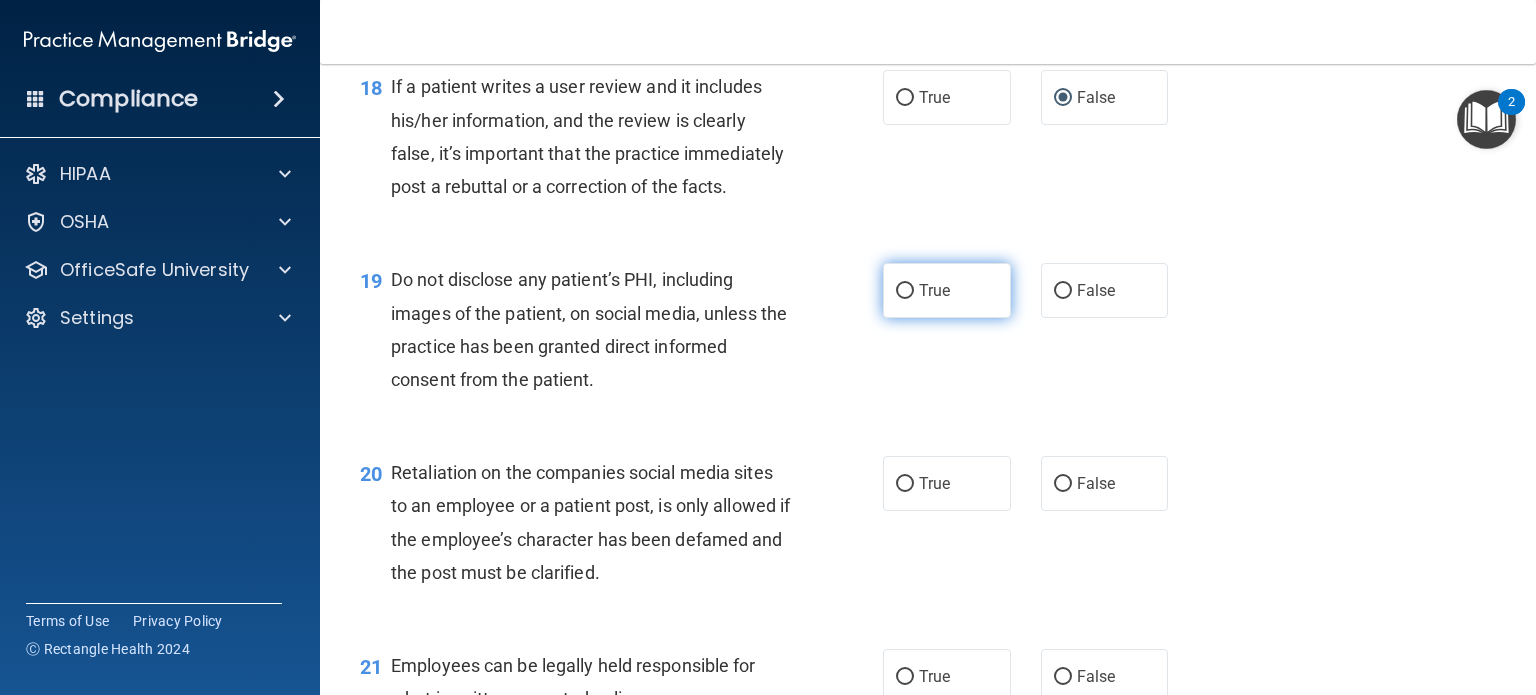 click on "True" at bounding box center (905, 291) 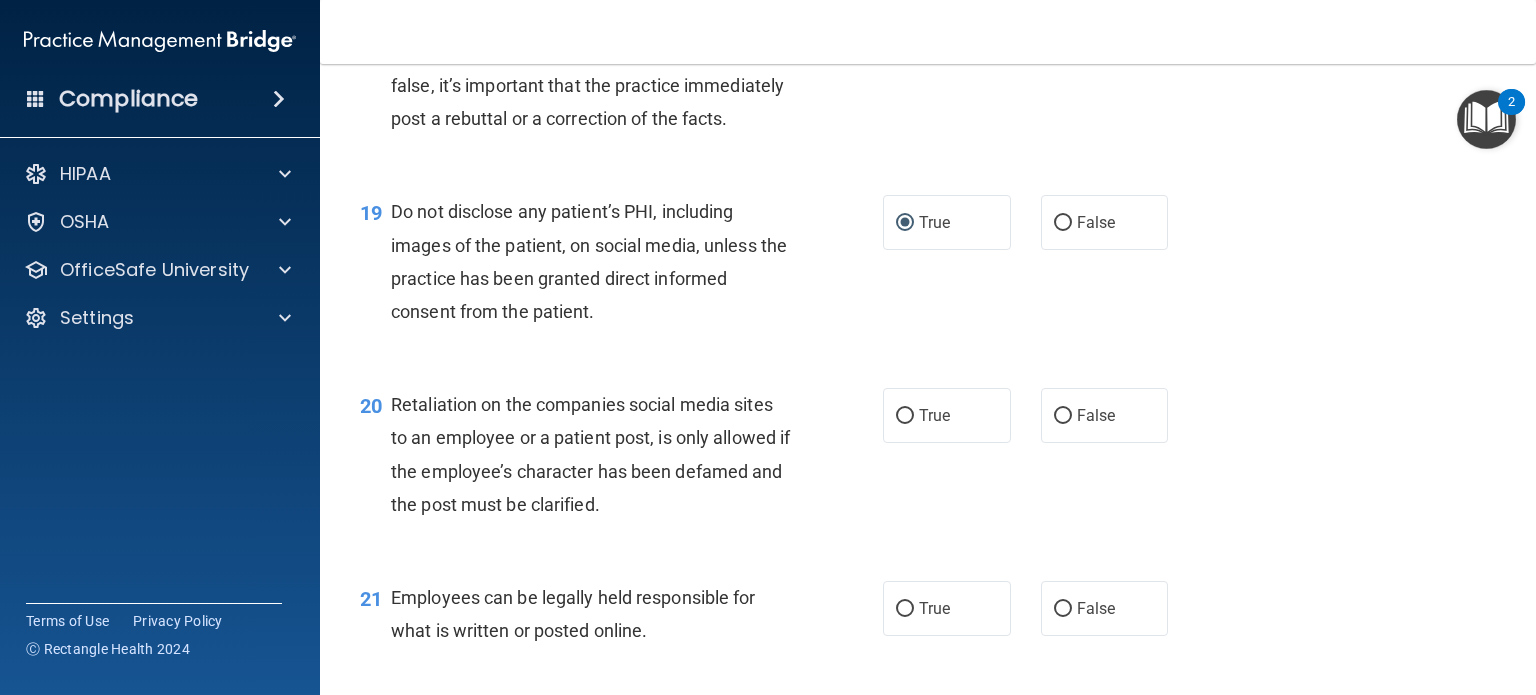 scroll, scrollTop: 3600, scrollLeft: 0, axis: vertical 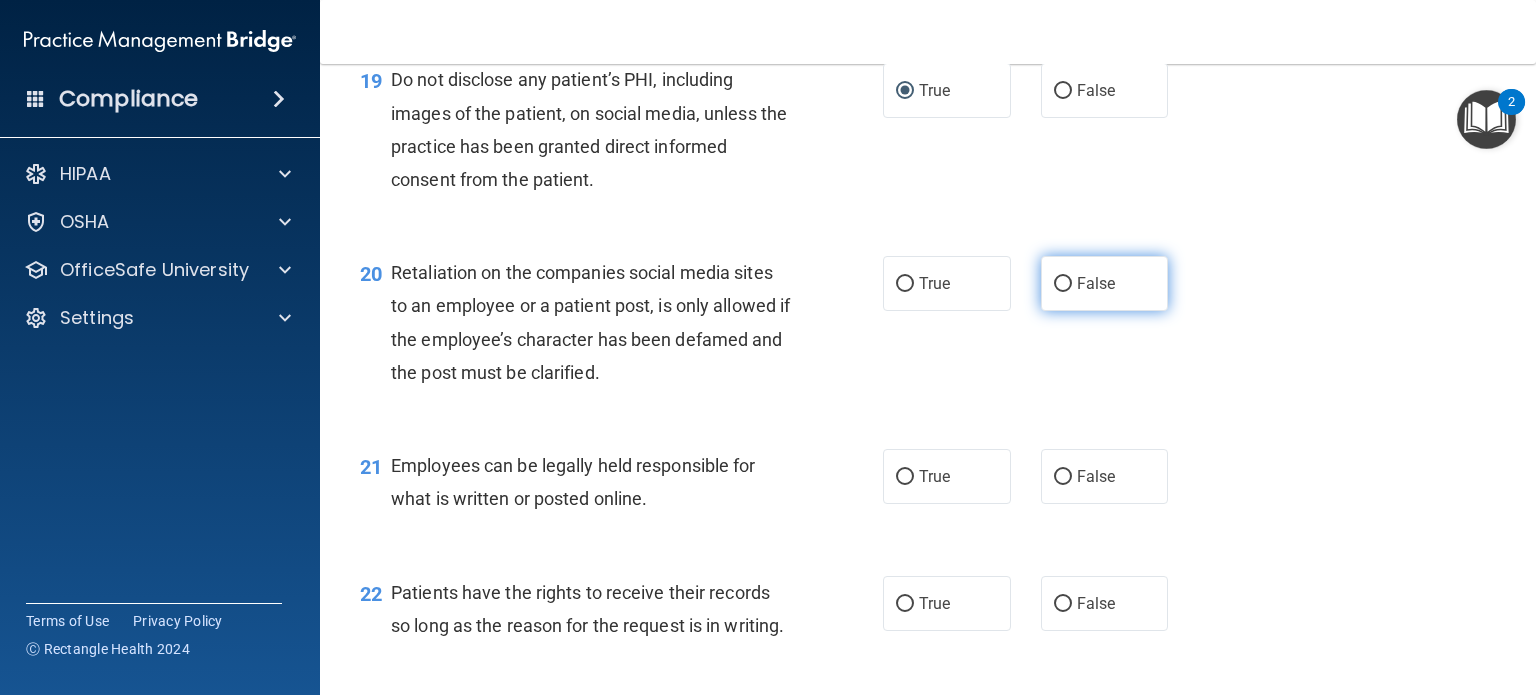 click on "False" at bounding box center (1063, 284) 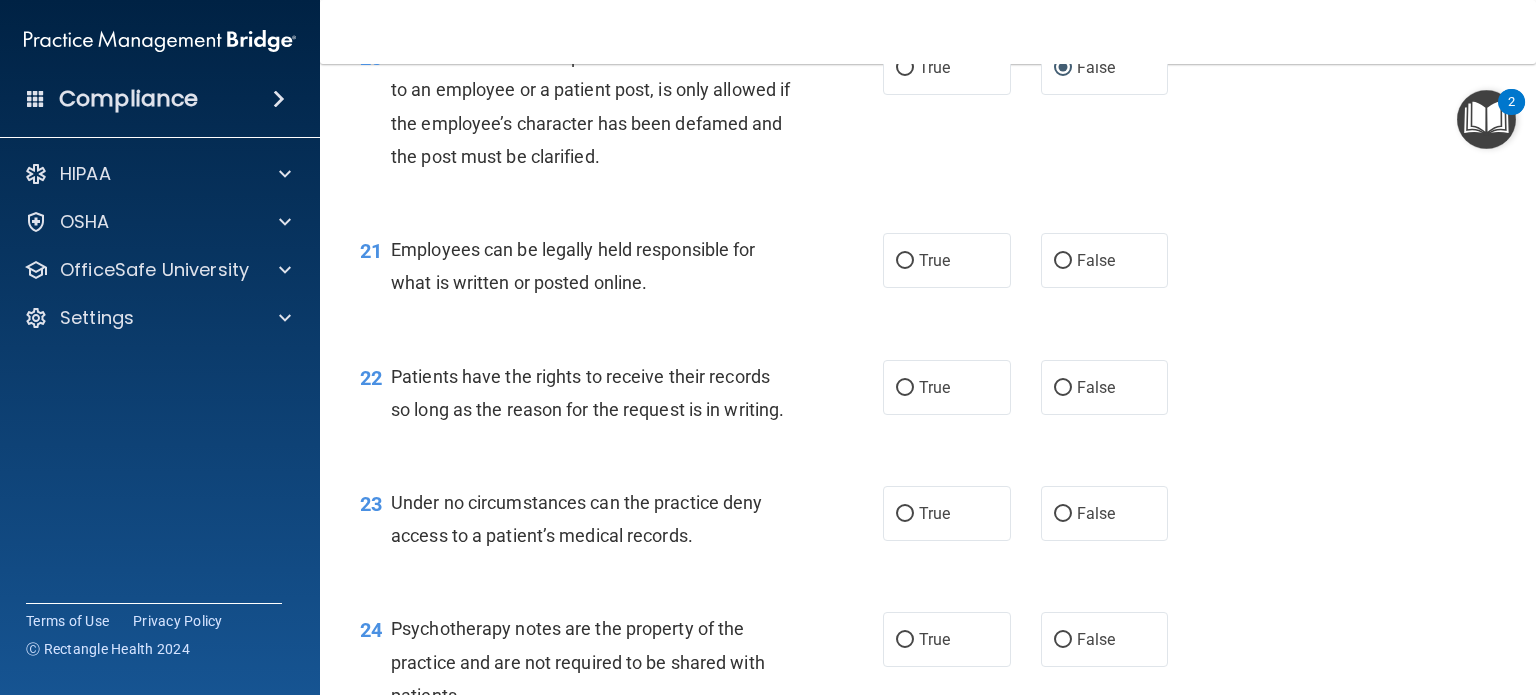 scroll, scrollTop: 3900, scrollLeft: 0, axis: vertical 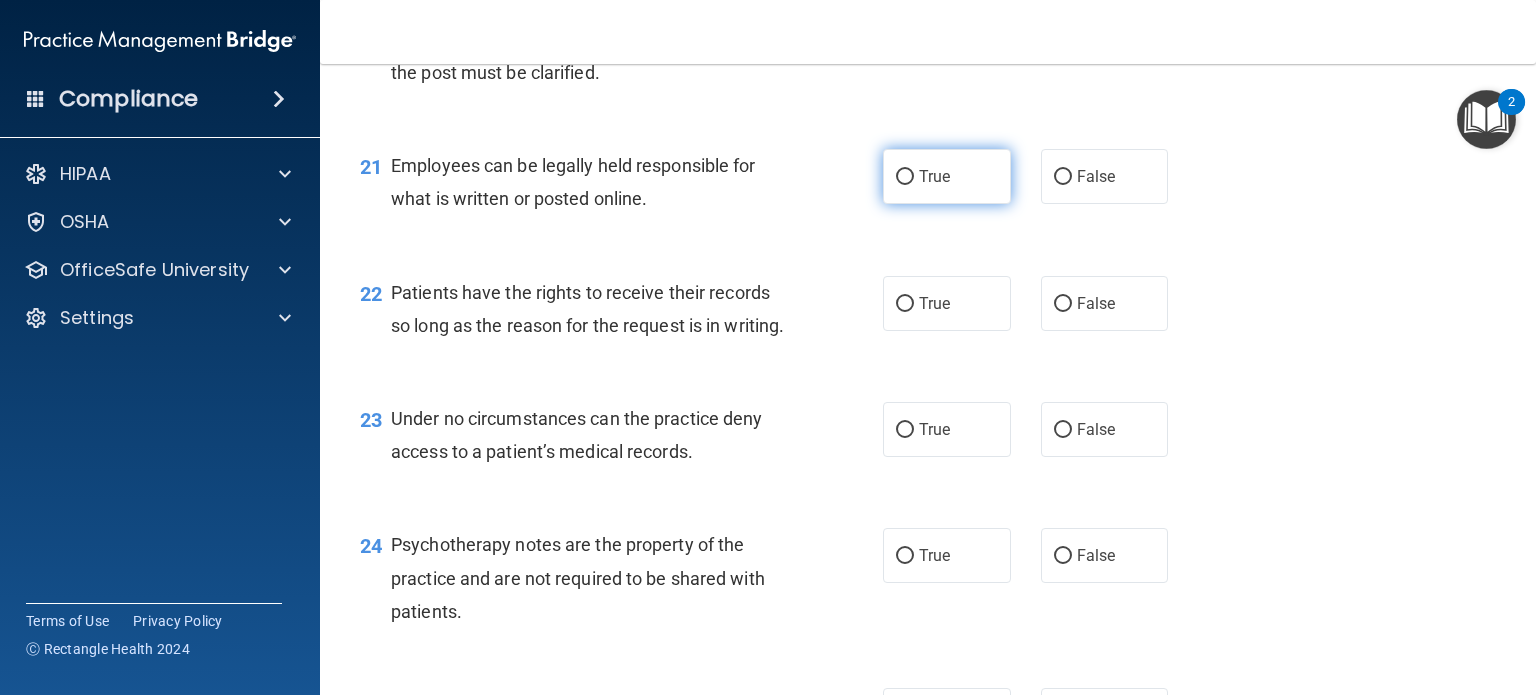 click on "True" at bounding box center [947, 176] 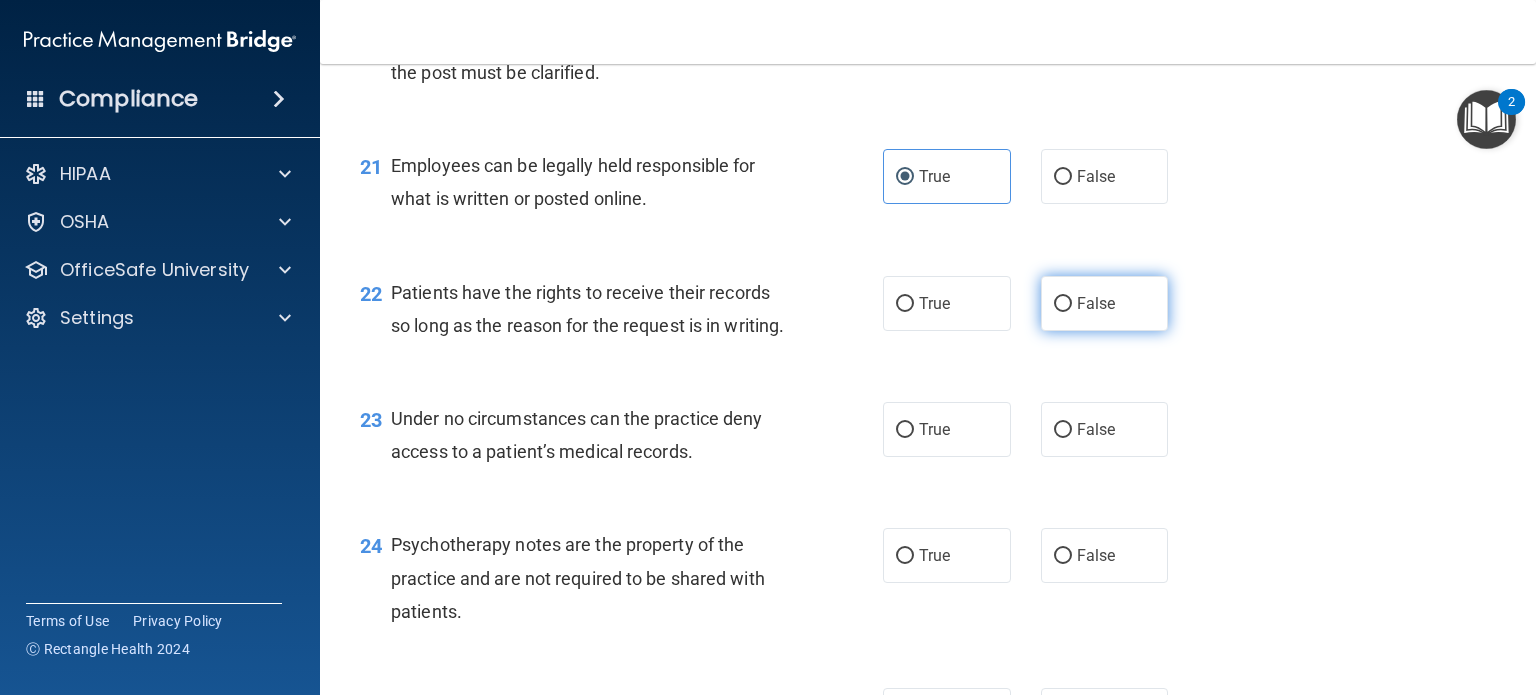 click on "False" at bounding box center [1096, 303] 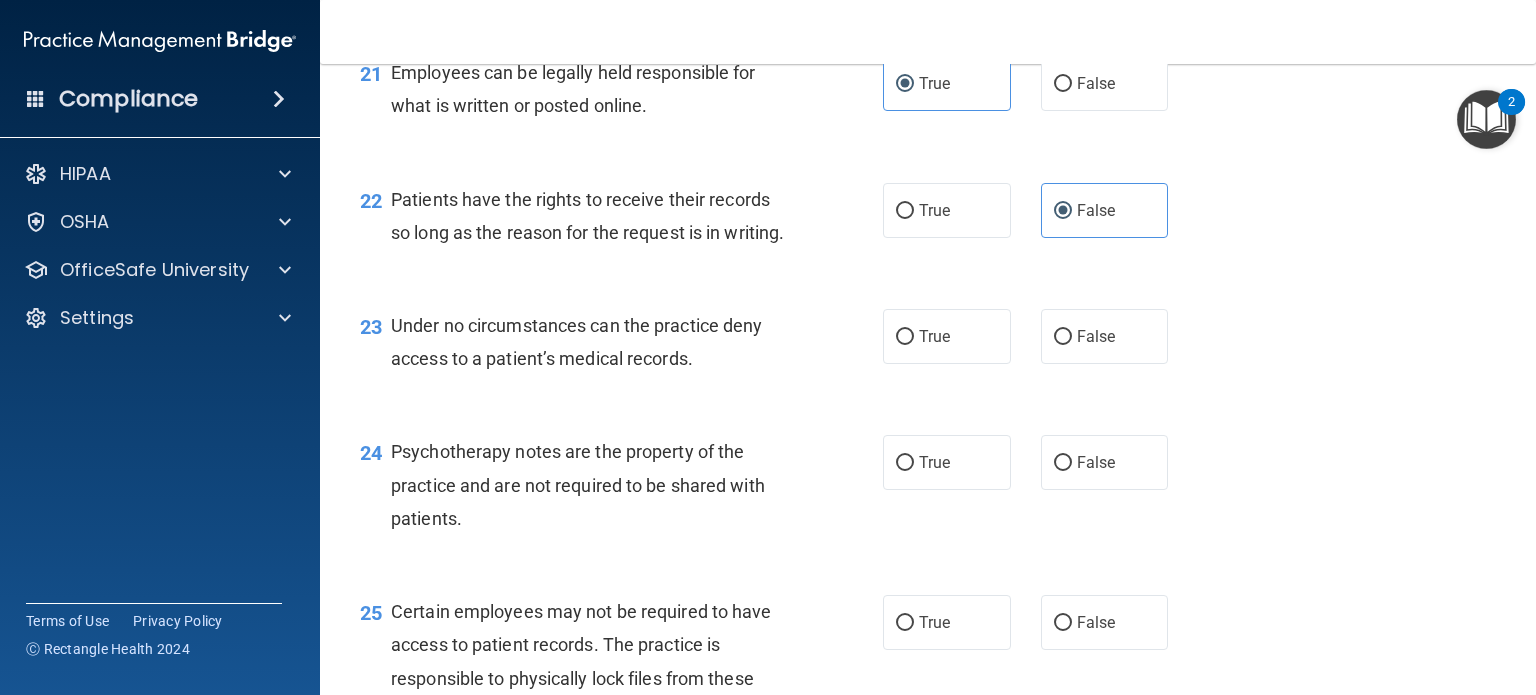 scroll, scrollTop: 4100, scrollLeft: 0, axis: vertical 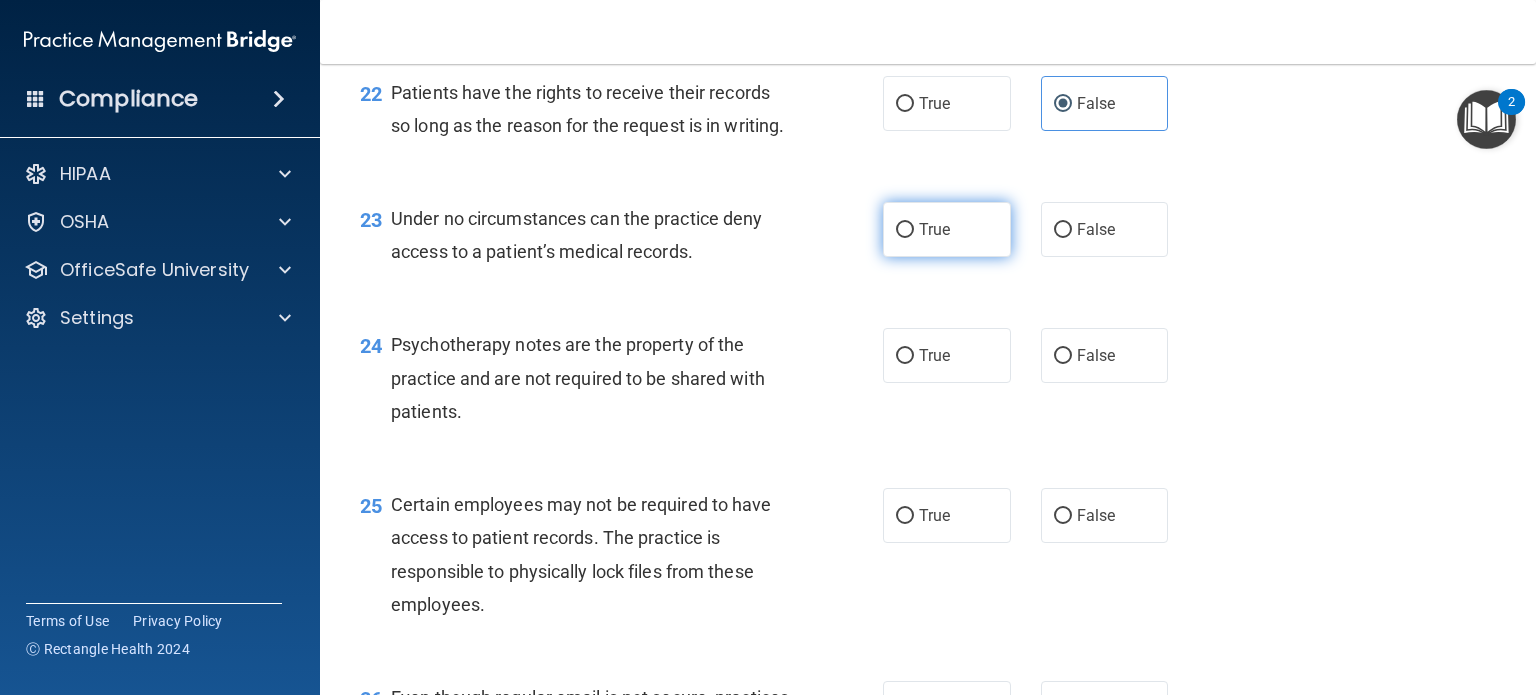 click on "True" at bounding box center (947, 229) 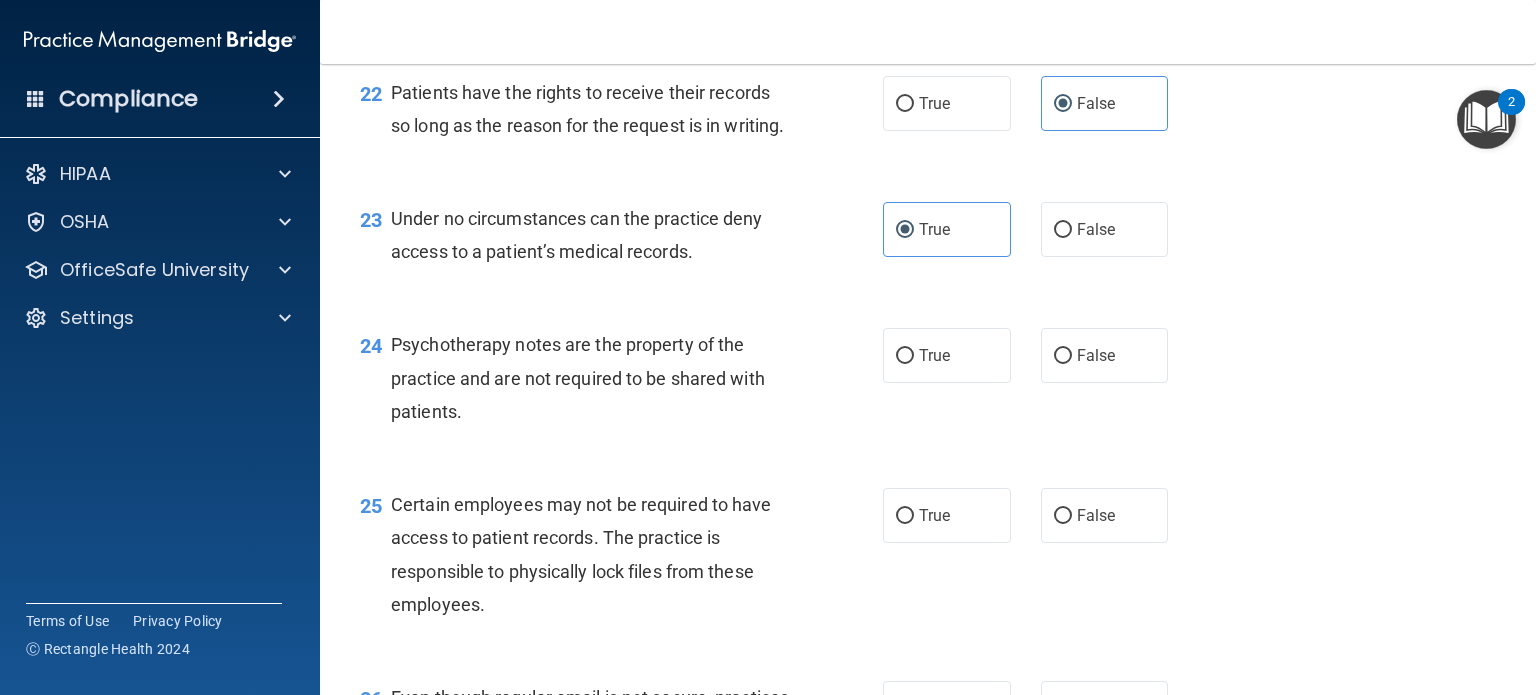 scroll, scrollTop: 4400, scrollLeft: 0, axis: vertical 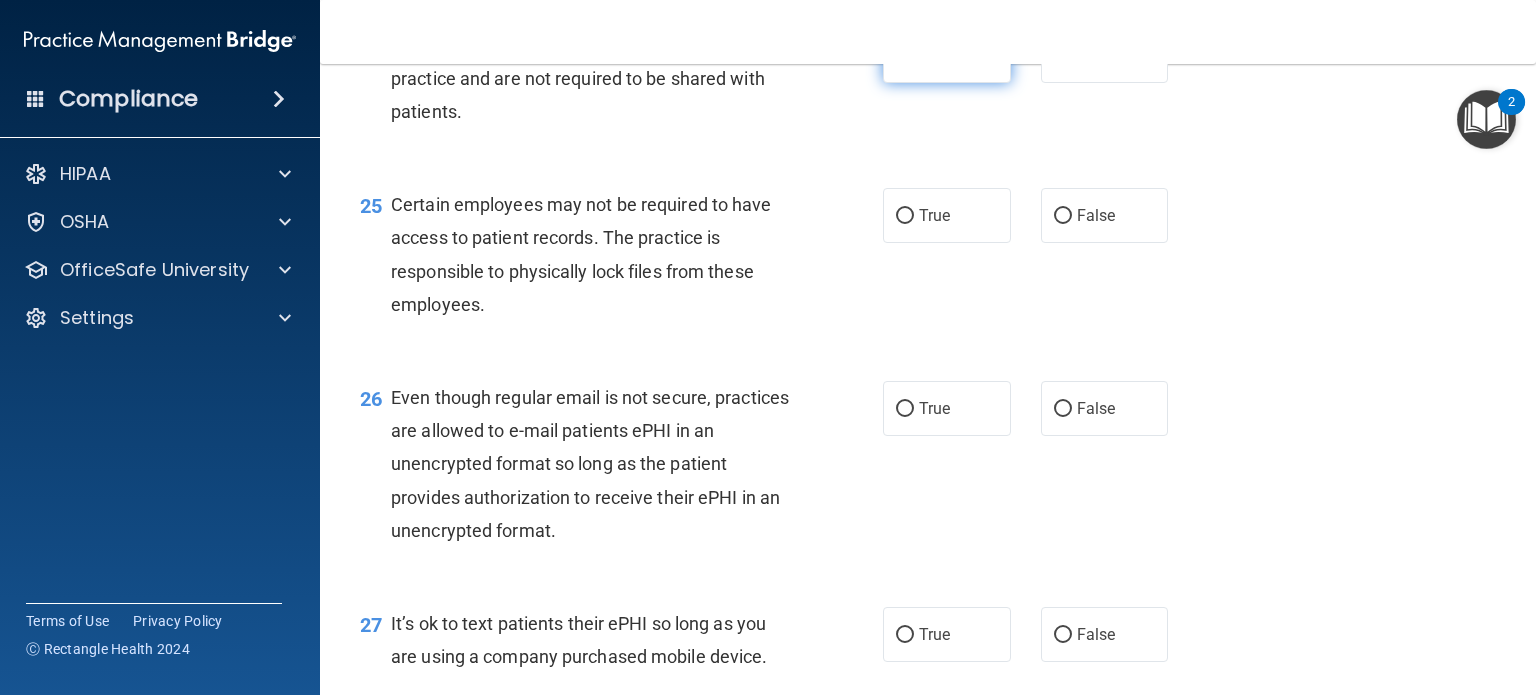 click on "True" at bounding box center (905, 56) 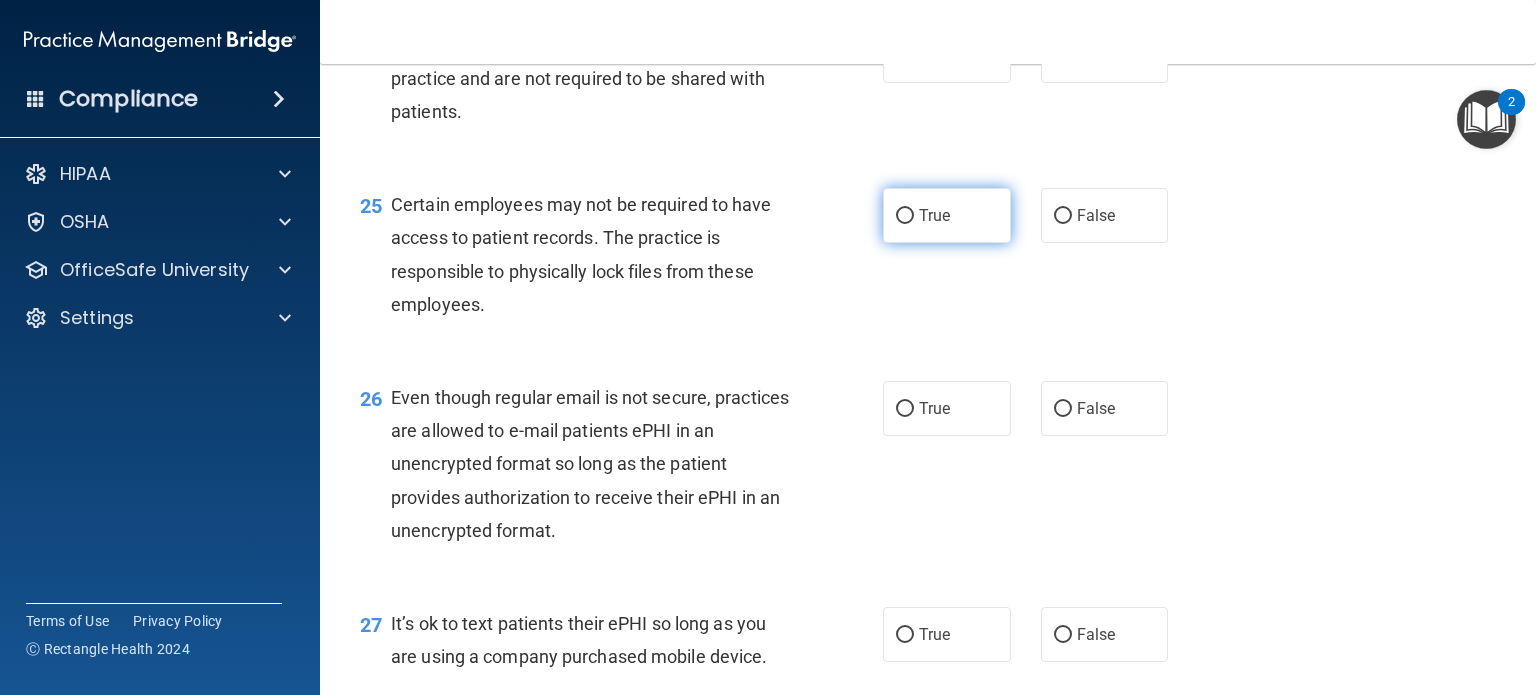 click on "True" at bounding box center (905, 216) 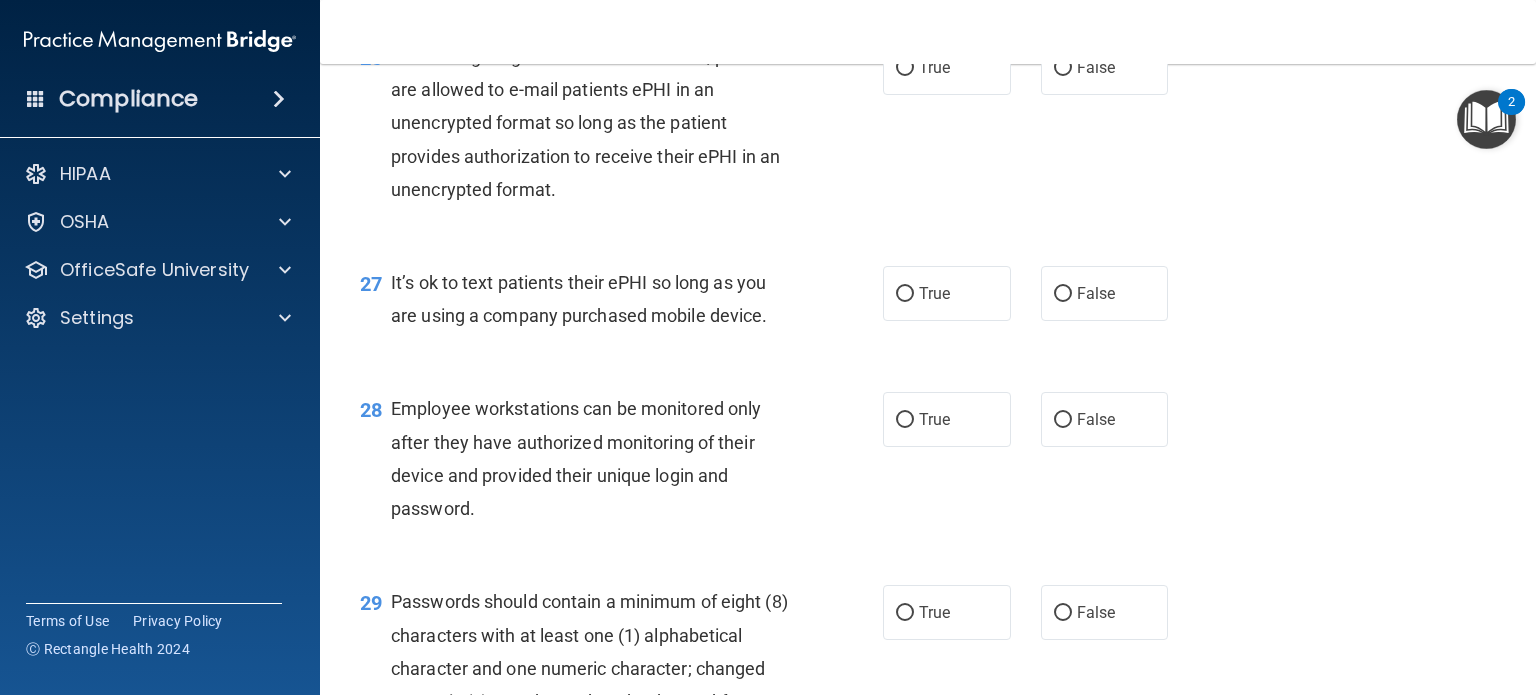 scroll, scrollTop: 4800, scrollLeft: 0, axis: vertical 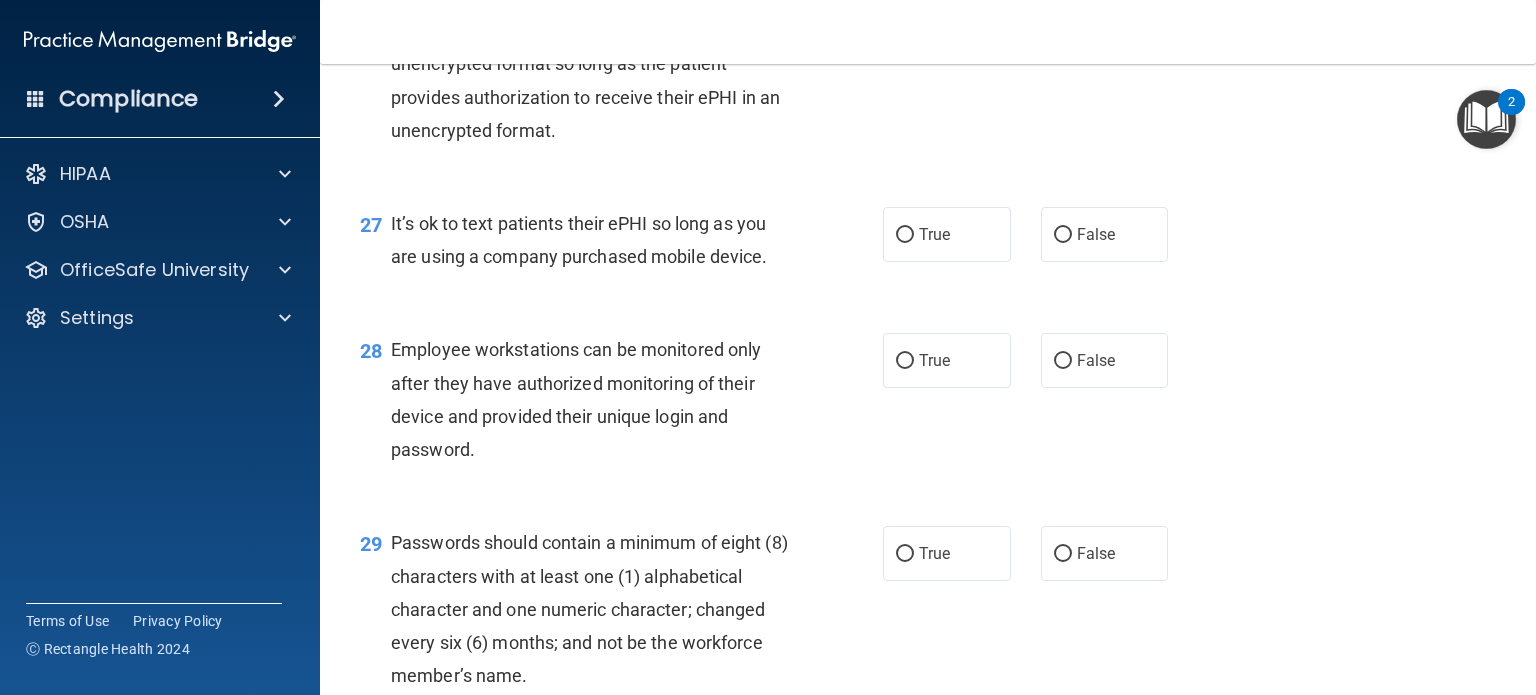 click on "True" at bounding box center (905, 9) 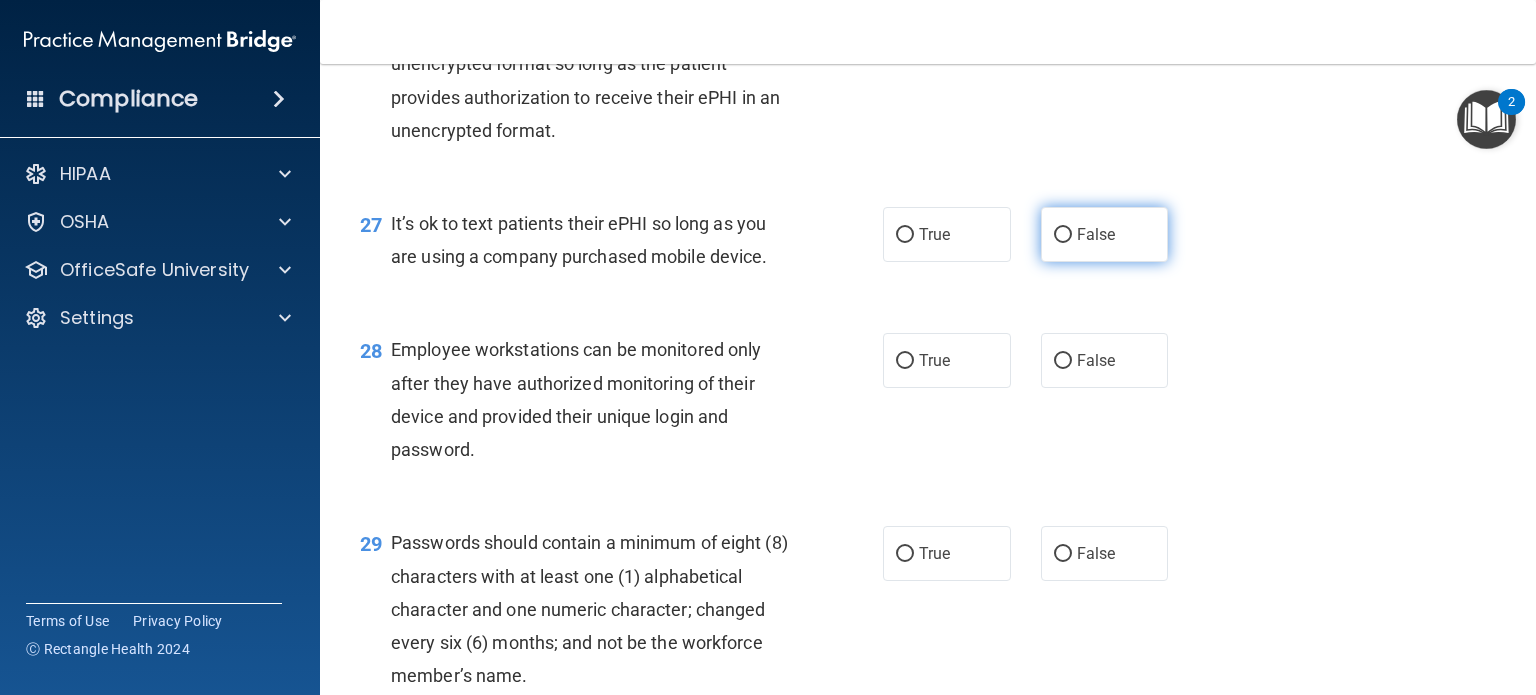 click on "False" at bounding box center (1063, 235) 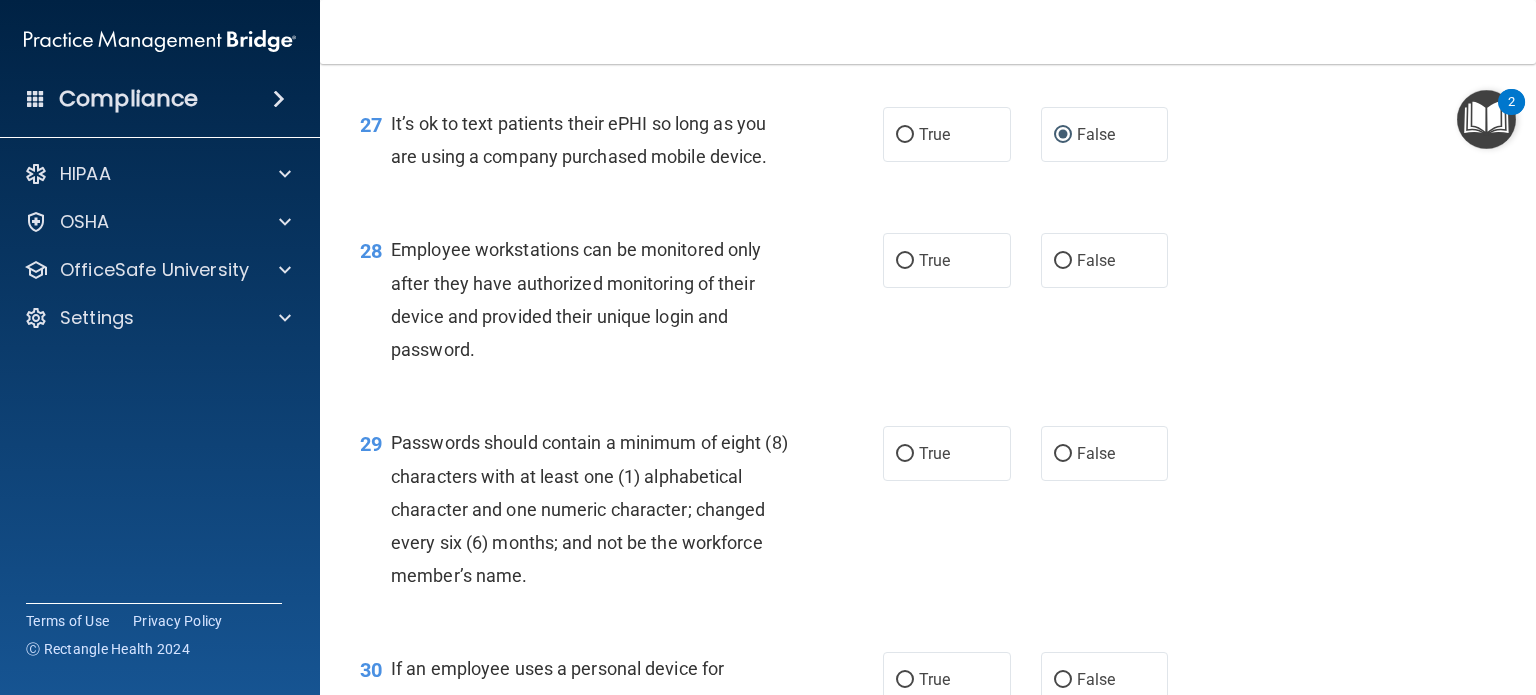 scroll, scrollTop: 5000, scrollLeft: 0, axis: vertical 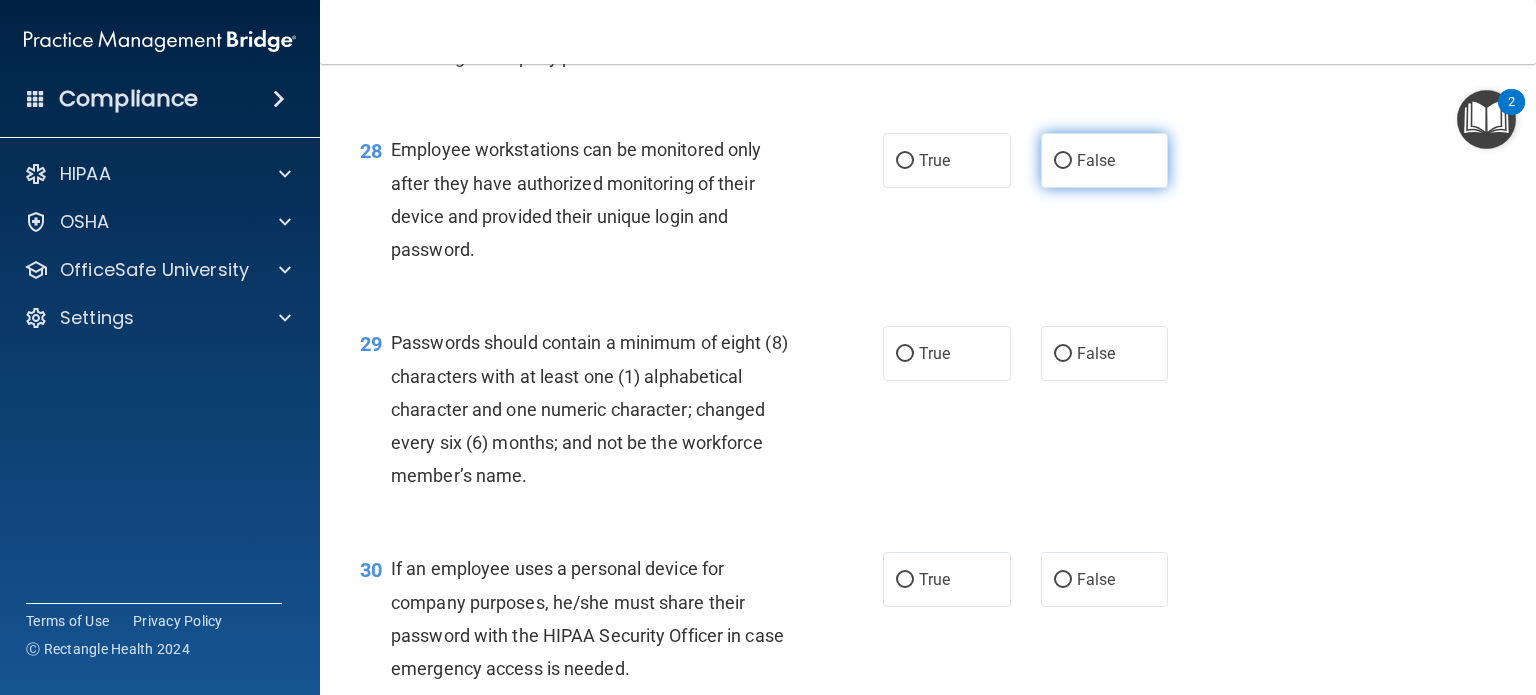 click on "False" at bounding box center (1096, 160) 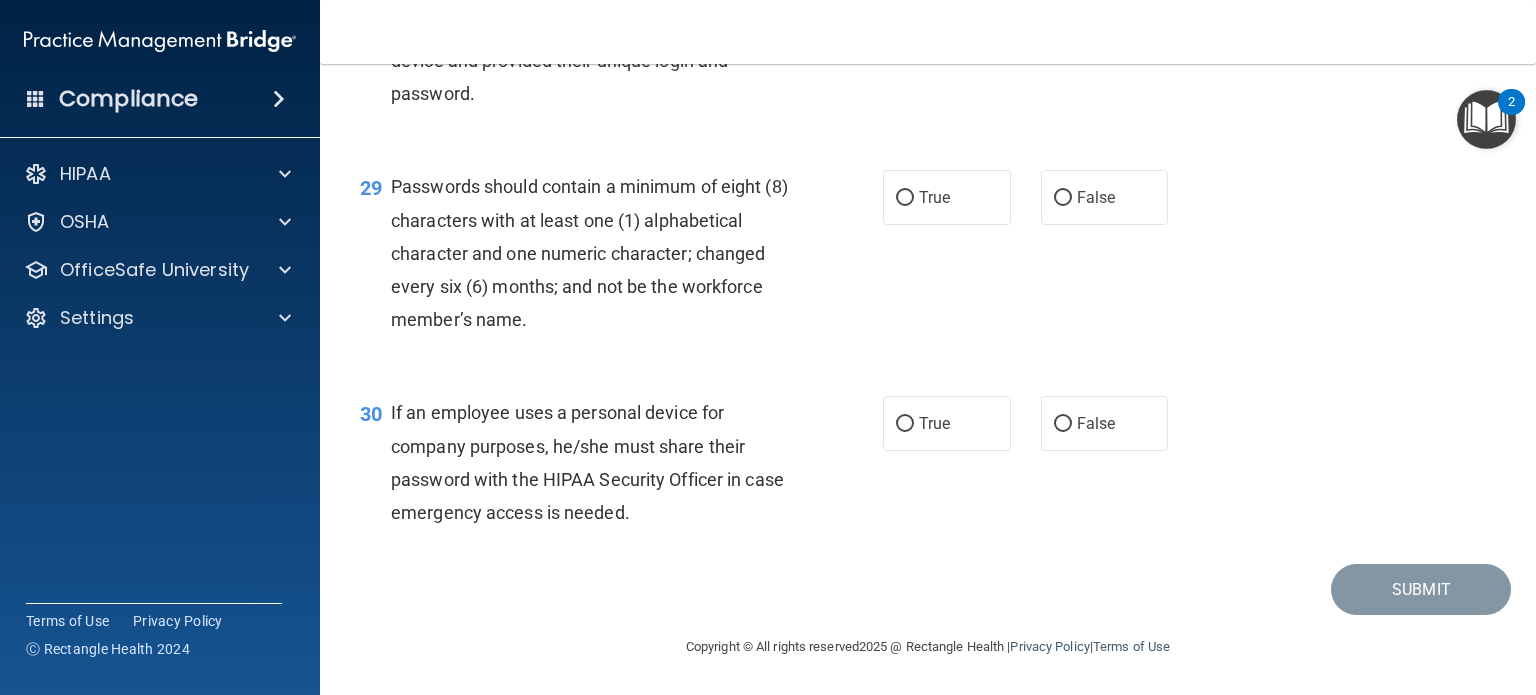 scroll, scrollTop: 5200, scrollLeft: 0, axis: vertical 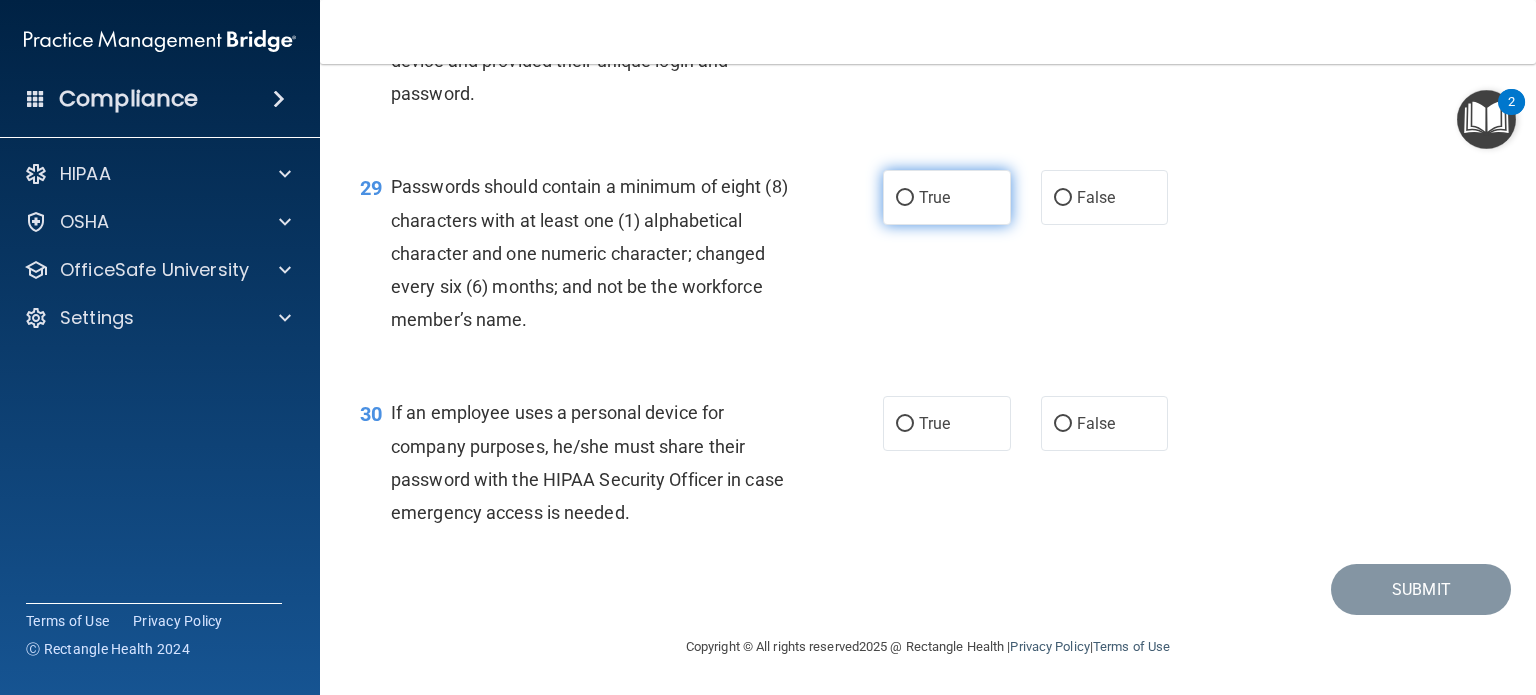 click on "True" at bounding box center [934, 197] 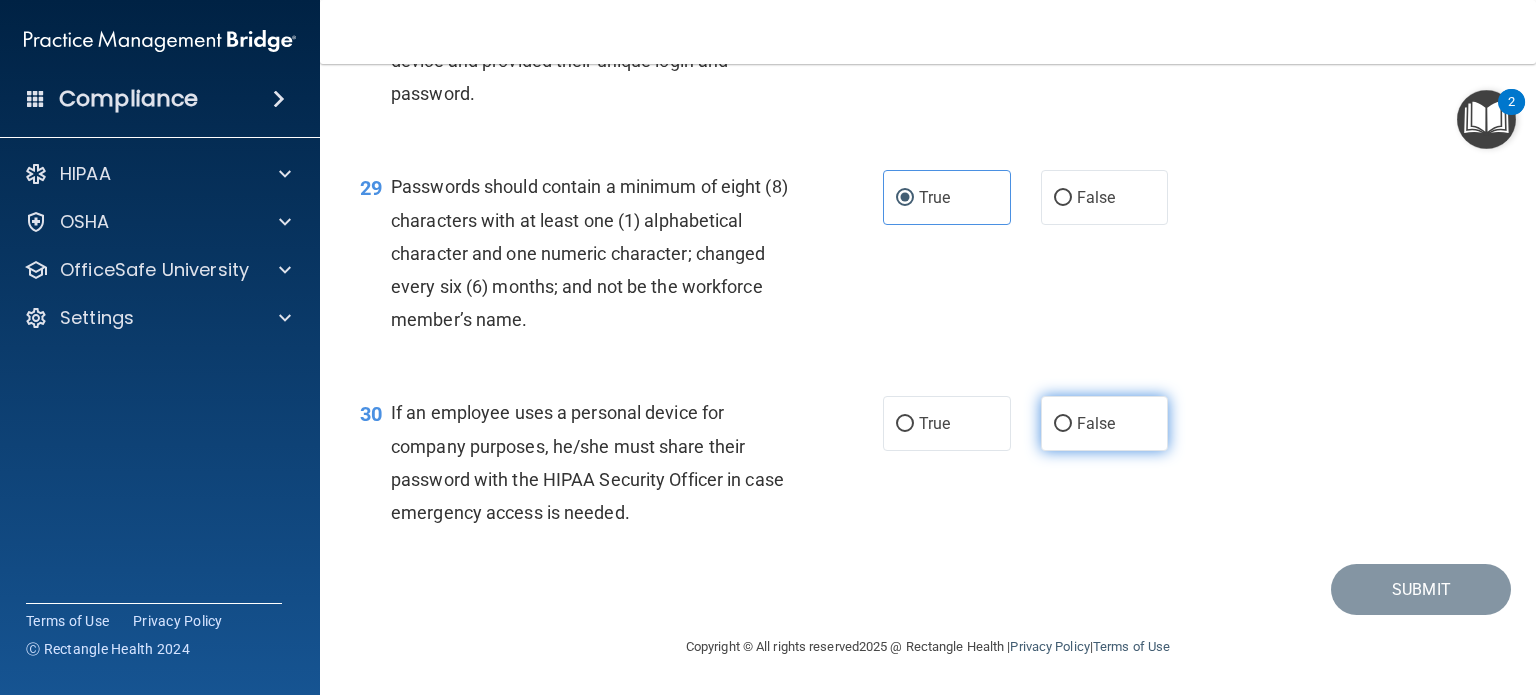 click on "False" at bounding box center [1063, 424] 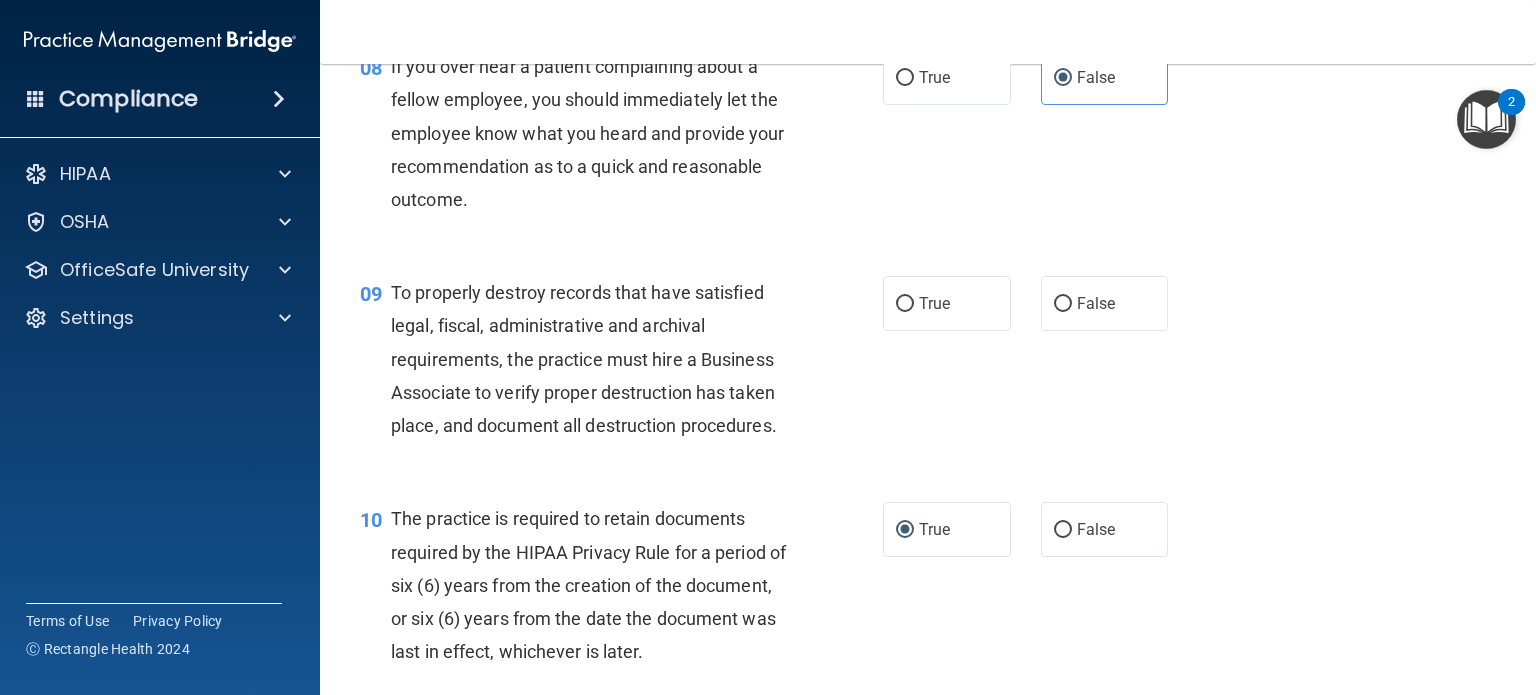 scroll, scrollTop: 1556, scrollLeft: 0, axis: vertical 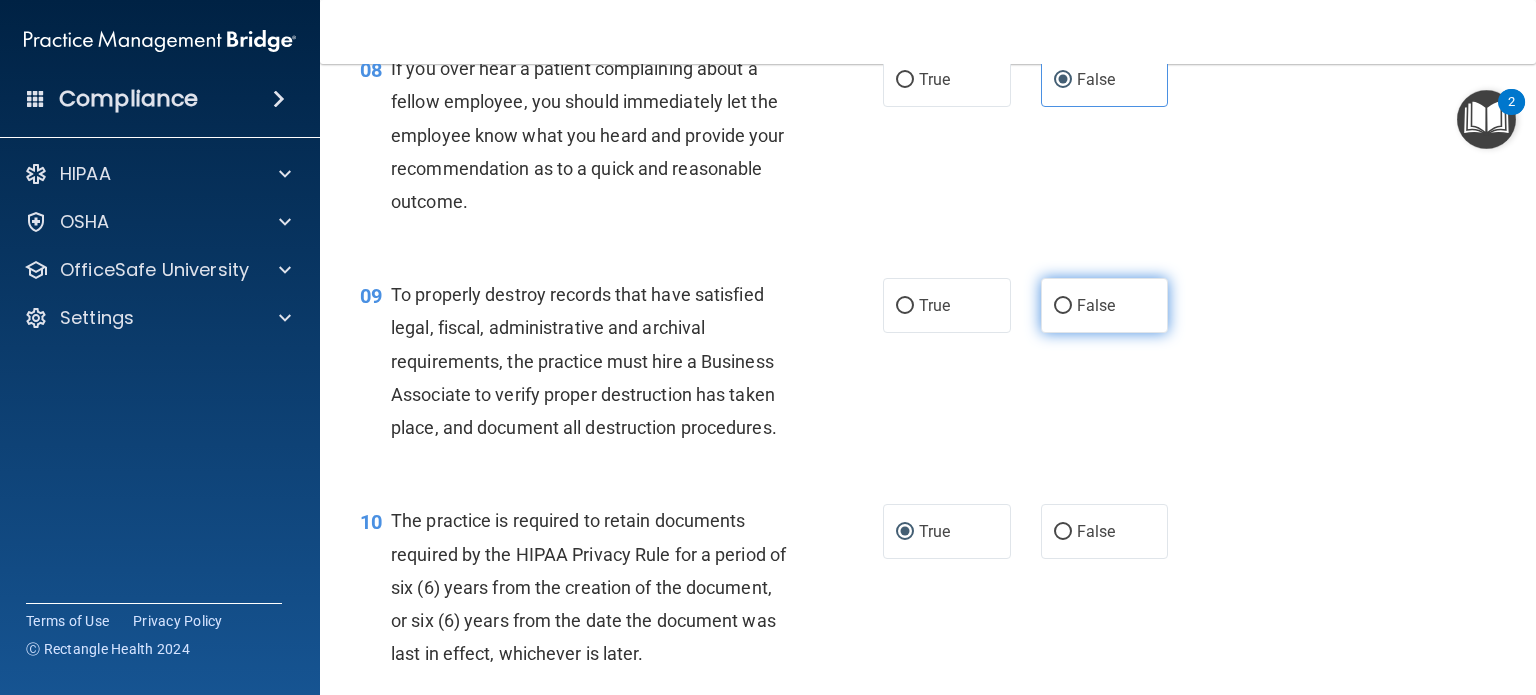 click on "False" at bounding box center (1063, 306) 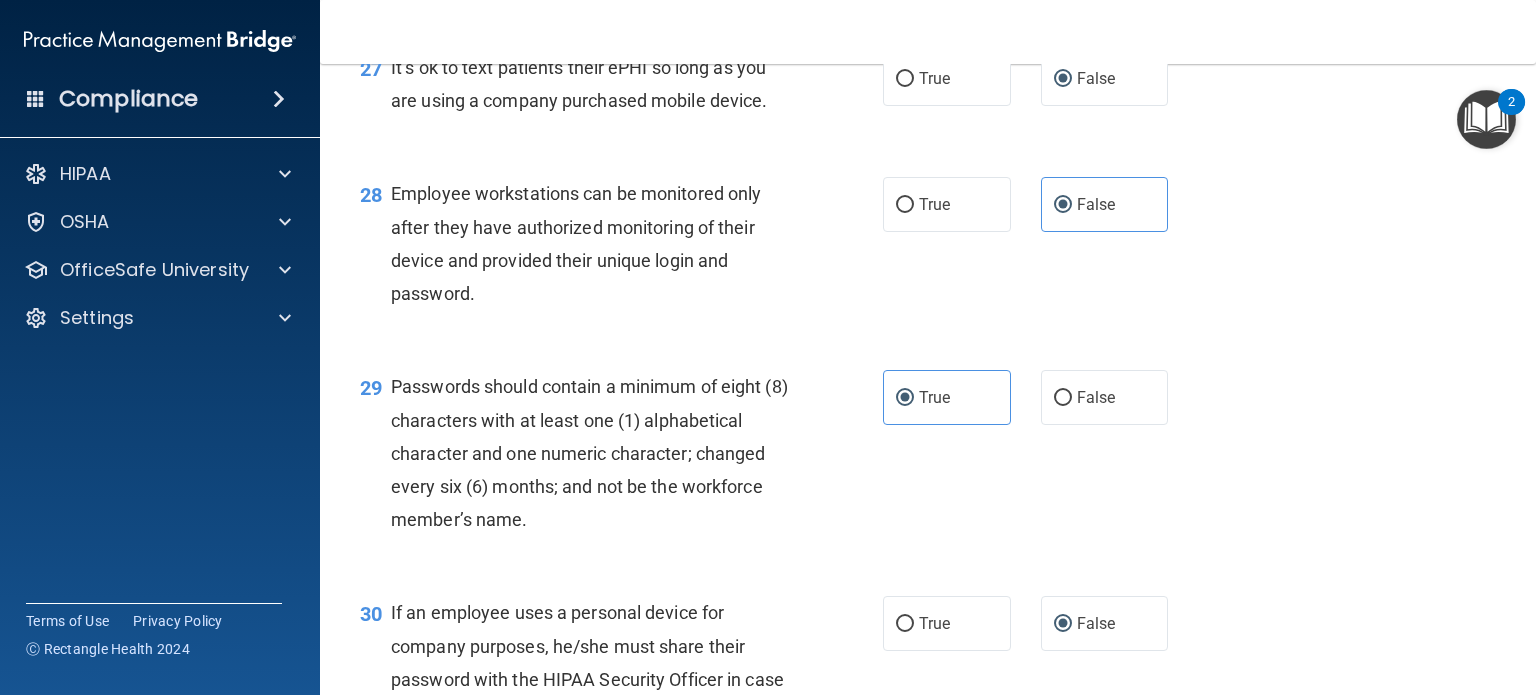 scroll, scrollTop: 5256, scrollLeft: 0, axis: vertical 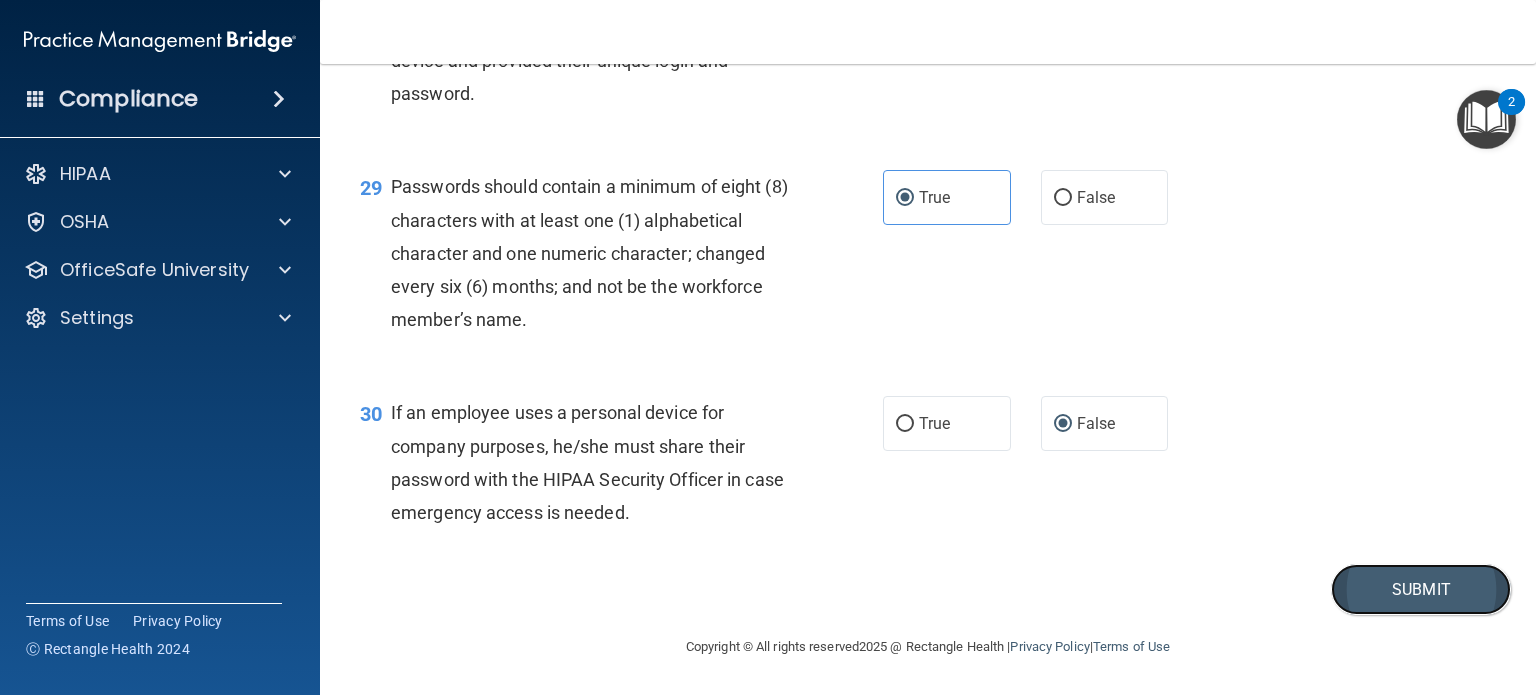 click on "Submit" at bounding box center [1421, 589] 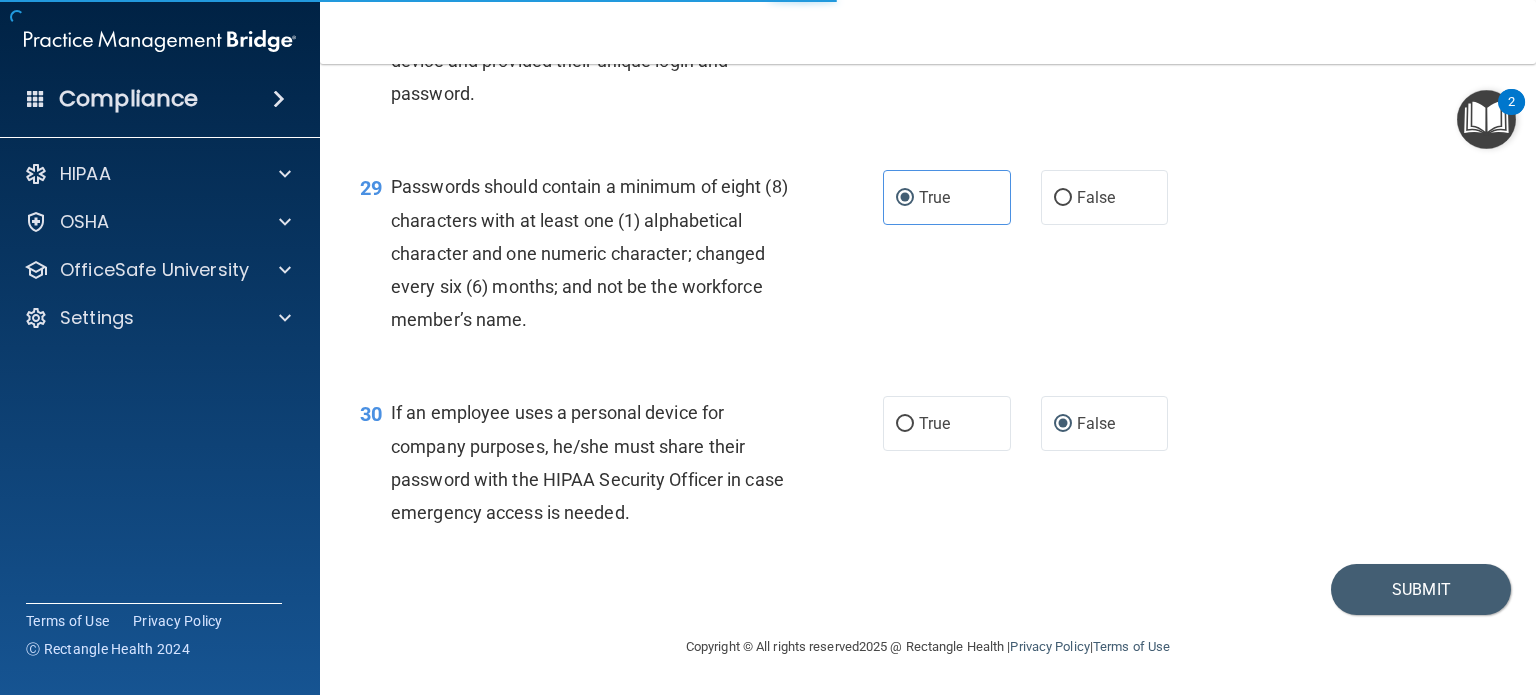 scroll, scrollTop: 0, scrollLeft: 0, axis: both 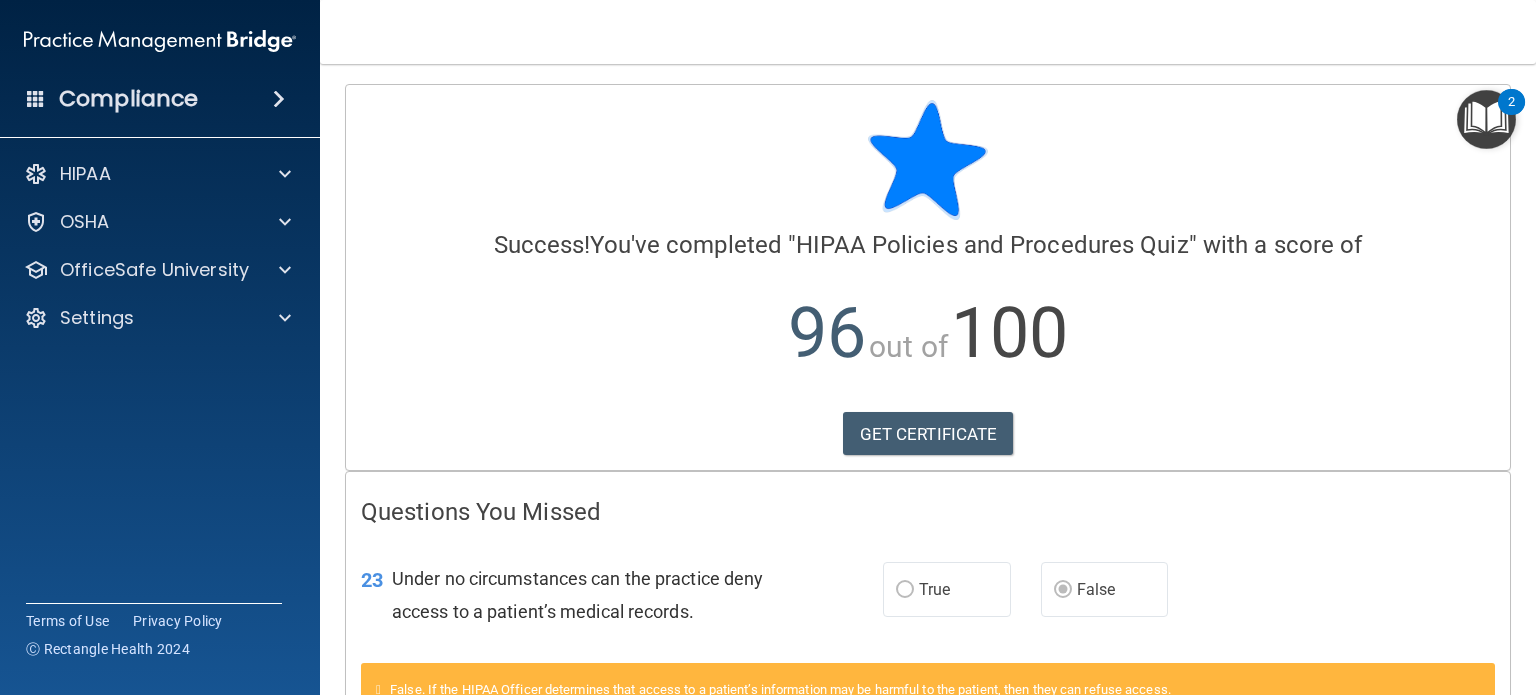 click at bounding box center [928, 160] 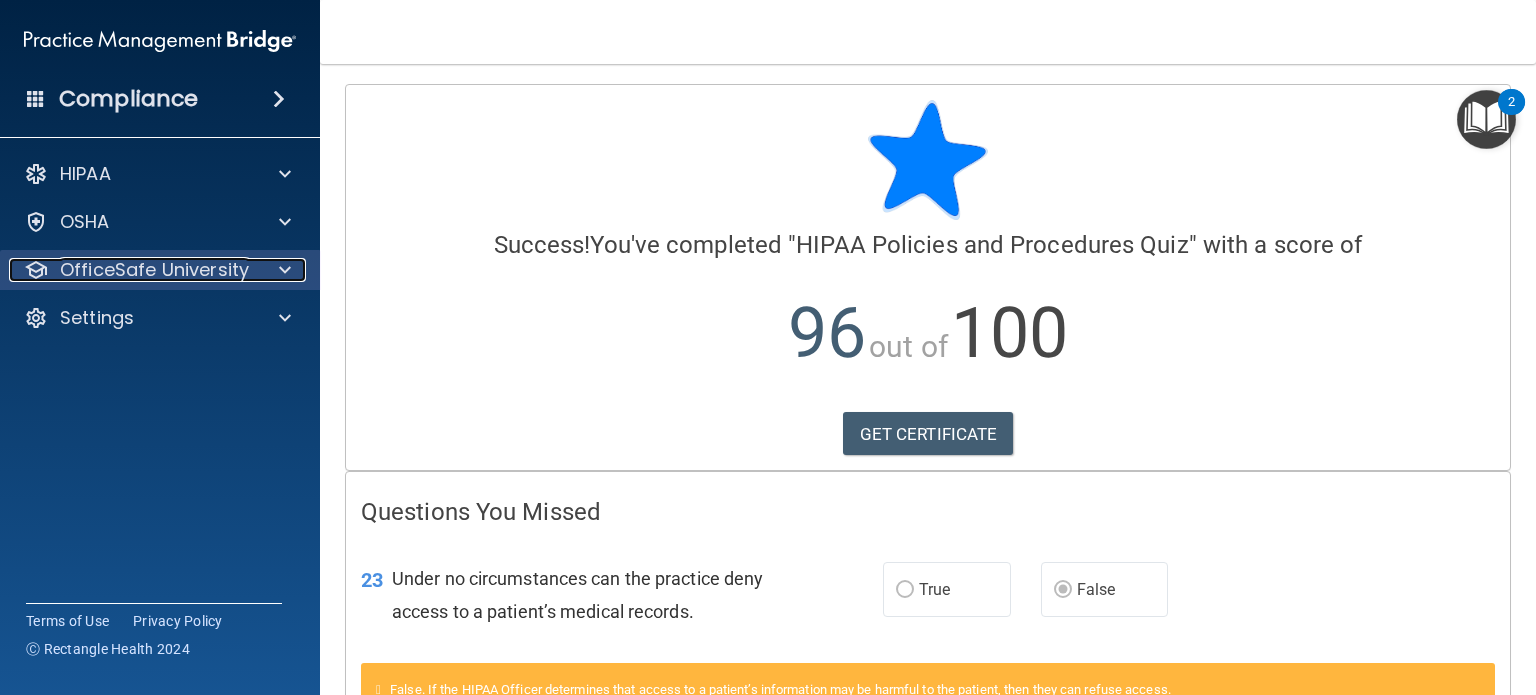click on "OfficeSafe University" at bounding box center (154, 270) 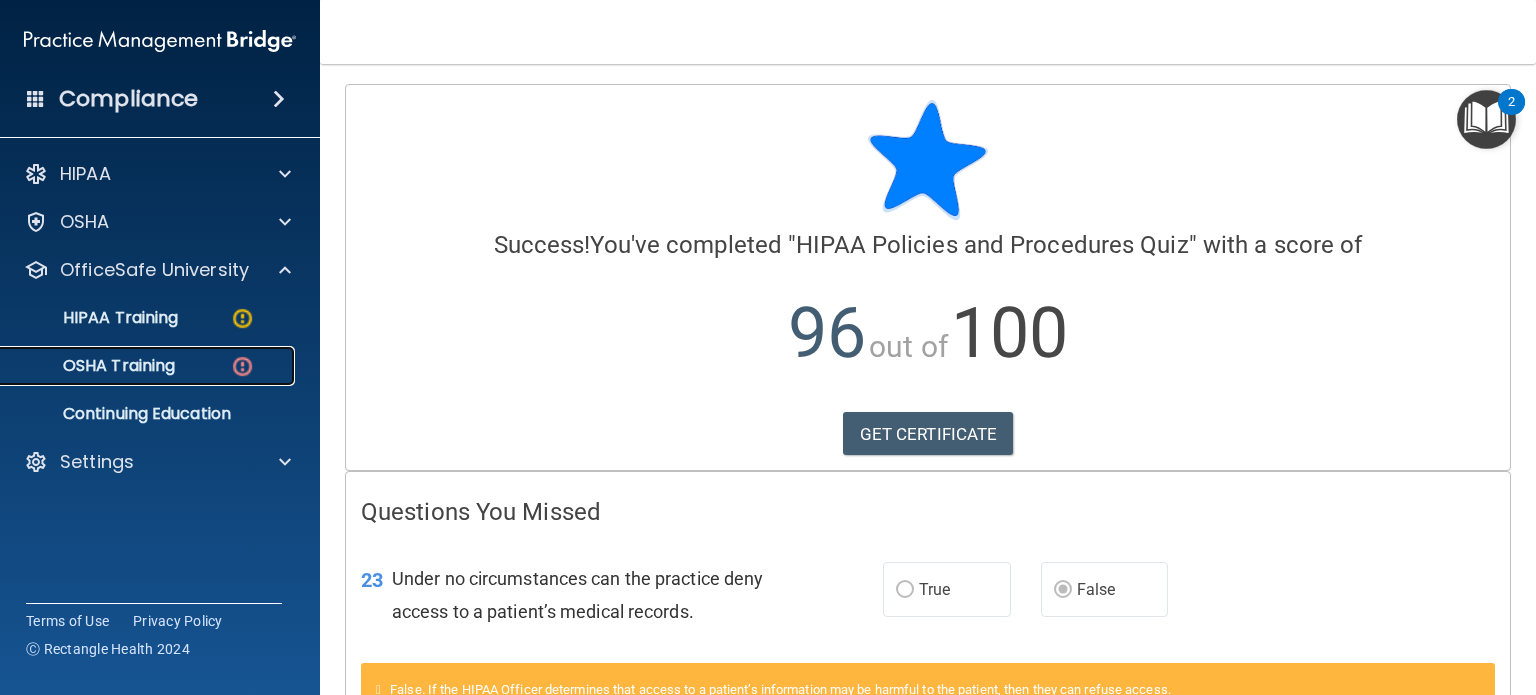 click on "OSHA Training" at bounding box center [94, 366] 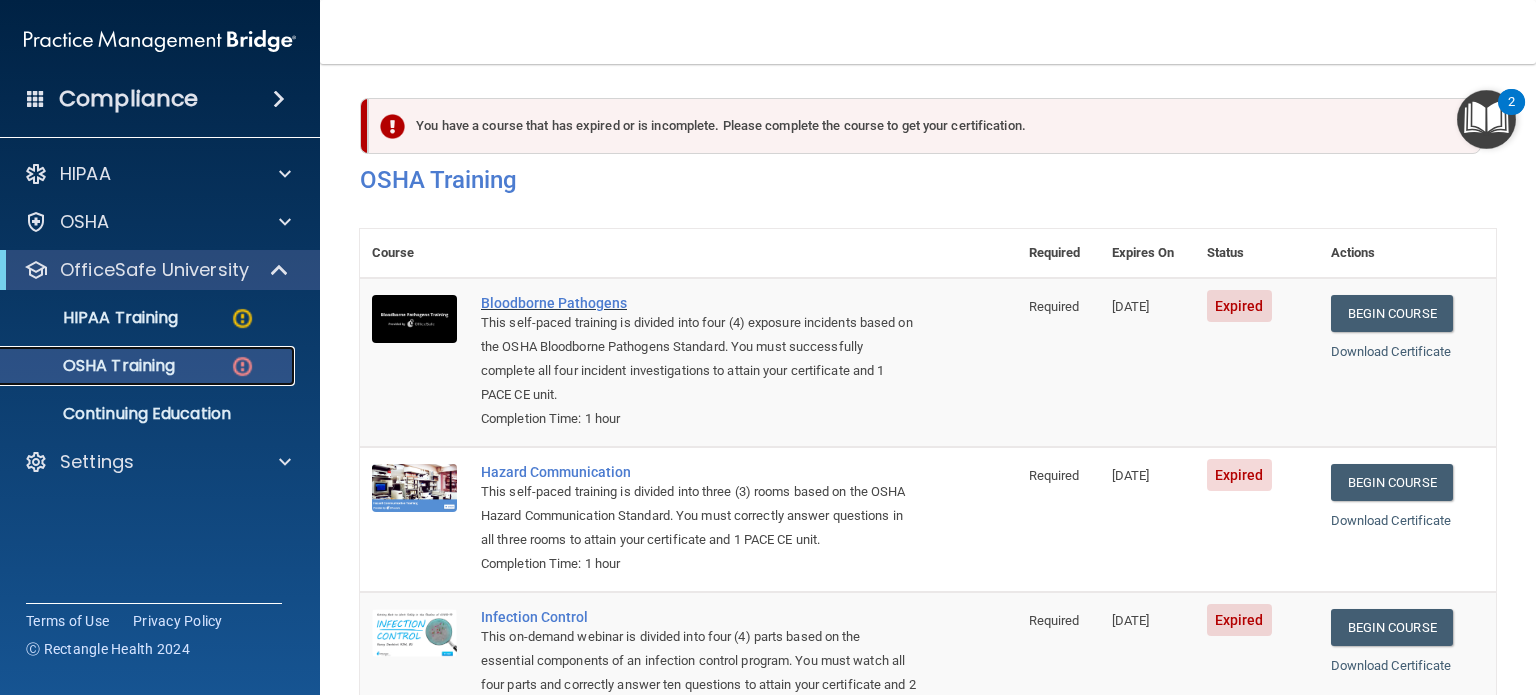 scroll, scrollTop: 0, scrollLeft: 0, axis: both 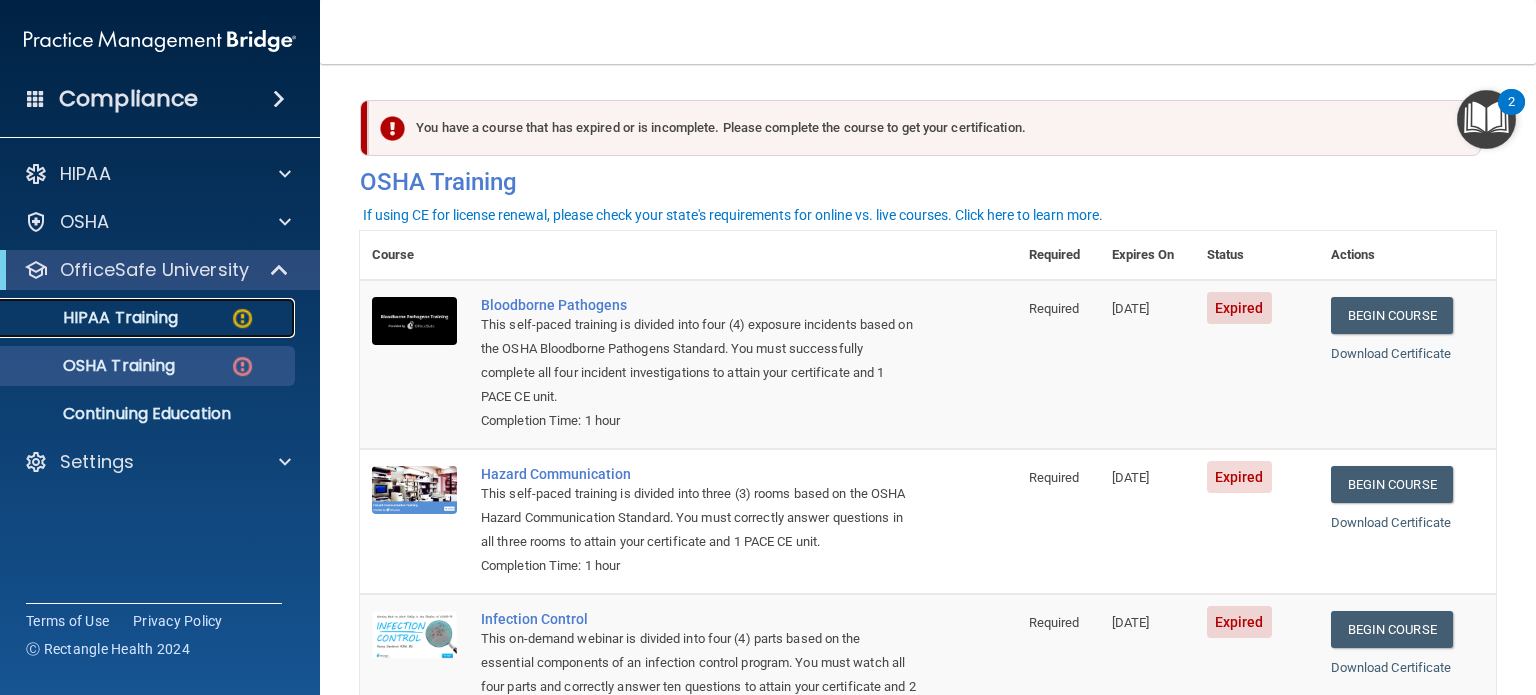 click on "HIPAA Training" at bounding box center (95, 318) 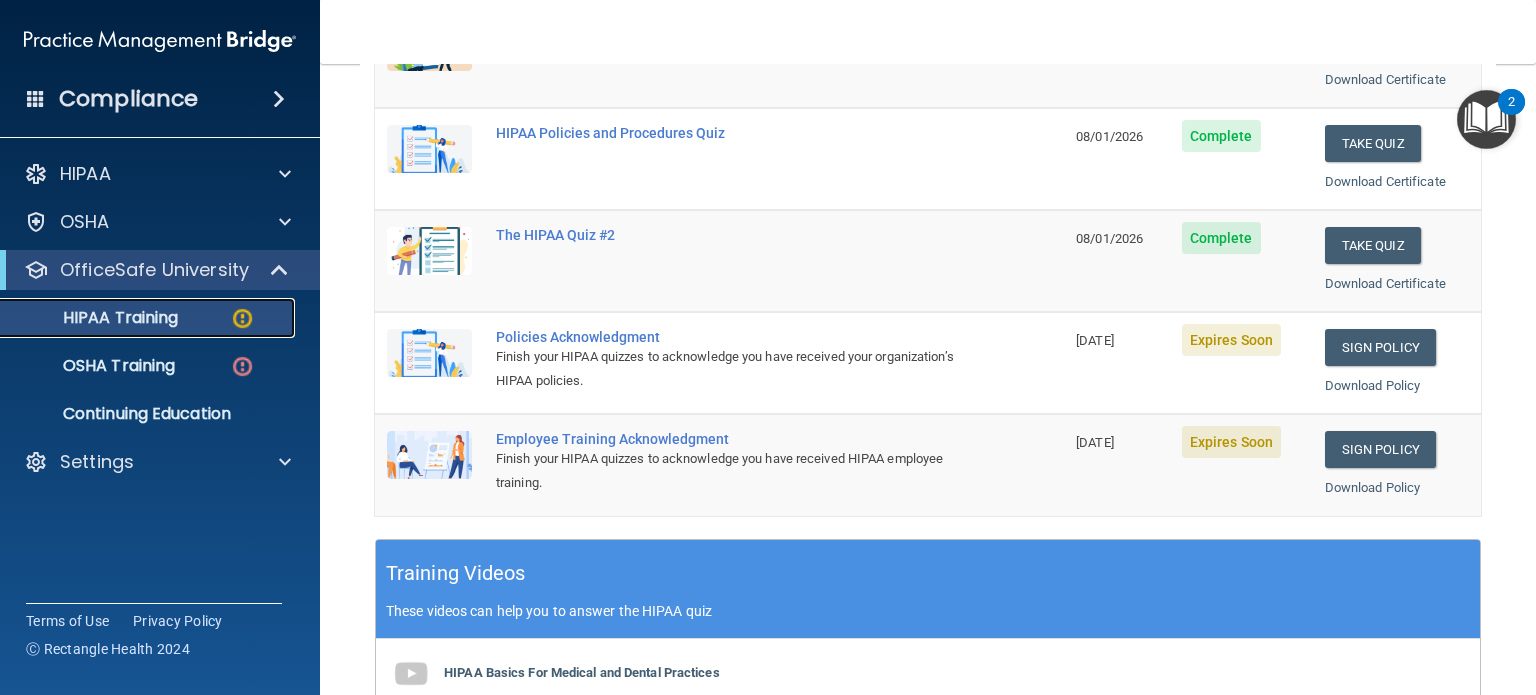 scroll, scrollTop: 206, scrollLeft: 0, axis: vertical 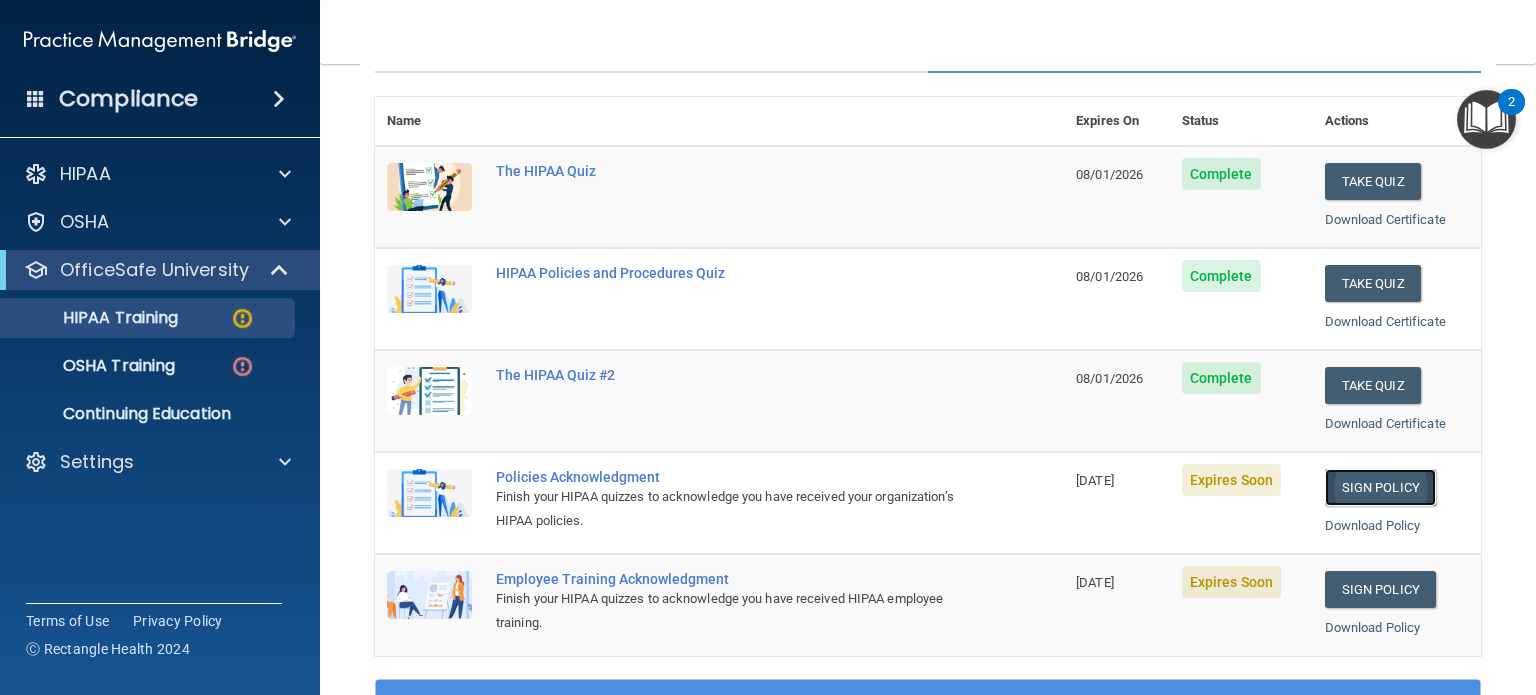 click on "Sign Policy" at bounding box center (1380, 487) 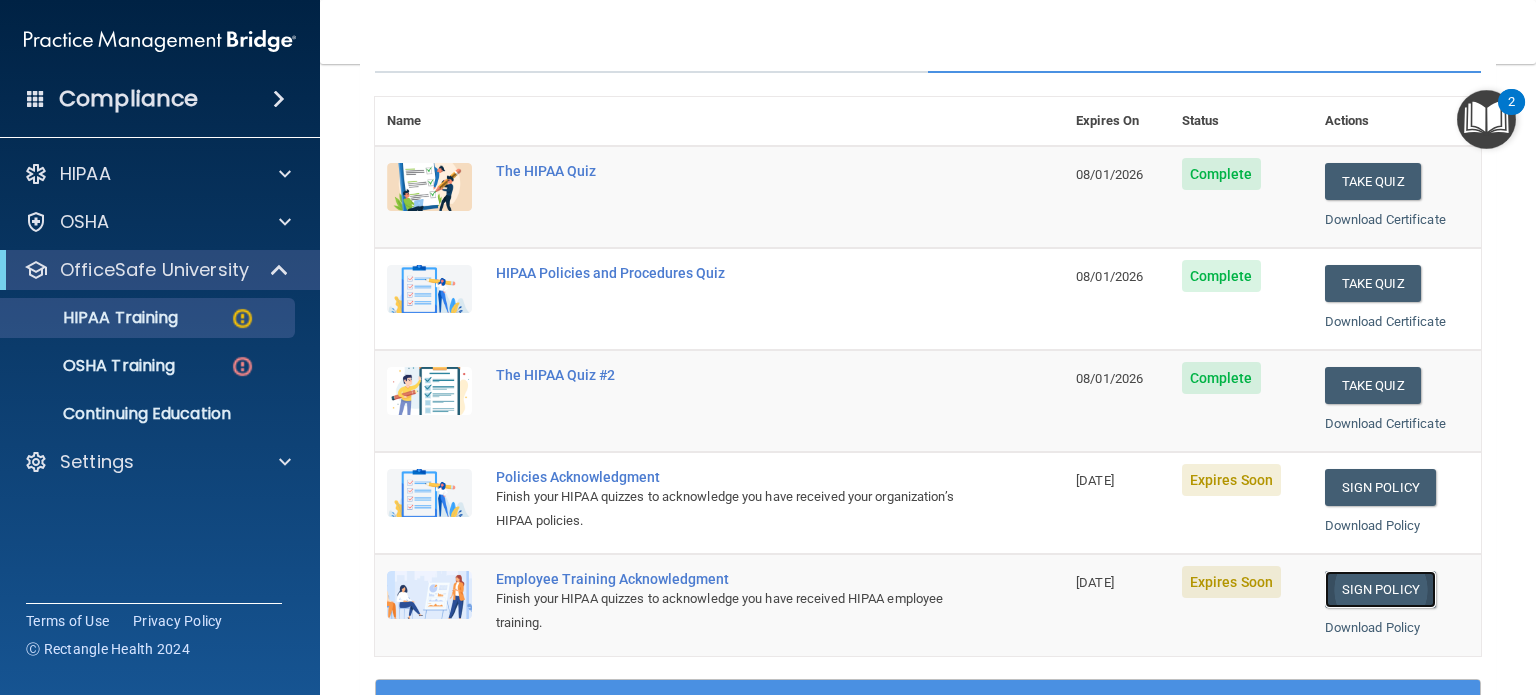 click on "Sign Policy" at bounding box center [1380, 589] 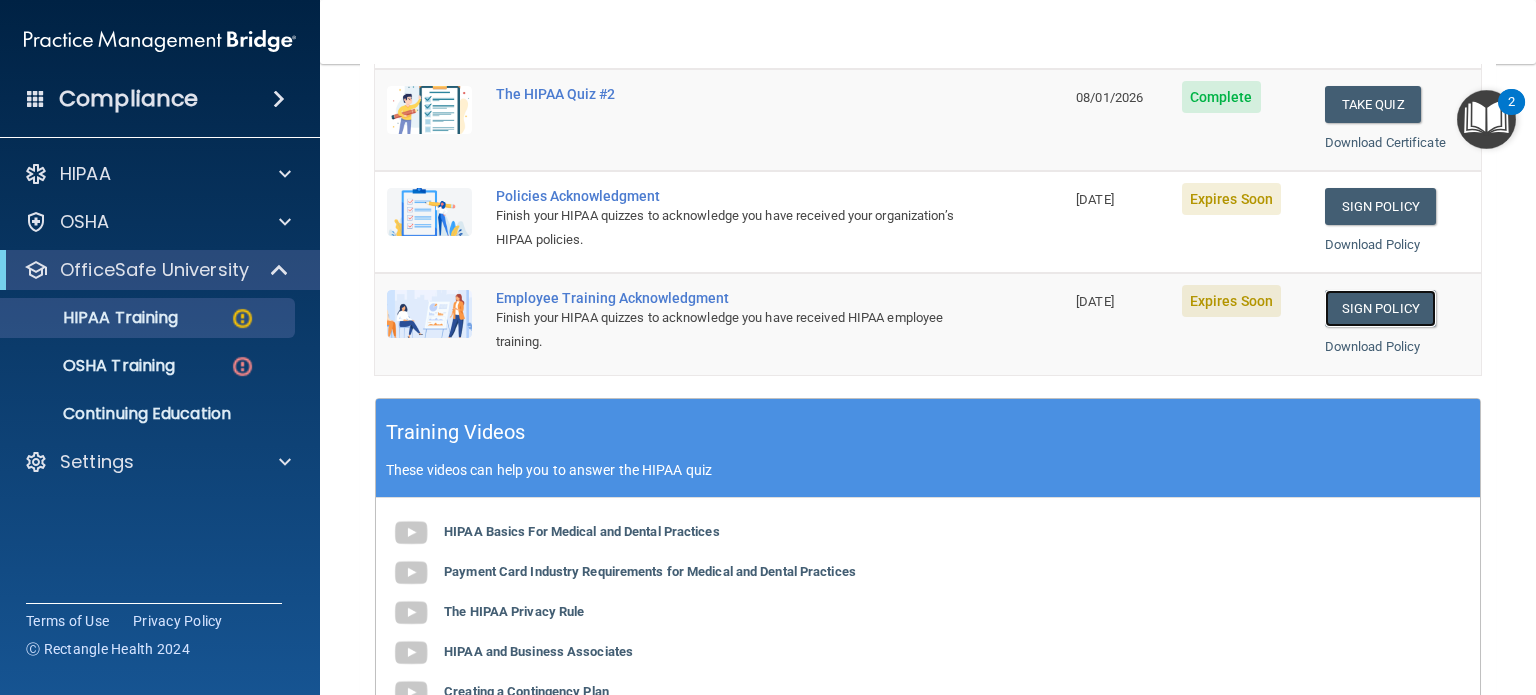 scroll, scrollTop: 500, scrollLeft: 0, axis: vertical 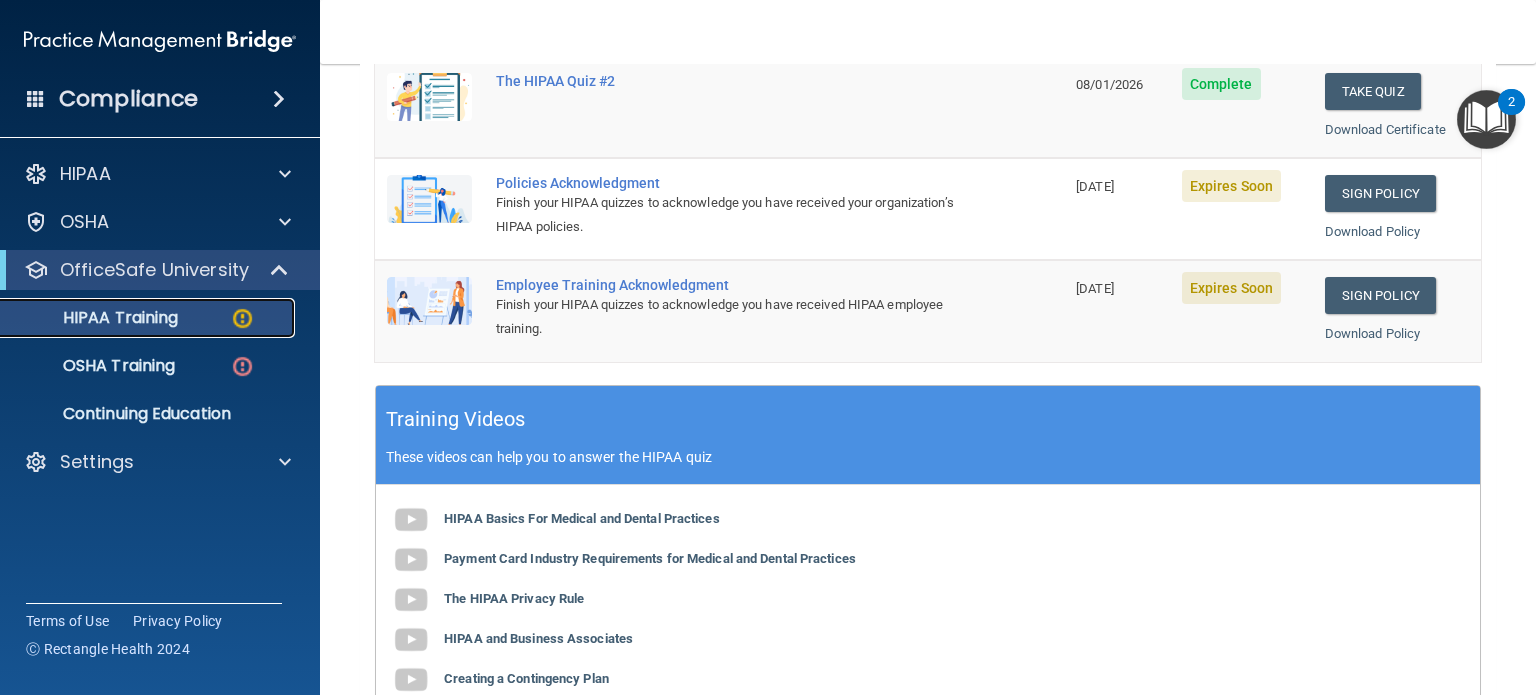 click on "HIPAA Training" at bounding box center (149, 318) 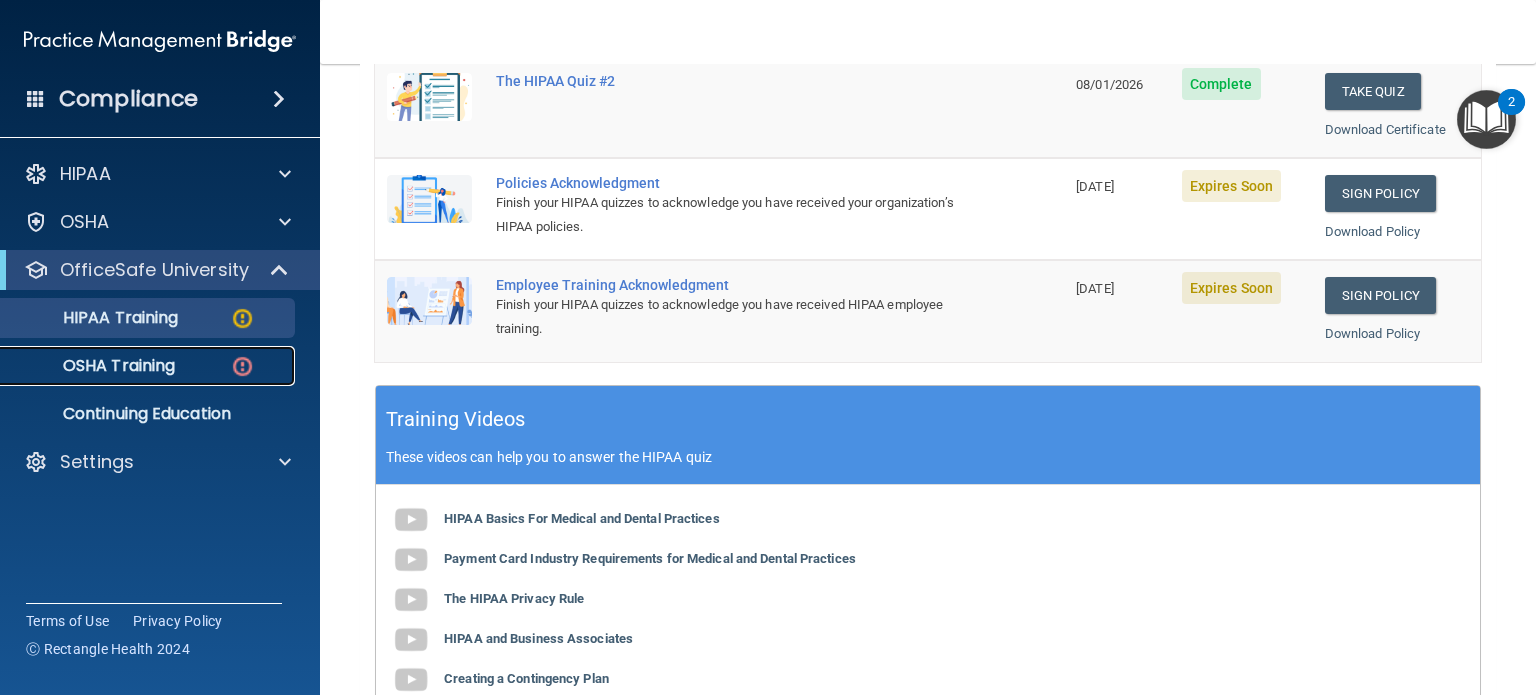 click on "OSHA Training" at bounding box center [94, 366] 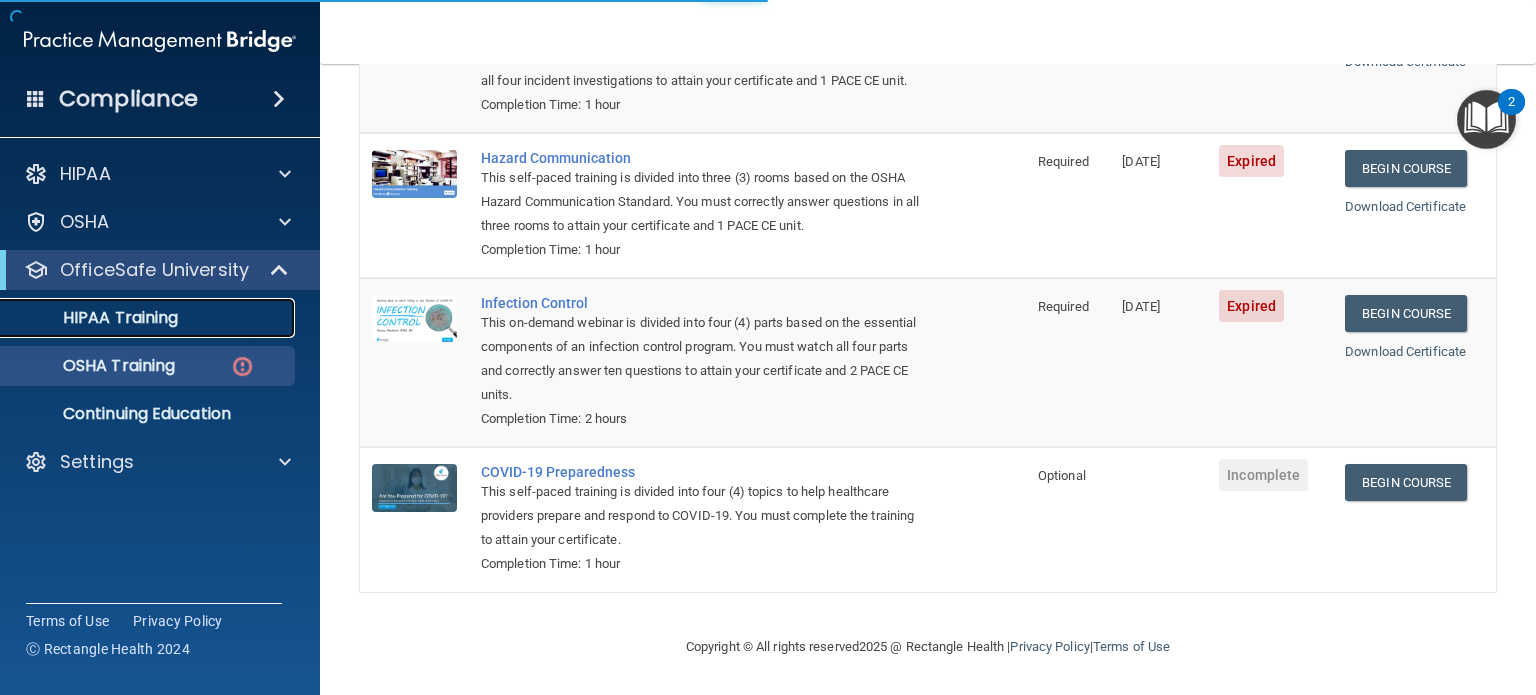 click on "HIPAA Training" at bounding box center [149, 318] 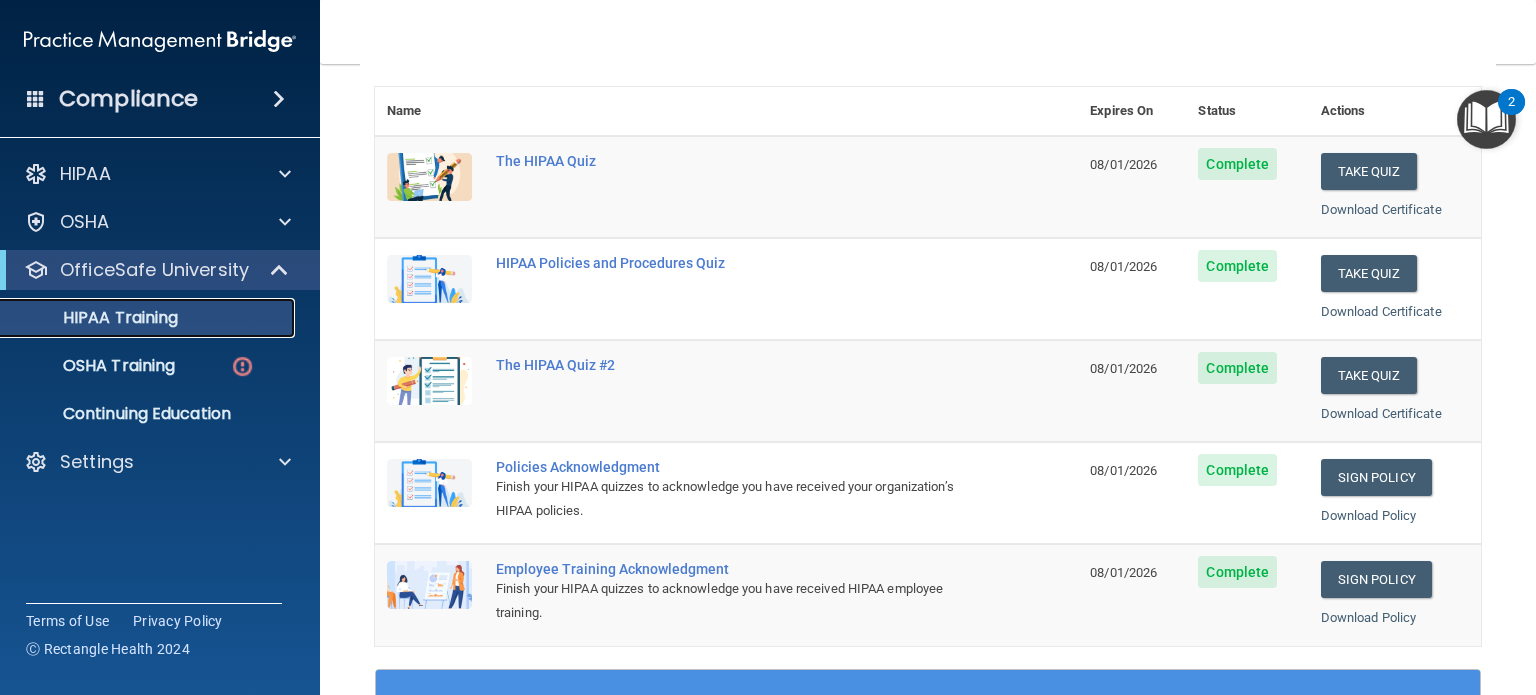scroll, scrollTop: 0, scrollLeft: 0, axis: both 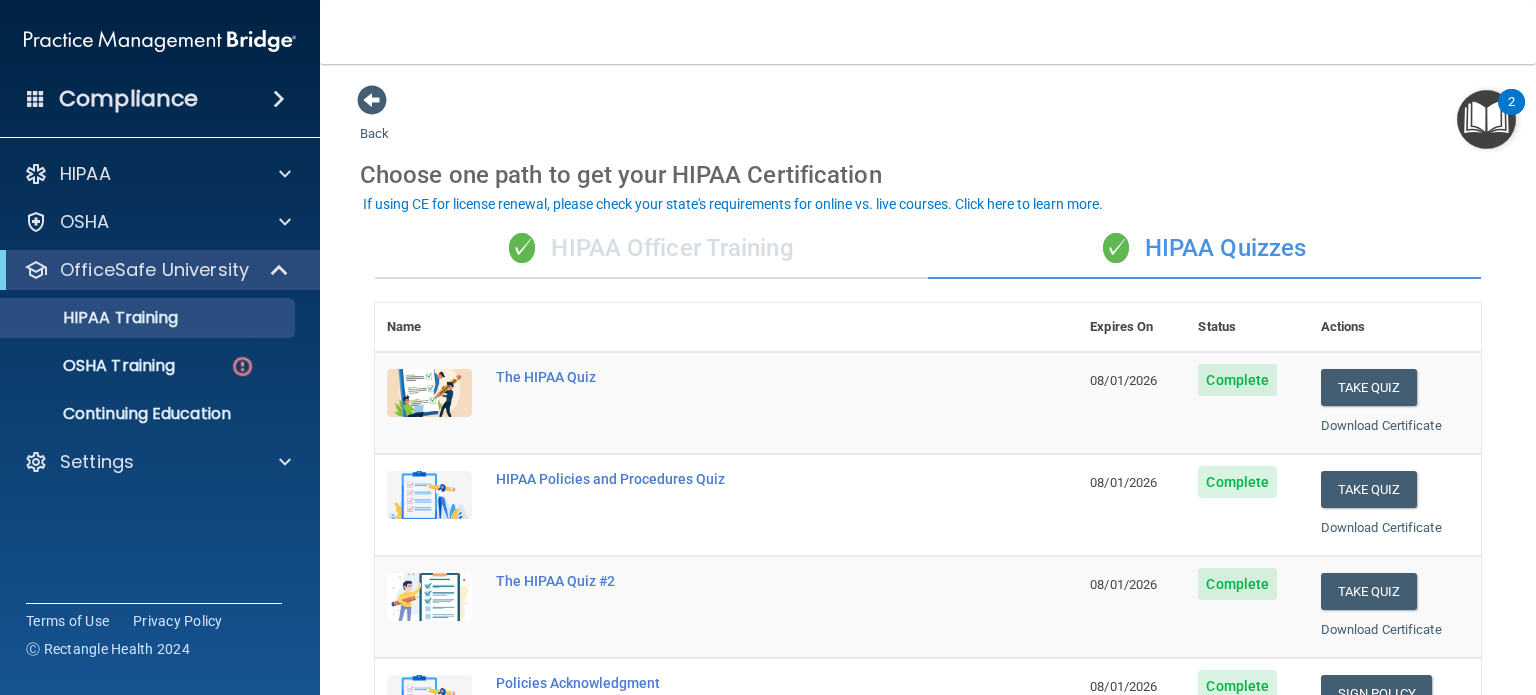 click on "Choose one path to get your HIPAA Certification" at bounding box center [928, 175] 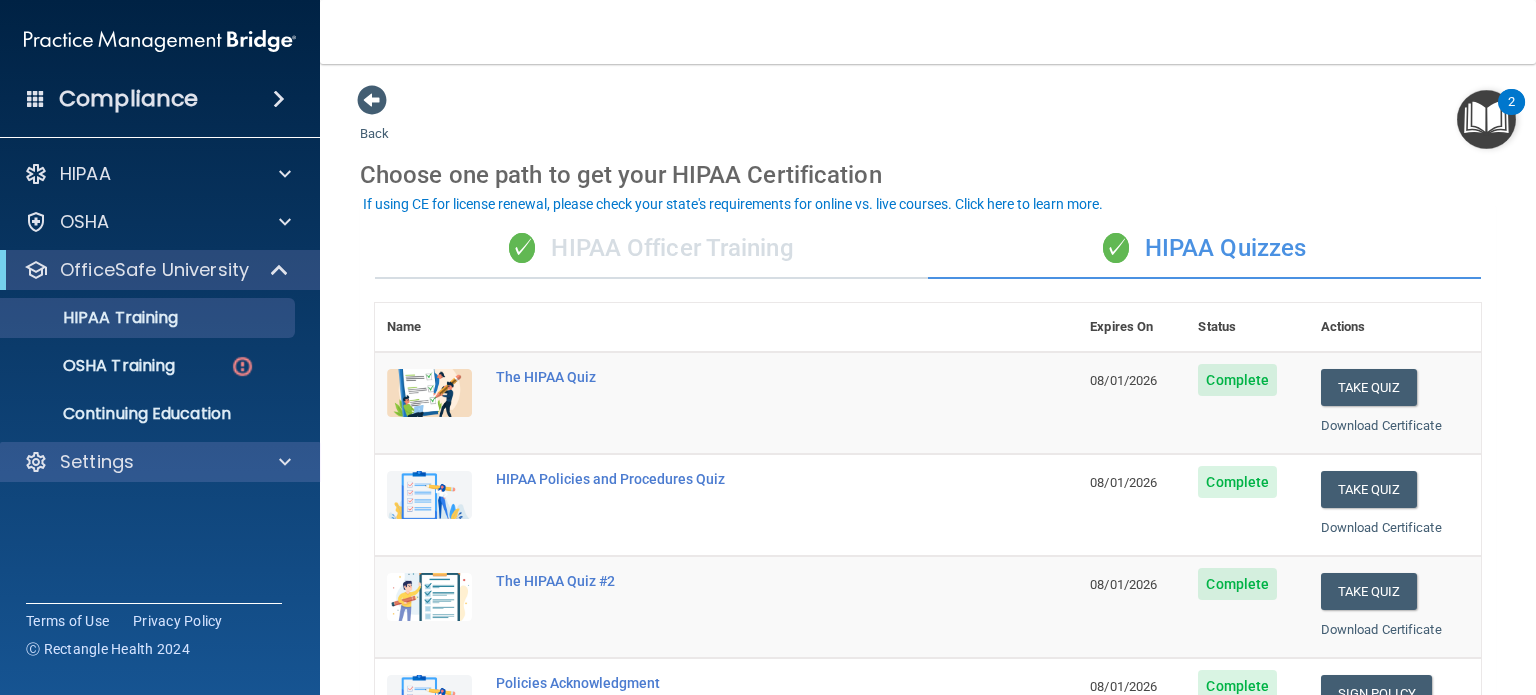 click on "Settings" at bounding box center (160, 462) 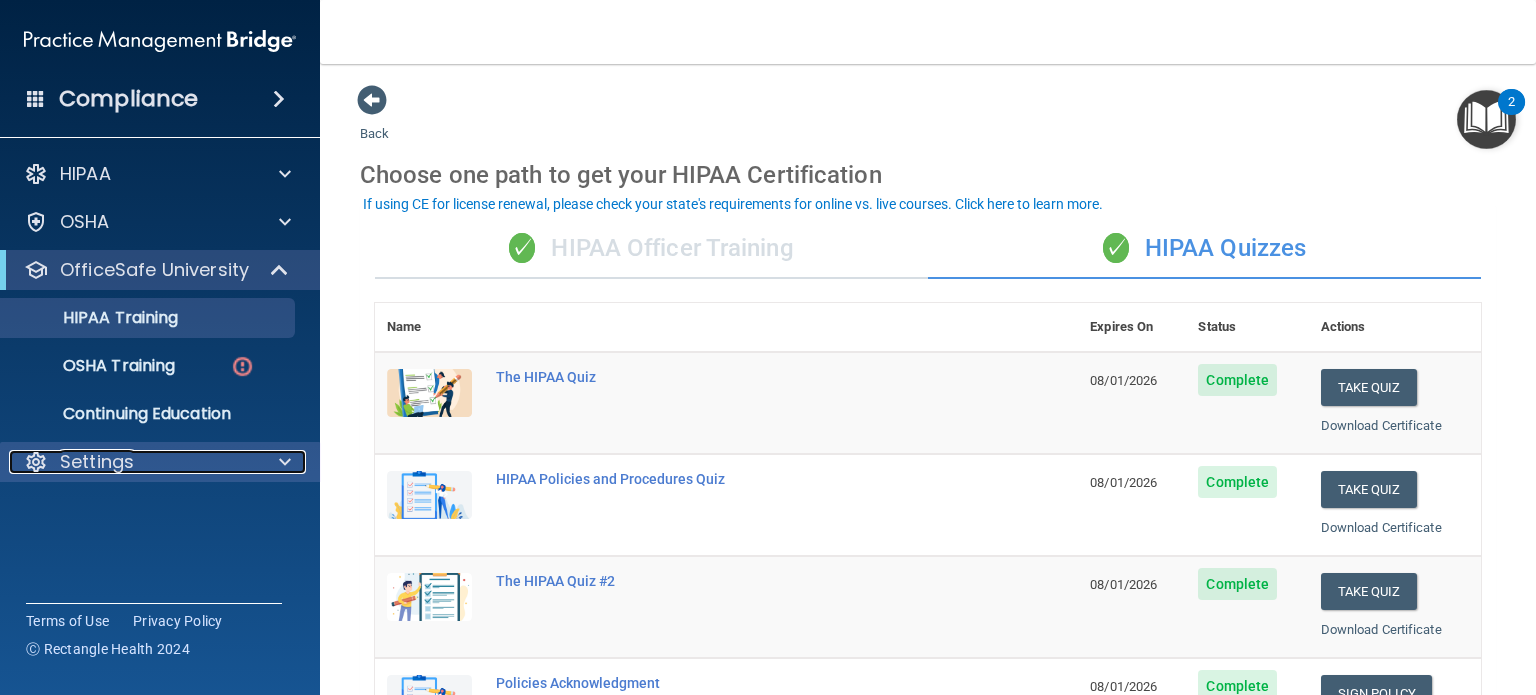 click at bounding box center [282, 462] 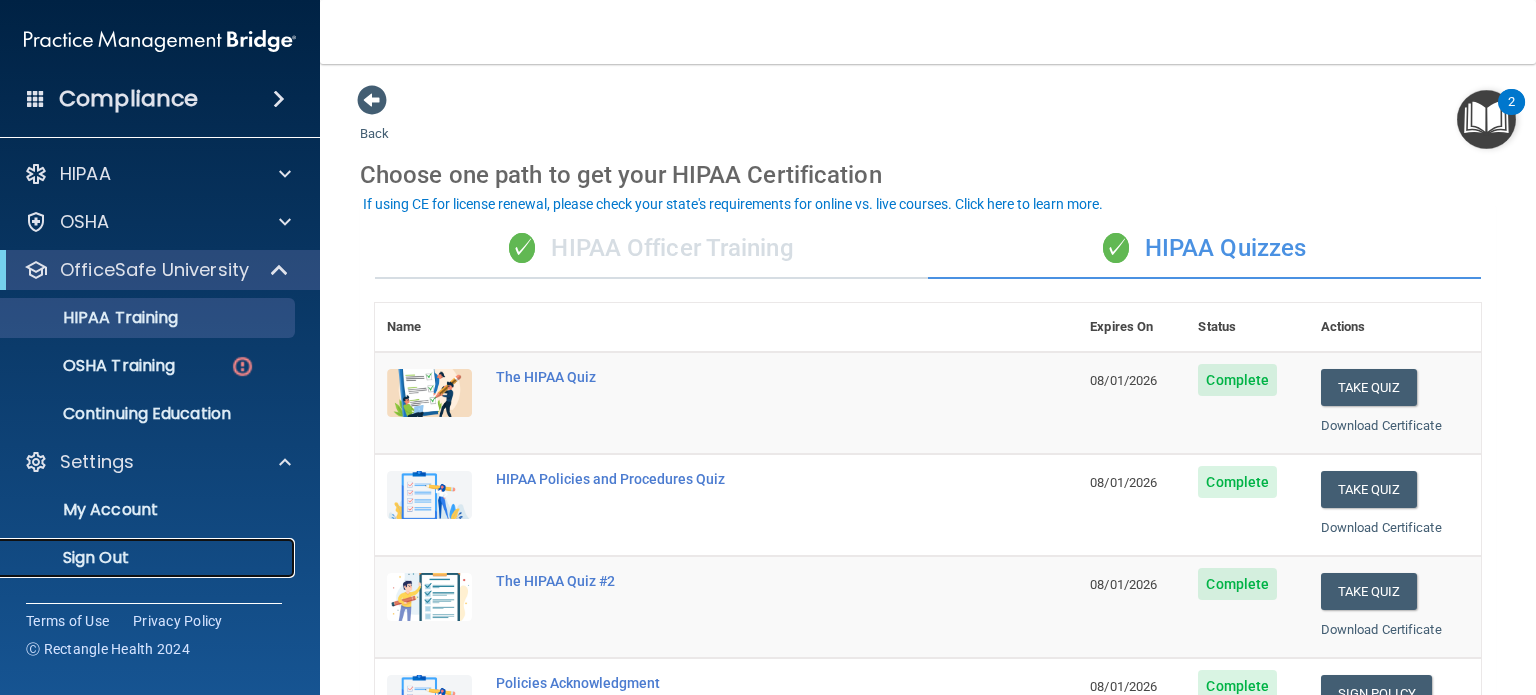 click on "Sign Out" at bounding box center [149, 558] 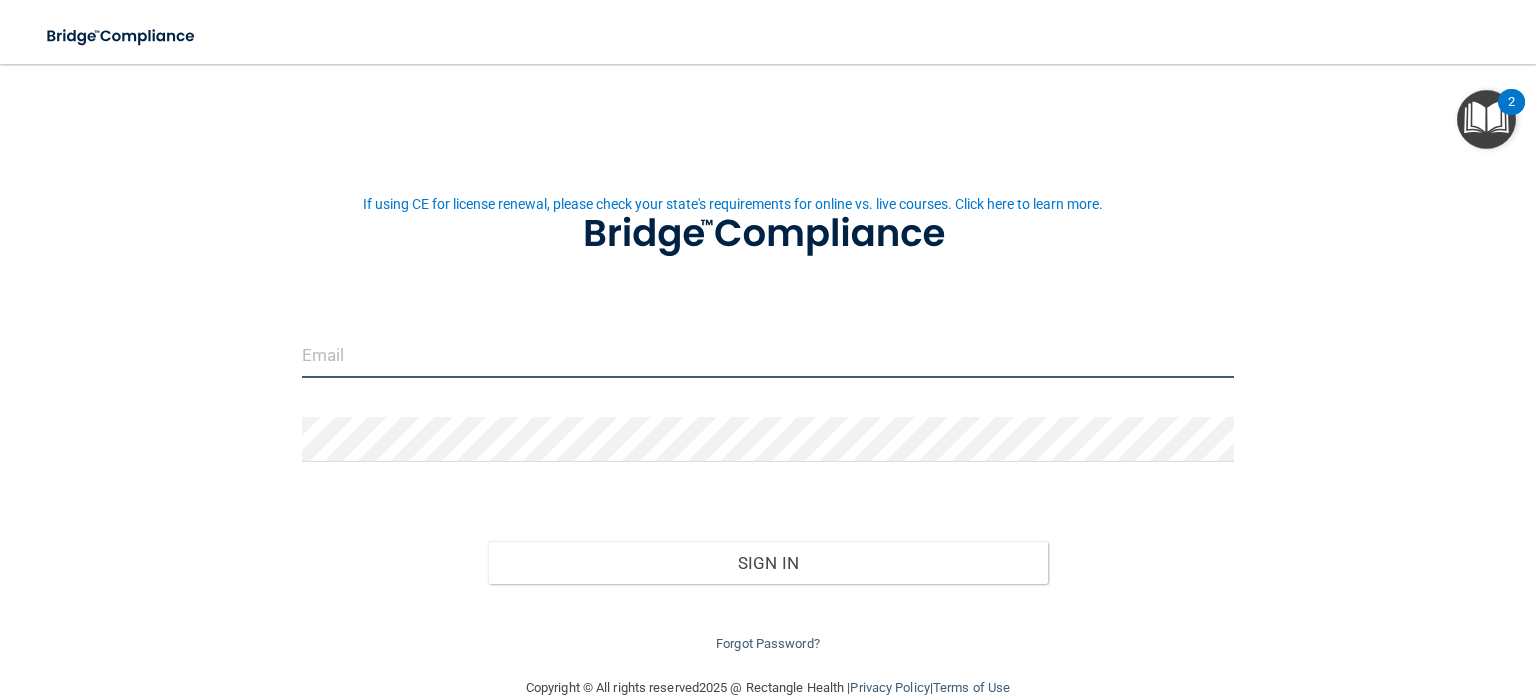 type on "[EMAIL]" 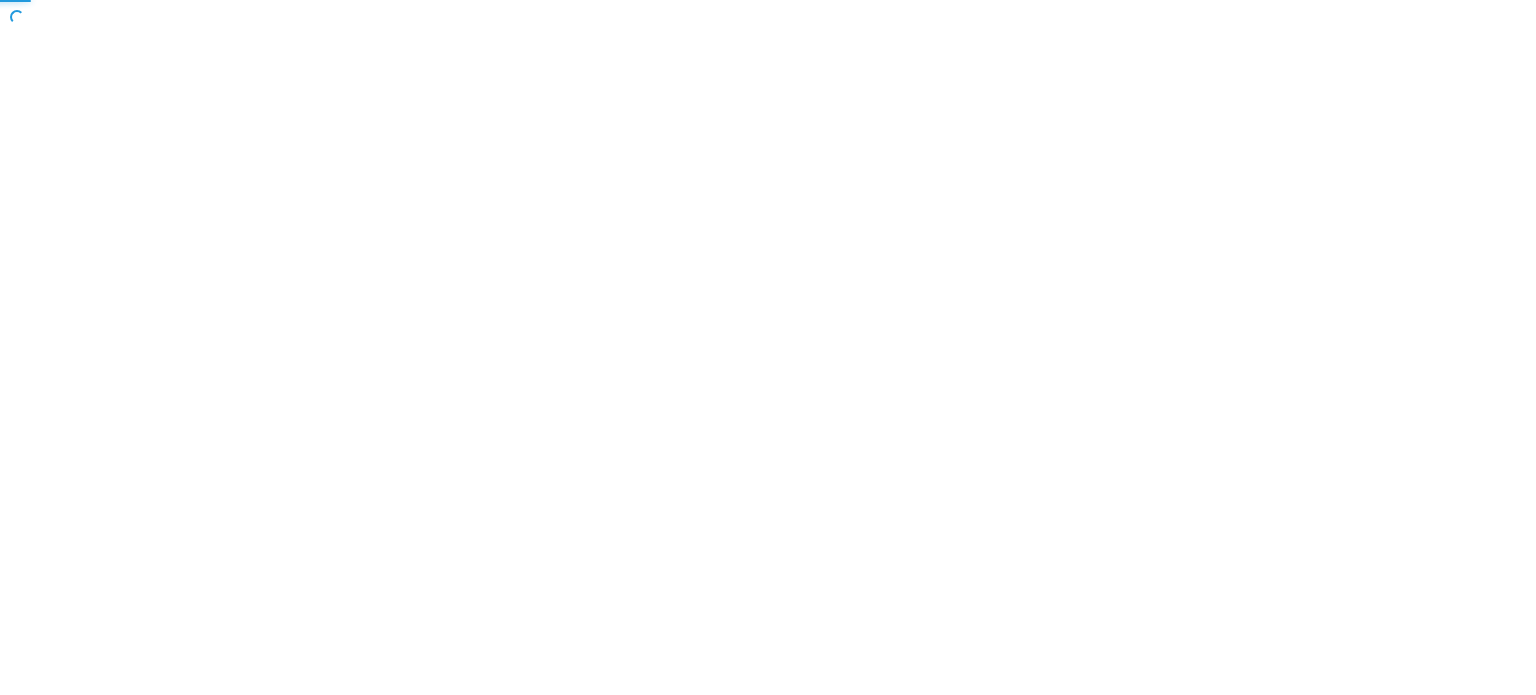 scroll, scrollTop: 0, scrollLeft: 0, axis: both 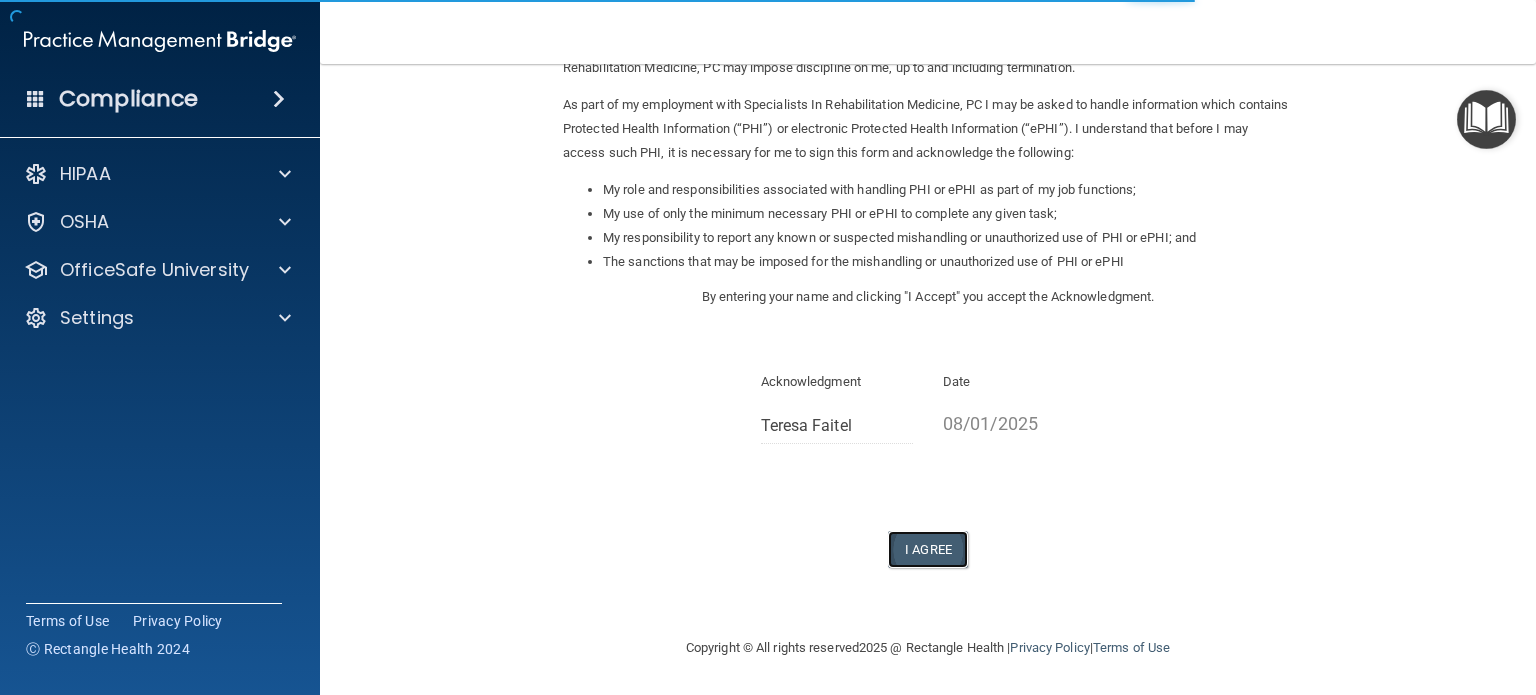 click on "I Agree" at bounding box center [928, 549] 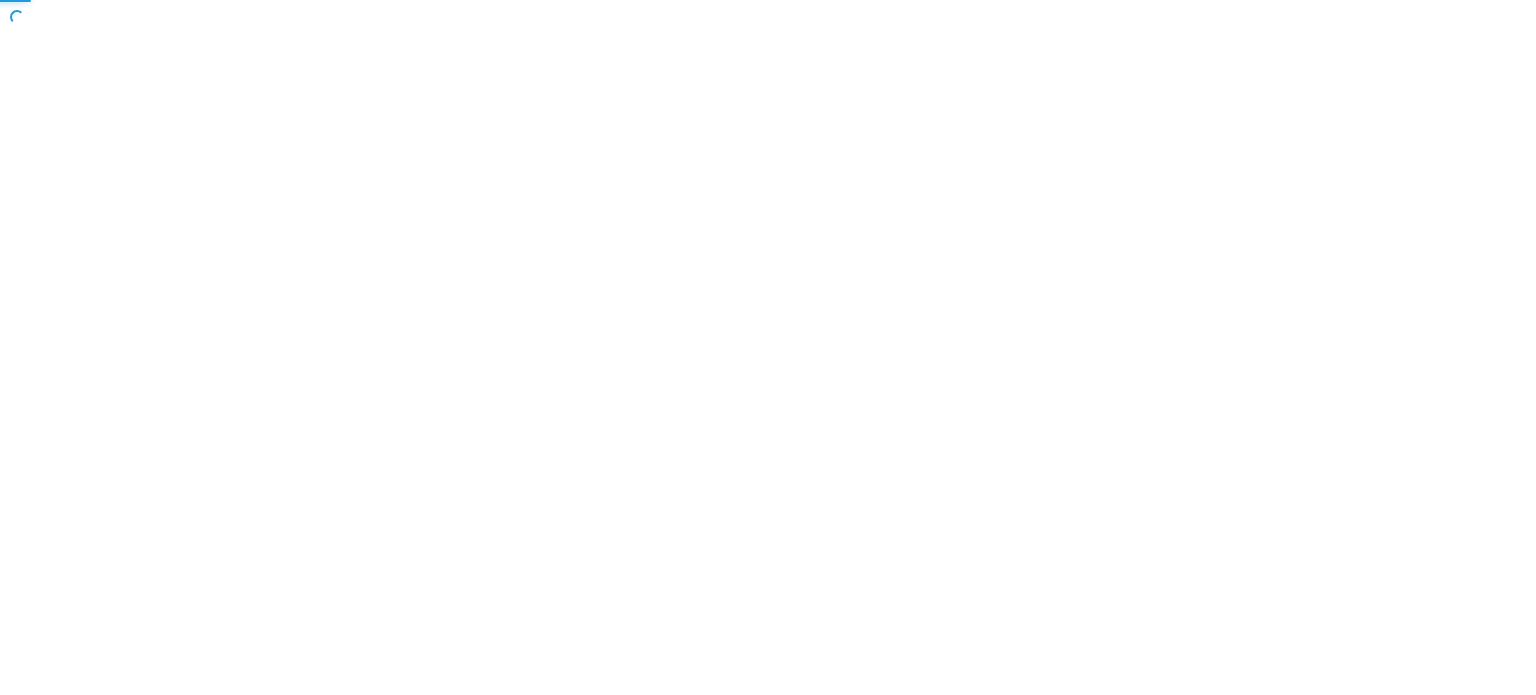scroll, scrollTop: 0, scrollLeft: 0, axis: both 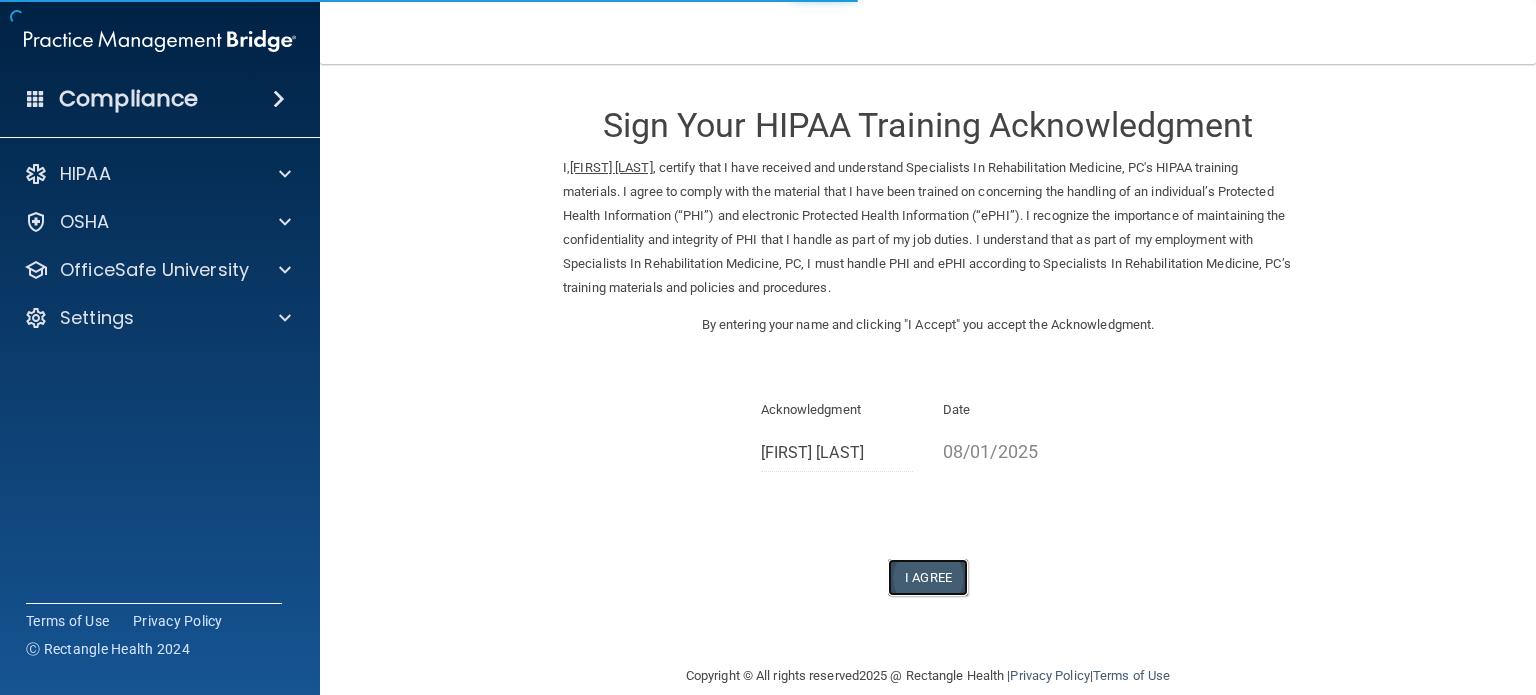 click on "I Agree" at bounding box center (928, 577) 